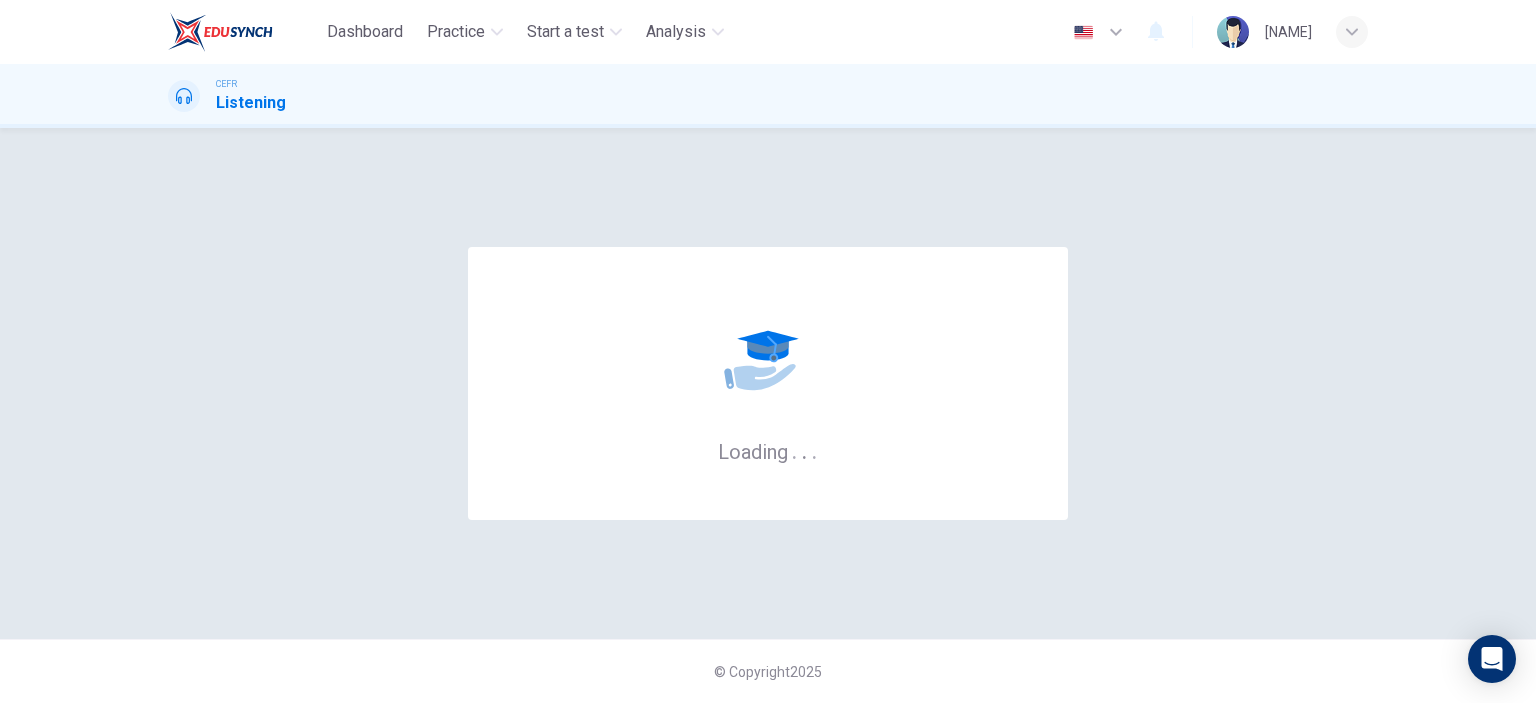 scroll, scrollTop: 0, scrollLeft: 0, axis: both 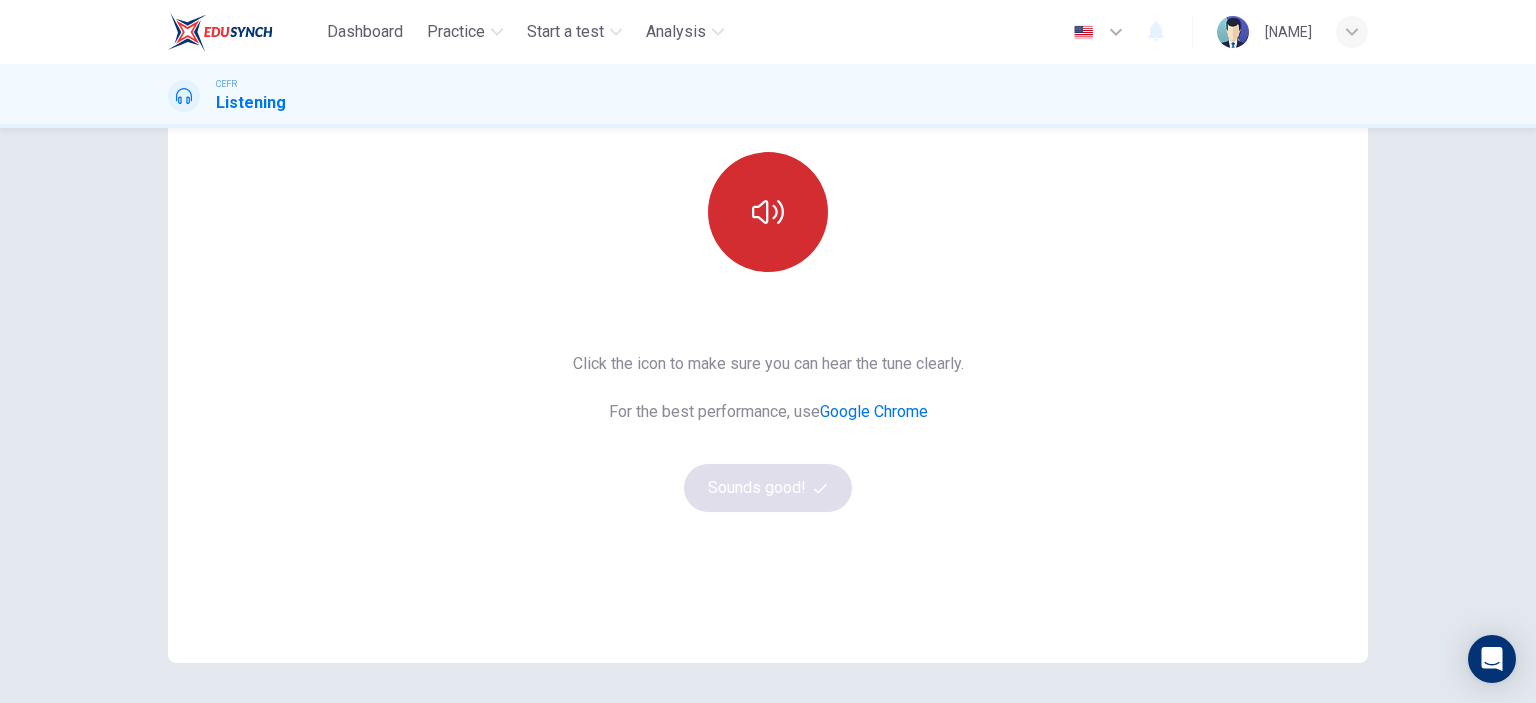 click at bounding box center [768, 212] 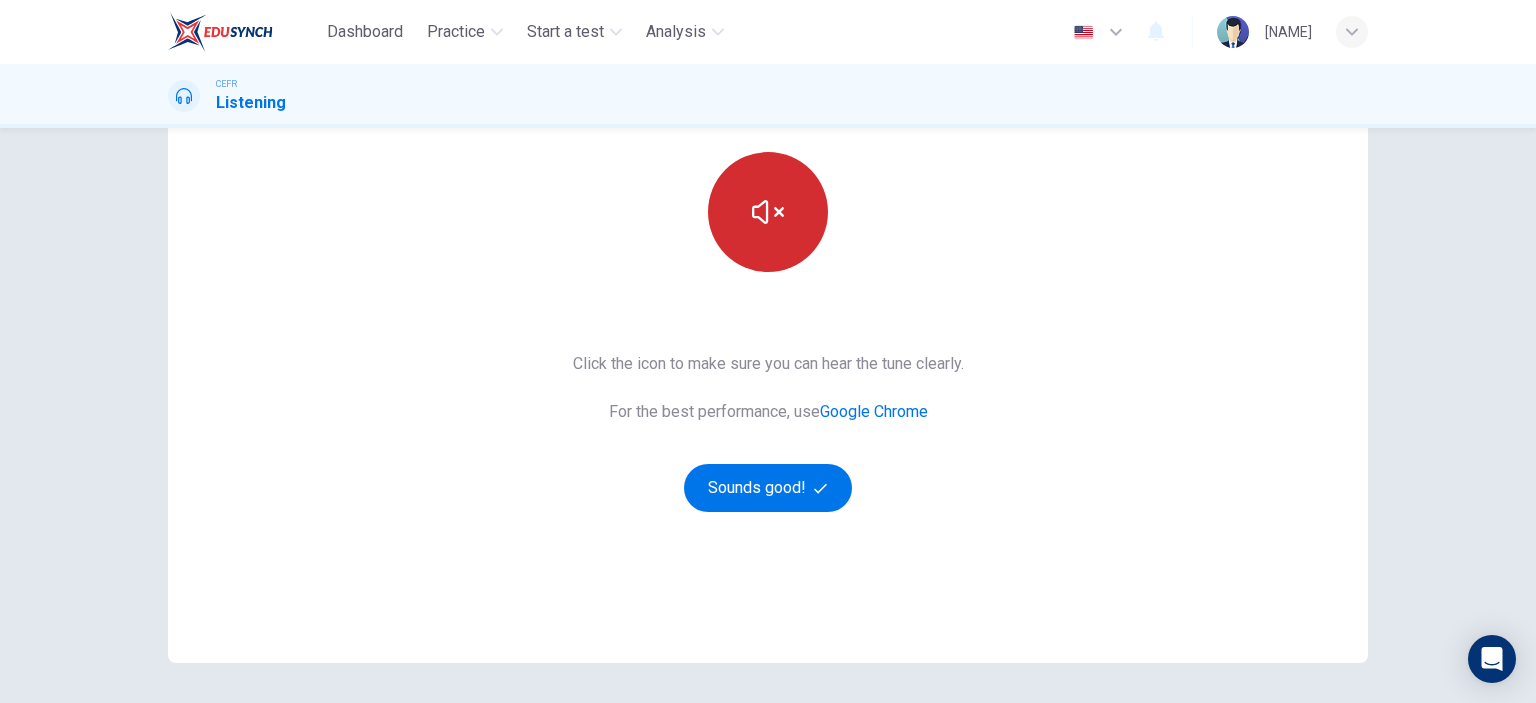 type 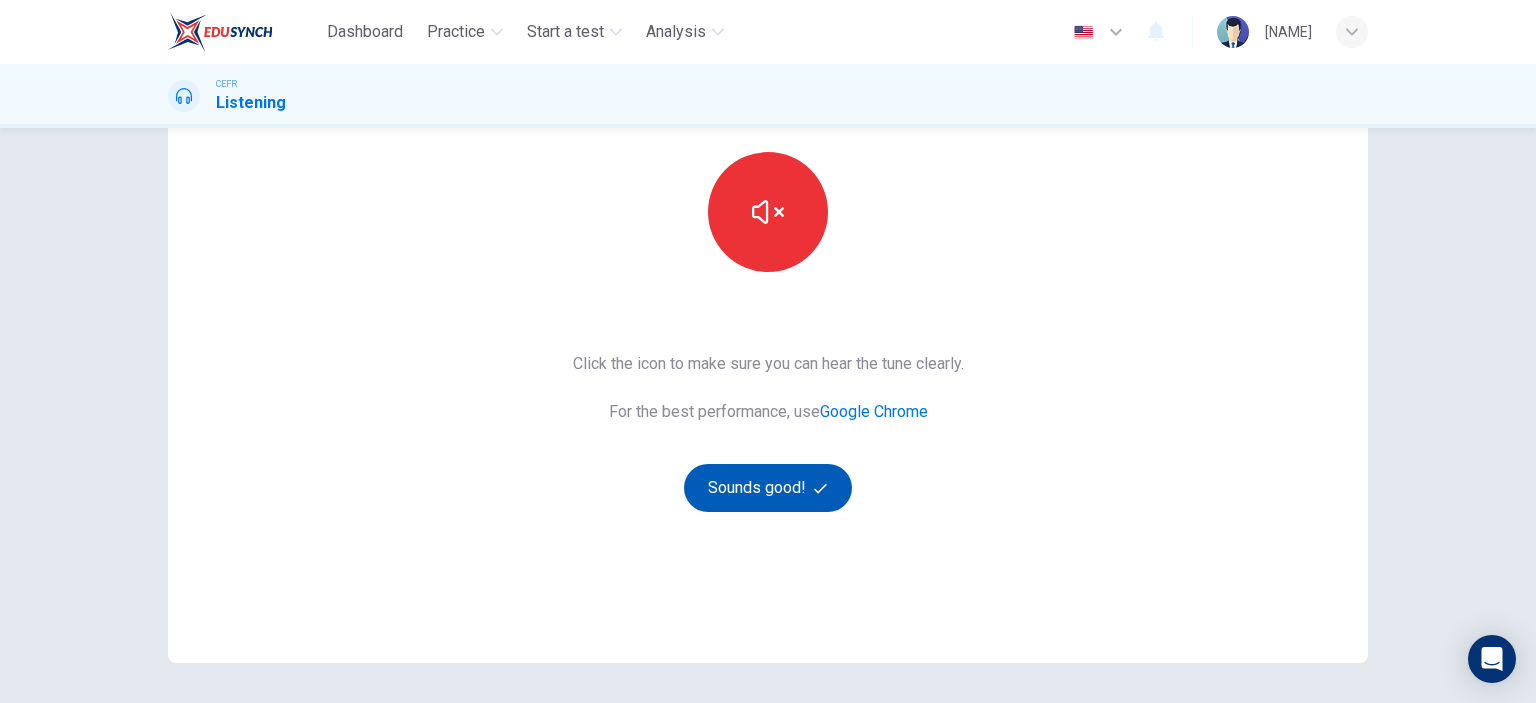 click on "Sounds good!" at bounding box center [768, 488] 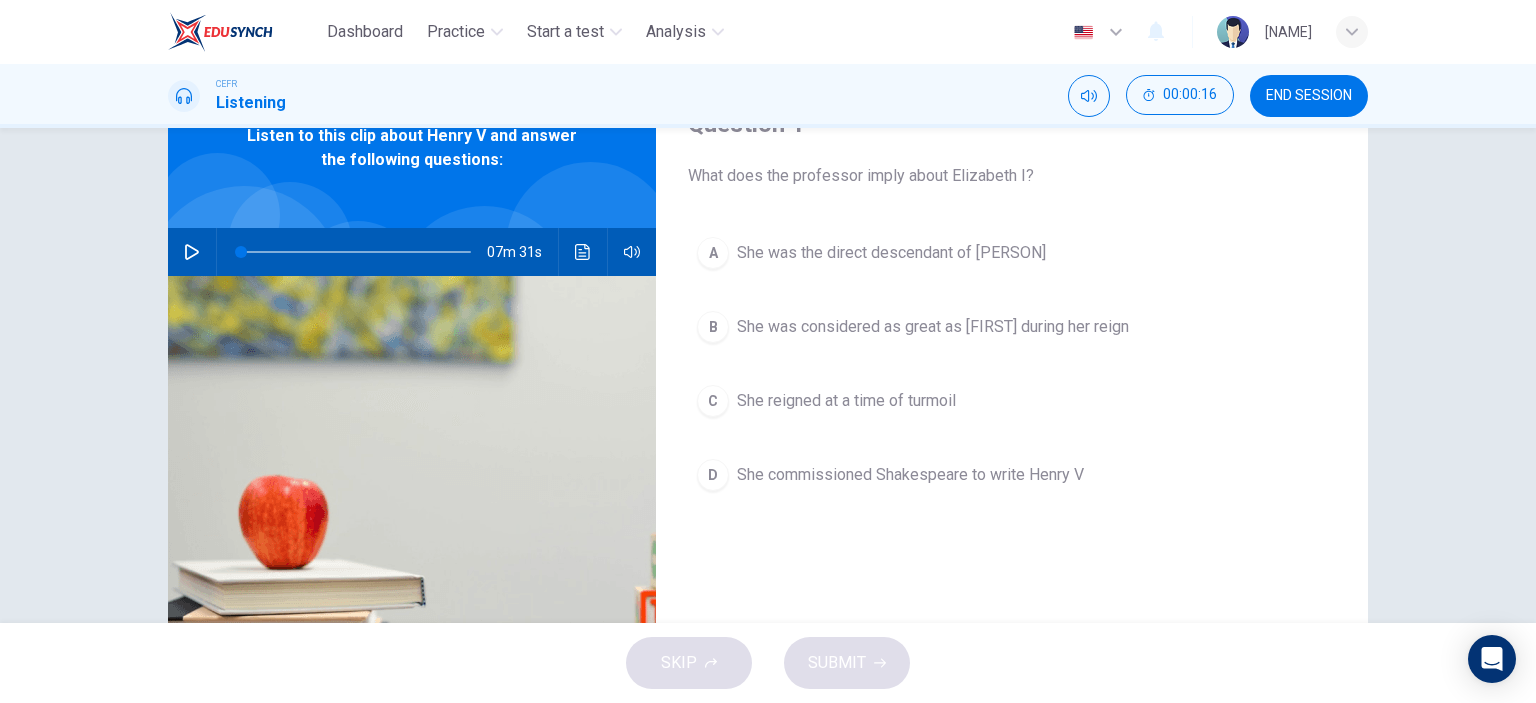 scroll, scrollTop: 0, scrollLeft: 0, axis: both 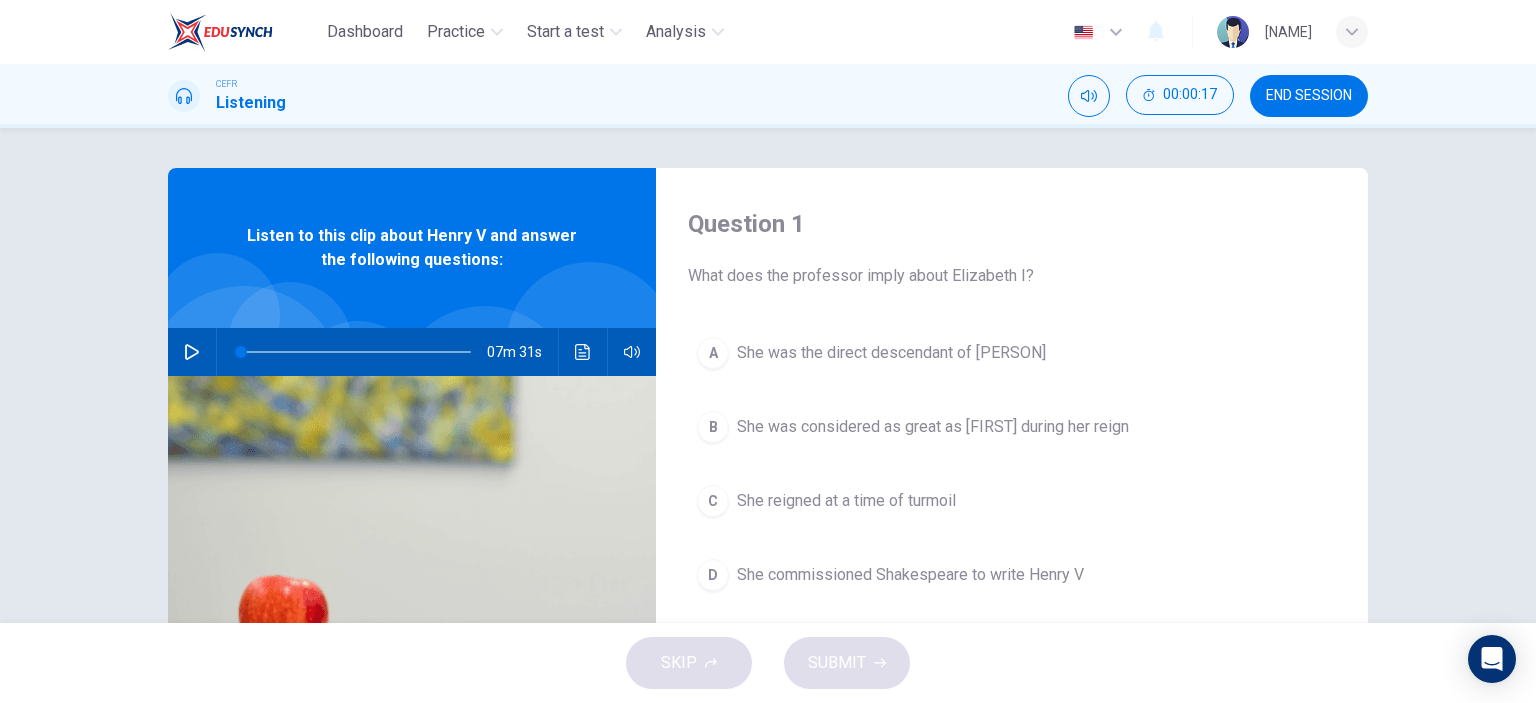 click at bounding box center [192, 352] 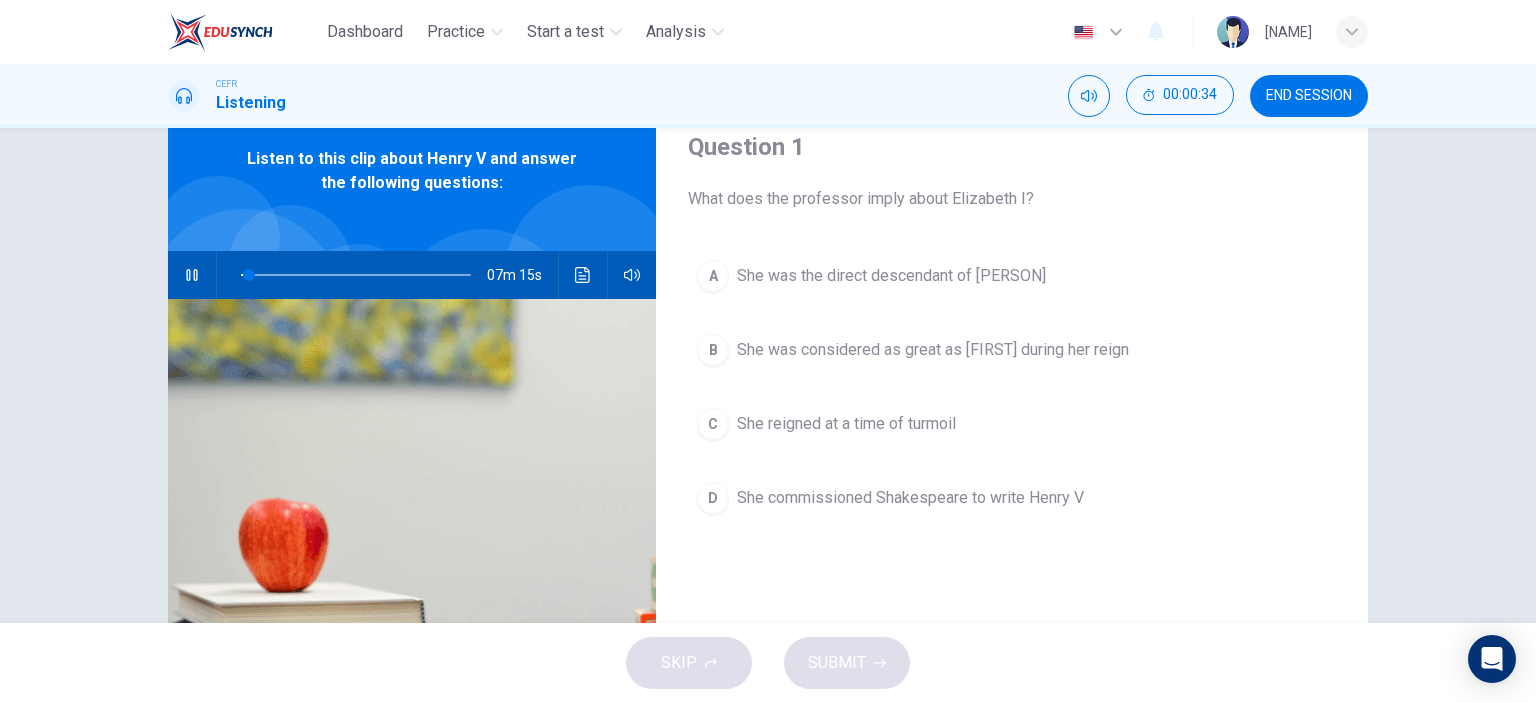 scroll, scrollTop: 100, scrollLeft: 0, axis: vertical 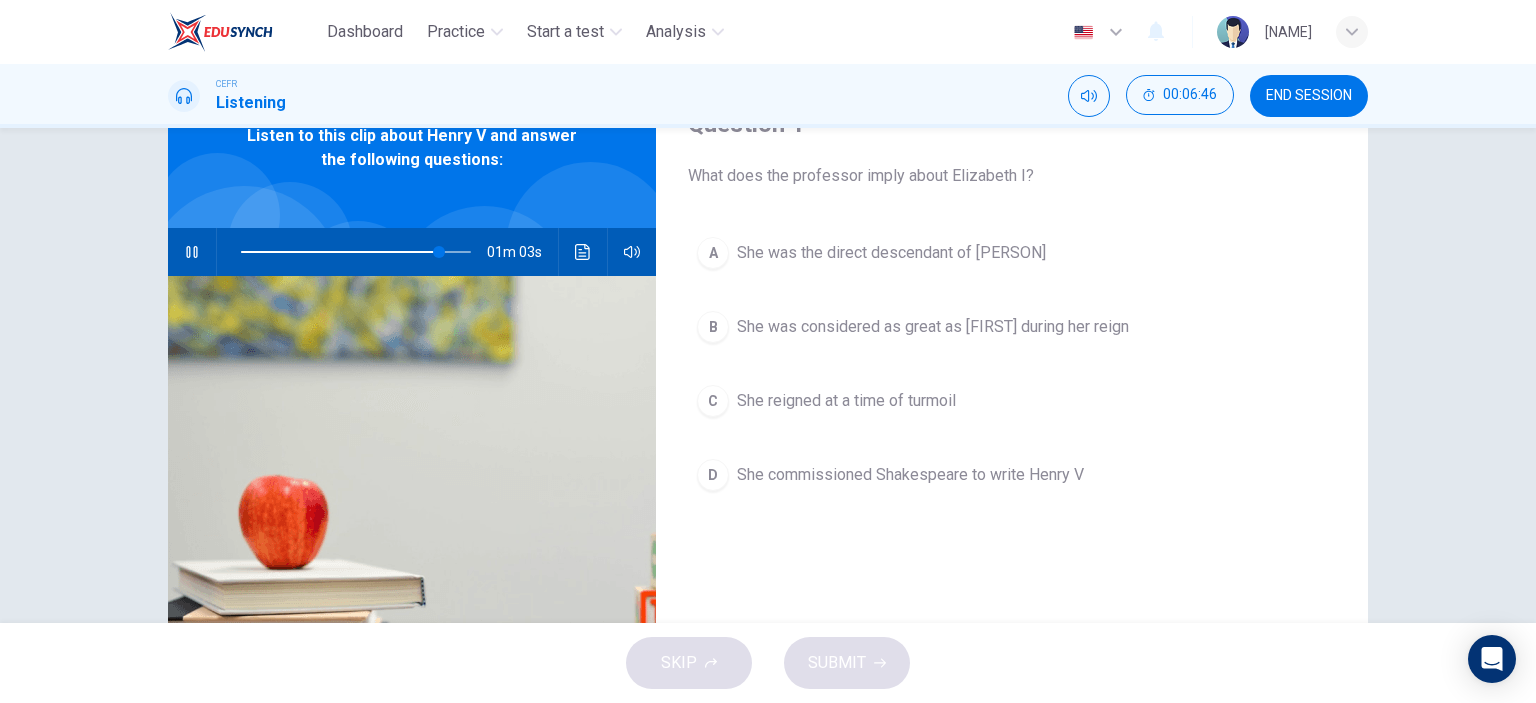 click on "C" at bounding box center (713, 253) 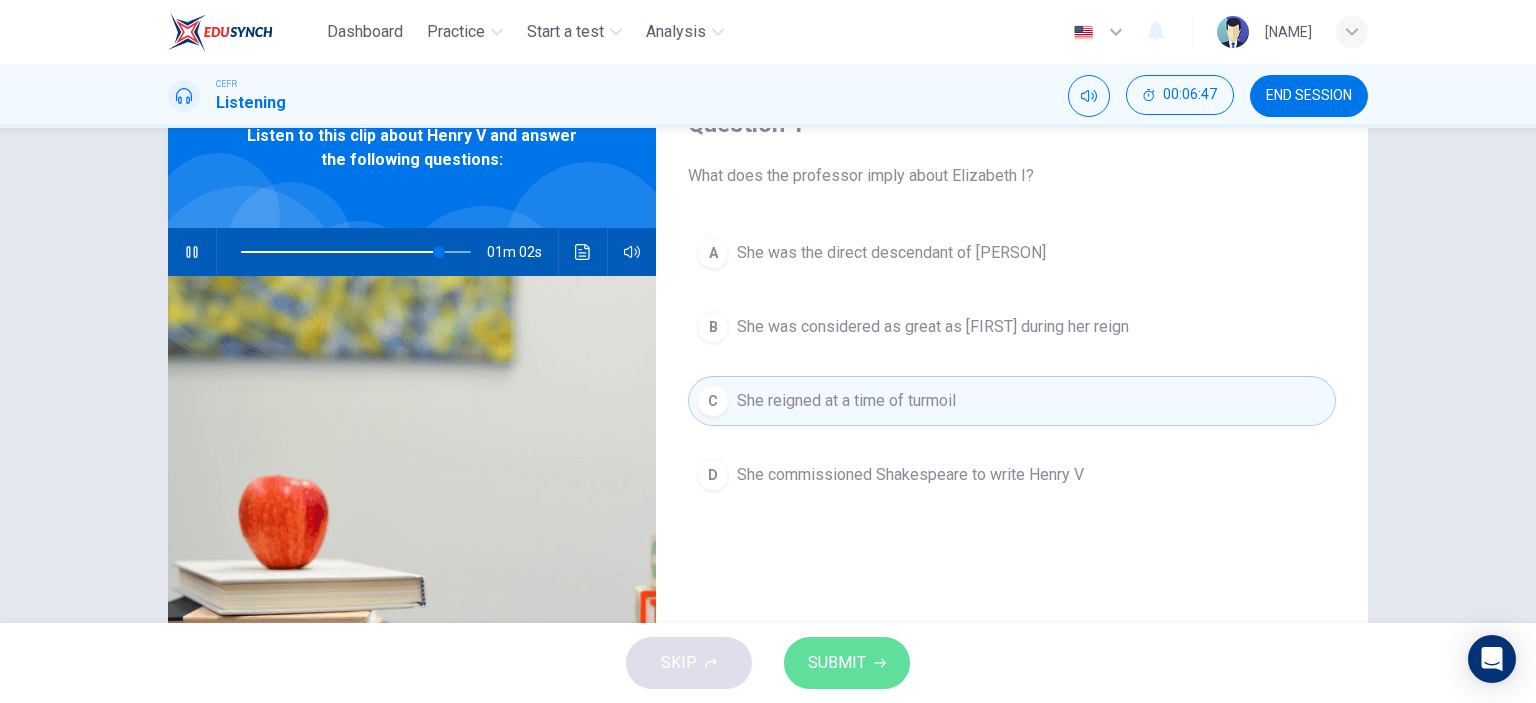 click on "SUBMIT" at bounding box center (847, 663) 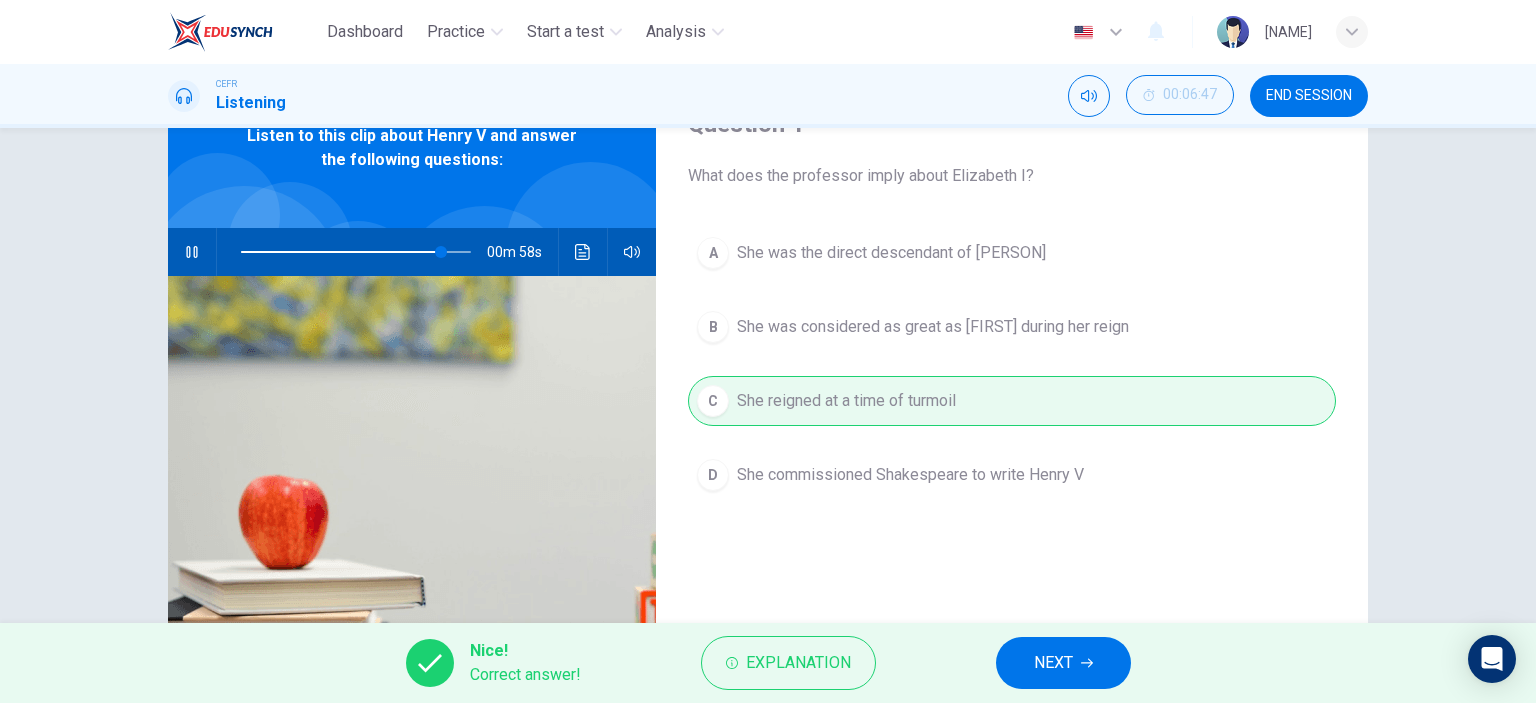 click on "NEXT" at bounding box center (1063, 663) 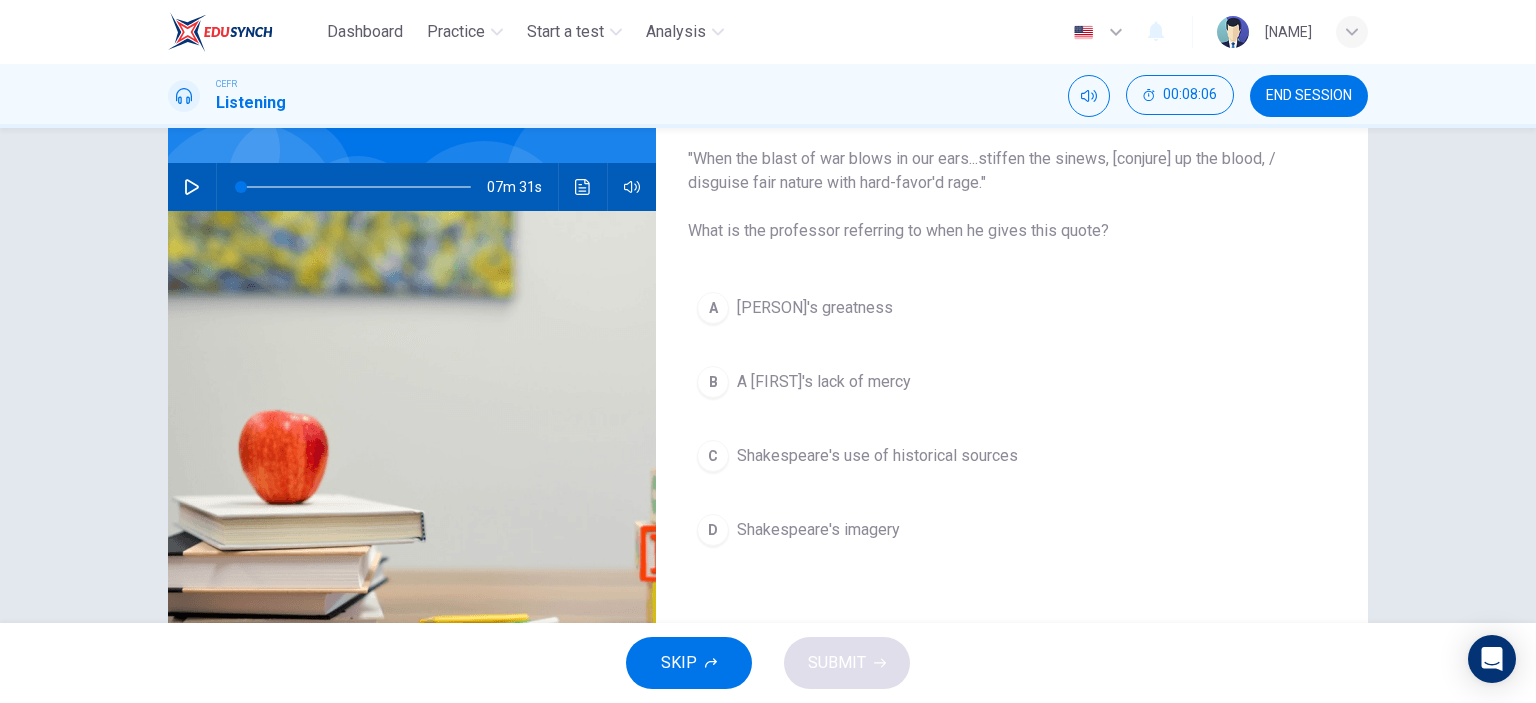 scroll, scrollTop: 200, scrollLeft: 0, axis: vertical 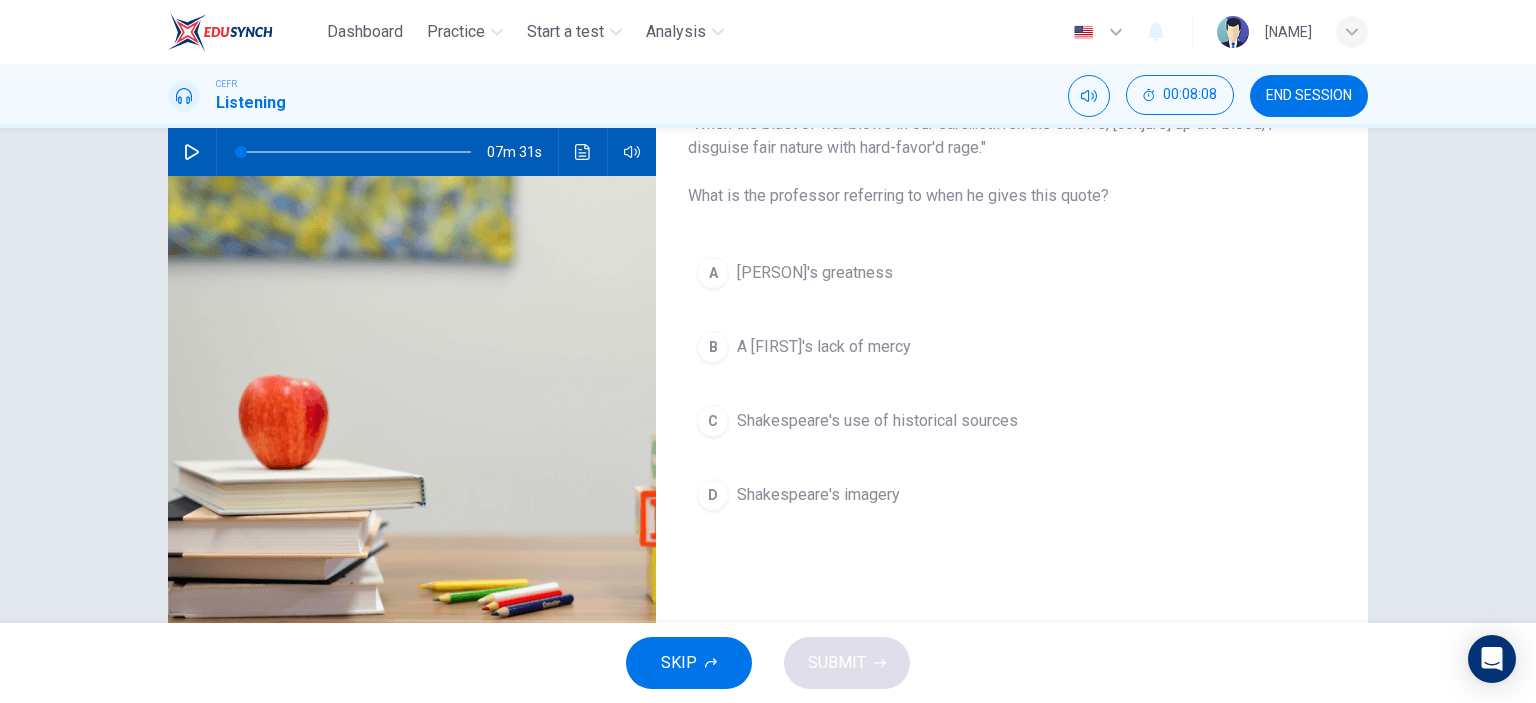 click on "A" at bounding box center (713, 273) 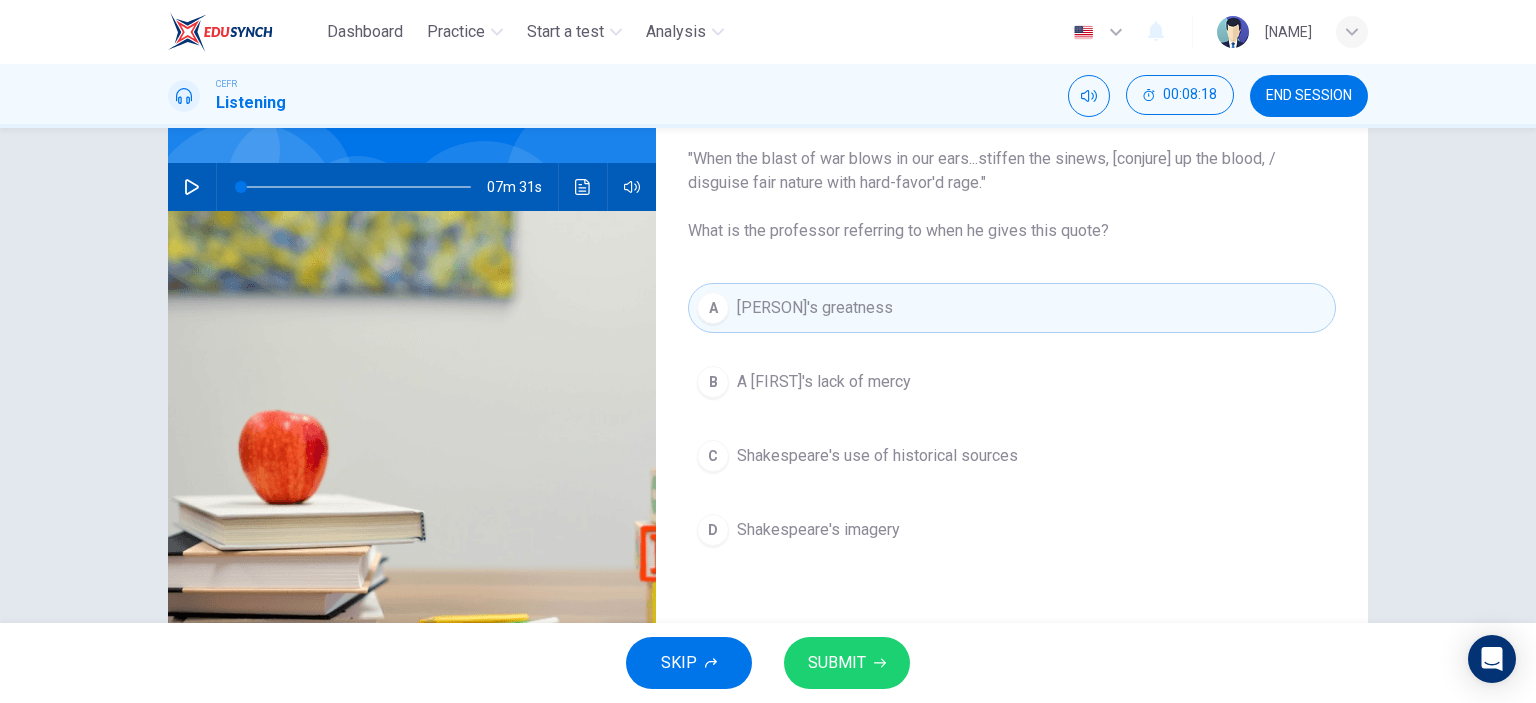 scroll, scrollTop: 200, scrollLeft: 0, axis: vertical 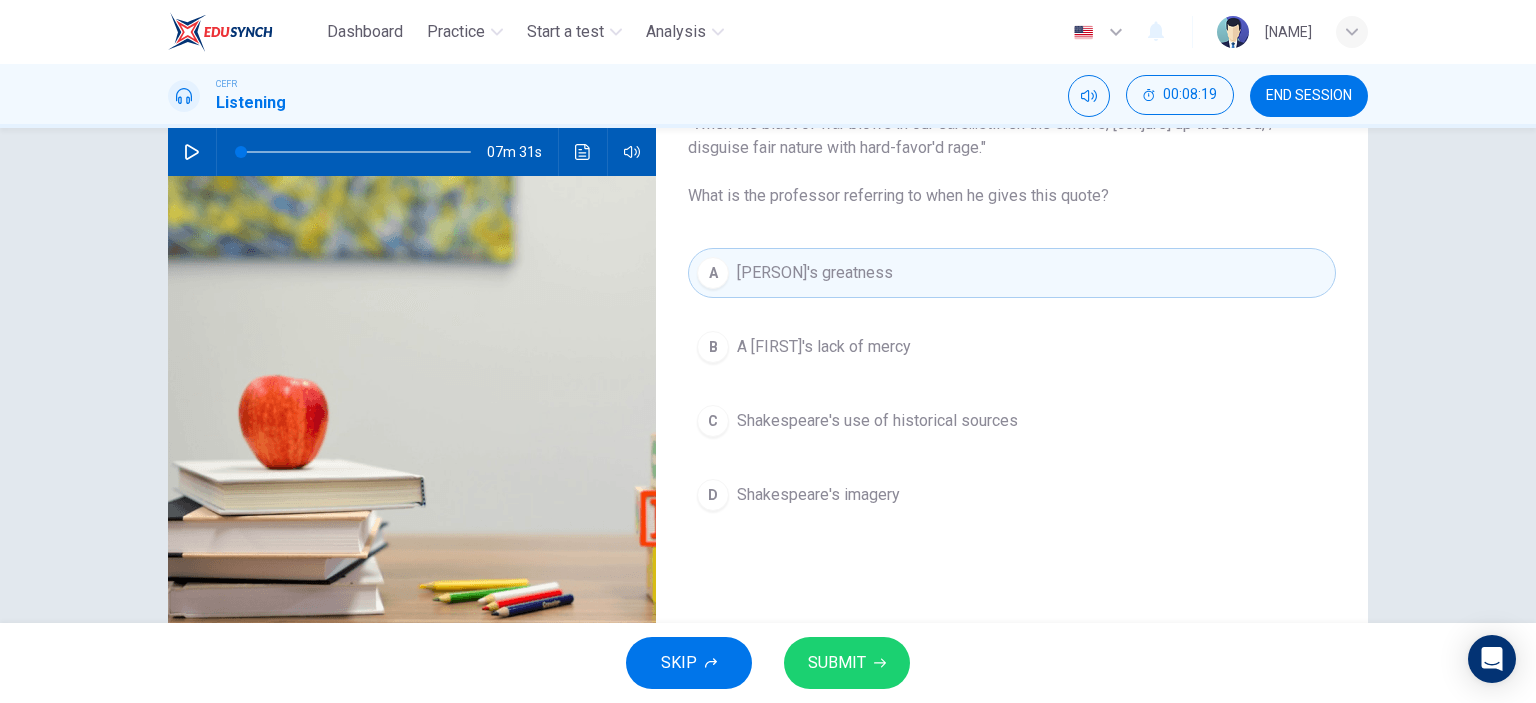 click on "D" at bounding box center [713, 347] 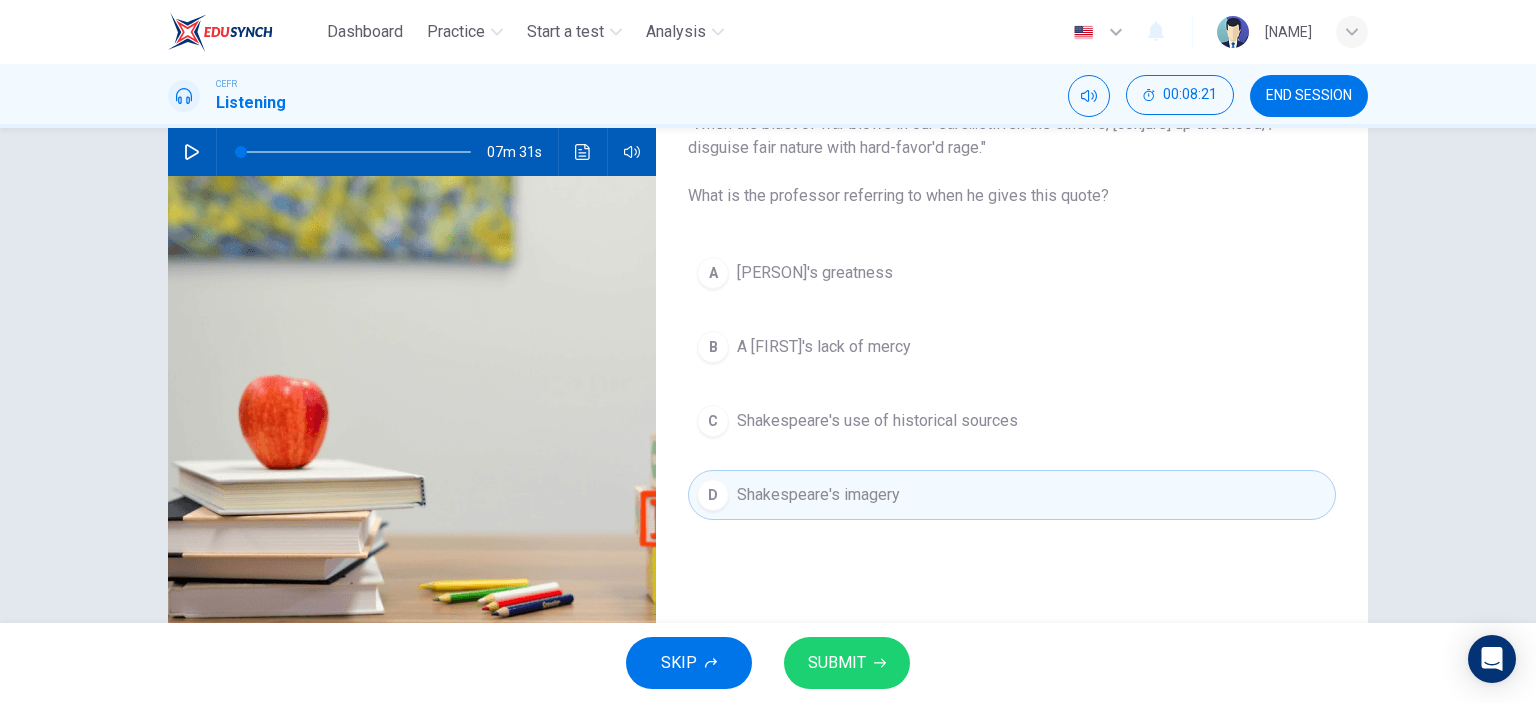 click on "SUBMIT" at bounding box center (847, 663) 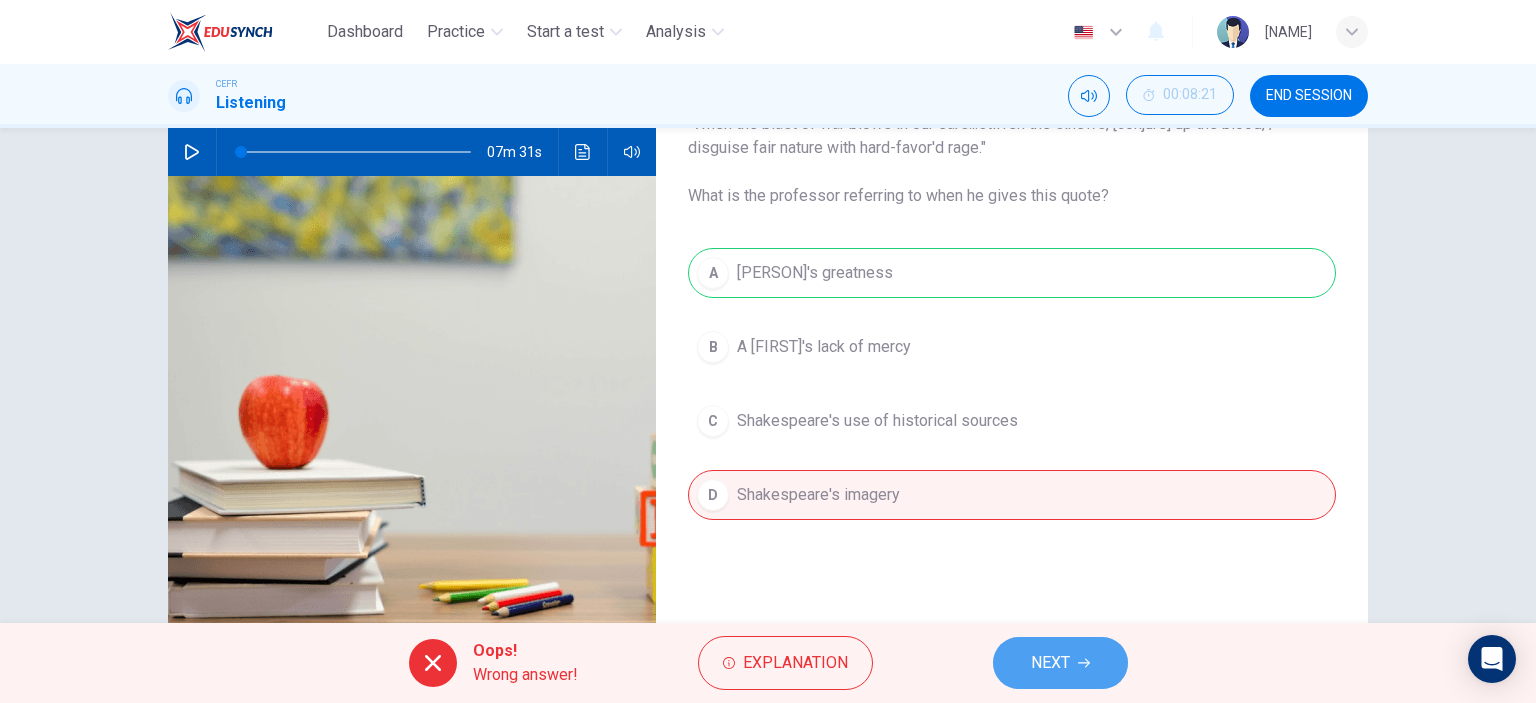 click at bounding box center [1084, 663] 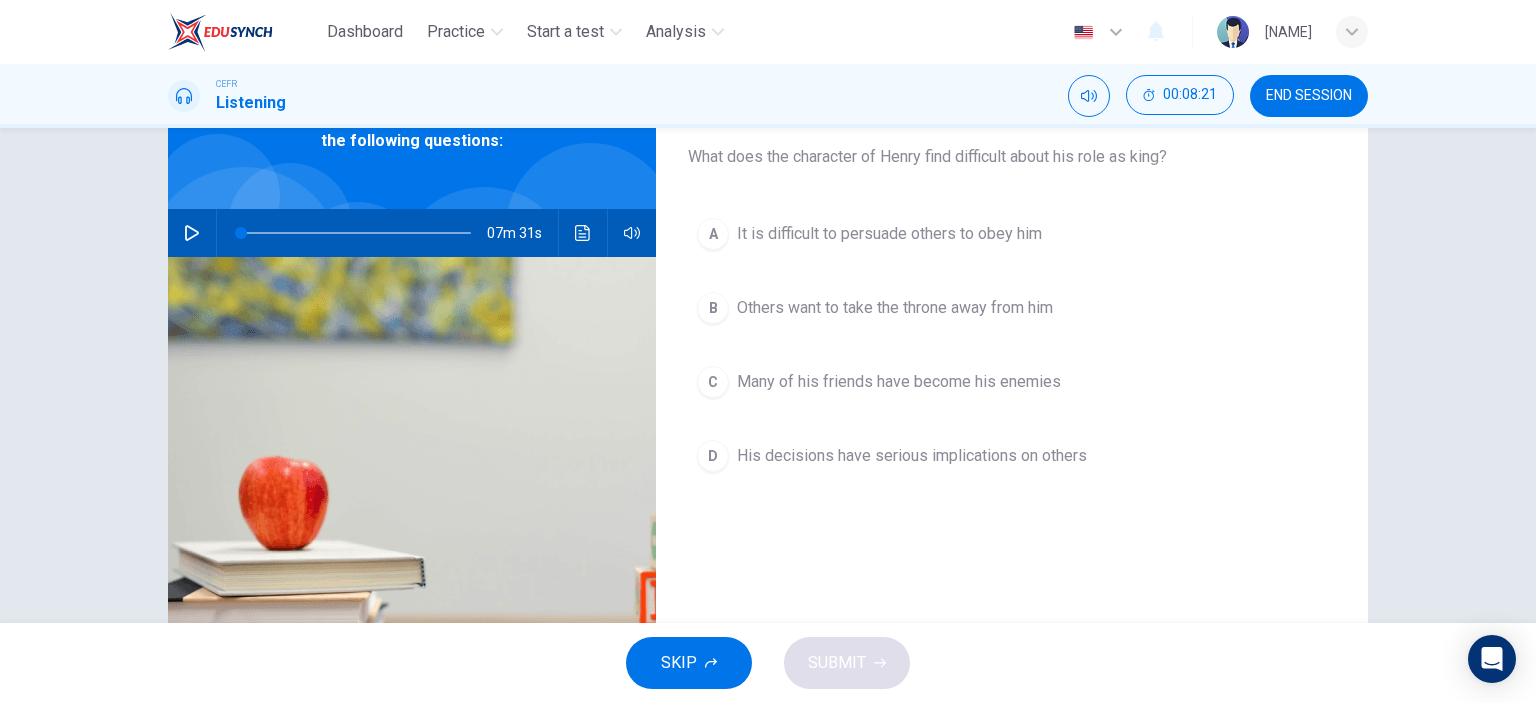 scroll, scrollTop: 0, scrollLeft: 0, axis: both 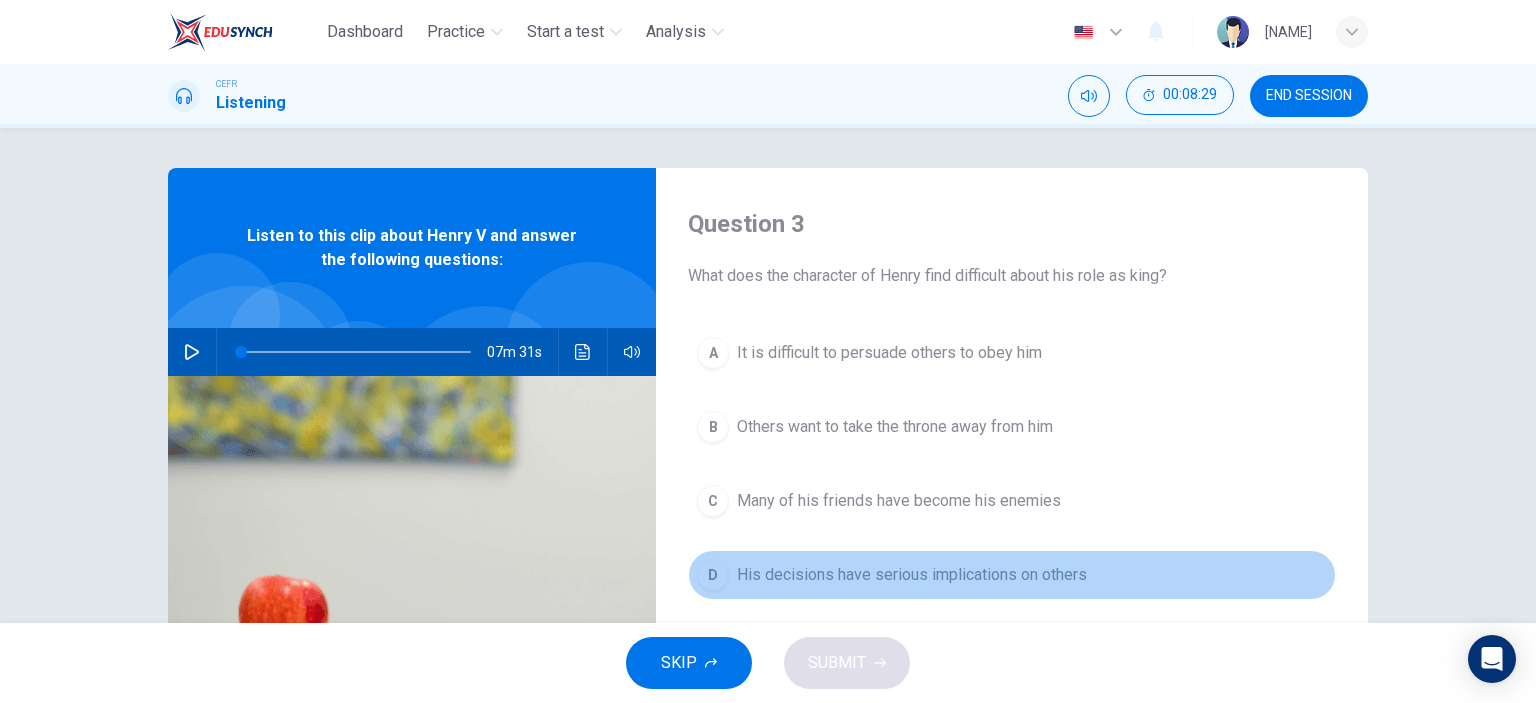 click on "D" at bounding box center [713, 353] 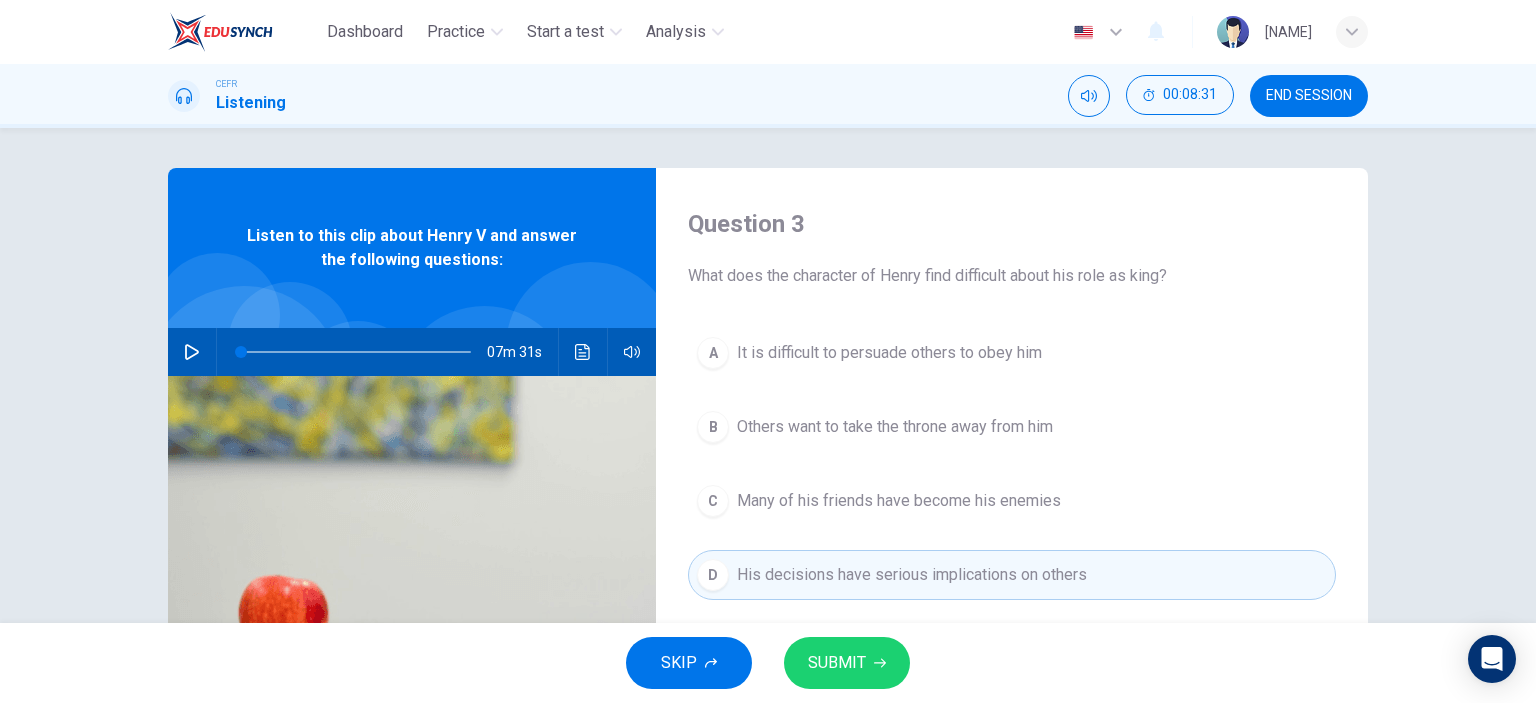 click on "SUBMIT" at bounding box center (837, 663) 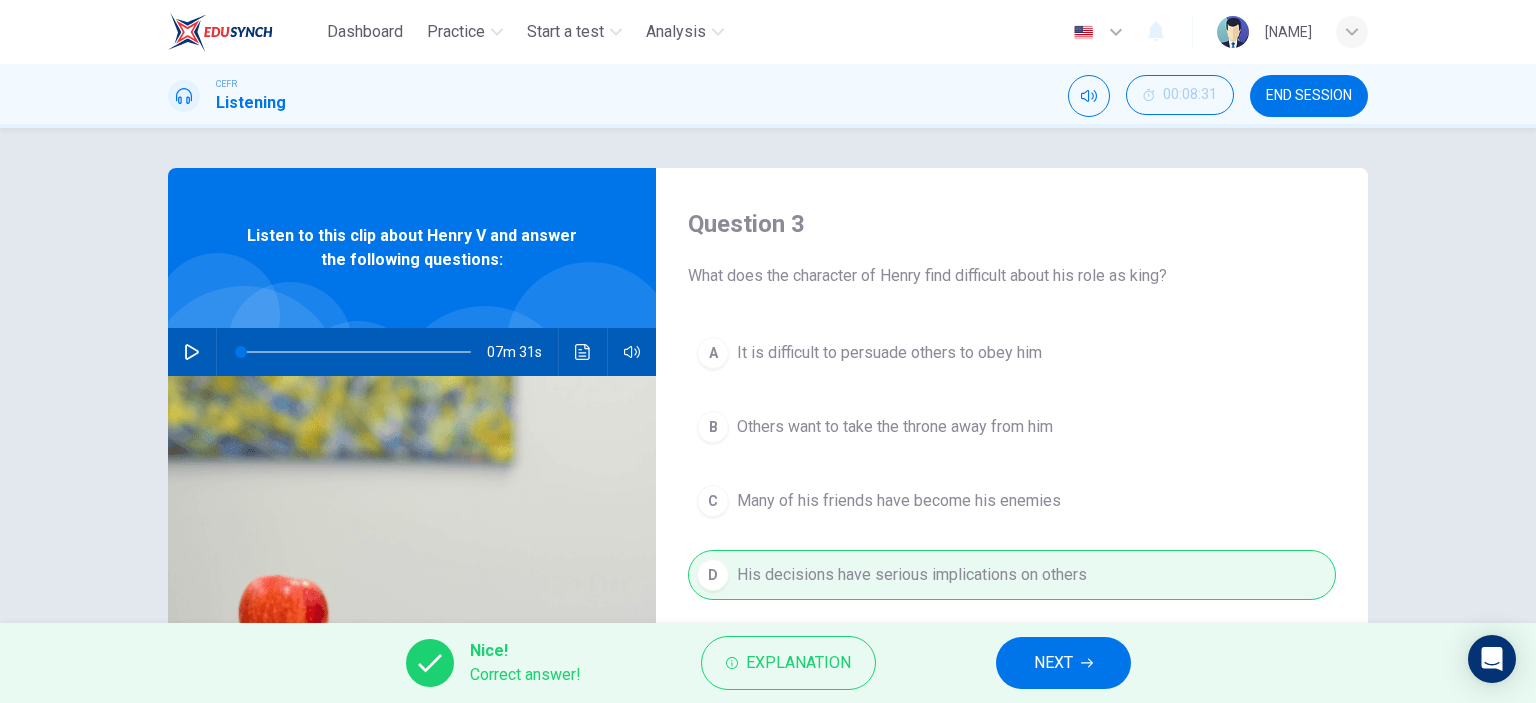 click on "NEXT" at bounding box center (1053, 663) 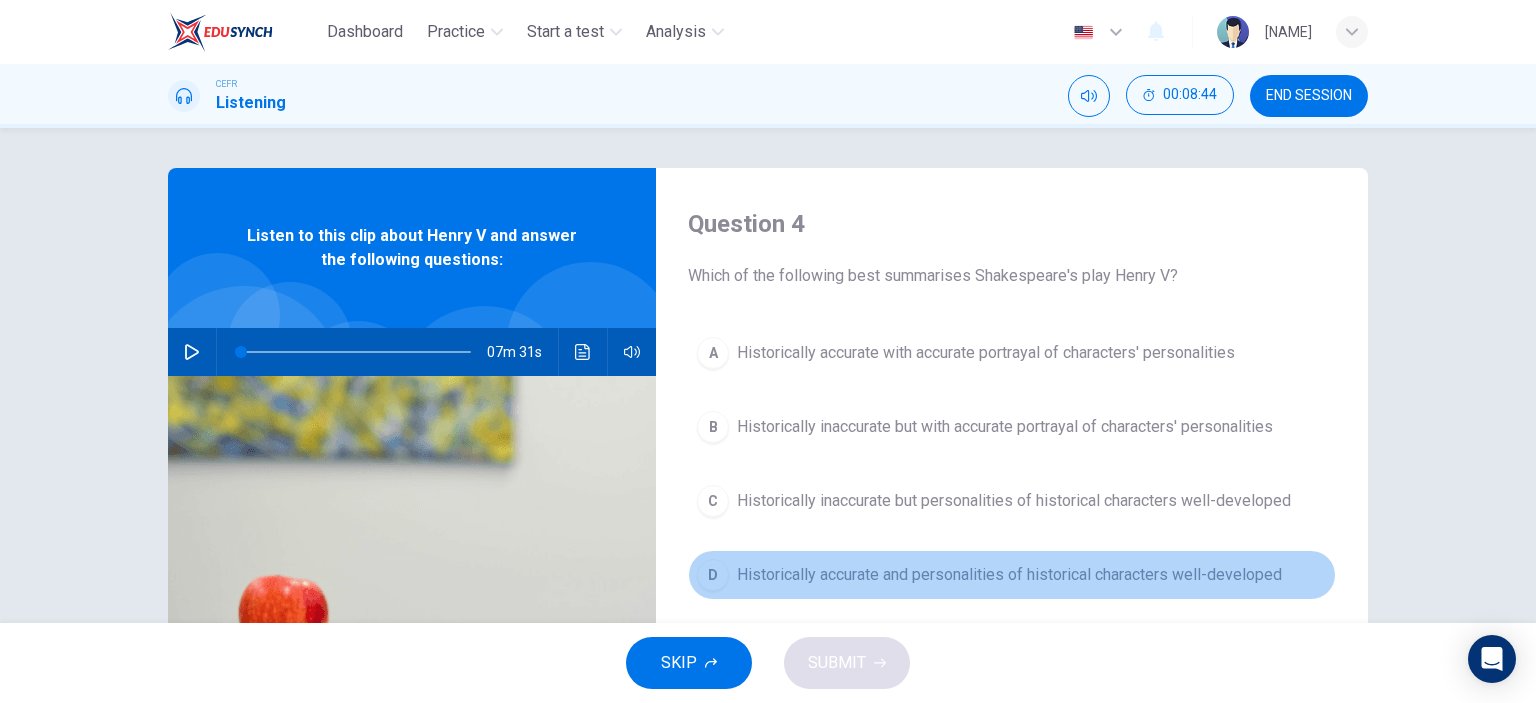 click on "D" at bounding box center (713, 353) 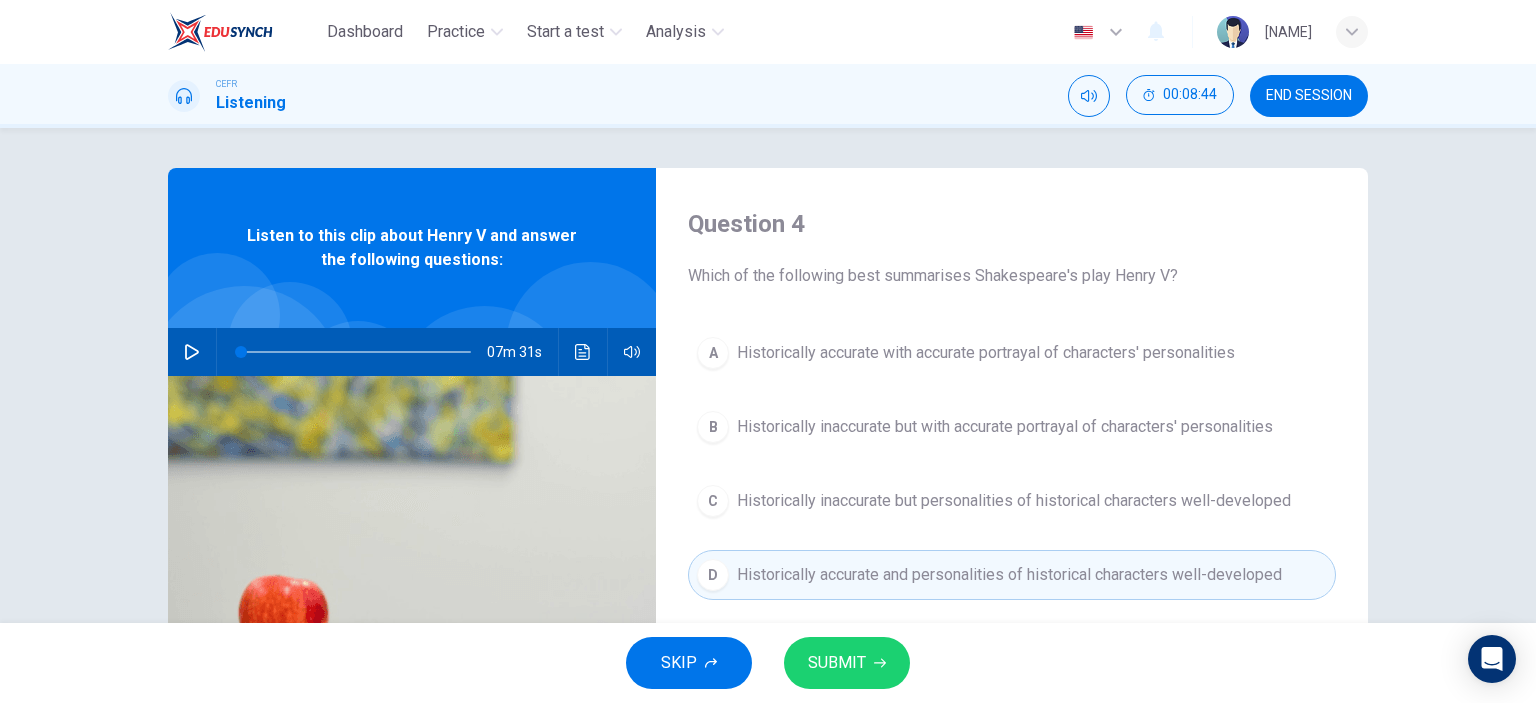 click on "SUBMIT" at bounding box center [837, 663] 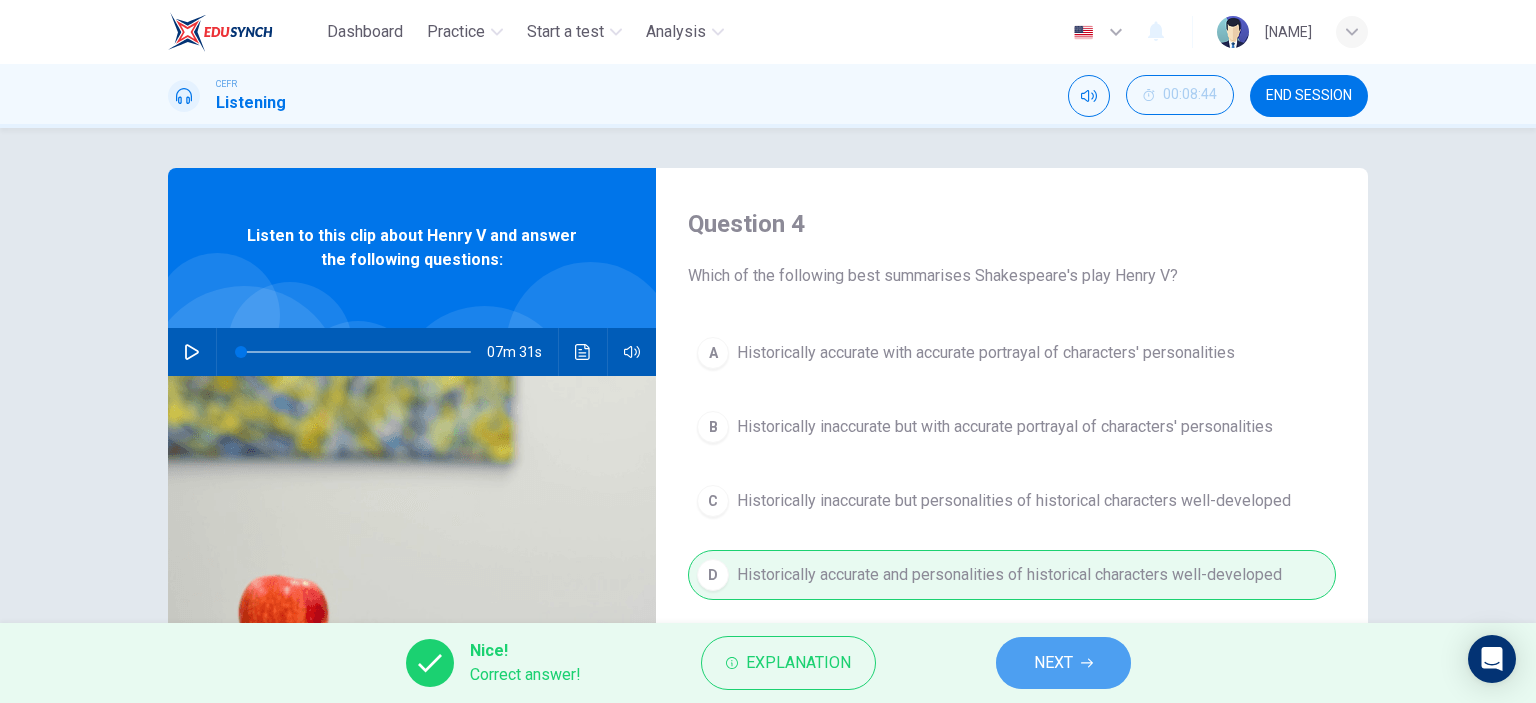 click on "NEXT" at bounding box center [1053, 663] 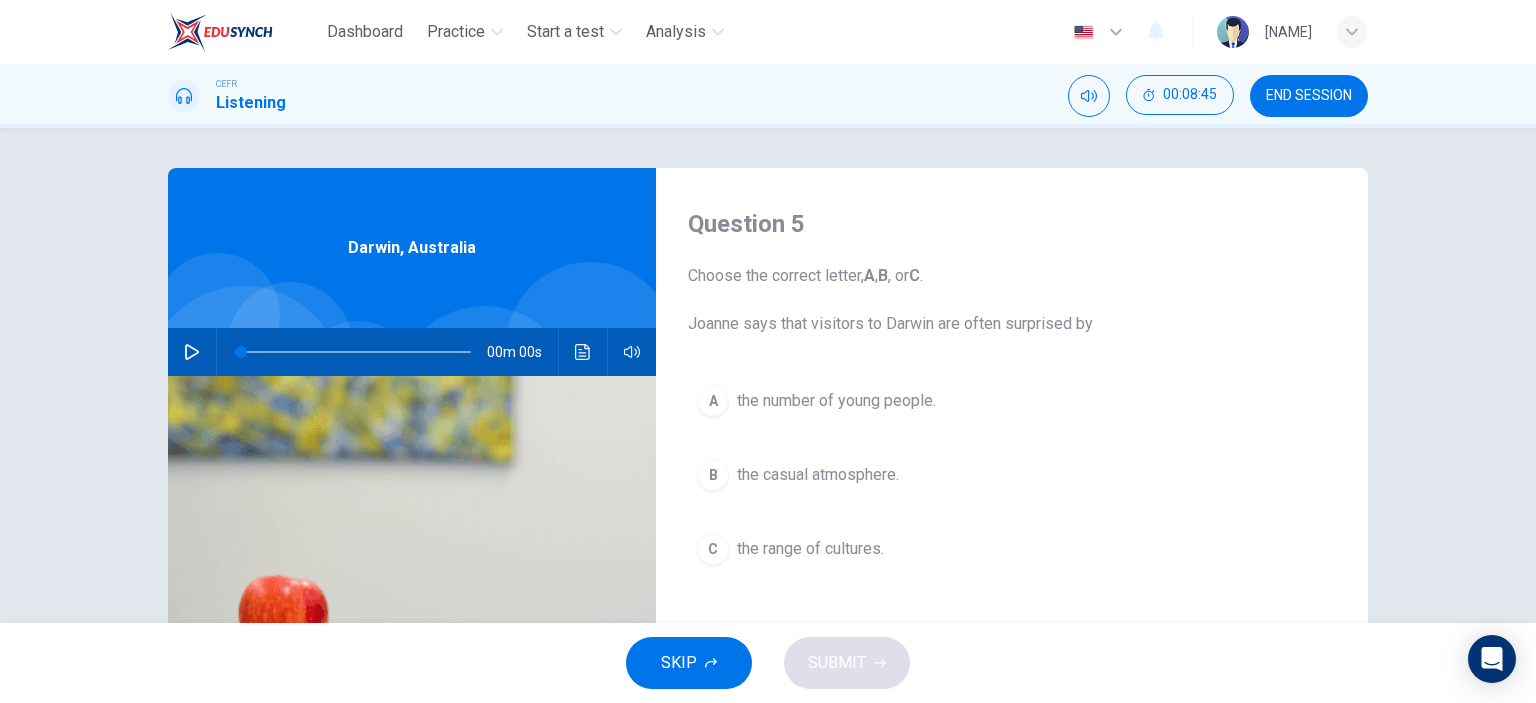 scroll, scrollTop: 100, scrollLeft: 0, axis: vertical 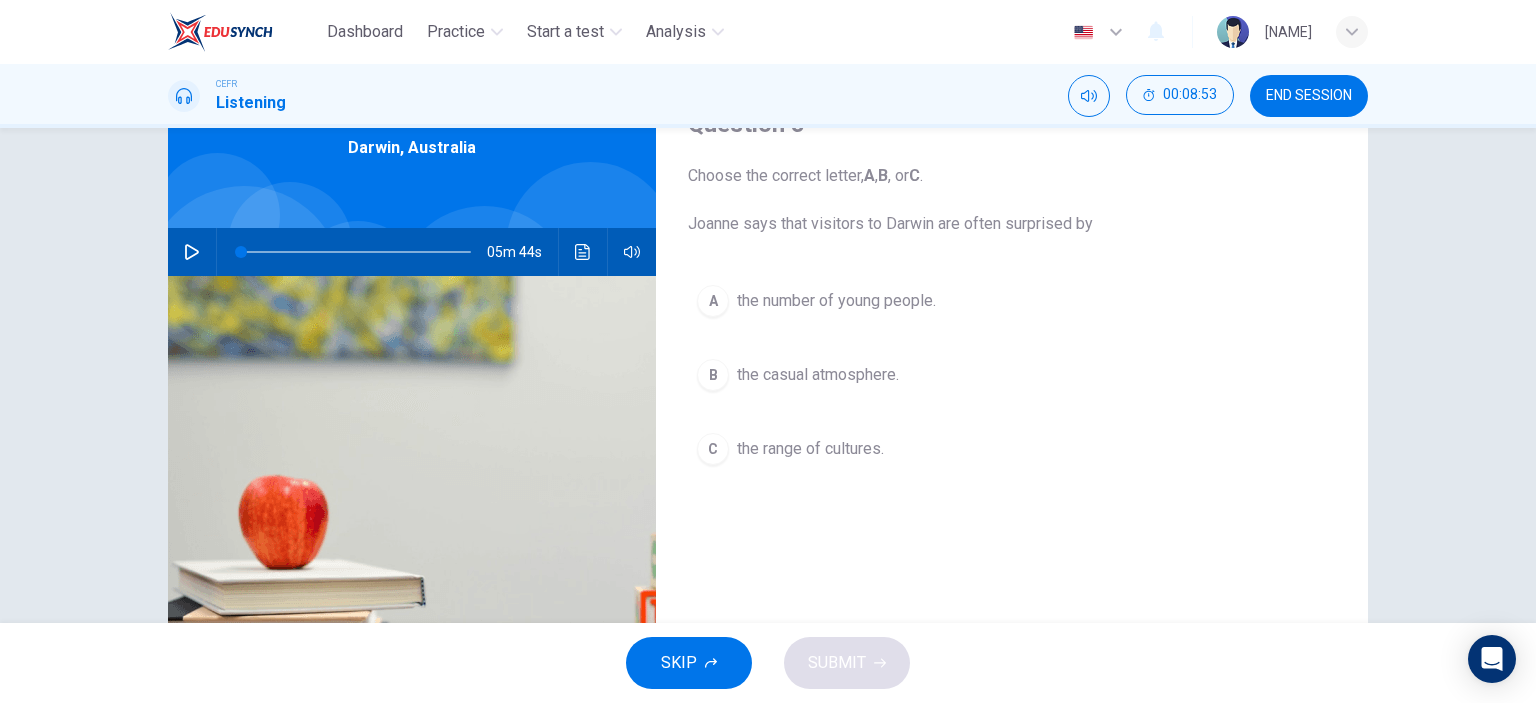 click at bounding box center (192, 252) 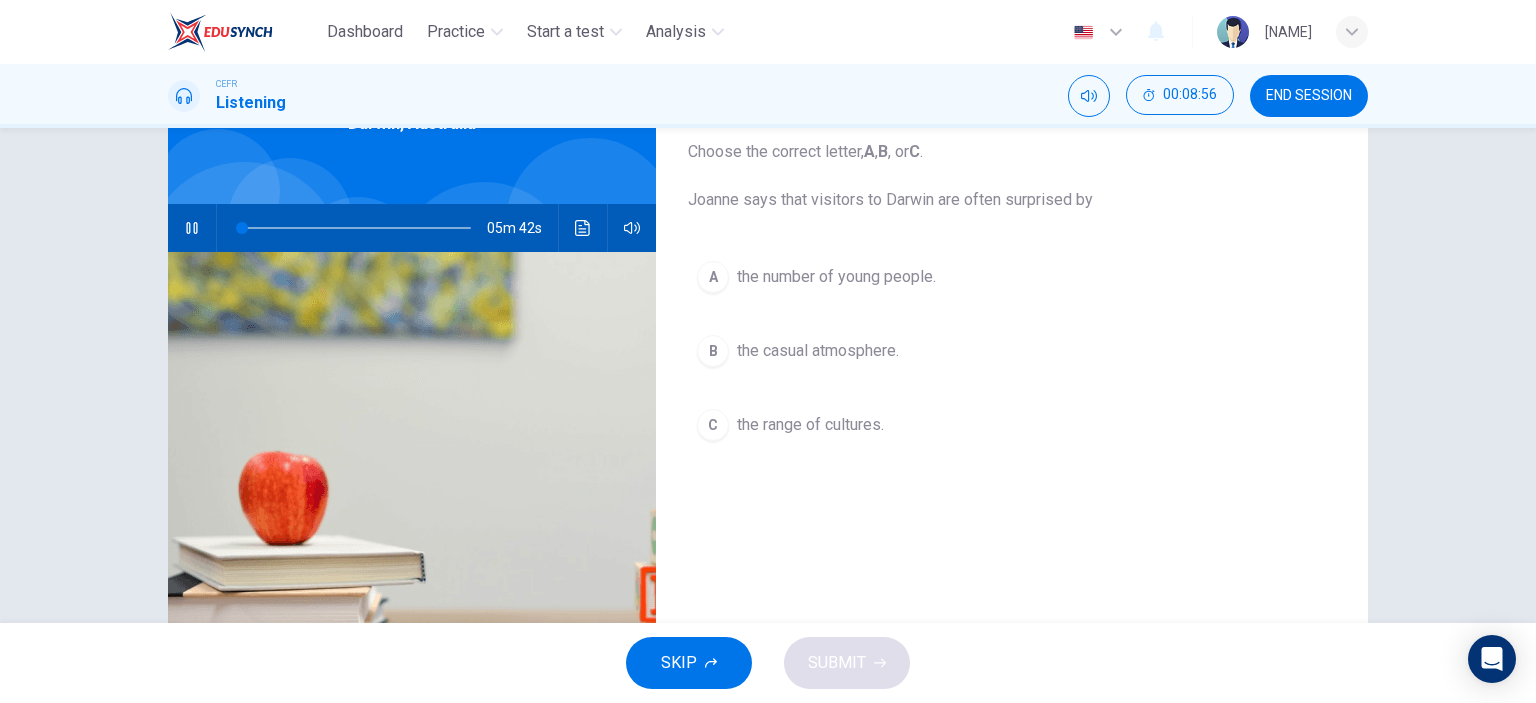 scroll, scrollTop: 0, scrollLeft: 0, axis: both 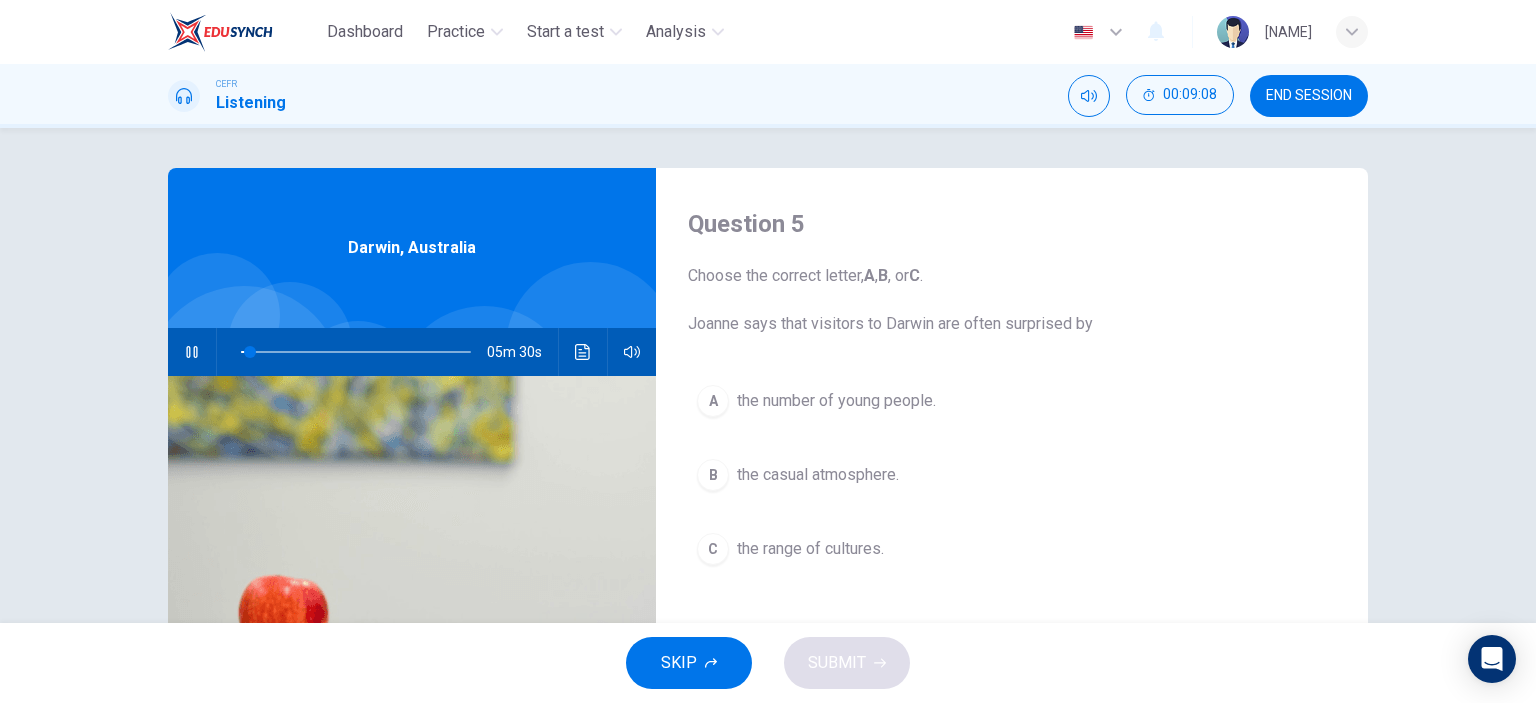 type 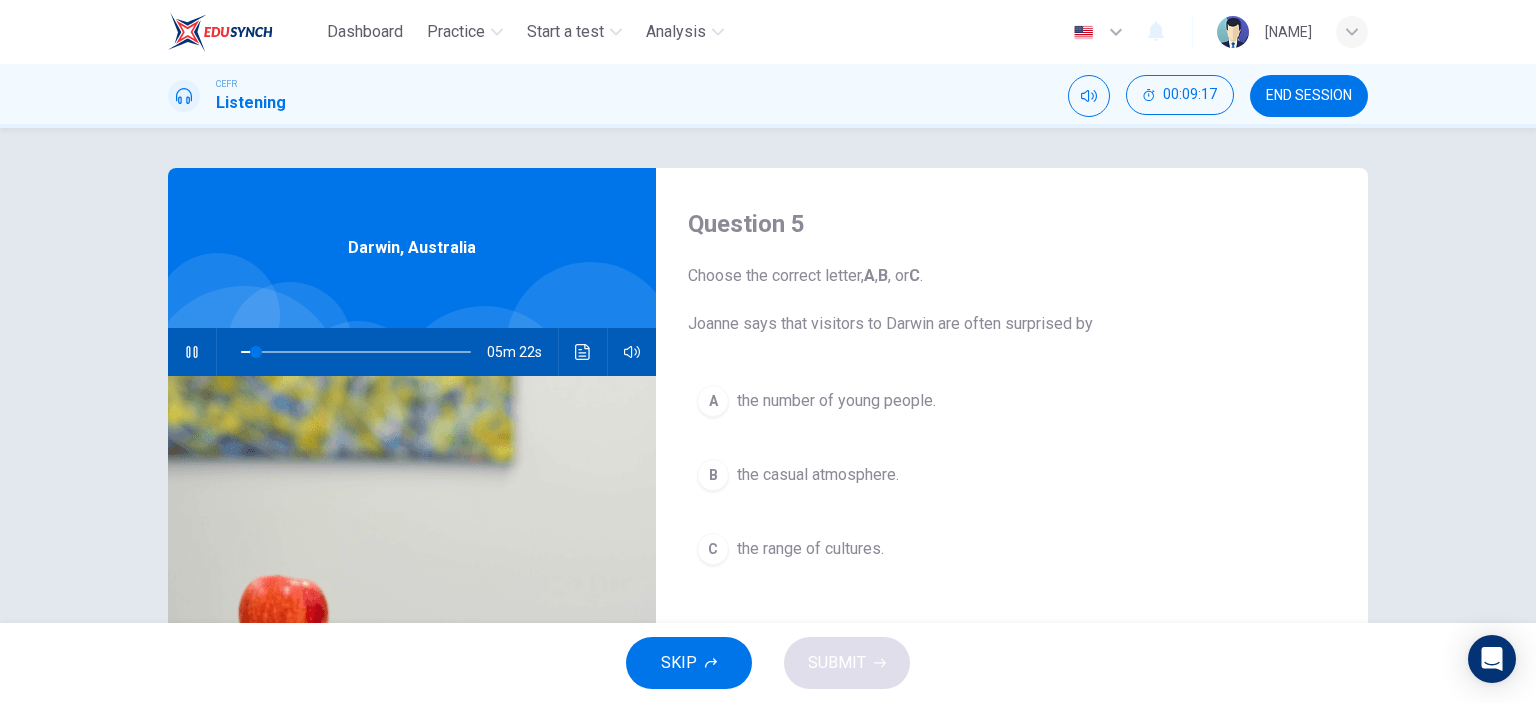 scroll, scrollTop: 100, scrollLeft: 0, axis: vertical 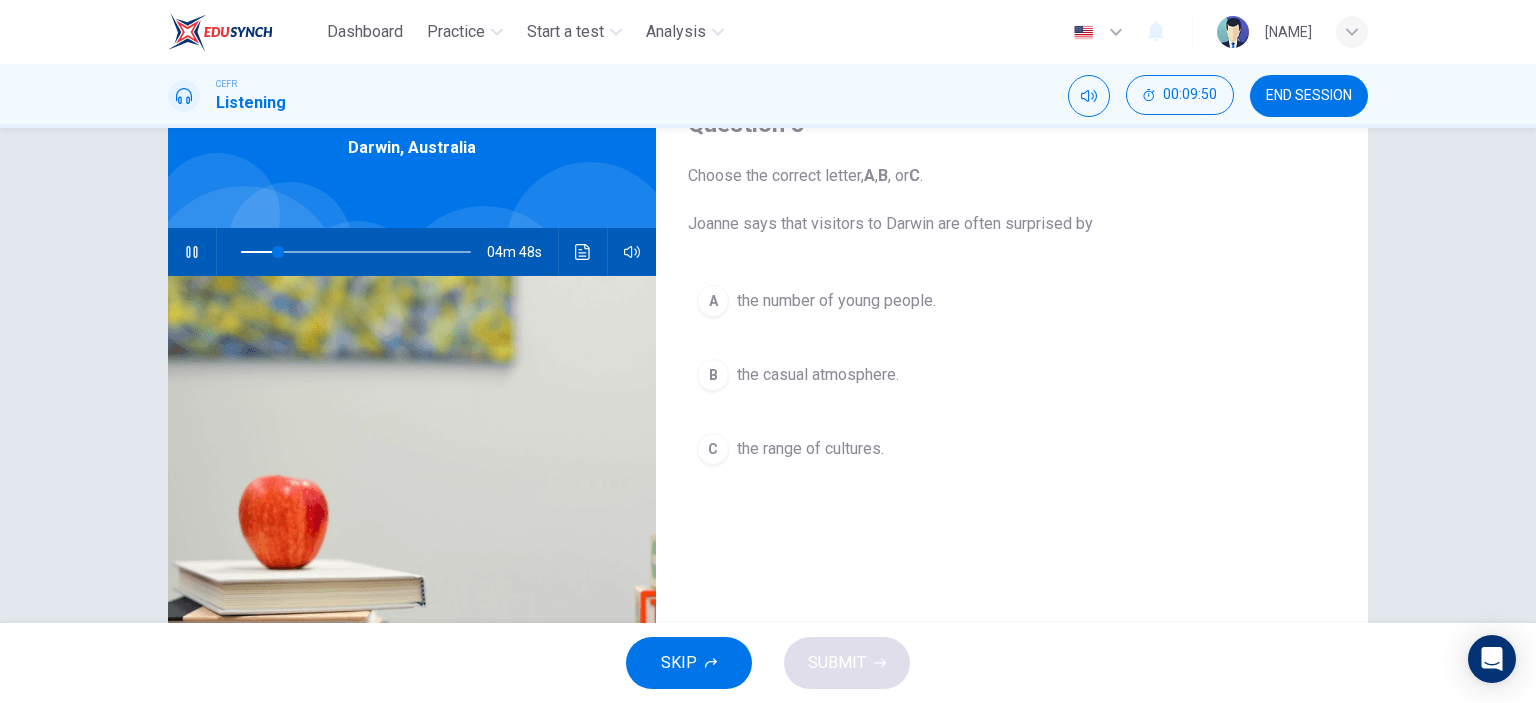 click on "C" at bounding box center [713, 301] 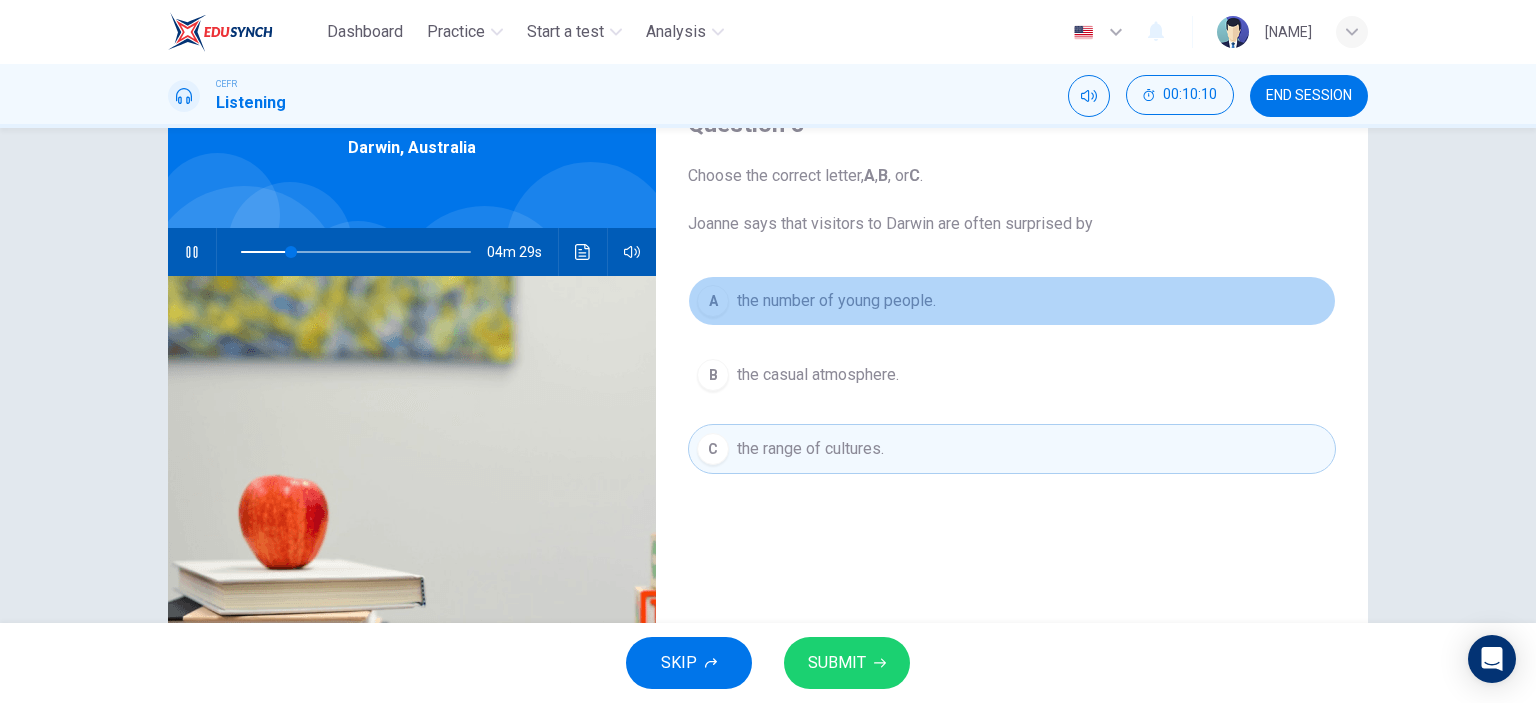 click on "the number of young people." at bounding box center (836, 301) 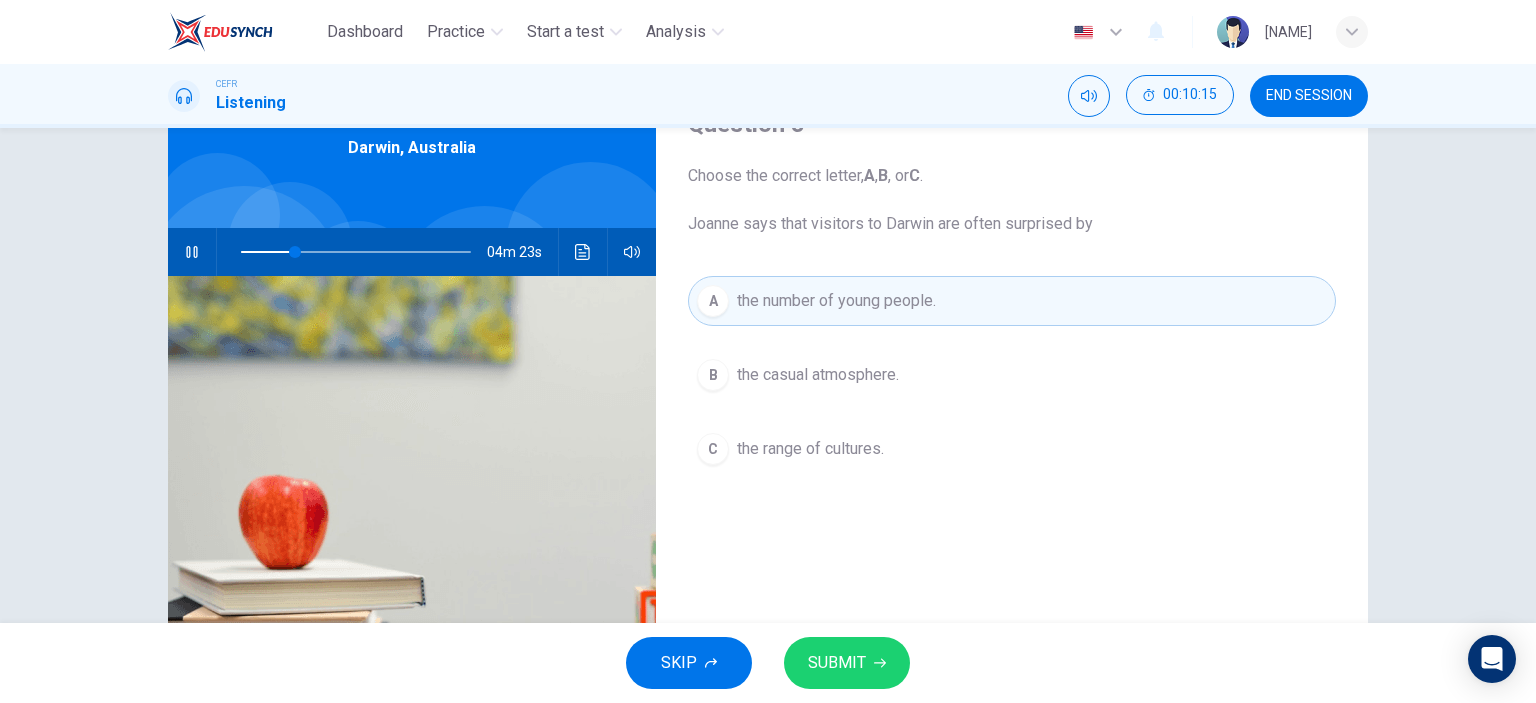 click on "SUBMIT" at bounding box center [847, 663] 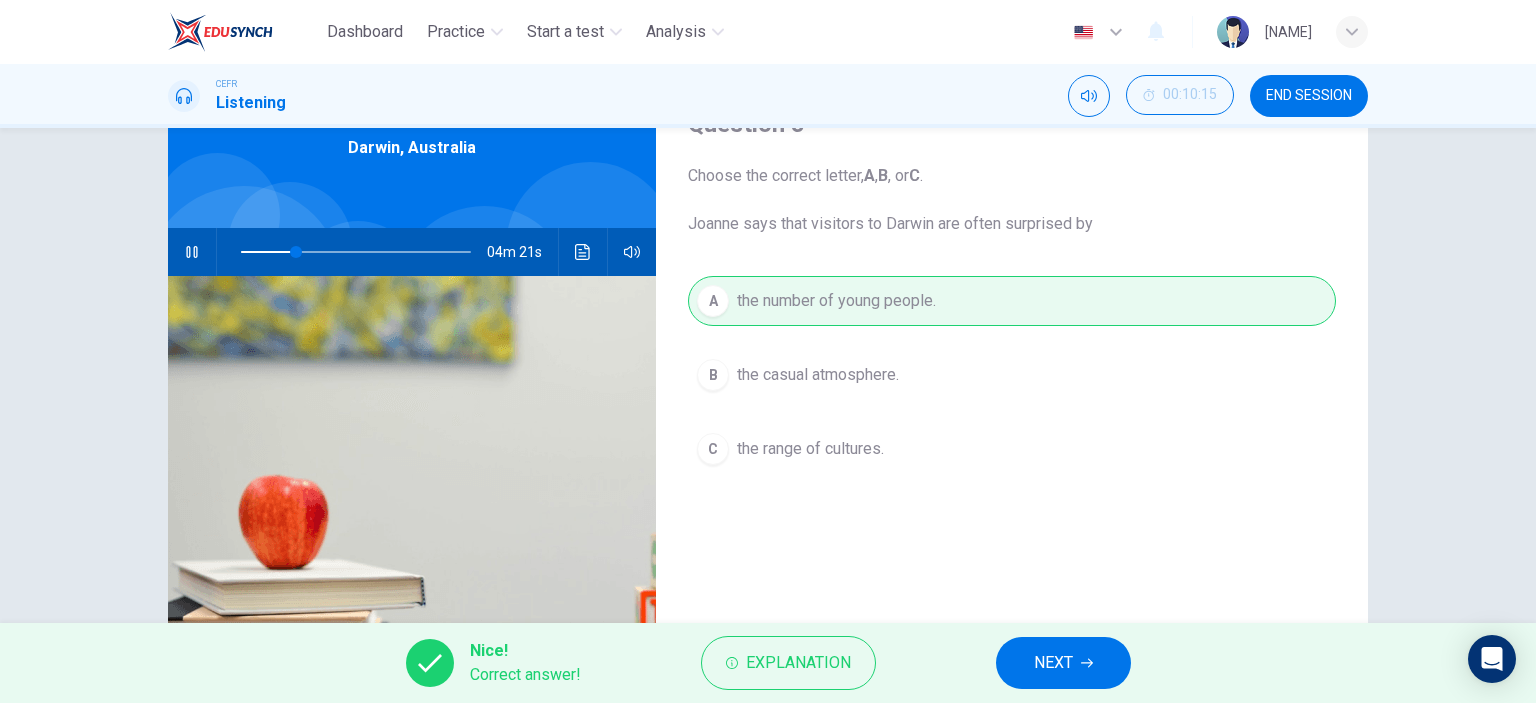 click on "NEXT" at bounding box center [1053, 663] 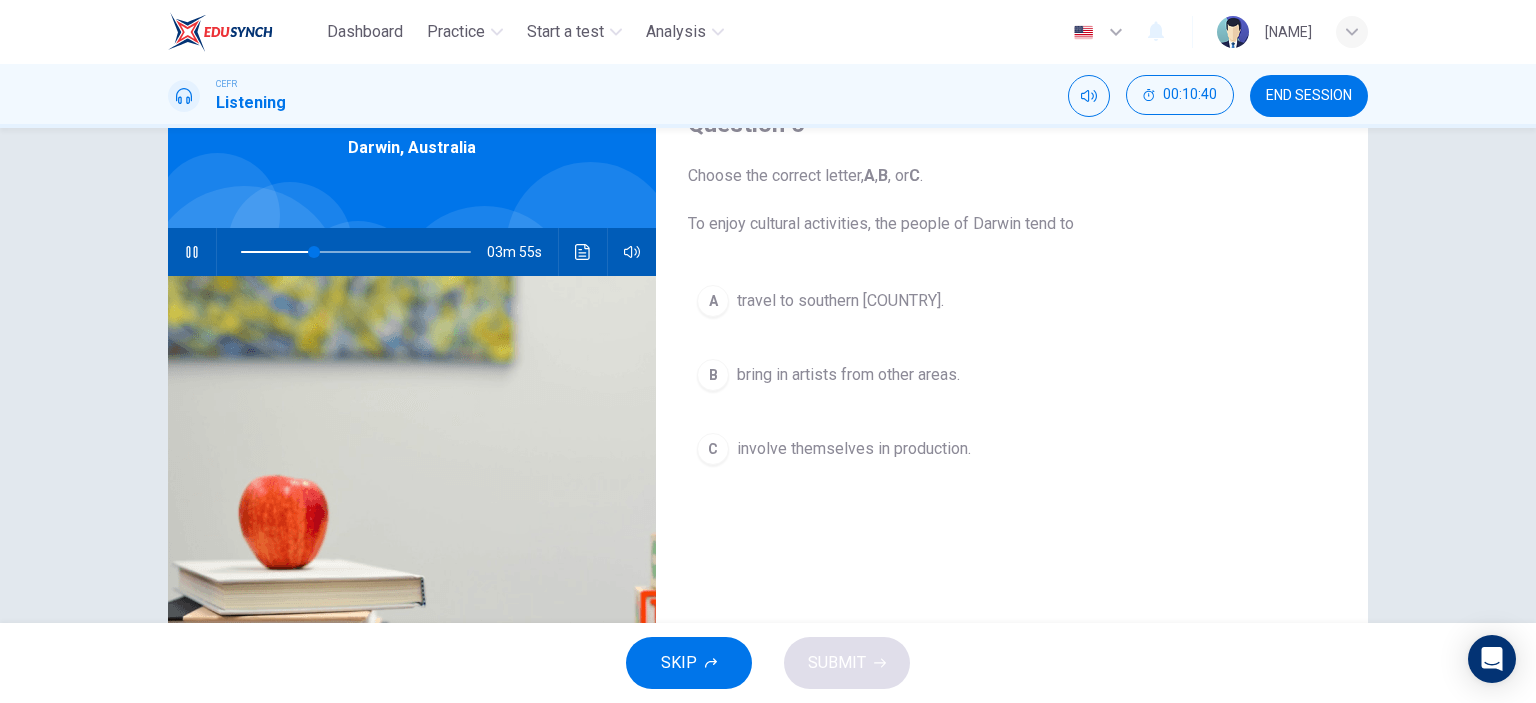click on "C" at bounding box center (713, 301) 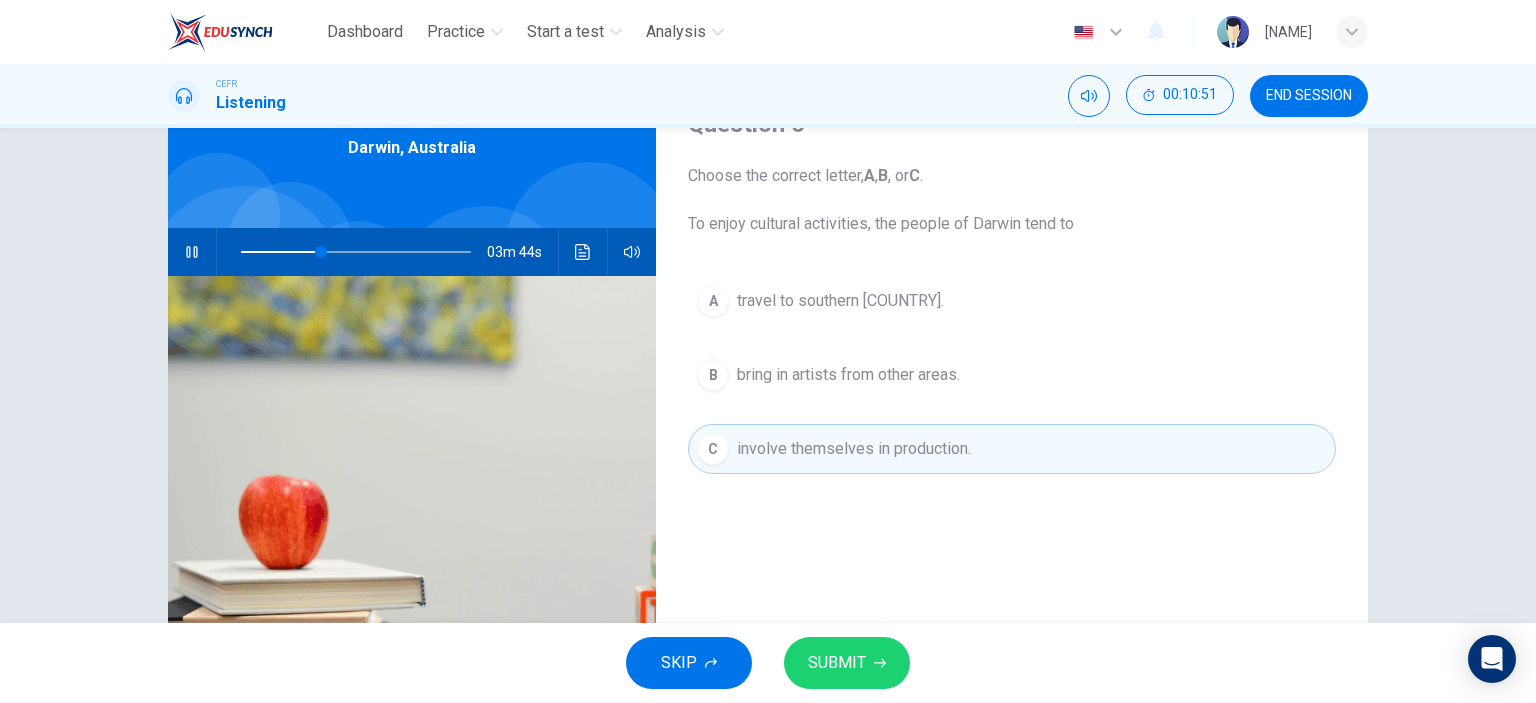 click on "SUBMIT" at bounding box center [847, 663] 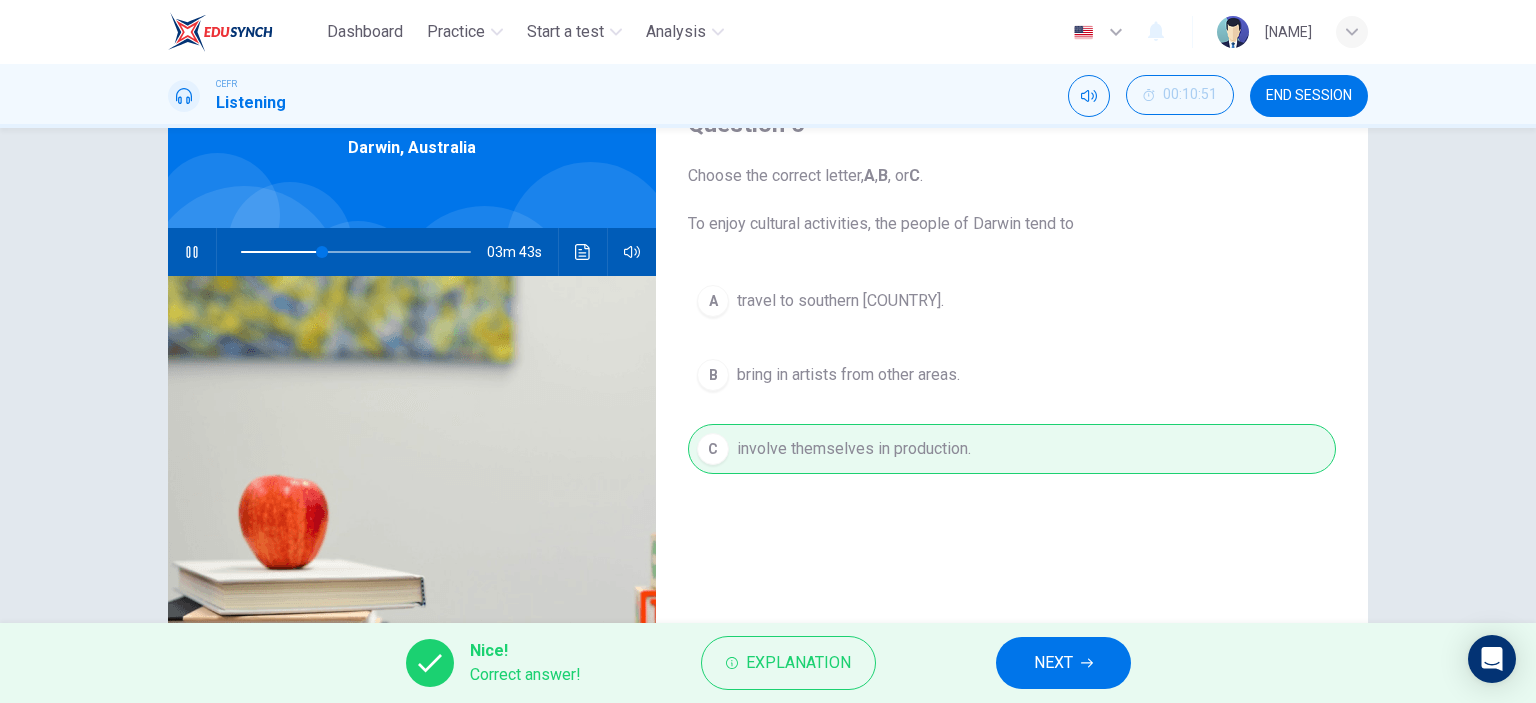 click on "NEXT" at bounding box center [1053, 663] 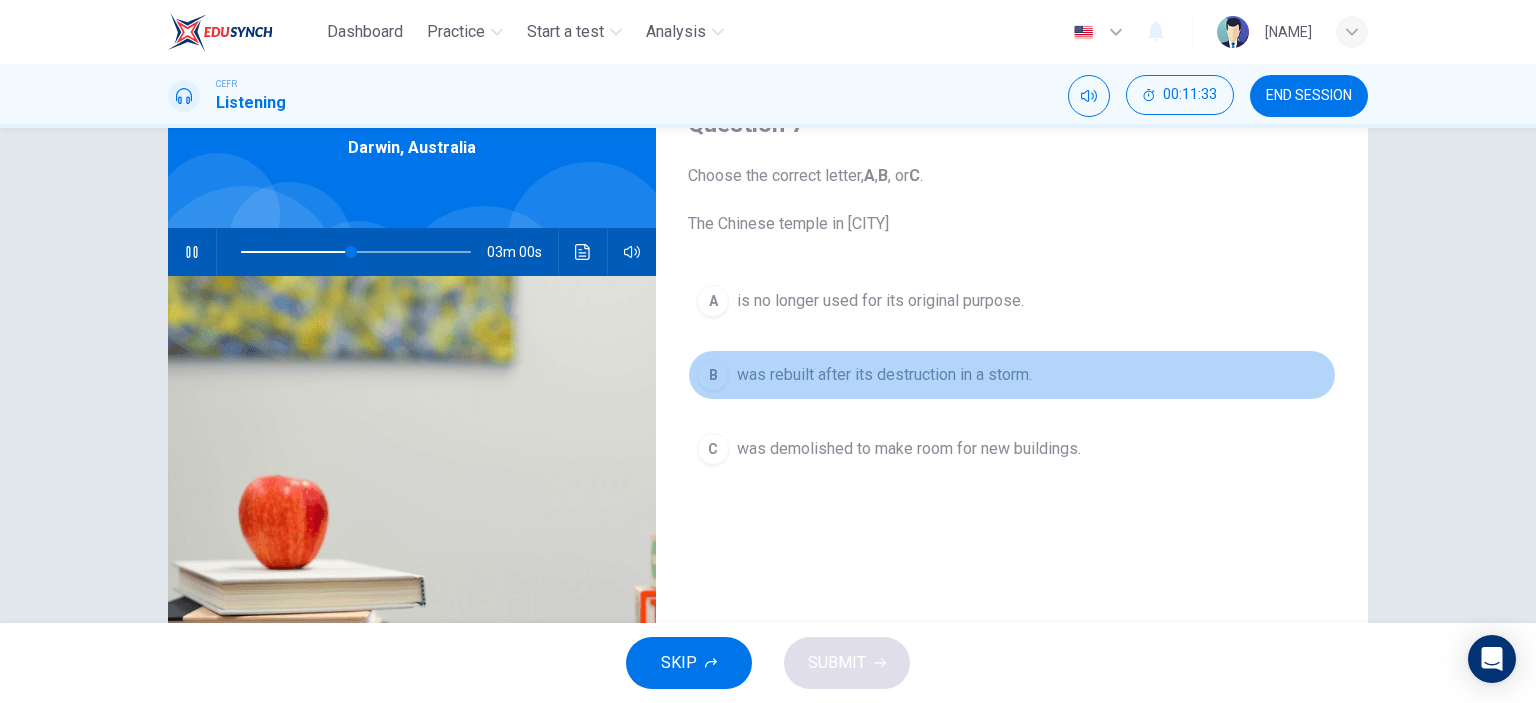 click on "B" at bounding box center [713, 301] 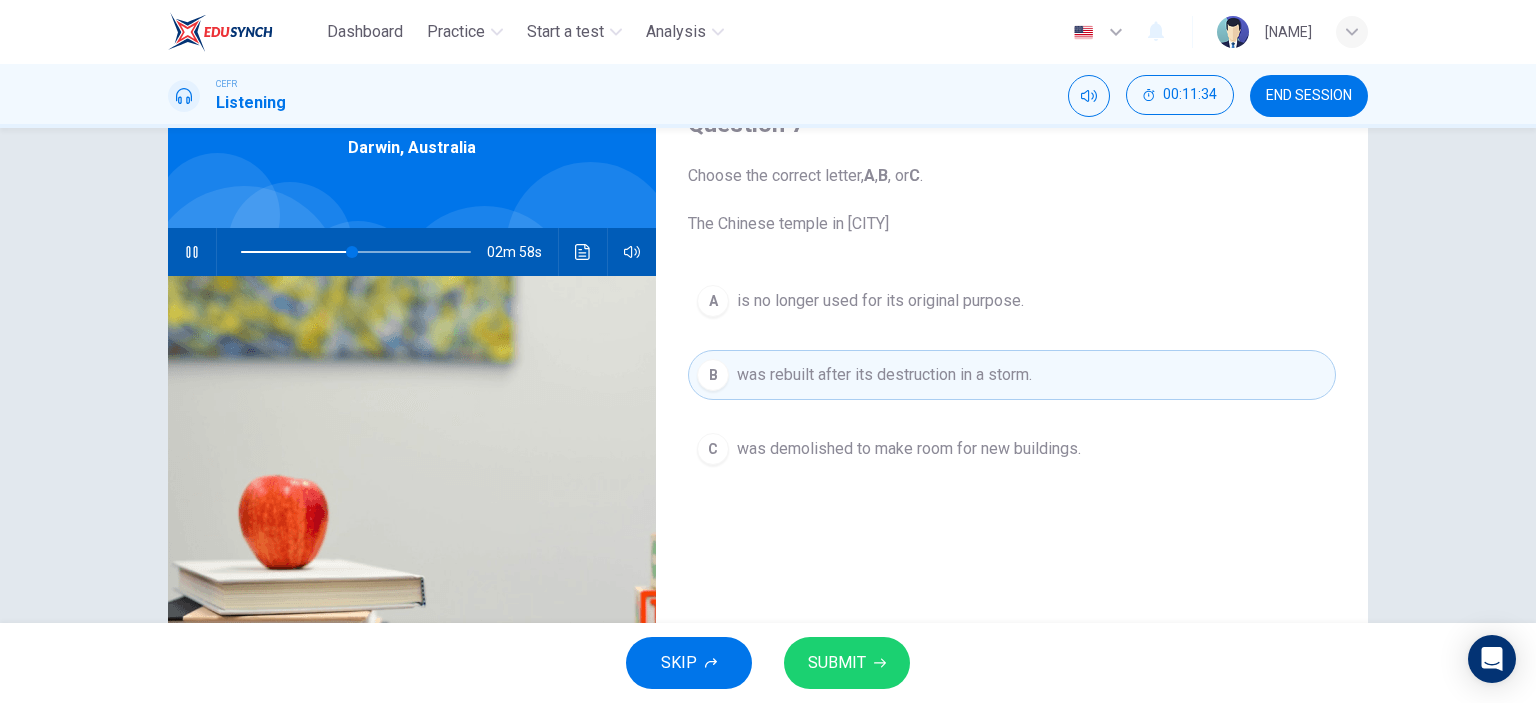click on "SUBMIT" at bounding box center (837, 663) 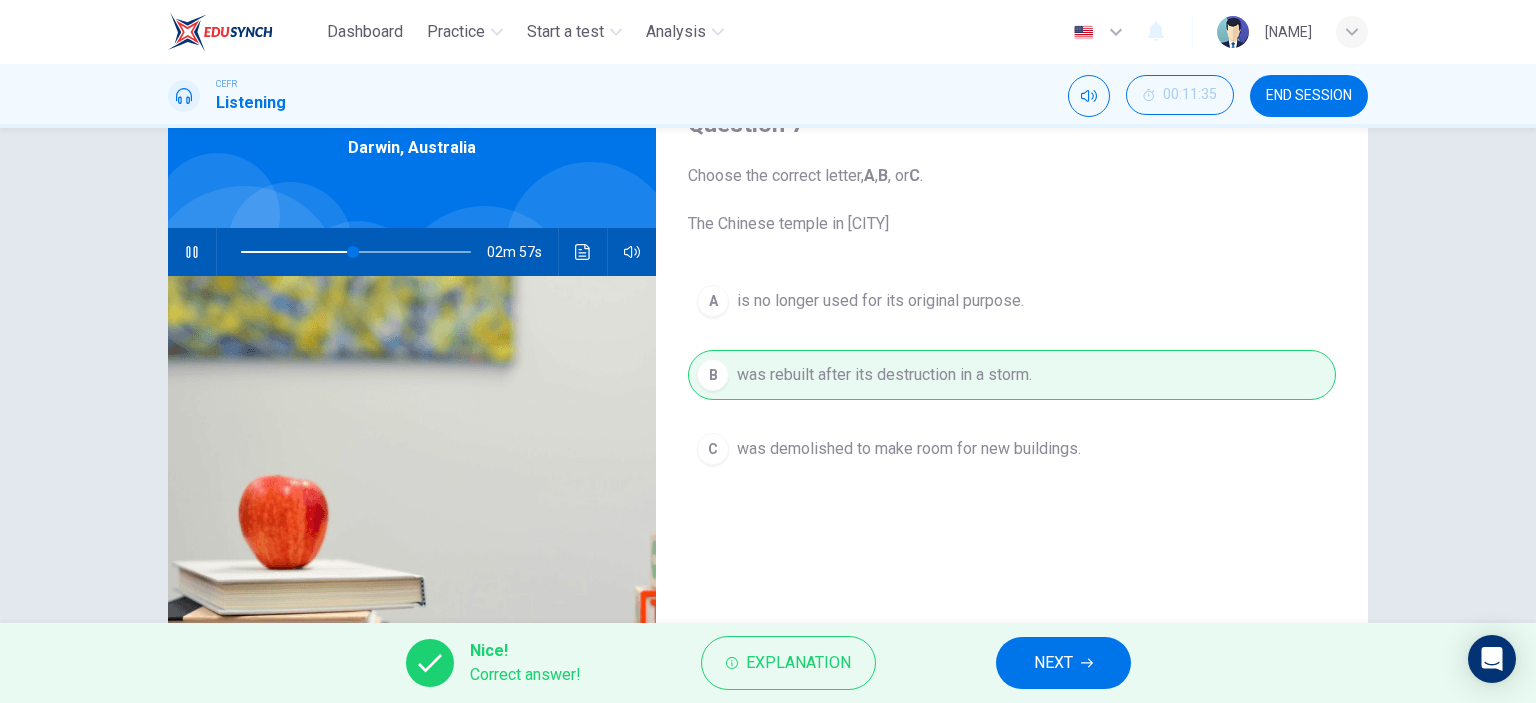 click on "NEXT" at bounding box center (1053, 663) 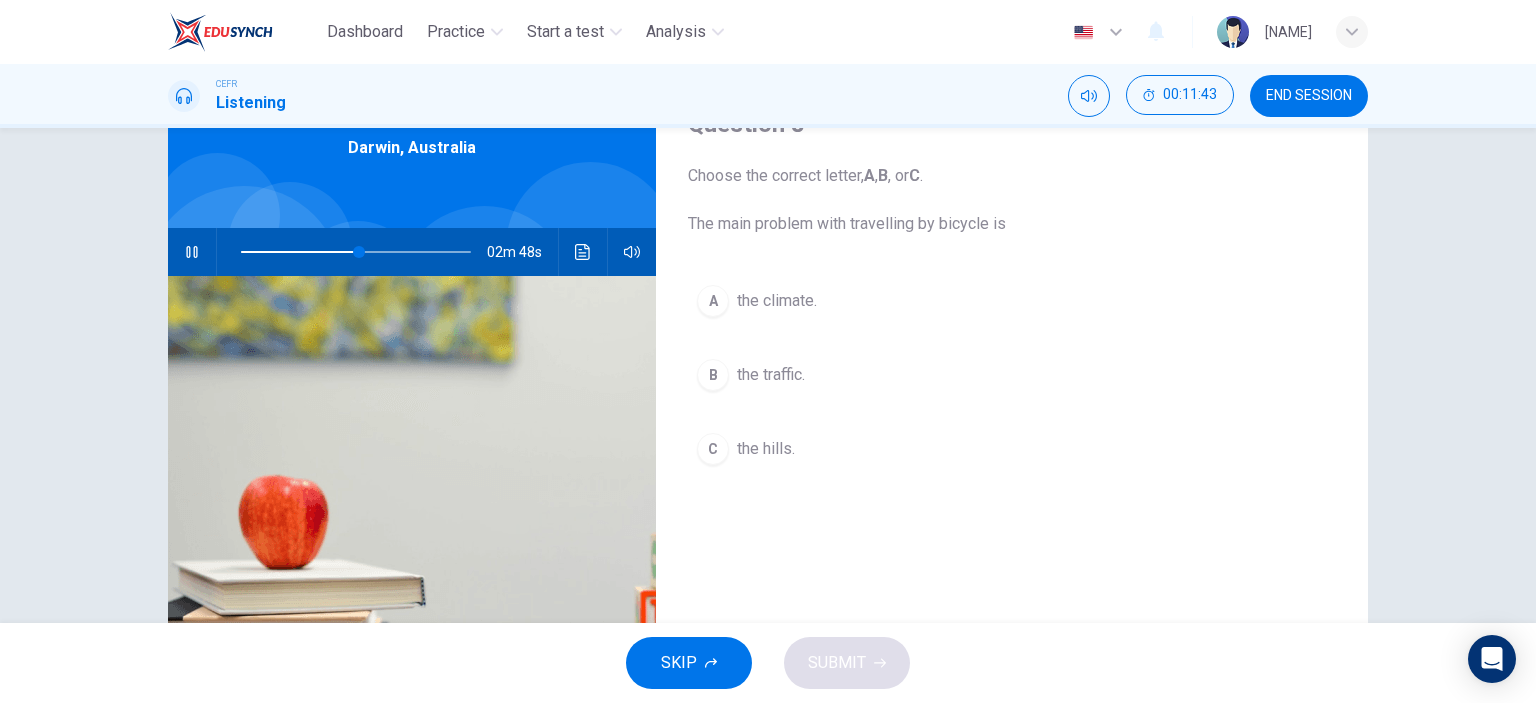 click on "A" at bounding box center (713, 301) 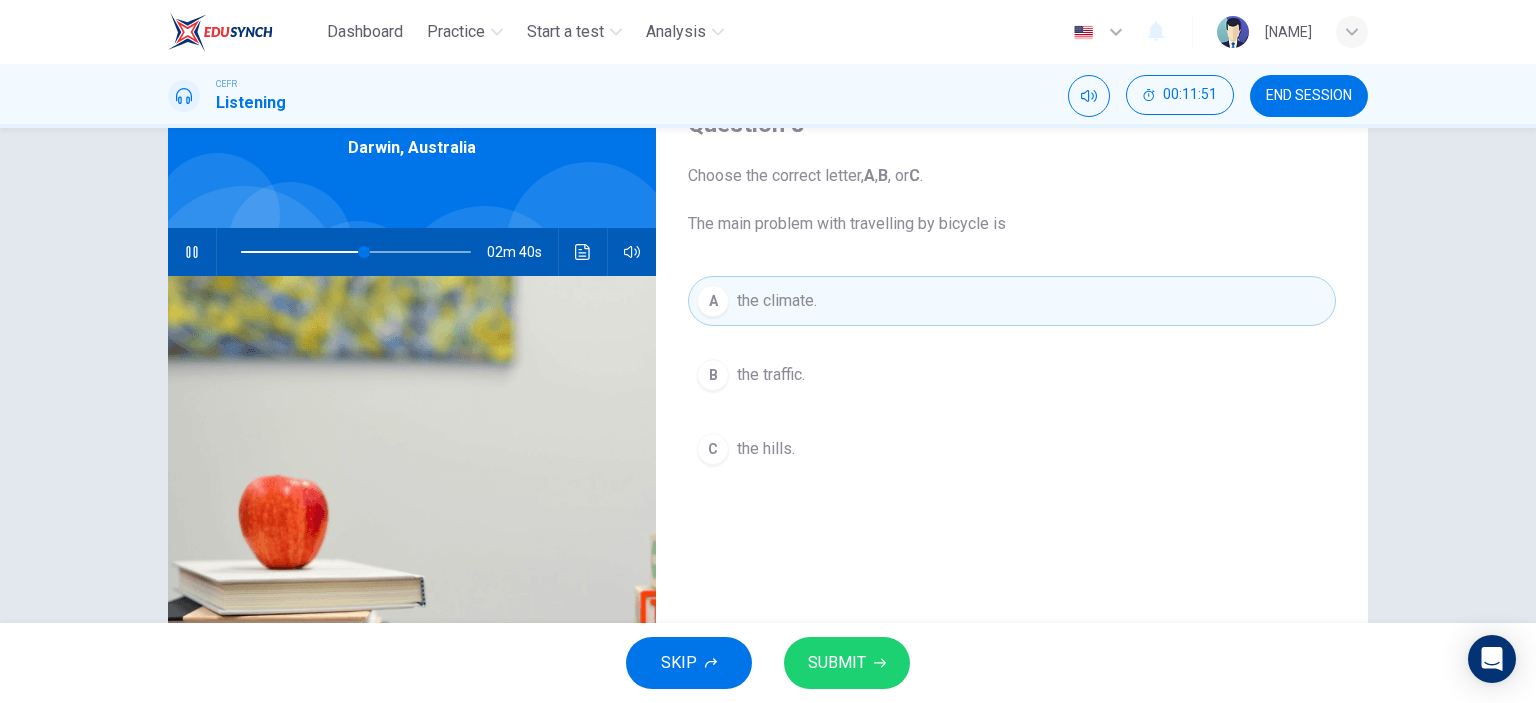 click on "SUBMIT" at bounding box center (837, 663) 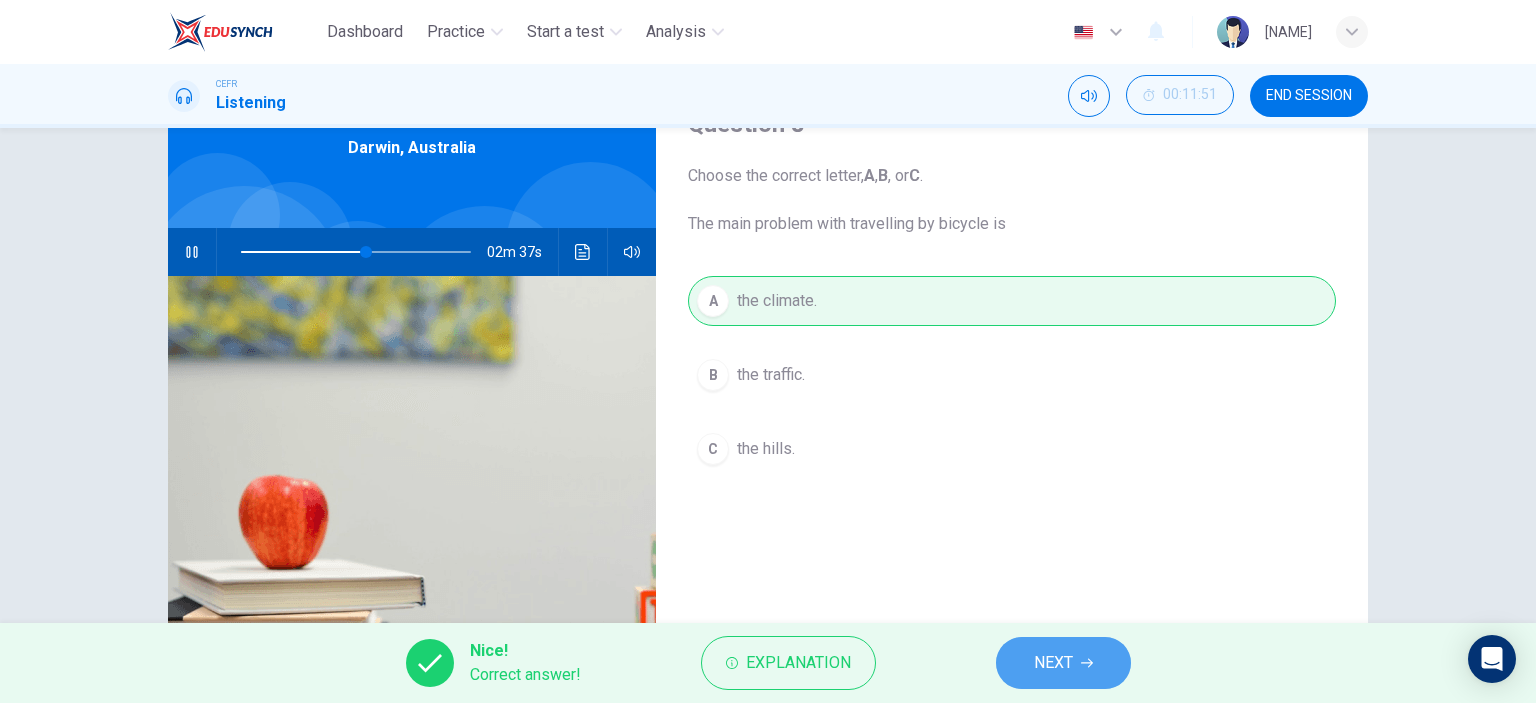 click on "NEXT" at bounding box center (1063, 663) 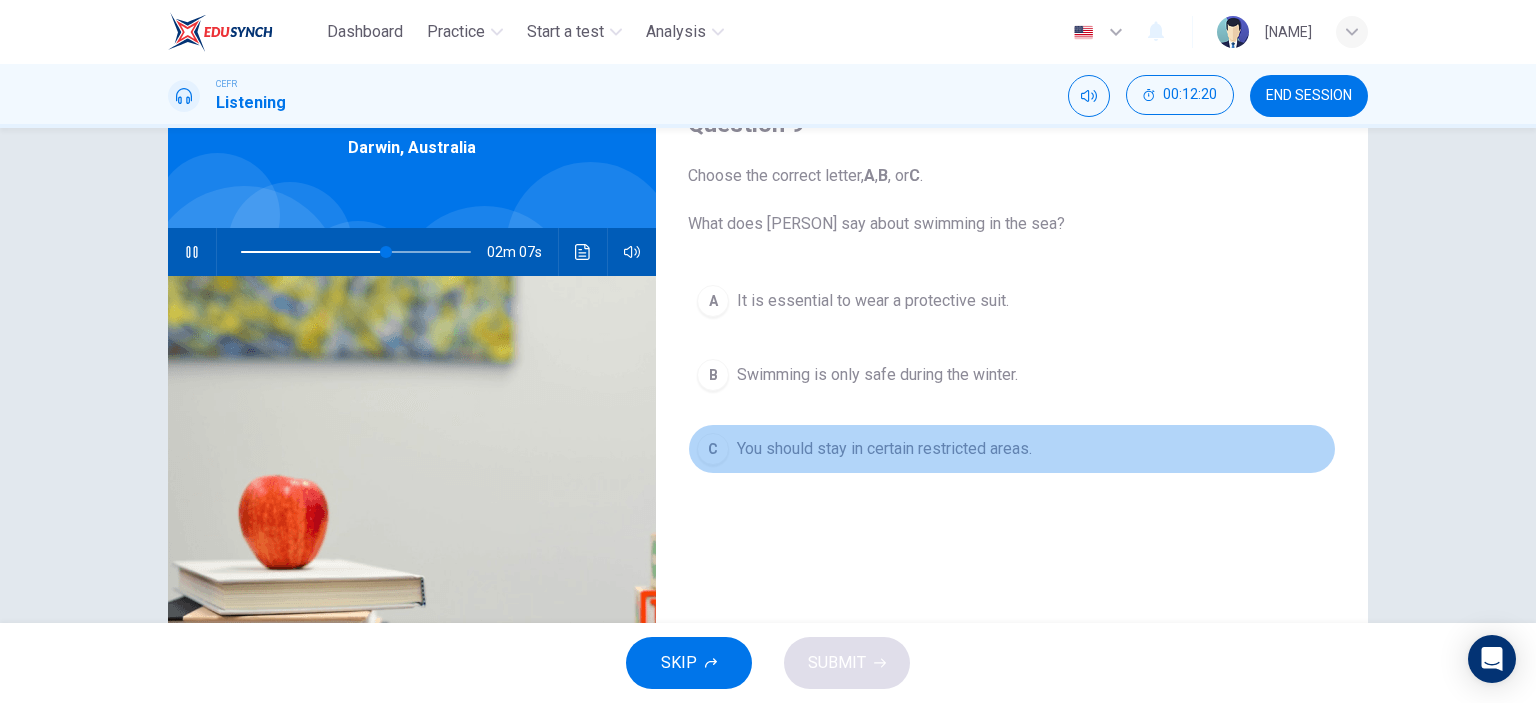 click on "C" at bounding box center (713, 301) 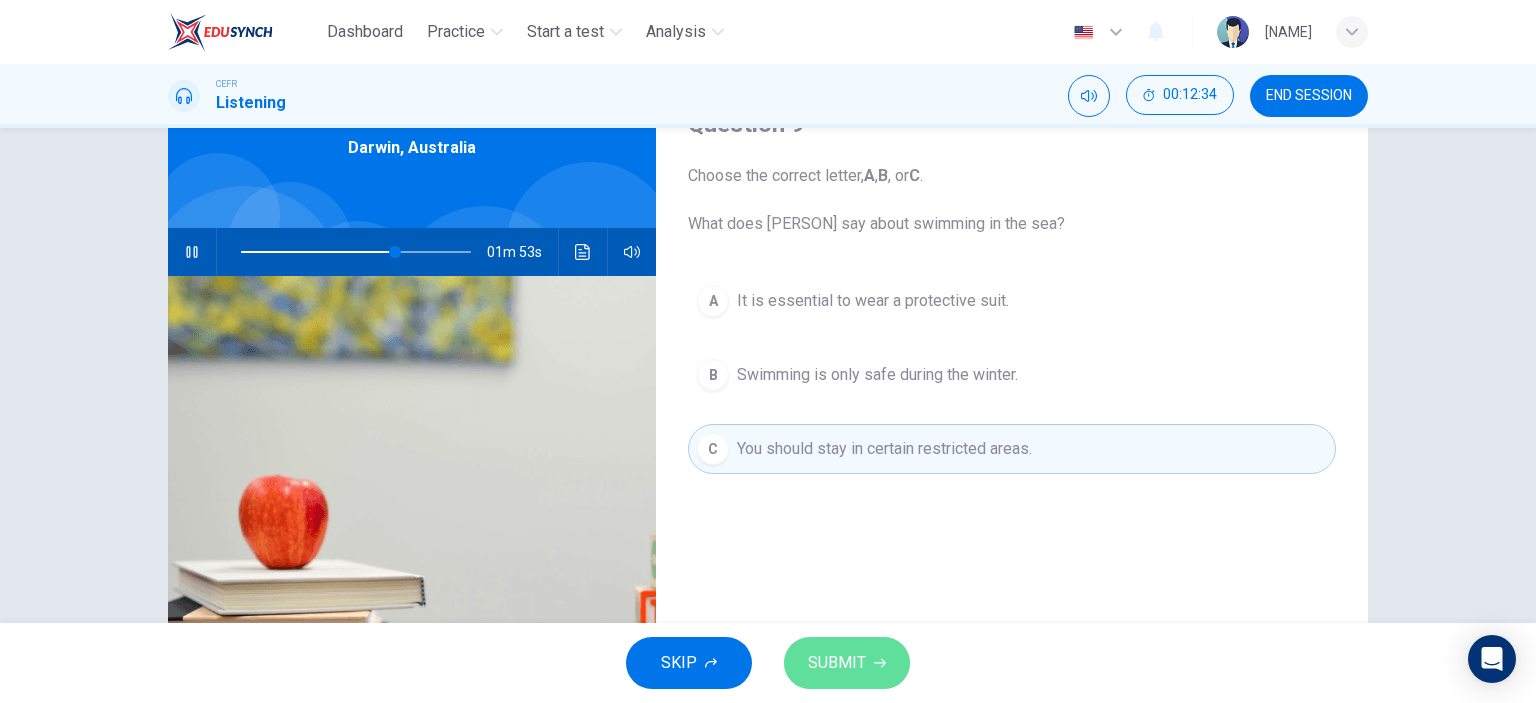 click on "SUBMIT" at bounding box center (837, 663) 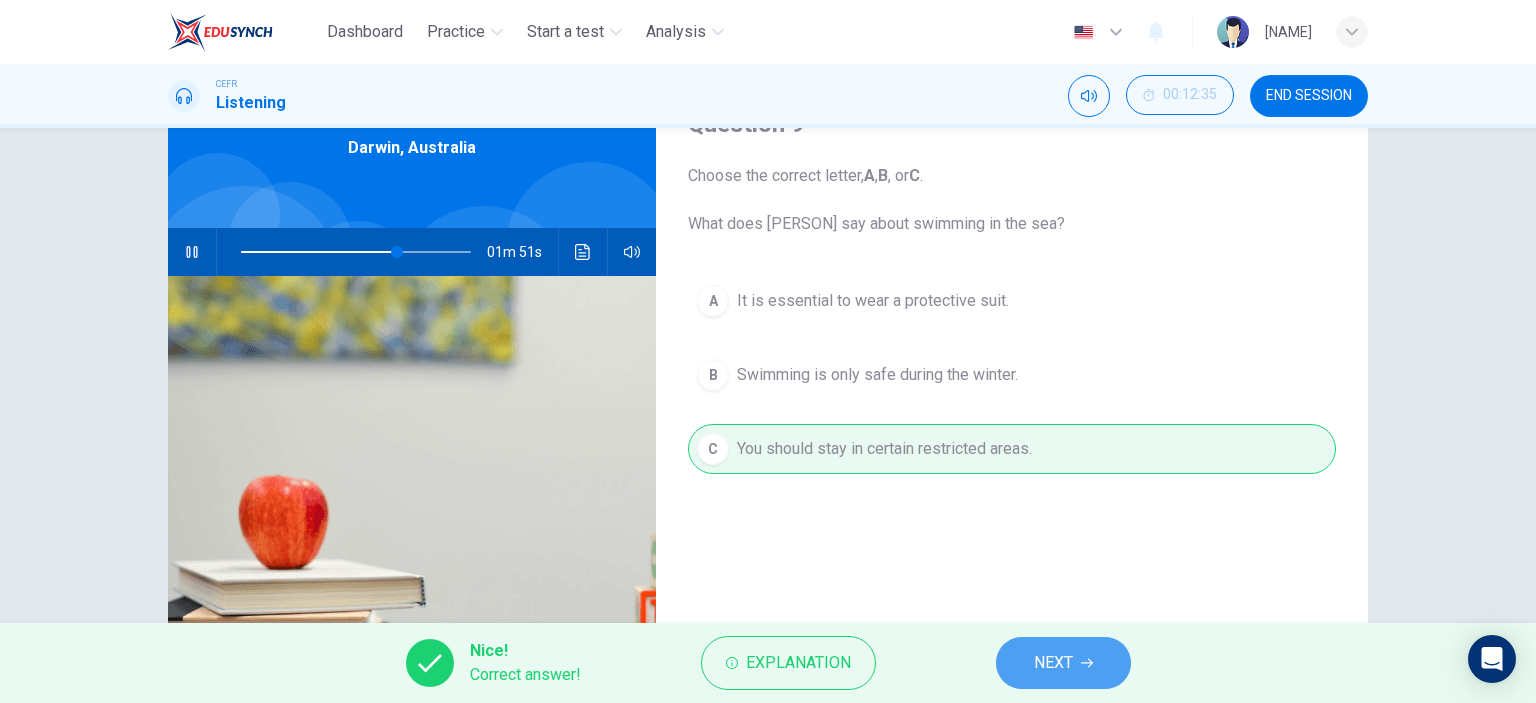 click on "NEXT" at bounding box center [1053, 663] 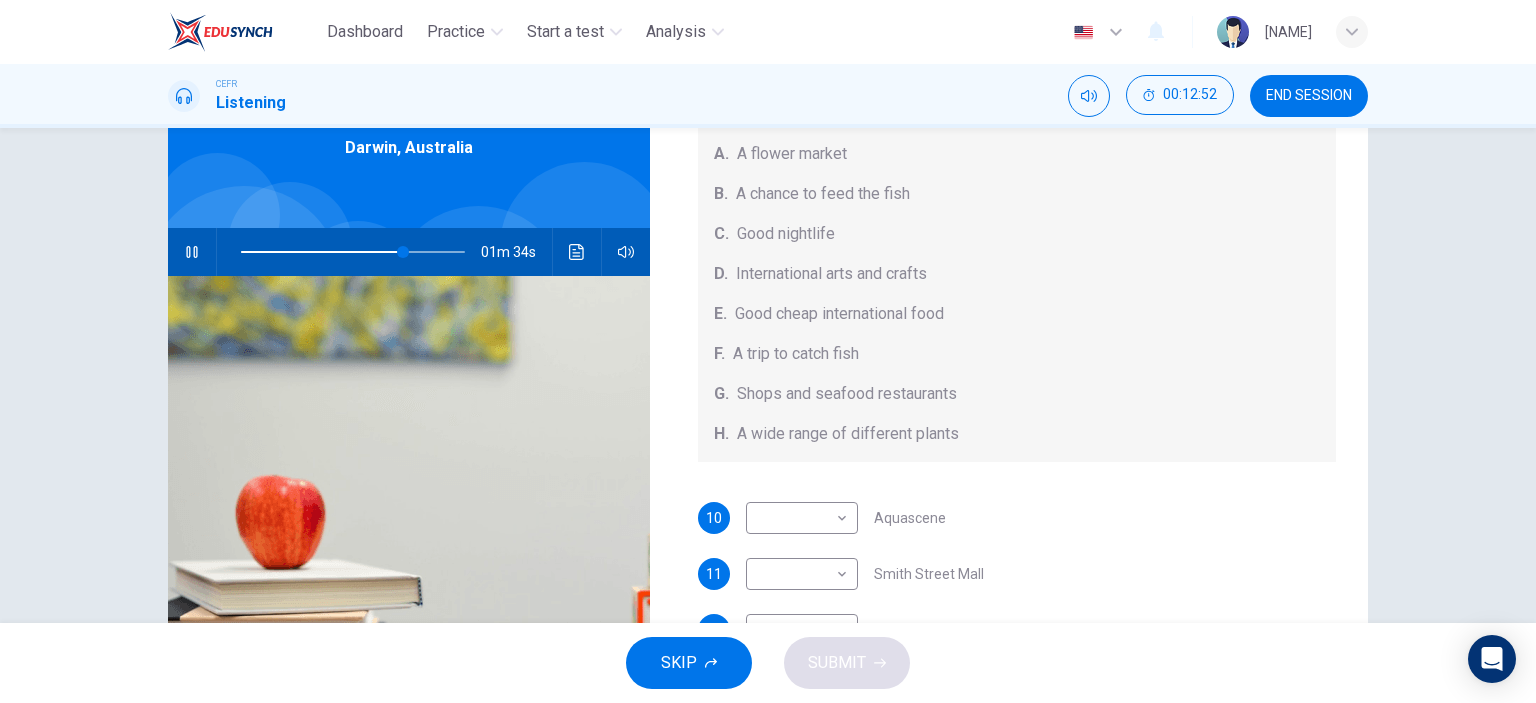 scroll, scrollTop: 224, scrollLeft: 0, axis: vertical 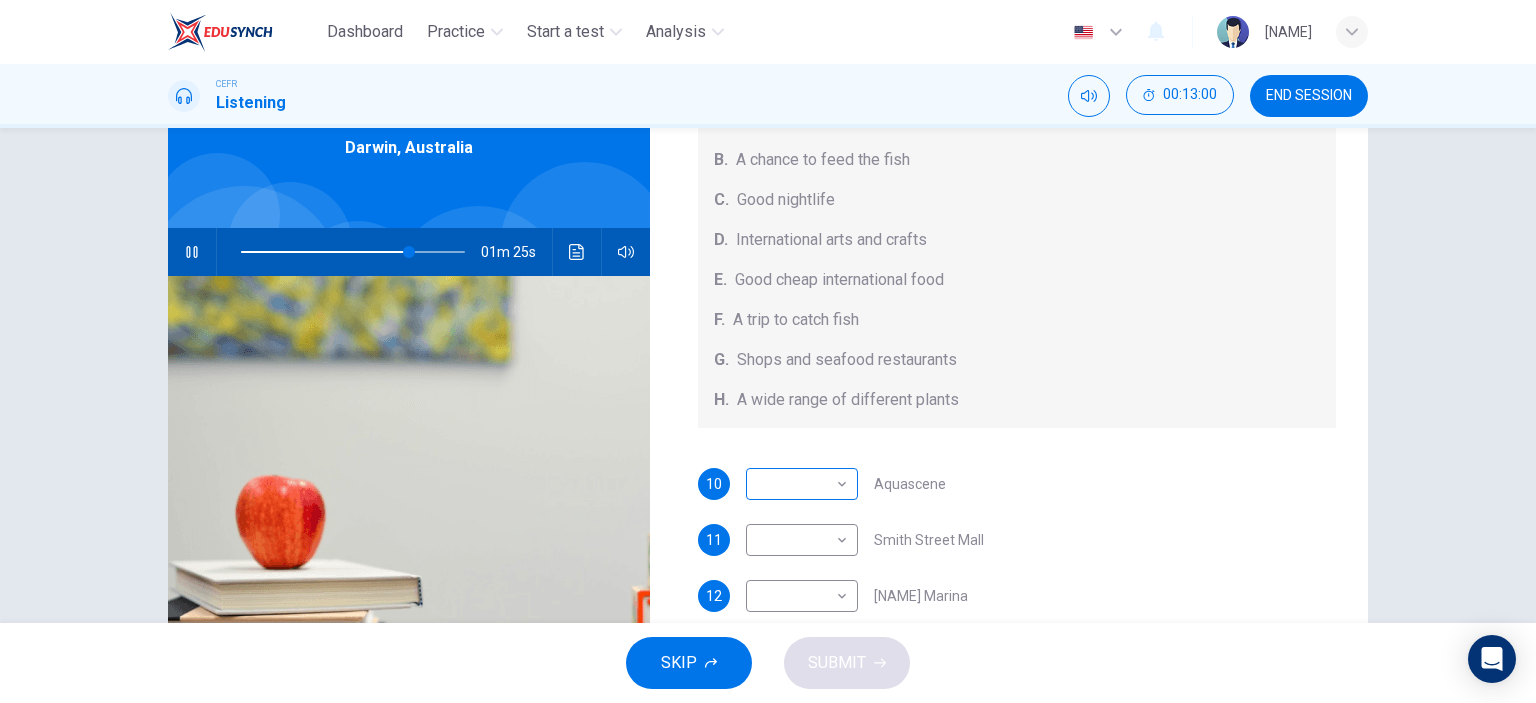 click on "Dashboard Practice Start a test Analysis English en ​ NUR FARAH AINA BINTI SHUKOR CEFR Listening 00:13:00 END SESSION Questions 10 - 14 Choose your answers from the box and write the correct letter  A-H  next to the questions below.
What can you find at each of the places below? A. A flower market B. A chance to feed the fish C. Good nightlife D. International arts and crafts E. Good cheap international food F. A trip to catch fish G. Shops and seafood restaurants H. A wide range of different plants 10 ​ ​ Aquascene 11 ​ ​ Smith Street Mall 12 ​ ​ Cullen Bay Marina 13 ​ ​ Fannie Bay 14 ​ ​ Mitchell Street Darwin, Australia 01m 25s SKIP SUBMIT EduSynch - Online Language Proficiency Testing
Dashboard Practice Start a test Analysis Notifications © Copyright  2025" at bounding box center [768, 351] 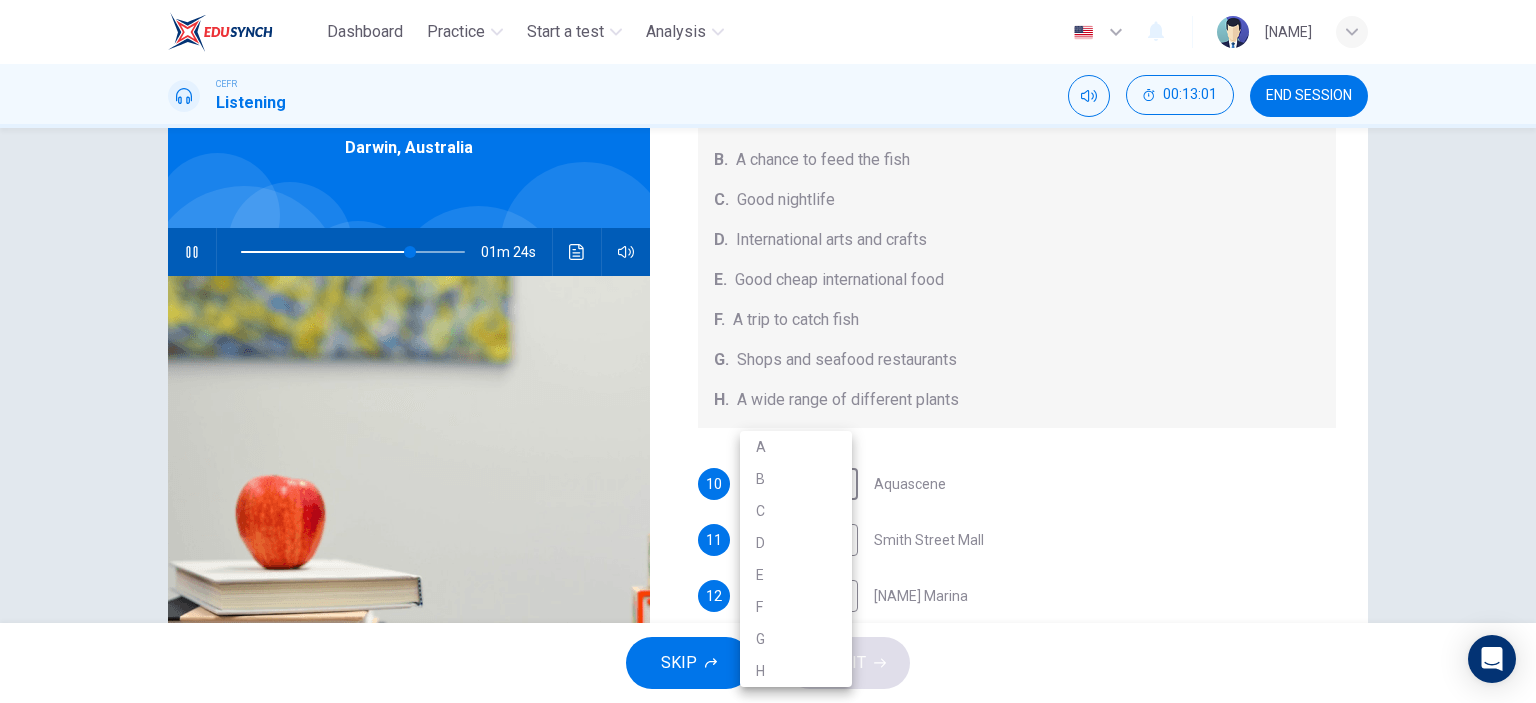 click on "B" at bounding box center (796, 479) 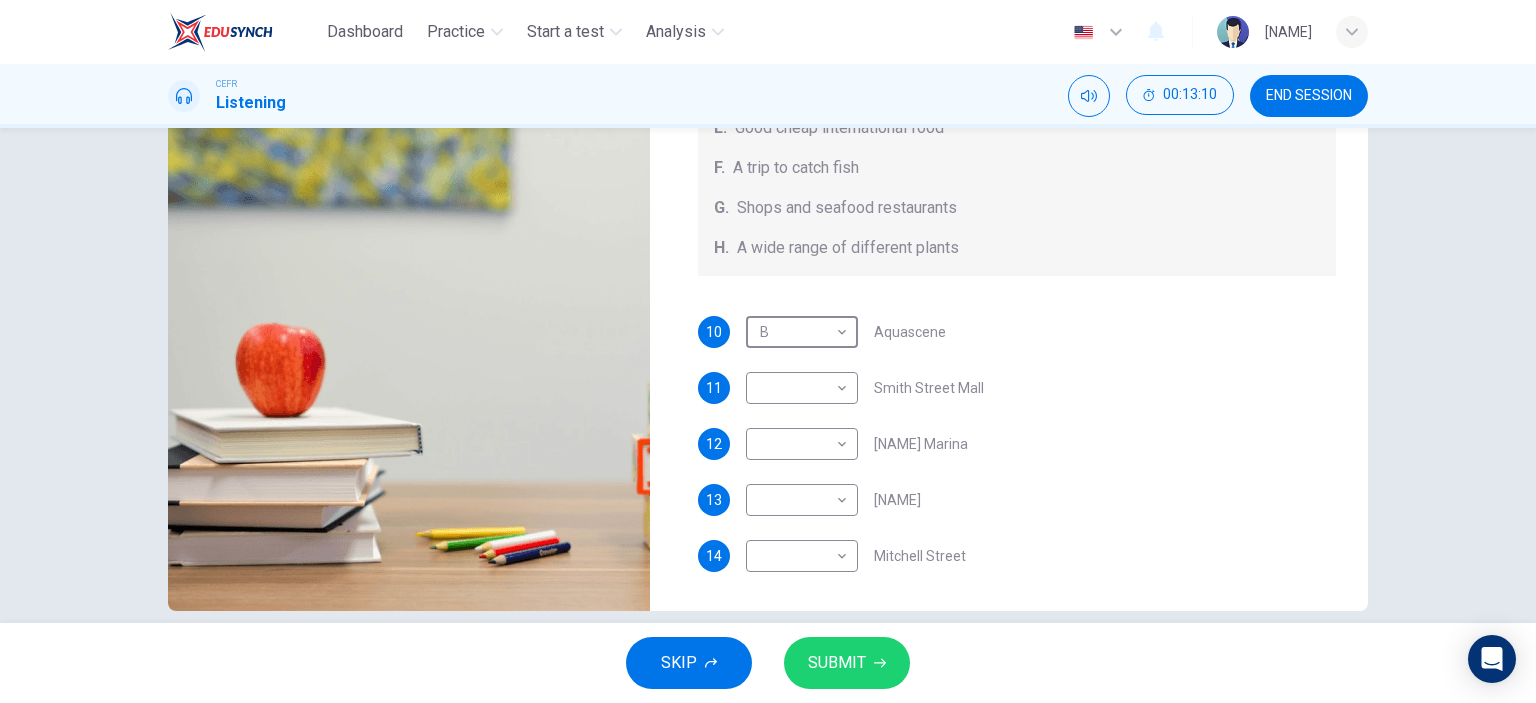 scroll, scrollTop: 280, scrollLeft: 0, axis: vertical 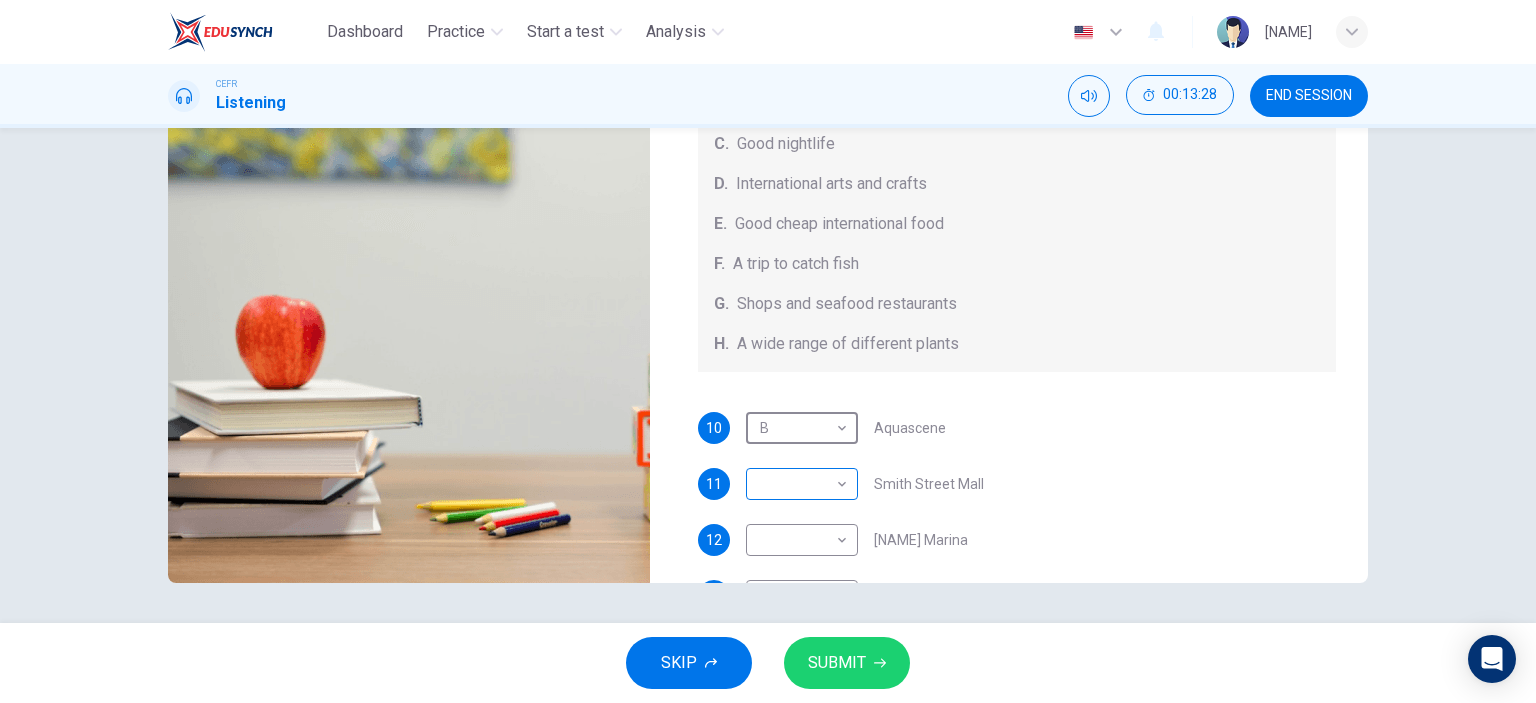 click on "Dashboard Practice Start a test Analysis English en ​ NUR FARAH AINA BINTI SHUKOR CEFR Listening 00:13:28 END SESSION Questions 10 - 14 Choose your answers from the box and write the correct letter  A-H  next to the questions below.
What can you find at each of the places below? A. A flower market B. A chance to feed the fish C. Good nightlife D. International arts and crafts E. Good cheap international food F. A trip to catch fish G. Shops and seafood restaurants H. A wide range of different plants 10 B B ​ Aquascene 11 ​ ​ Smith Street Mall 12 ​ ​ Cullen Bay Marina 13 ​ ​ Fannie Bay 14 ​ ​ Mitchell Street Darwin, Australia 00m 57s SKIP SUBMIT EduSynch - Online Language Proficiency Testing
Dashboard Practice Start a test Analysis Notifications © Copyright  2025" at bounding box center [768, 351] 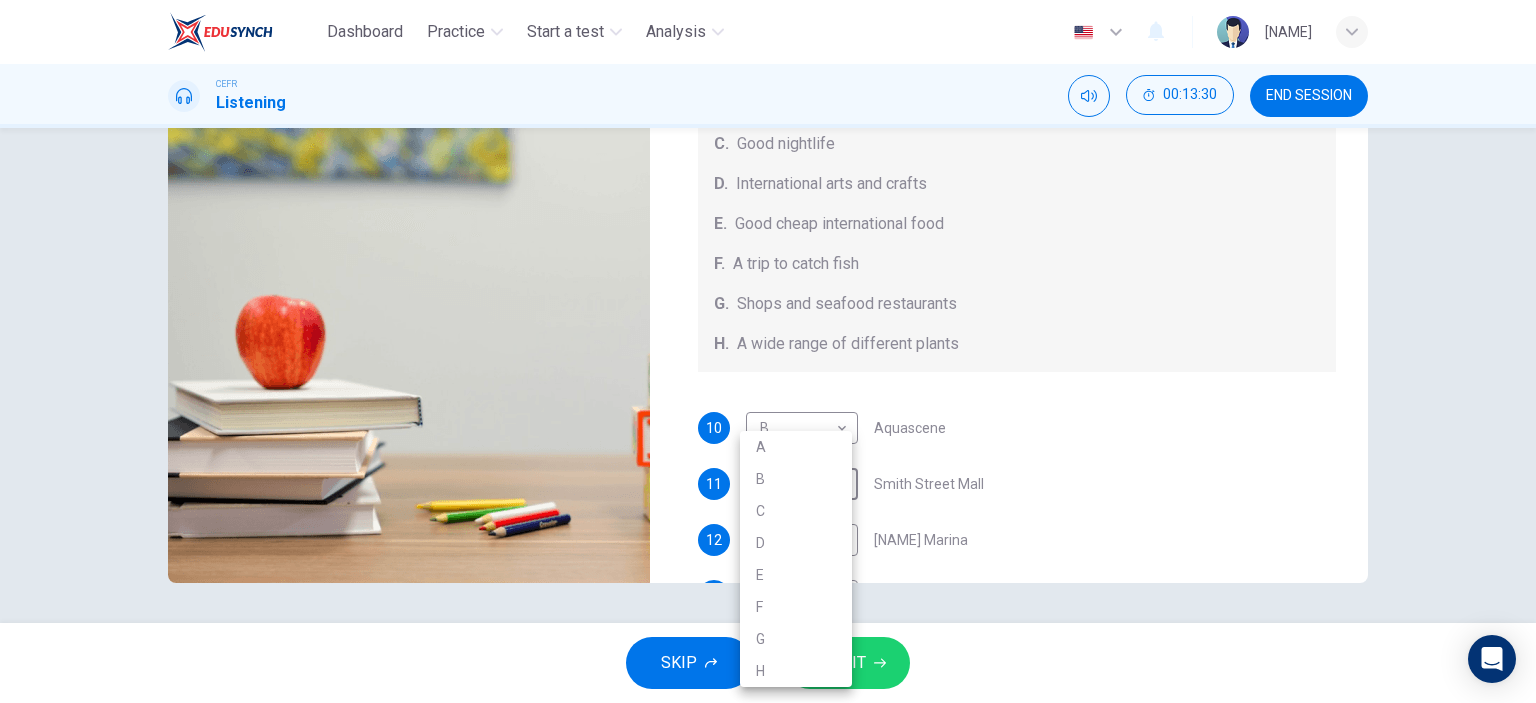 click on "E" at bounding box center [796, 575] 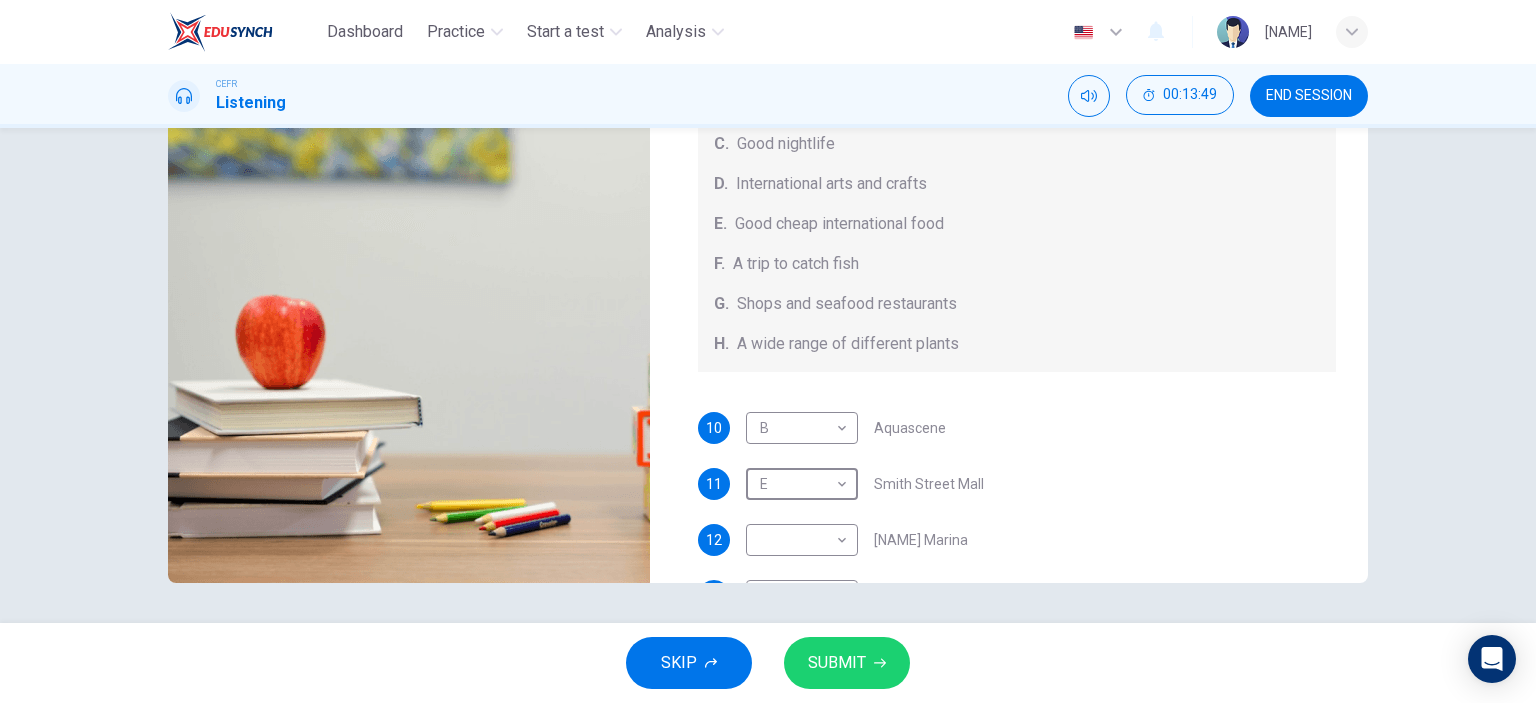 scroll, scrollTop: 200, scrollLeft: 0, axis: vertical 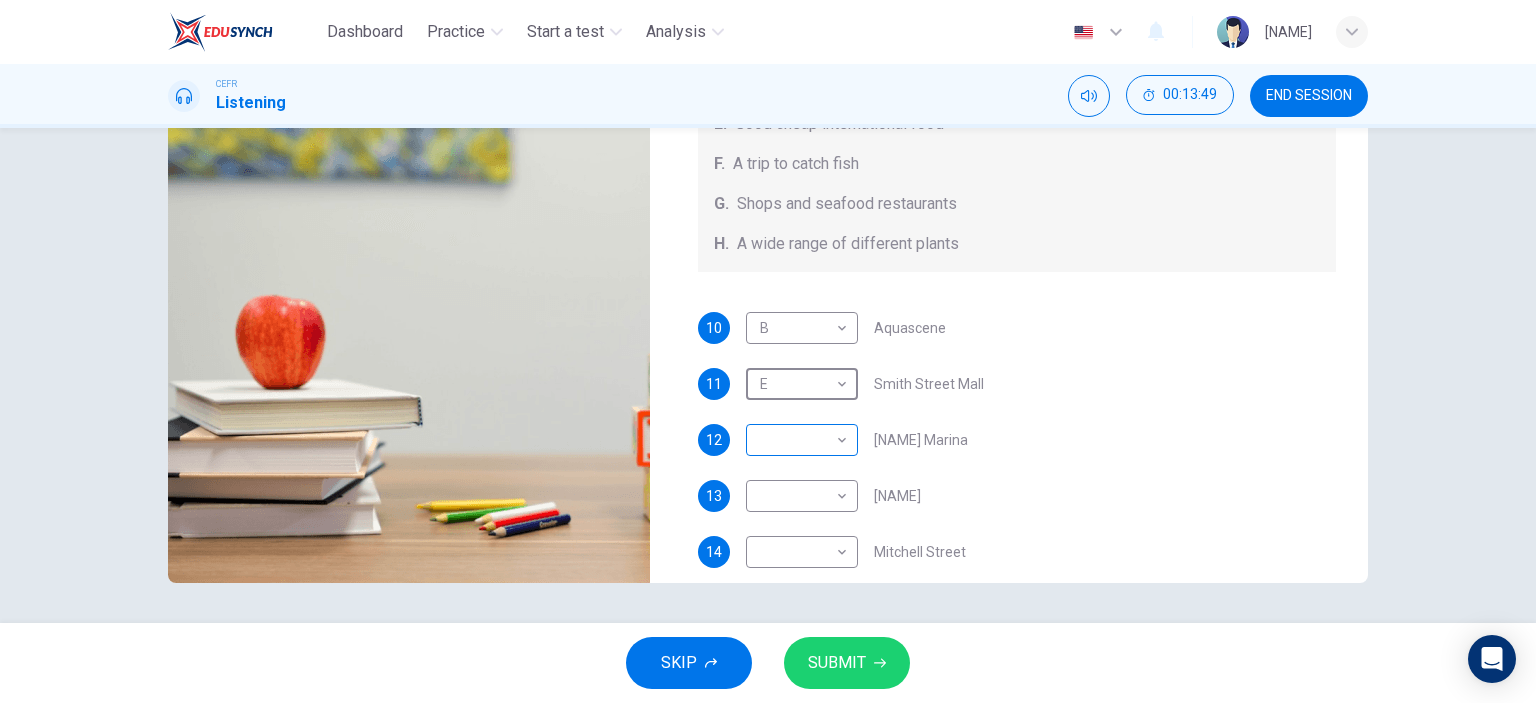 click on "Dashboard Practice Start a test Analysis English en ​ NUR FARAH AINA BINTI SHUKOR CEFR Listening 00:13:49 END SESSION Questions 10 - 14 Choose your answers from the box and write the correct letter  A-H  next to the questions below.
What can you find at each of the places below? A. A flower market B. A chance to feed the fish C. Good nightlife D. International arts and crafts E. Good cheap international food F. A trip to catch fish G. Shops and seafood restaurants H. A wide range of different plants 10 B B ​ Aquascene 11 E E ​ Smith Street Mall 12 ​ ​ Cullen Bay Marina 13 ​ ​ Fannie Bay 14 ​ ​ Mitchell Street Darwin, Australia 00m 36s SKIP SUBMIT EduSynch - Online Language Proficiency Testing
Dashboard Practice Start a test Analysis Notifications © Copyright  2025" at bounding box center [768, 351] 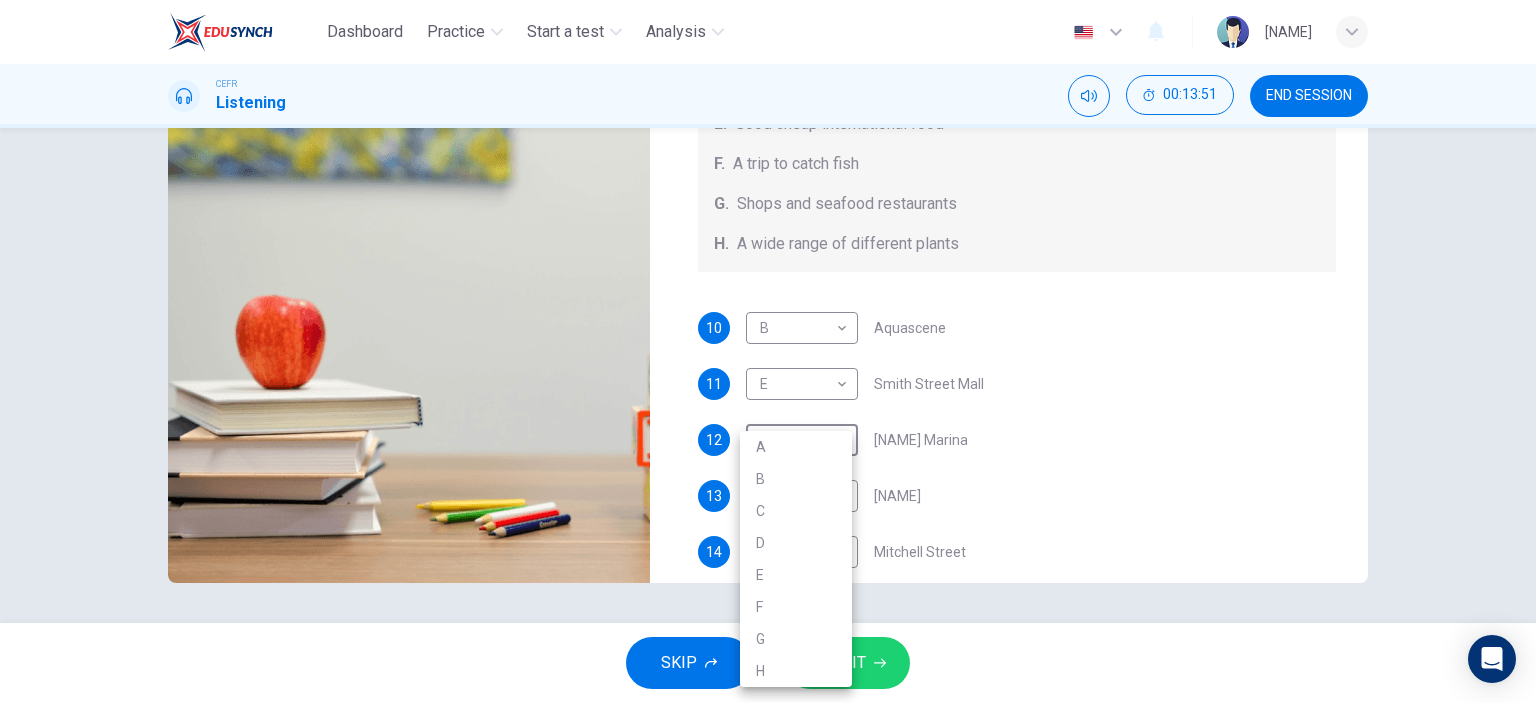 click on "G" at bounding box center [796, 639] 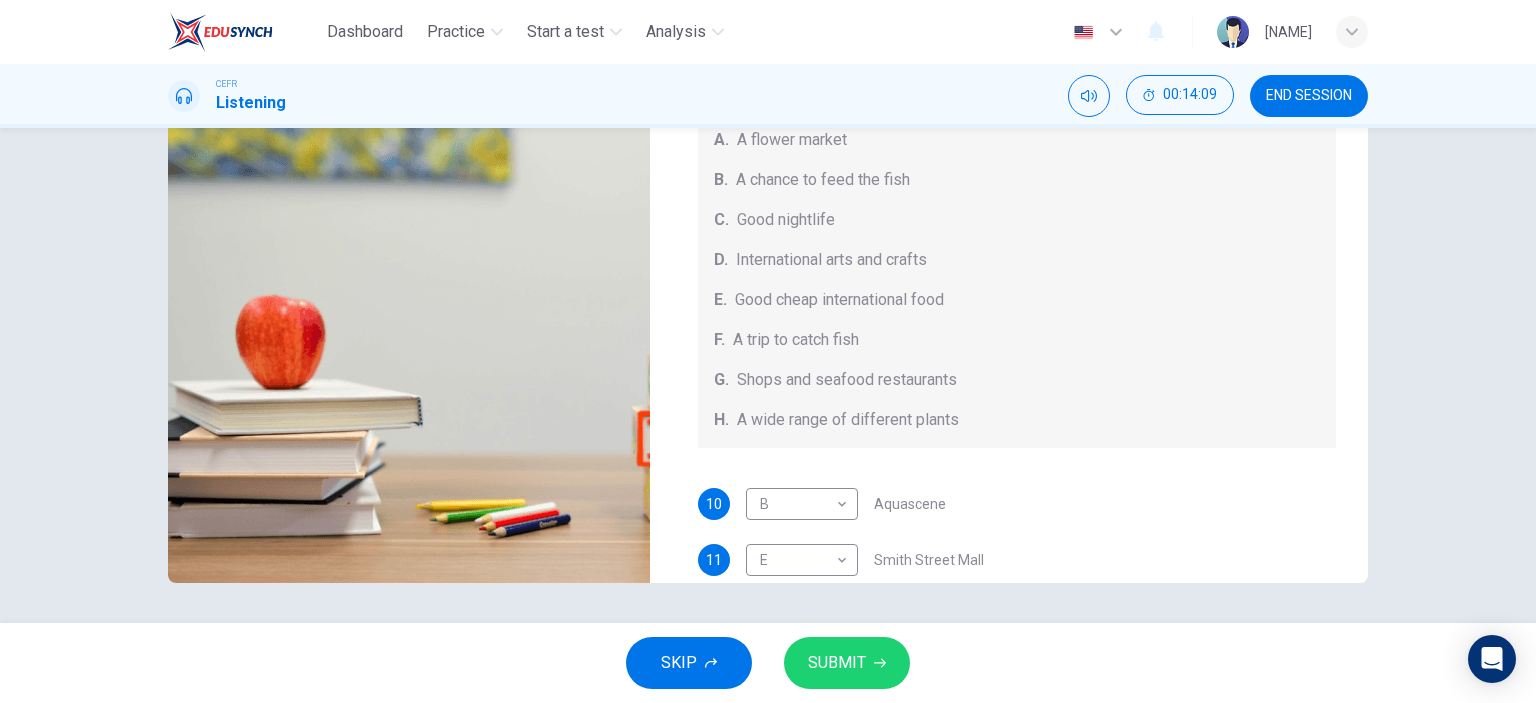 scroll, scrollTop: 224, scrollLeft: 0, axis: vertical 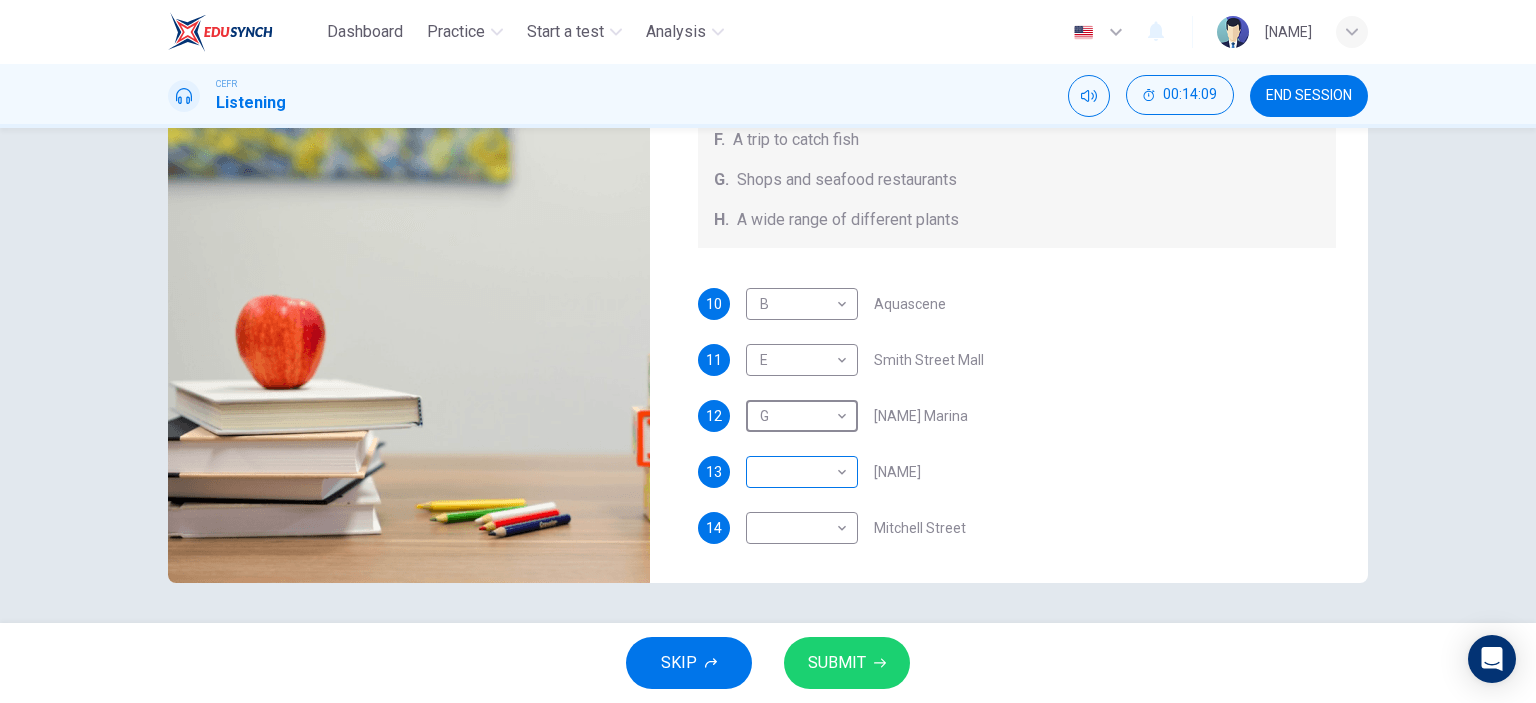 click on "Dashboard Practice Start a test Analysis English en ​ NUR FARAH AINA BINTI SHUKOR CEFR Listening 00:14:09 END SESSION Questions 10 - 14 Choose your answers from the box and write the correct letter  A-H  next to the questions below.
What can you find at each of the places below? A. A flower market B. A chance to feed the fish C. Good nightlife D. International arts and crafts E. Good cheap international food F. A trip to catch fish G. Shops and seafood restaurants H. A wide range of different plants 10 B B ​ Aquascene 11 E E ​ Smith Street Mall 12 G G ​ Cullen Bay Marina 13 ​ ​ Fannie Bay 14 ​ ​ Mitchell Street Darwin, Australia 00m 16s SKIP SUBMIT EduSynch - Online Language Proficiency Testing
Dashboard Practice Start a test Analysis Notifications © Copyright  2025" at bounding box center [768, 351] 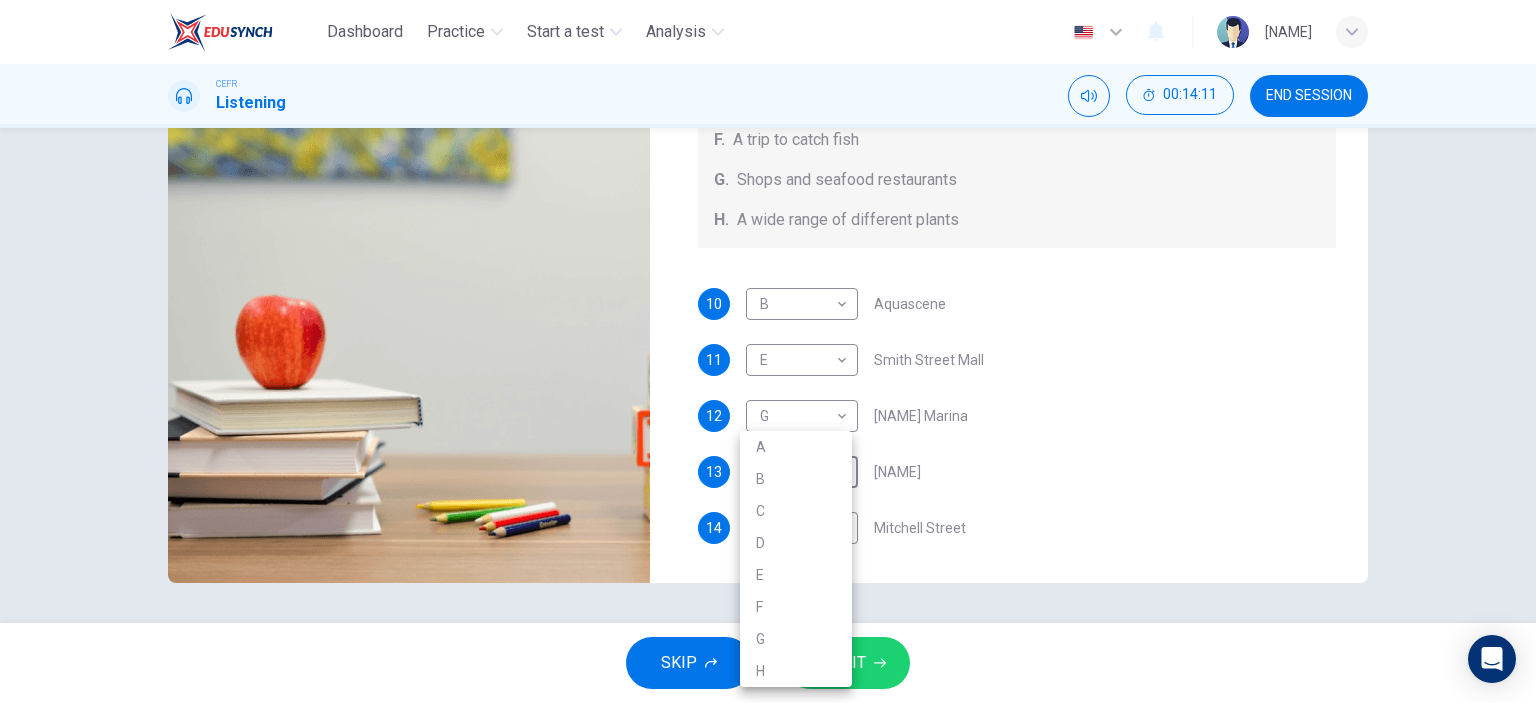 click on "H" at bounding box center (796, 671) 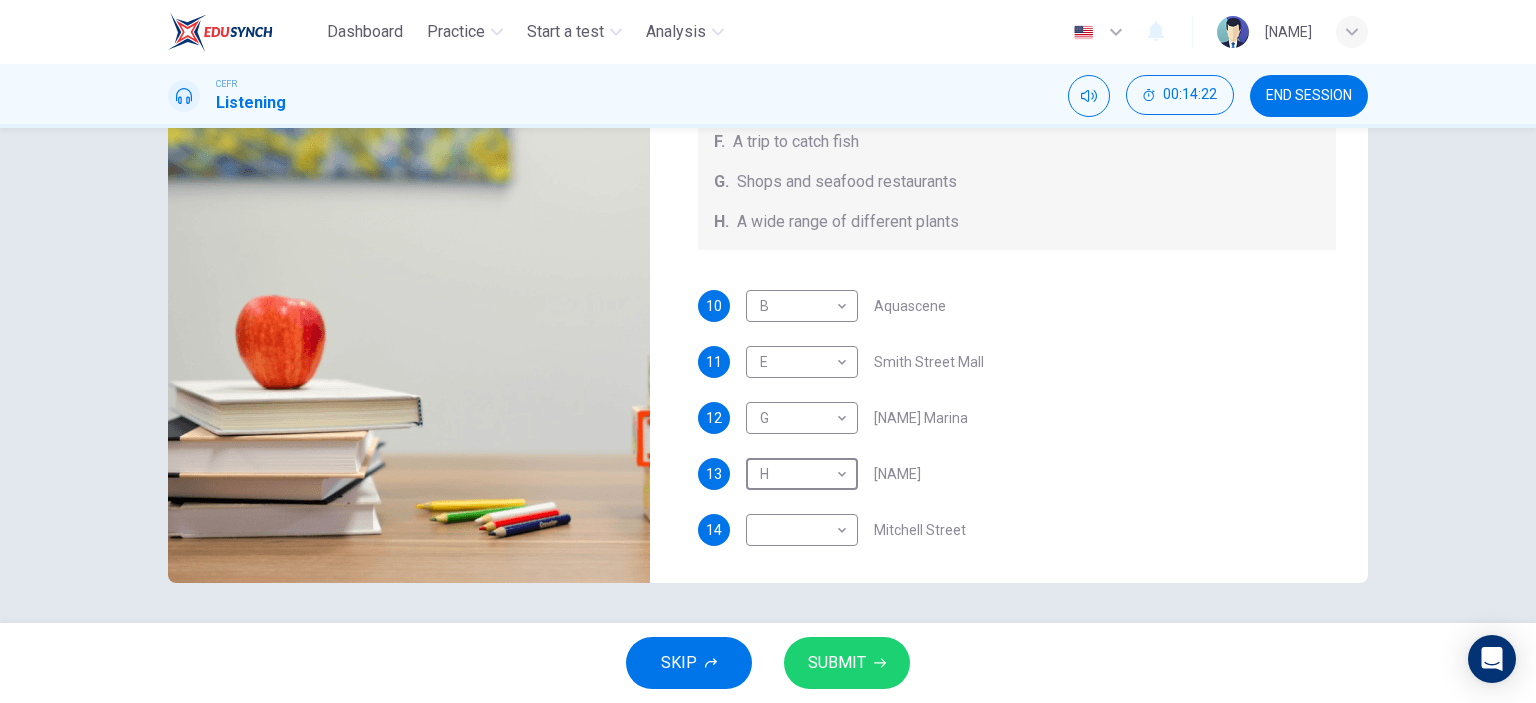 scroll, scrollTop: 224, scrollLeft: 0, axis: vertical 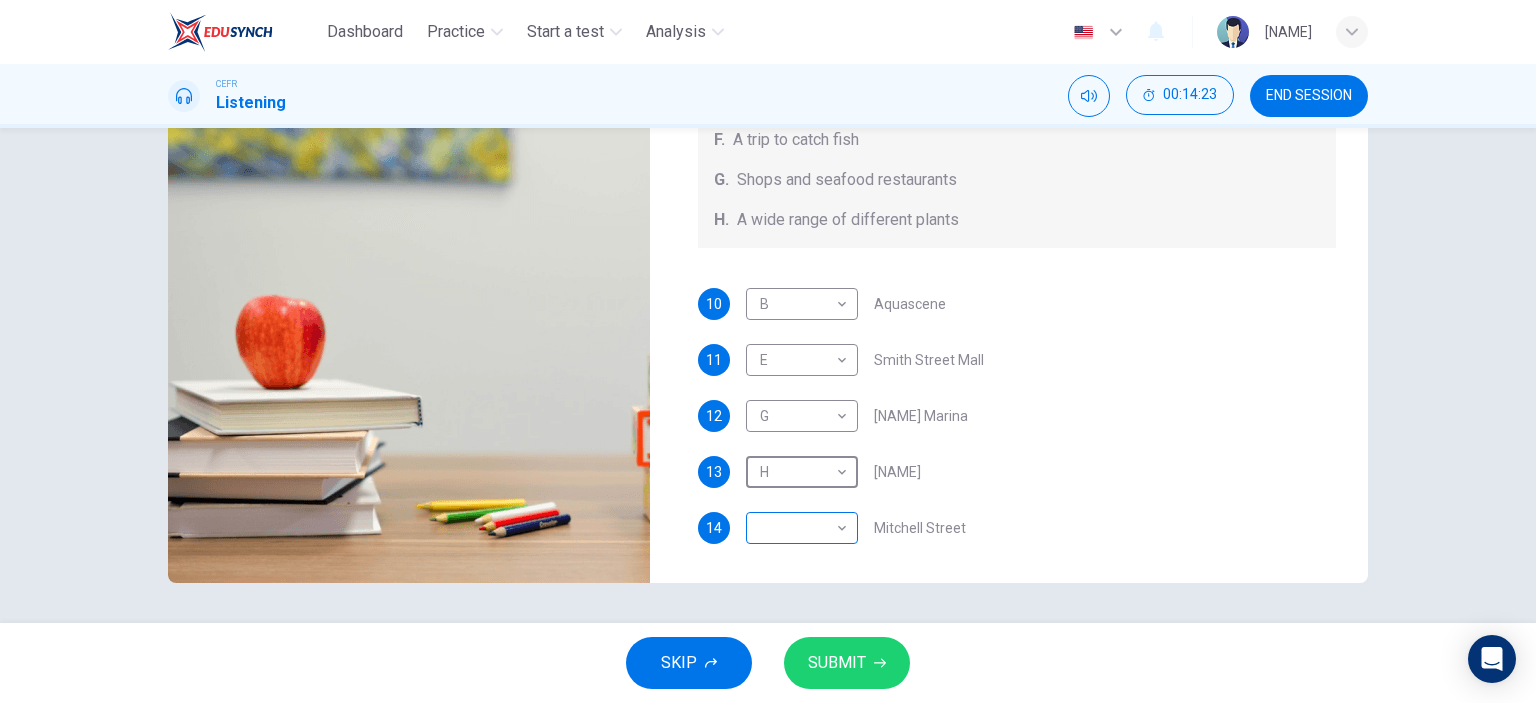 click on "Dashboard Practice Start a test Analysis English en ​ NUR FARAH AINA BINTI SHUKOR CEFR Listening 00:14:23 END SESSION Questions 10 - 14 Choose your answers from the box and write the correct letter  A-H  next to the questions below.
What can you find at each of the places below? A. A flower market B. A chance to feed the fish C. Good nightlife D. International arts and crafts E. Good cheap international food F. A trip to catch fish G. Shops and seafood restaurants H. A wide range of different plants 10 B B ​ Aquascene 11 E E ​ Smith Street Mall 12 G G ​ Cullen Bay Marina 13 H H ​ Fannie Bay 14 ​ ​ Mitchell Street Darwin, Australia 00m 02s SKIP SUBMIT EduSynch - Online Language Proficiency Testing
Dashboard Practice Start a test Analysis Notifications © Copyright  2025" at bounding box center (768, 351) 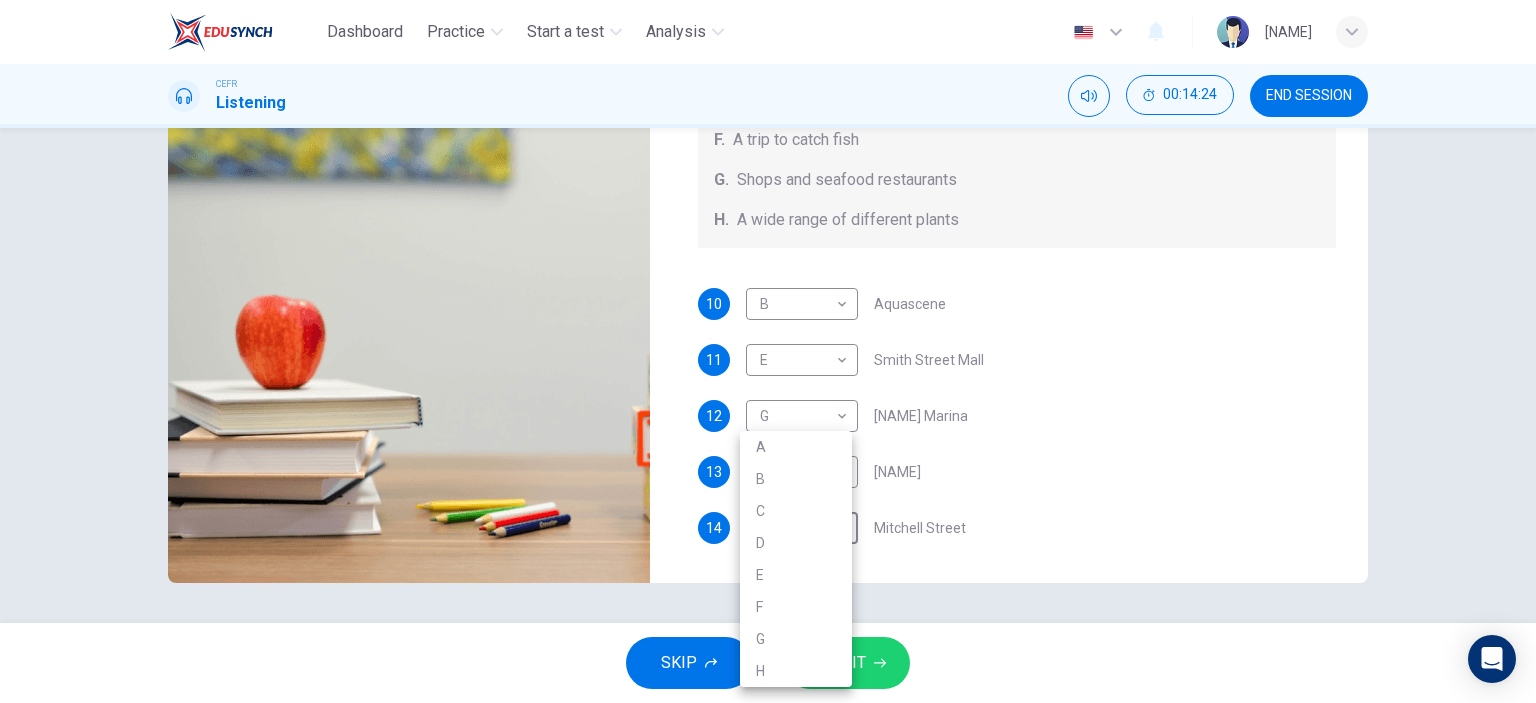 click at bounding box center (768, 351) 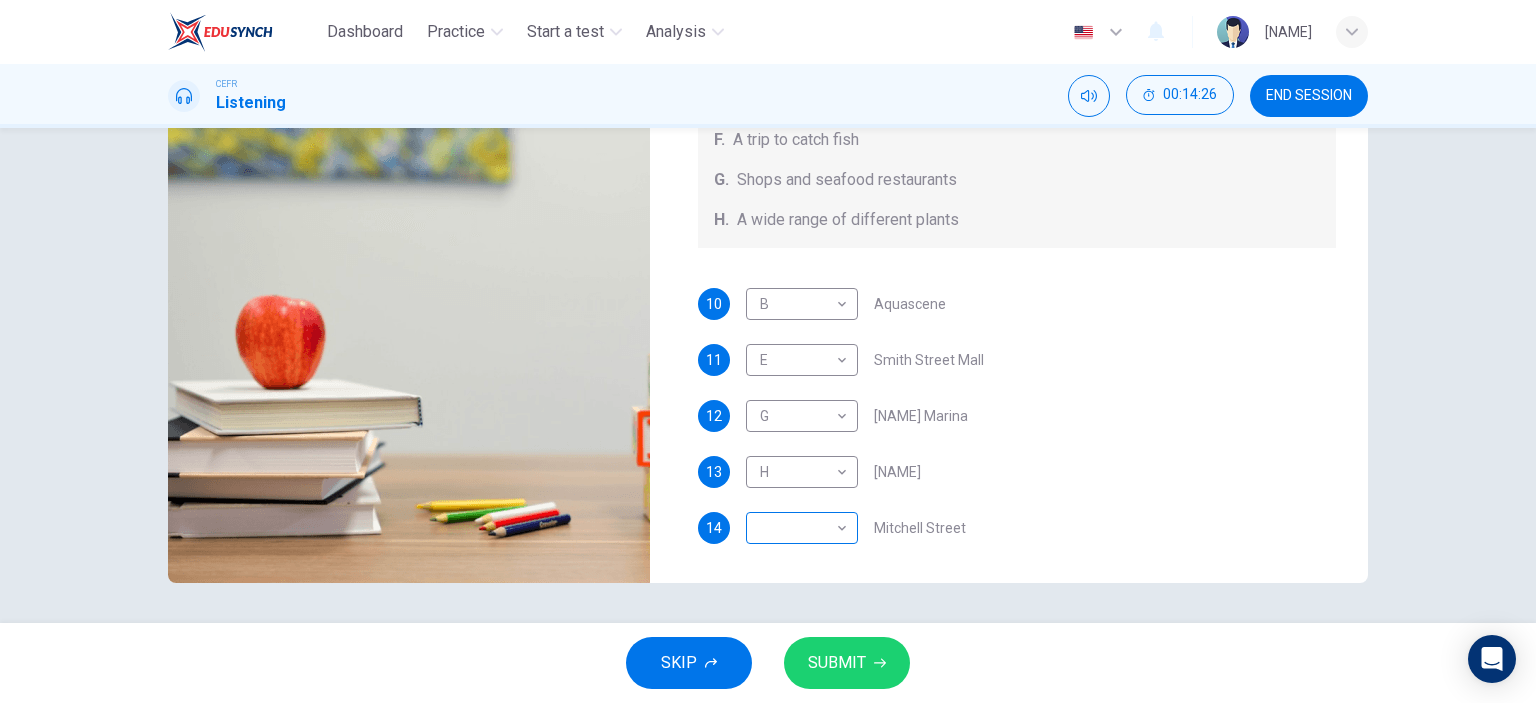 click on "Dashboard Practice Start a test Analysis English en ​ NUR FARAH AINA BINTI SHUKOR CEFR Listening 00:14:26 END SESSION Questions 10 - 14 Choose your answers from the box and write the correct letter  A-H  next to the questions below.
What can you find at each of the places below? A. A flower market B. A chance to feed the fish C. Good nightlife D. International arts and crafts E. Good cheap international food F. A trip to catch fish G. Shops and seafood restaurants H. A wide range of different plants 10 B B ​ Aquascene 11 E E ​ Smith Street Mall 12 G G ​ Cullen Bay Marina 13 H H ​ Fannie Bay 14 ​ ​ Mitchell Street Darwin, Australia 05m 44s SKIP SUBMIT EduSynch - Online Language Proficiency Testing
Dashboard Practice Start a test Analysis Notifications © Copyright  2025" at bounding box center [768, 351] 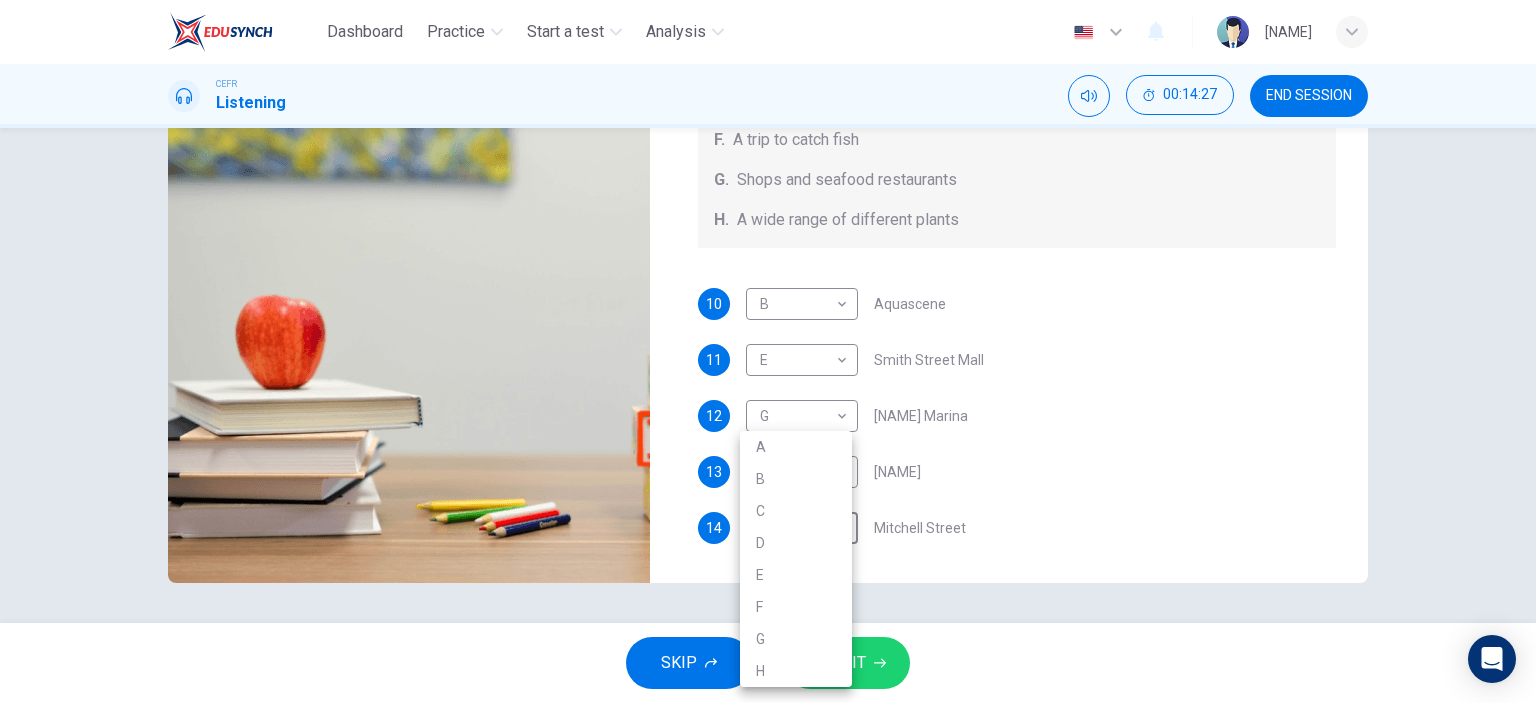 click at bounding box center [768, 351] 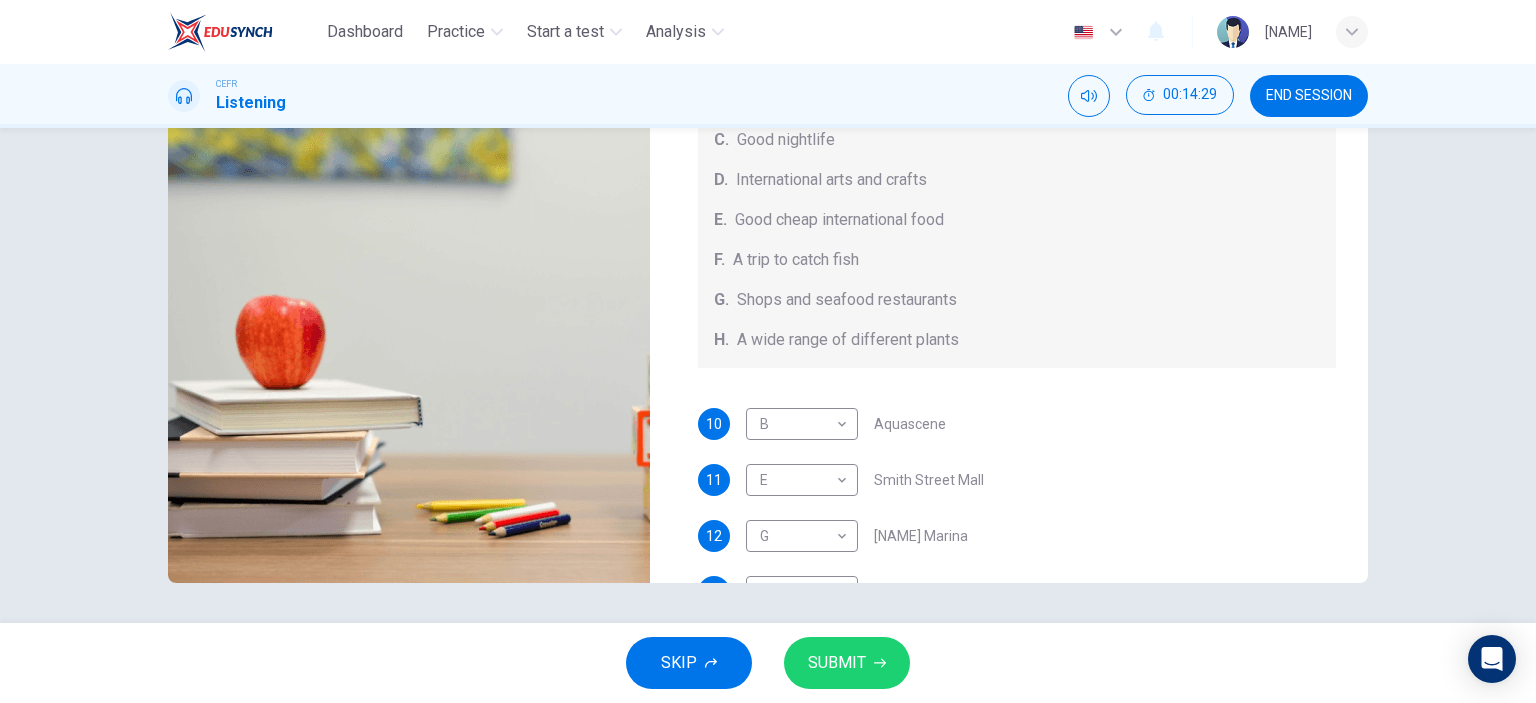 scroll, scrollTop: 224, scrollLeft: 0, axis: vertical 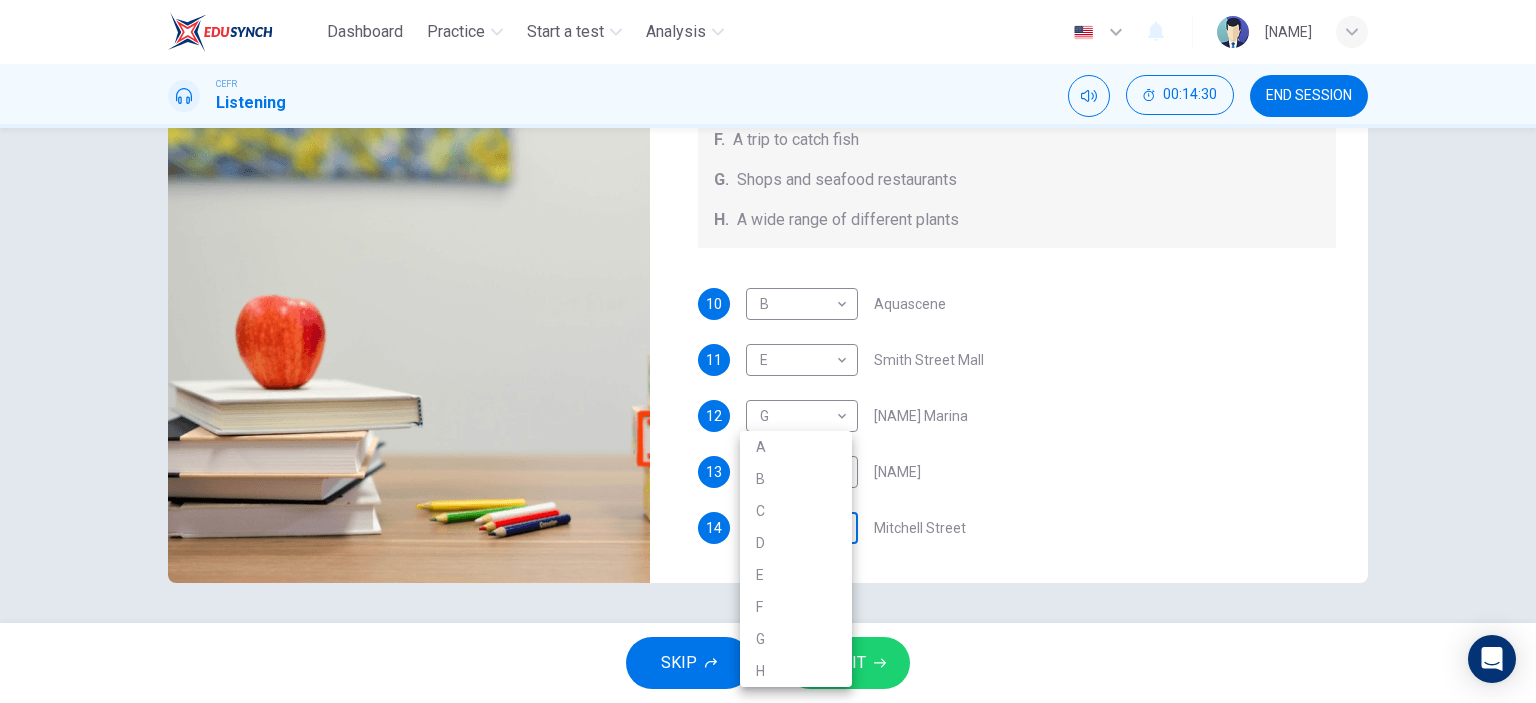 click on "Dashboard Practice Start a test Analysis English en ​ NUR FARAH AINA BINTI SHUKOR CEFR Listening 00:14:30 END SESSION Questions 10 - 14 Choose your answers from the box and write the correct letter  A-H  next to the questions below.
What can you find at each of the places below? A. A flower market B. A chance to feed the fish C. Good nightlife D. International arts and crafts E. Good cheap international food F. A trip to catch fish G. Shops and seafood restaurants H. A wide range of different plants 10 B B ​ Aquascene 11 E E ​ Smith Street Mall 12 G G ​ Cullen Bay Marina 13 H H ​ Fannie Bay 14 ​ ​ Mitchell Street Darwin, Australia 05m 44s SKIP SUBMIT EduSynch - Online Language Proficiency Testing
Dashboard Practice Start a test Analysis Notifications © Copyright  2025 A B C D E F G H" at bounding box center (768, 351) 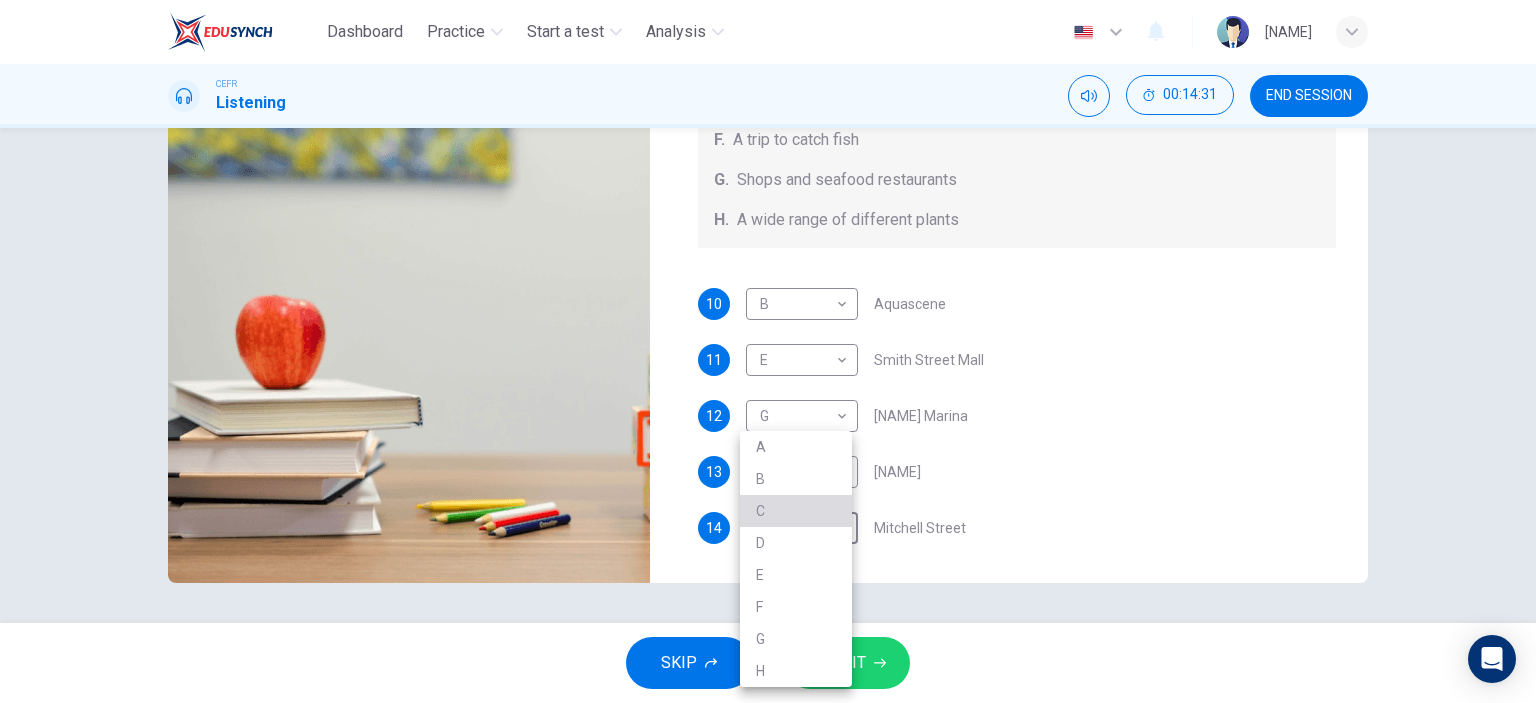click on "C" at bounding box center (796, 511) 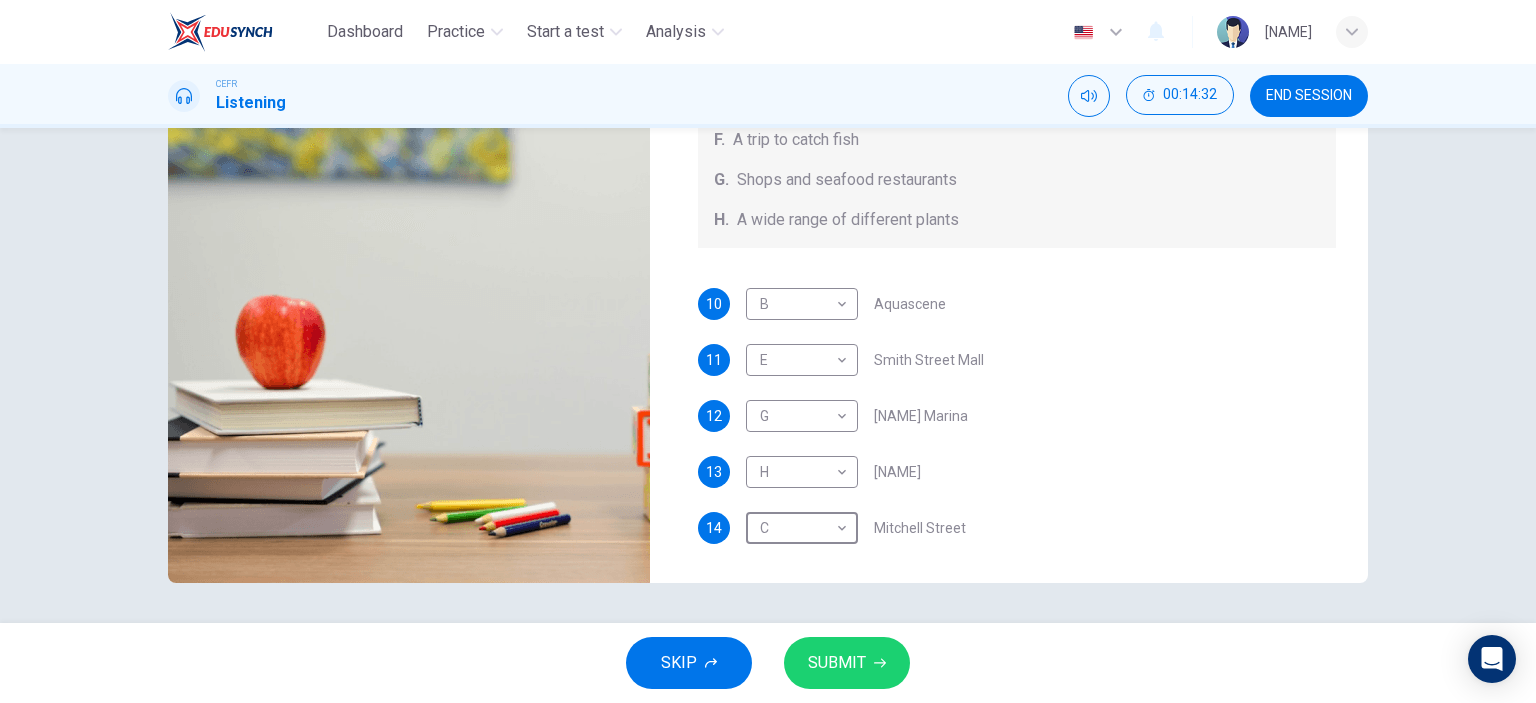 click on "SUBMIT" at bounding box center [837, 663] 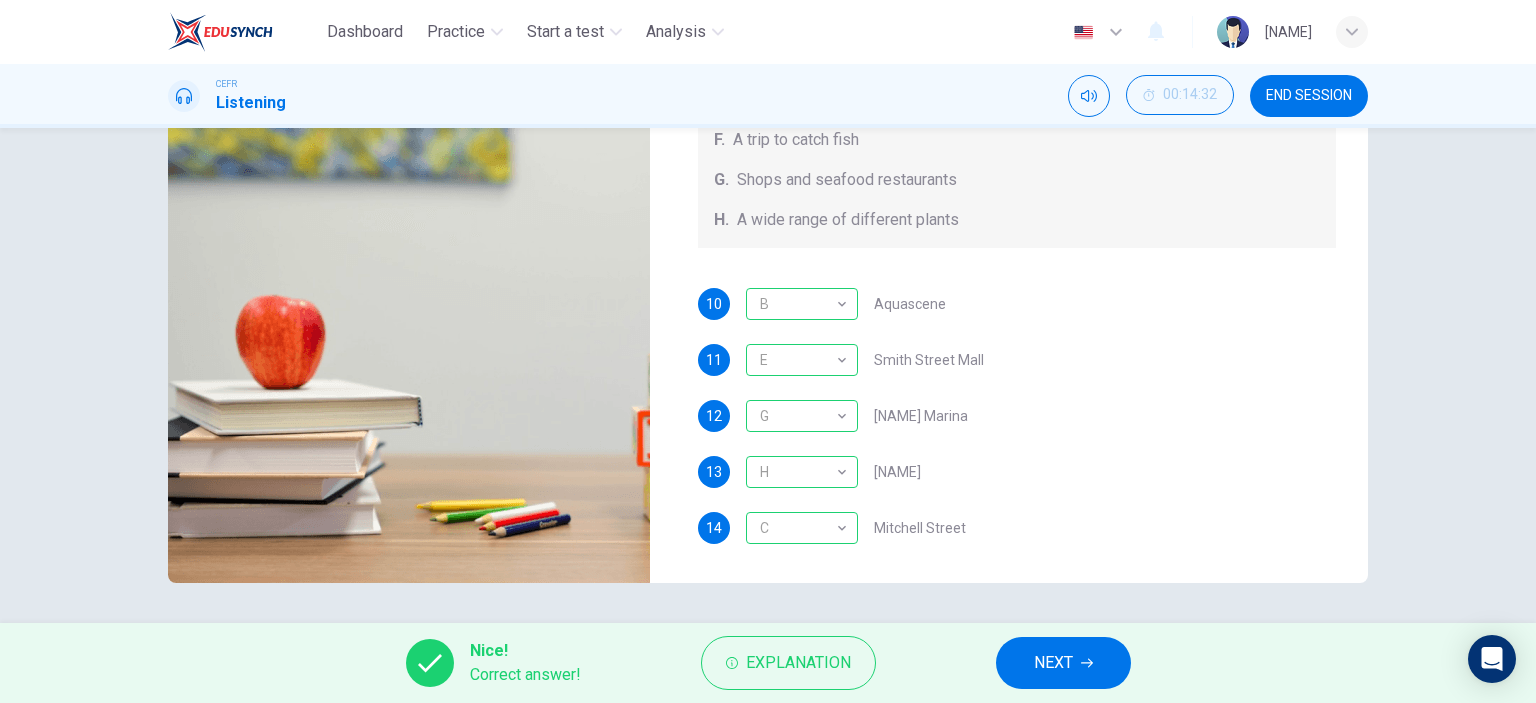 click on "NEXT" at bounding box center (1053, 663) 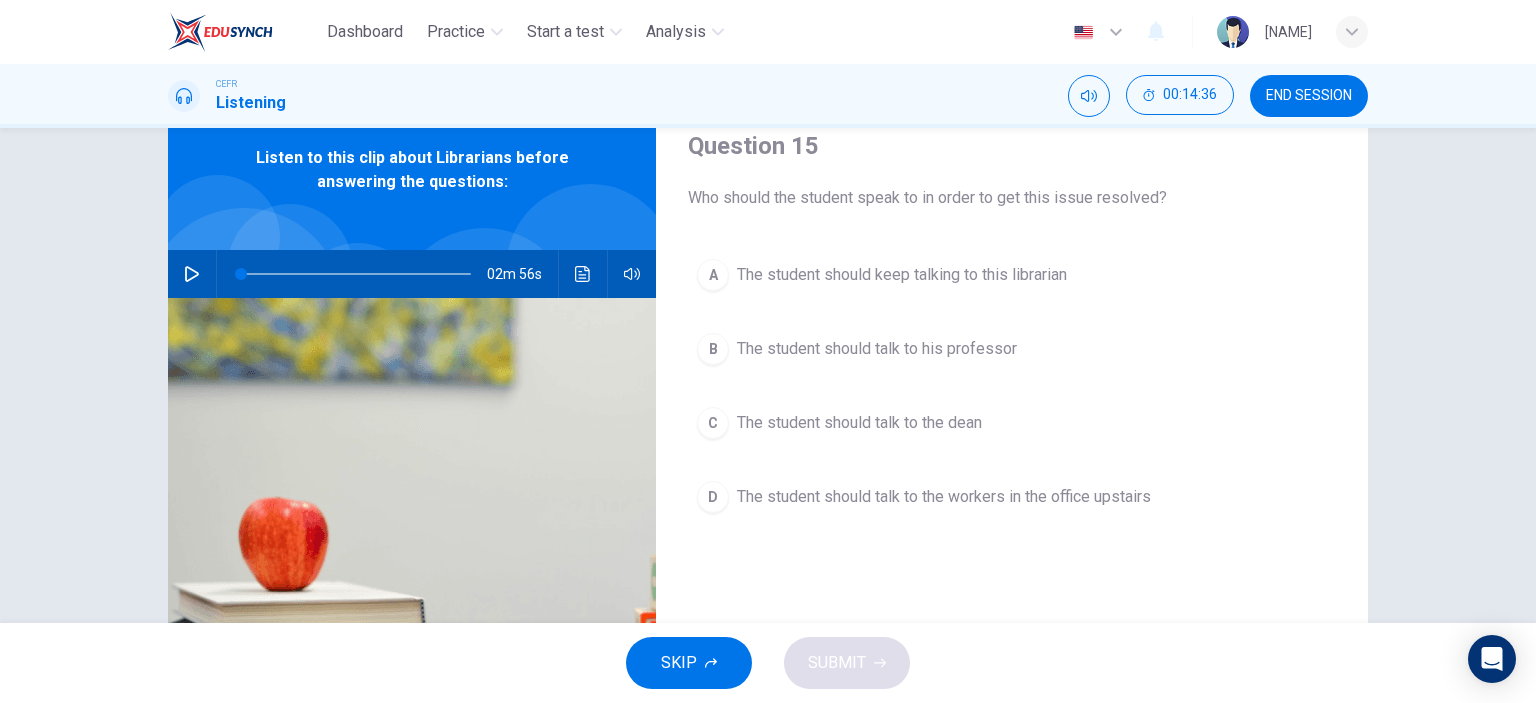scroll, scrollTop: 0, scrollLeft: 0, axis: both 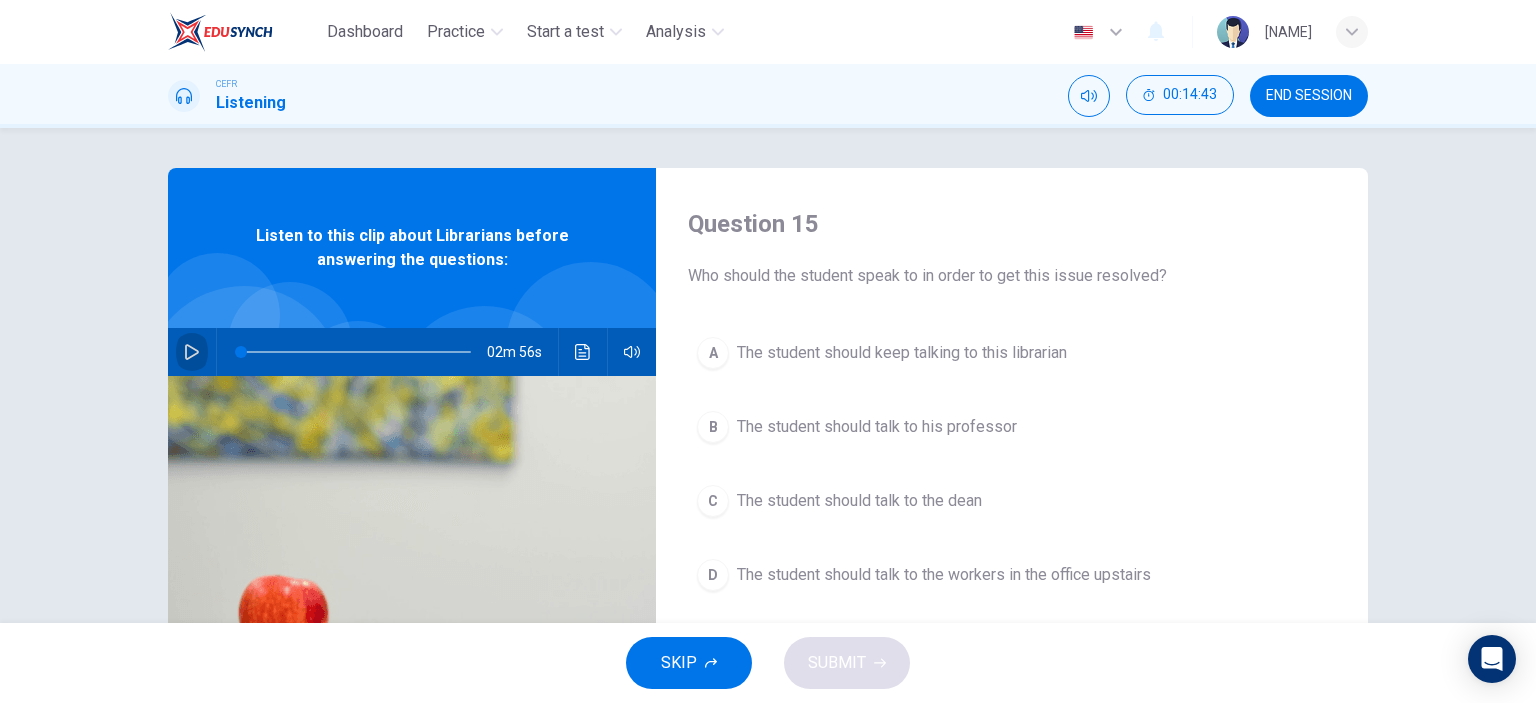 click at bounding box center [192, 352] 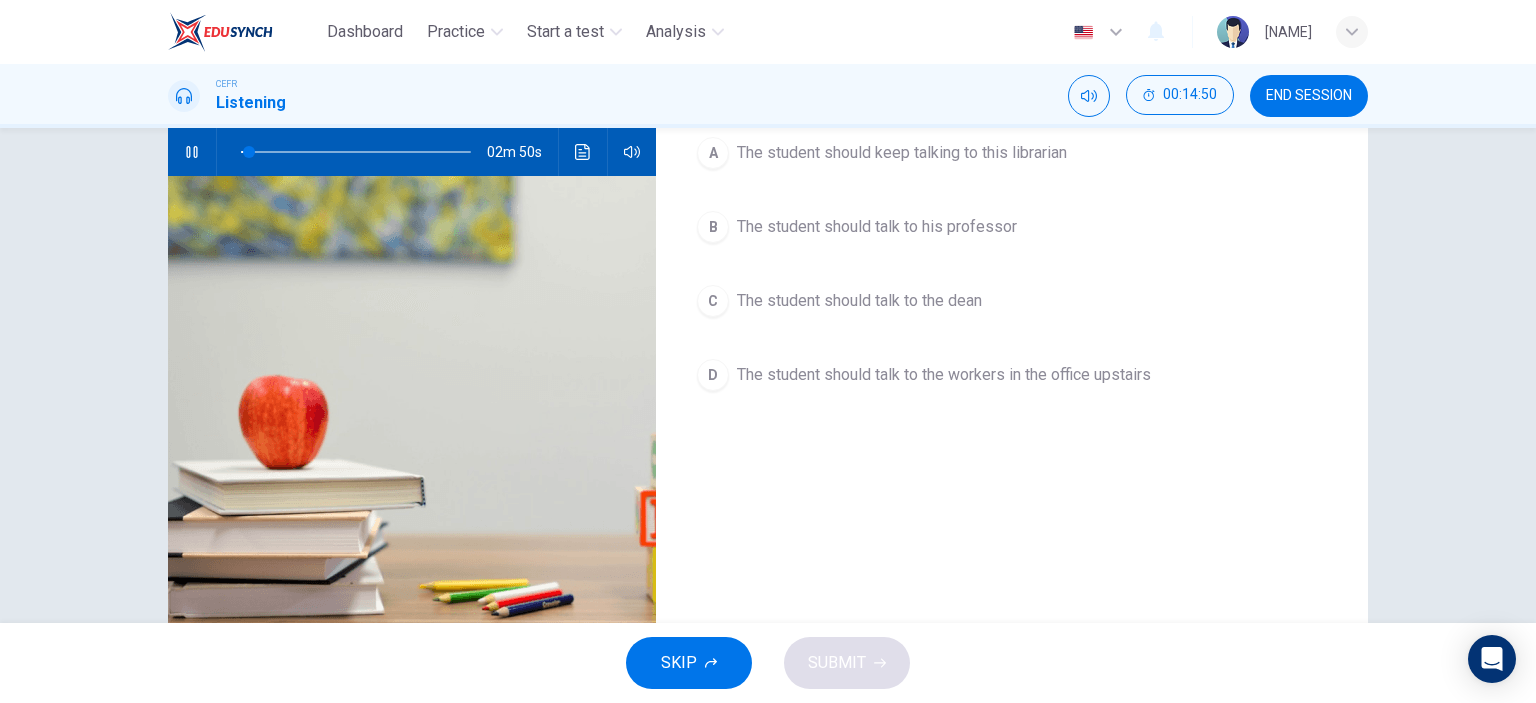 scroll, scrollTop: 0, scrollLeft: 0, axis: both 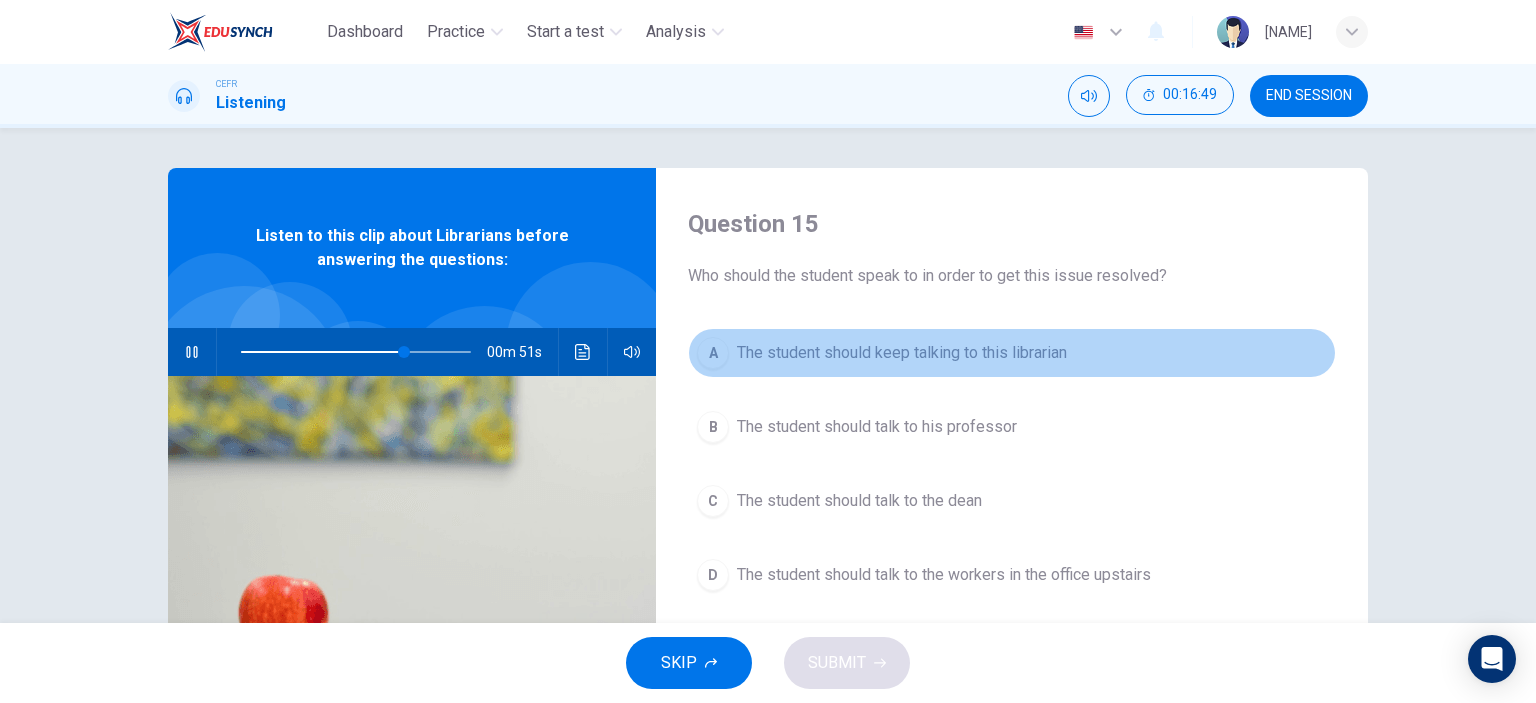 click on "A" at bounding box center [713, 353] 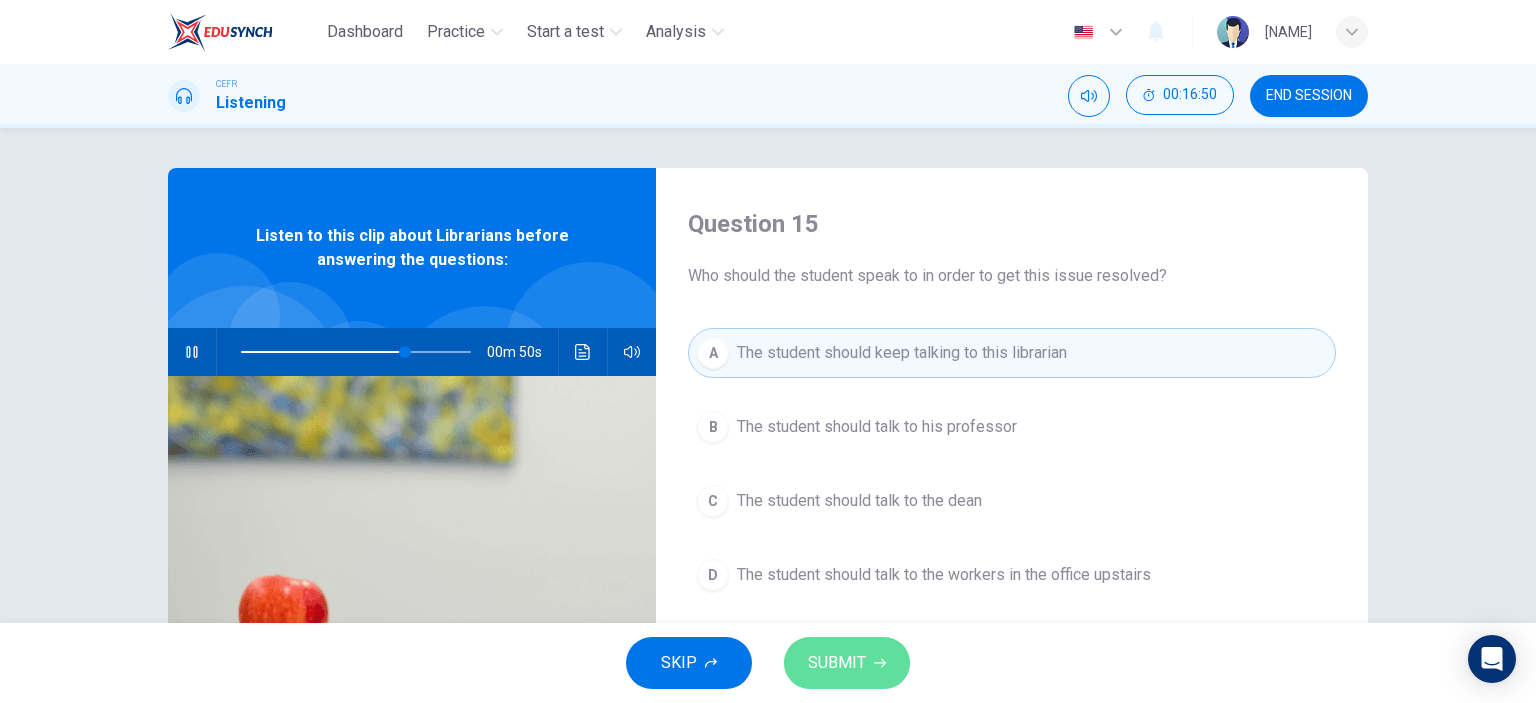 click at bounding box center [880, 663] 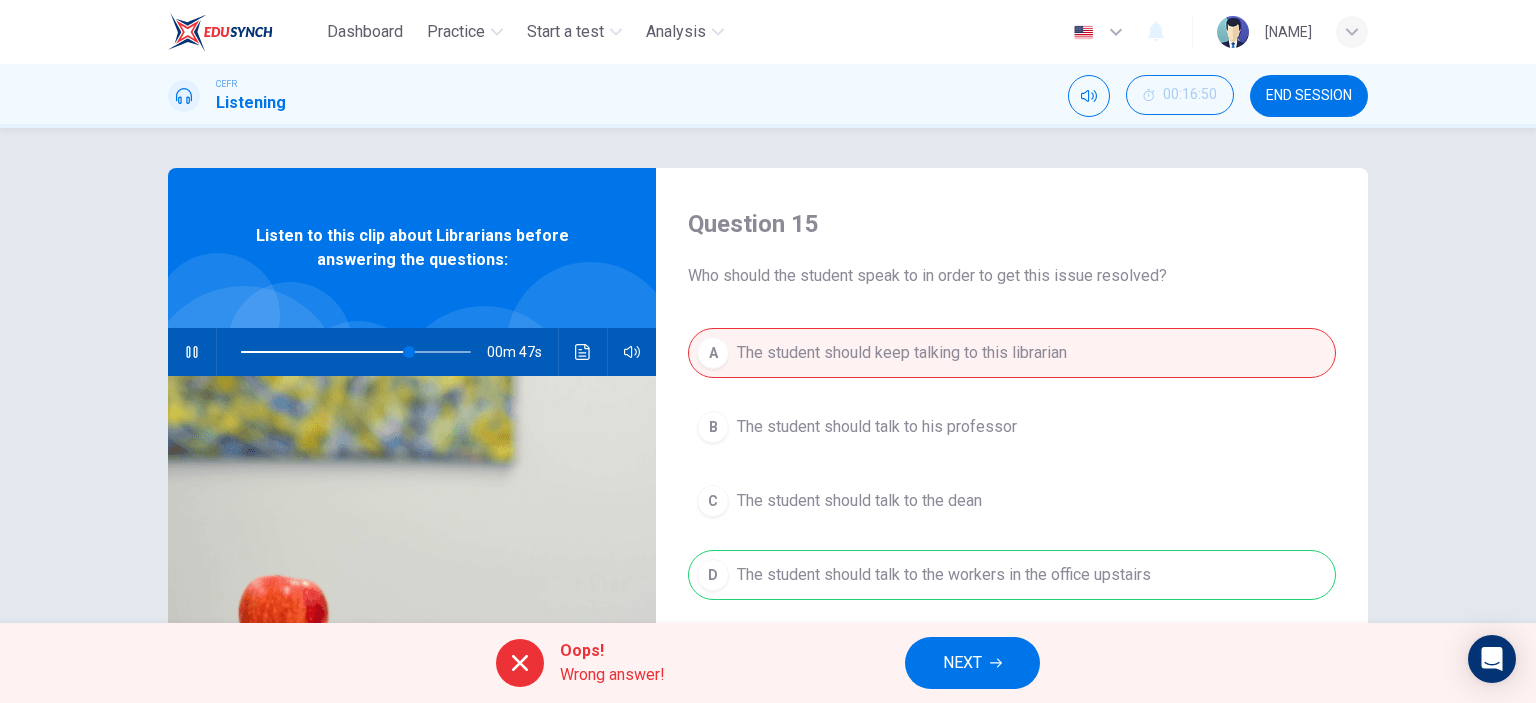 scroll, scrollTop: 200, scrollLeft: 0, axis: vertical 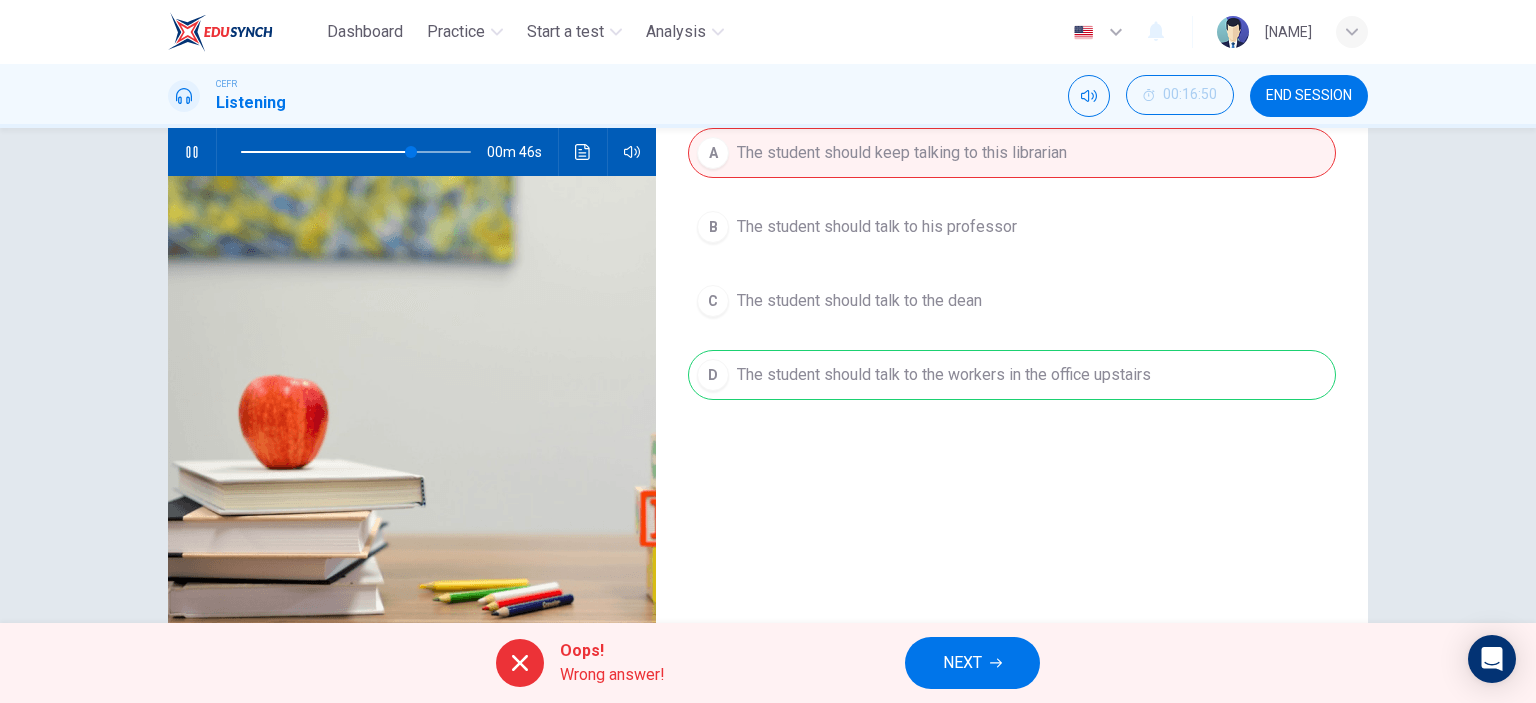 click on "NEXT" at bounding box center (972, 663) 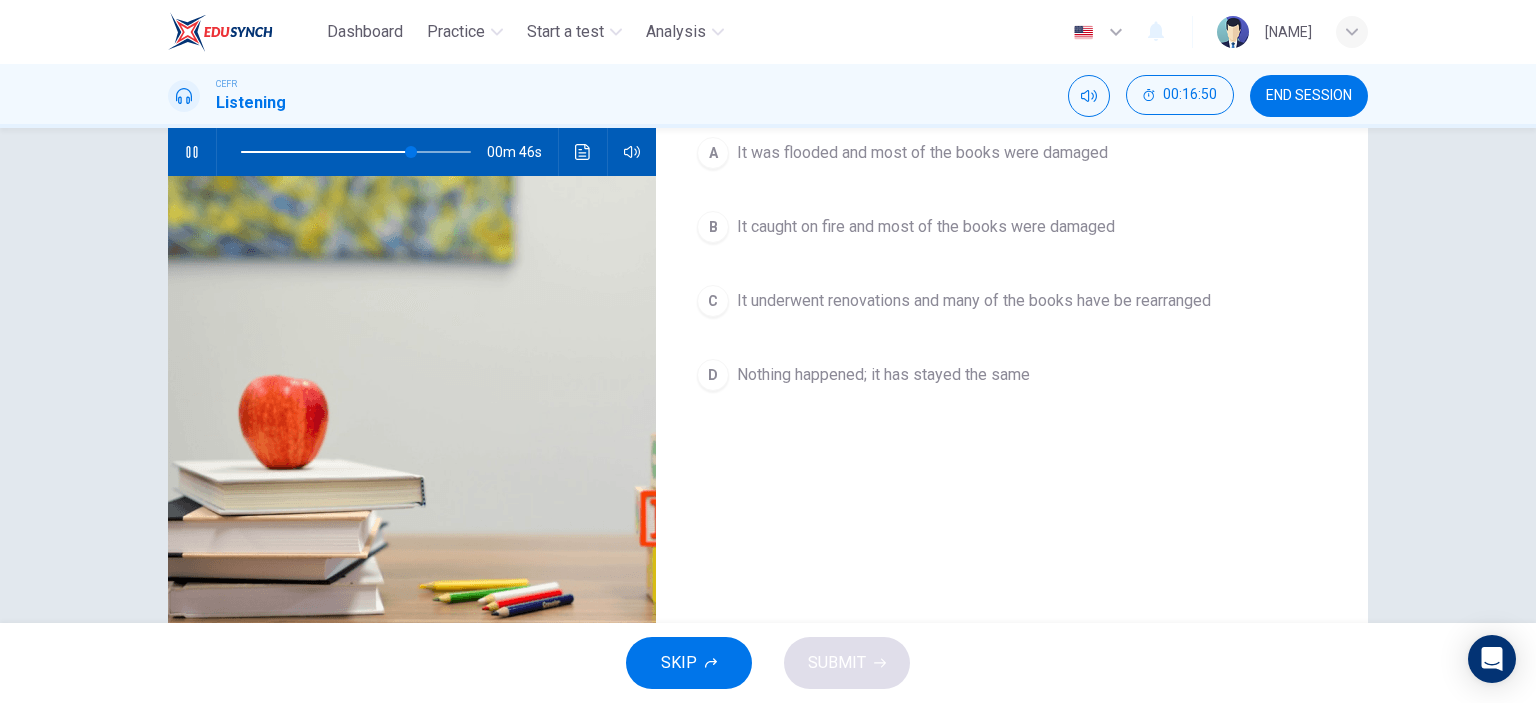 scroll, scrollTop: 0, scrollLeft: 0, axis: both 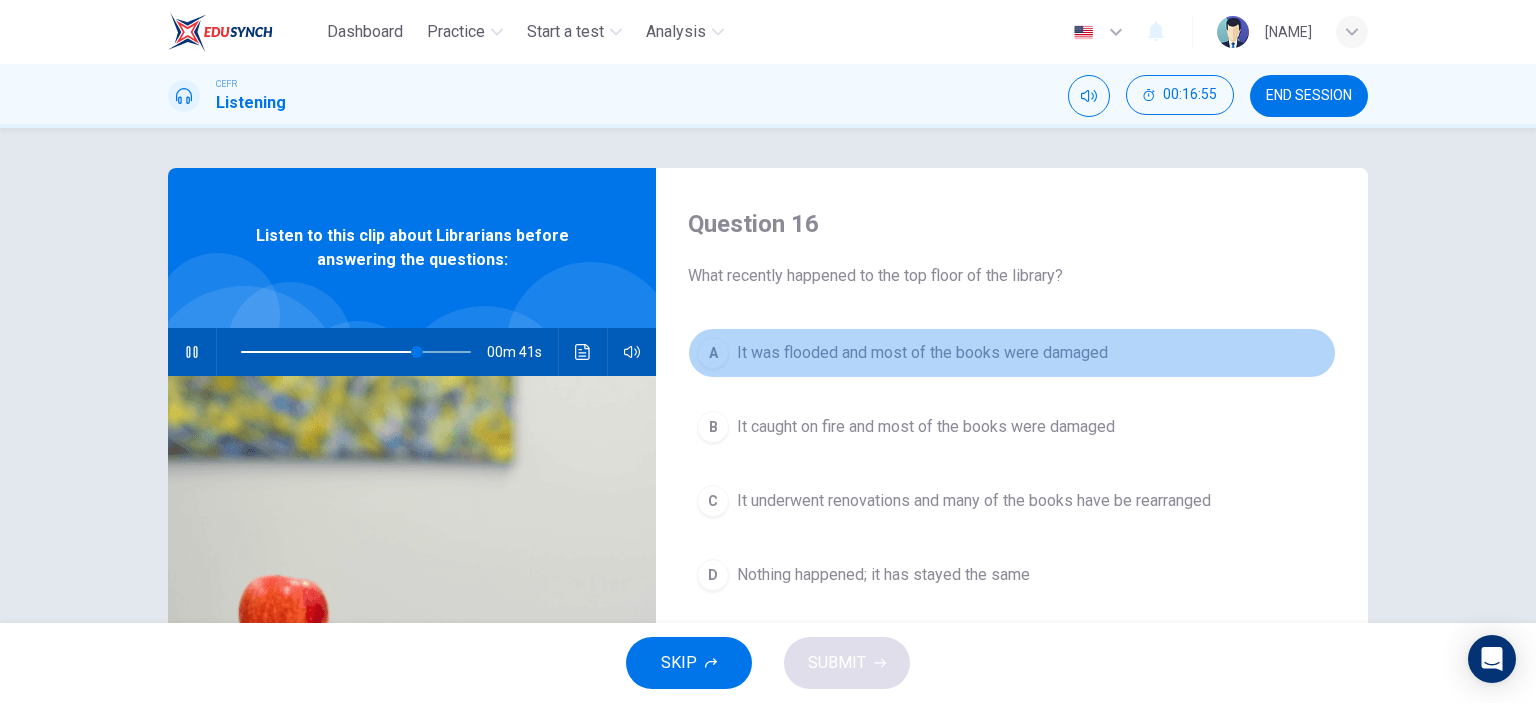 click on "A" at bounding box center (713, 353) 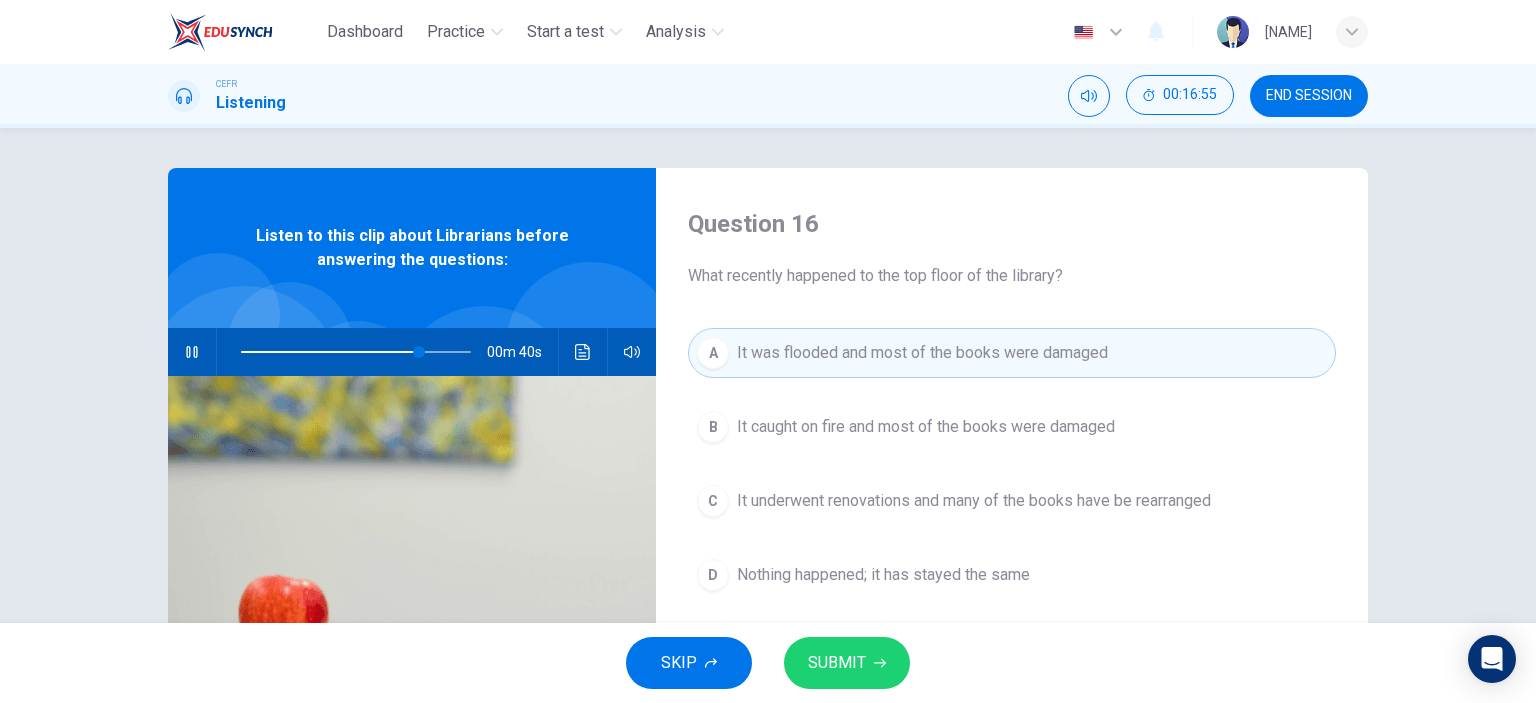 click on "SUBMIT" at bounding box center [837, 663] 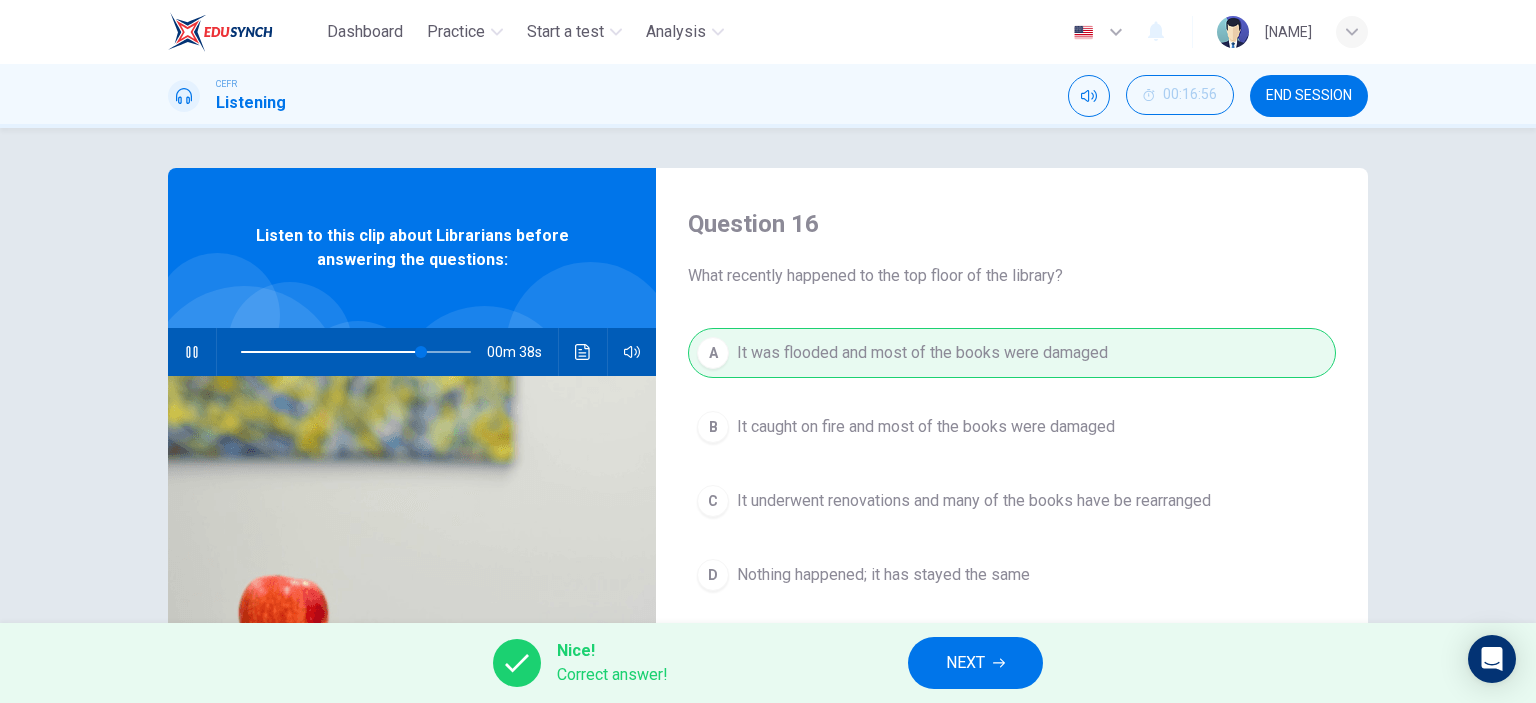 click on "NEXT" at bounding box center (975, 663) 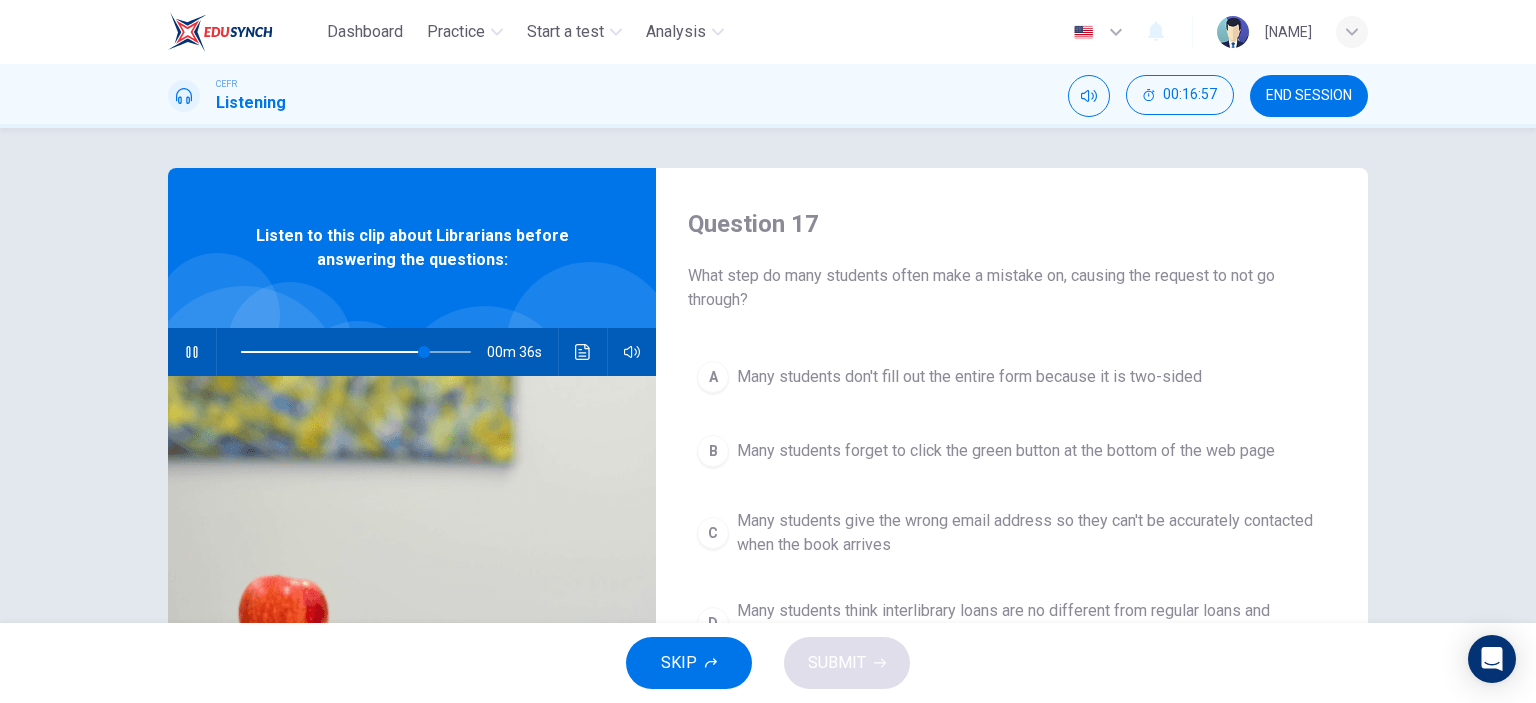 scroll, scrollTop: 100, scrollLeft: 0, axis: vertical 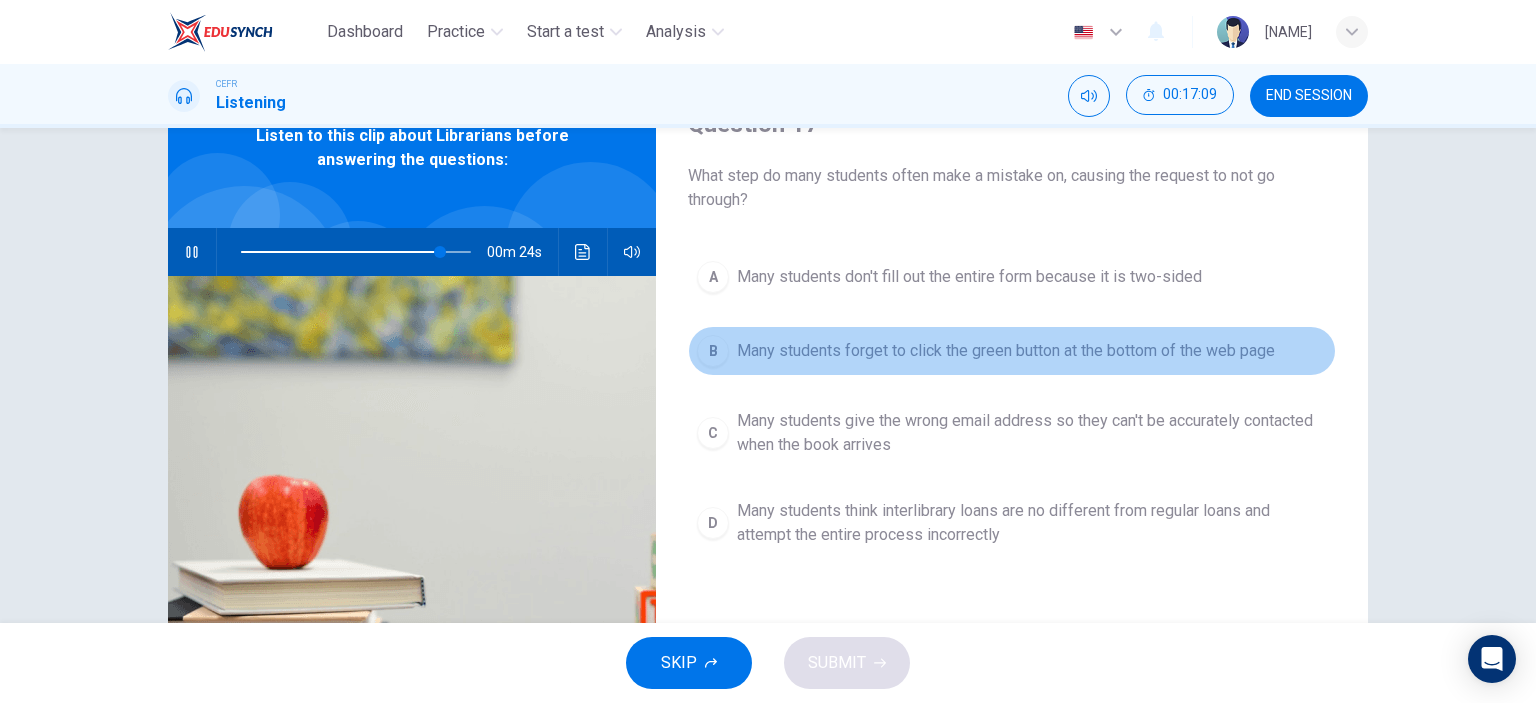 click on "B Many students forget to click the green button at the bottom of the web page" at bounding box center [1012, 351] 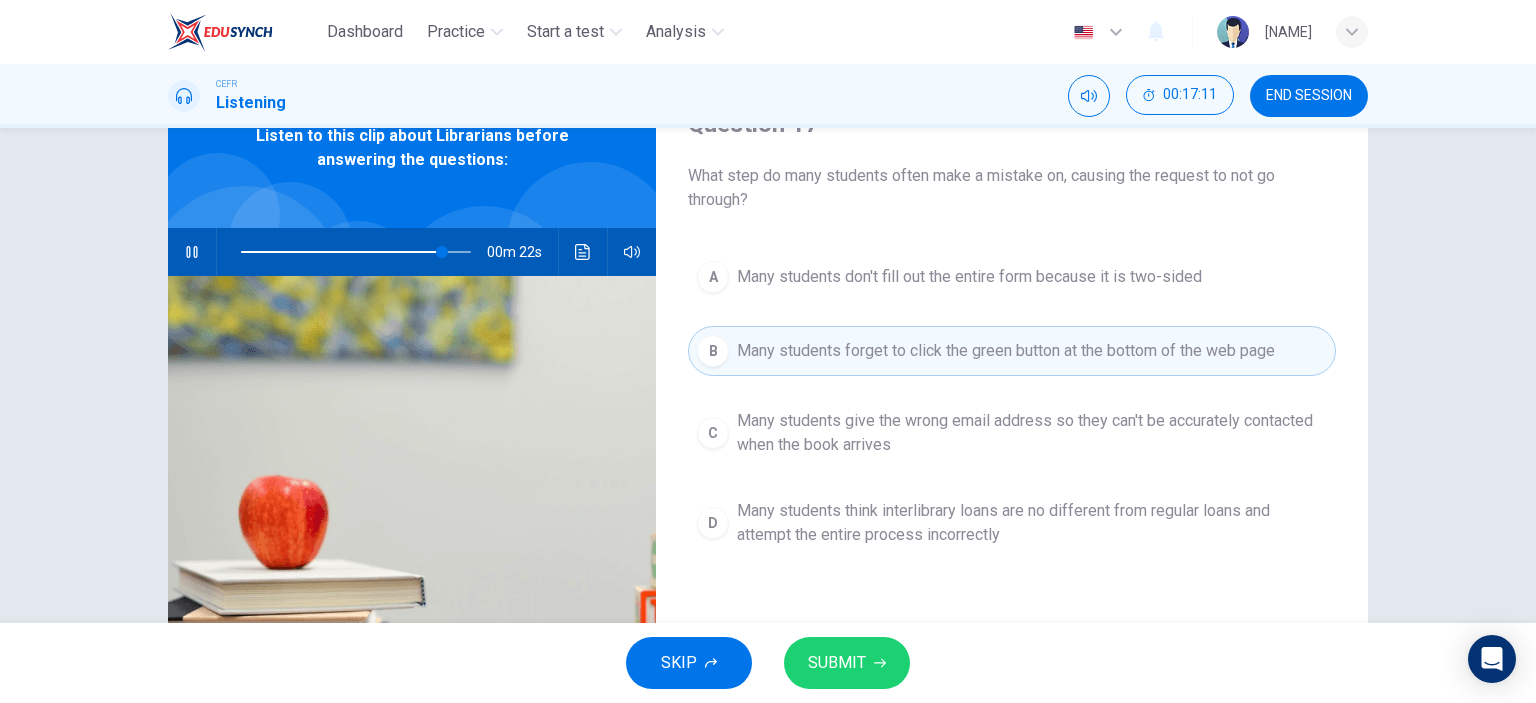 click on "SUBMIT" at bounding box center (837, 663) 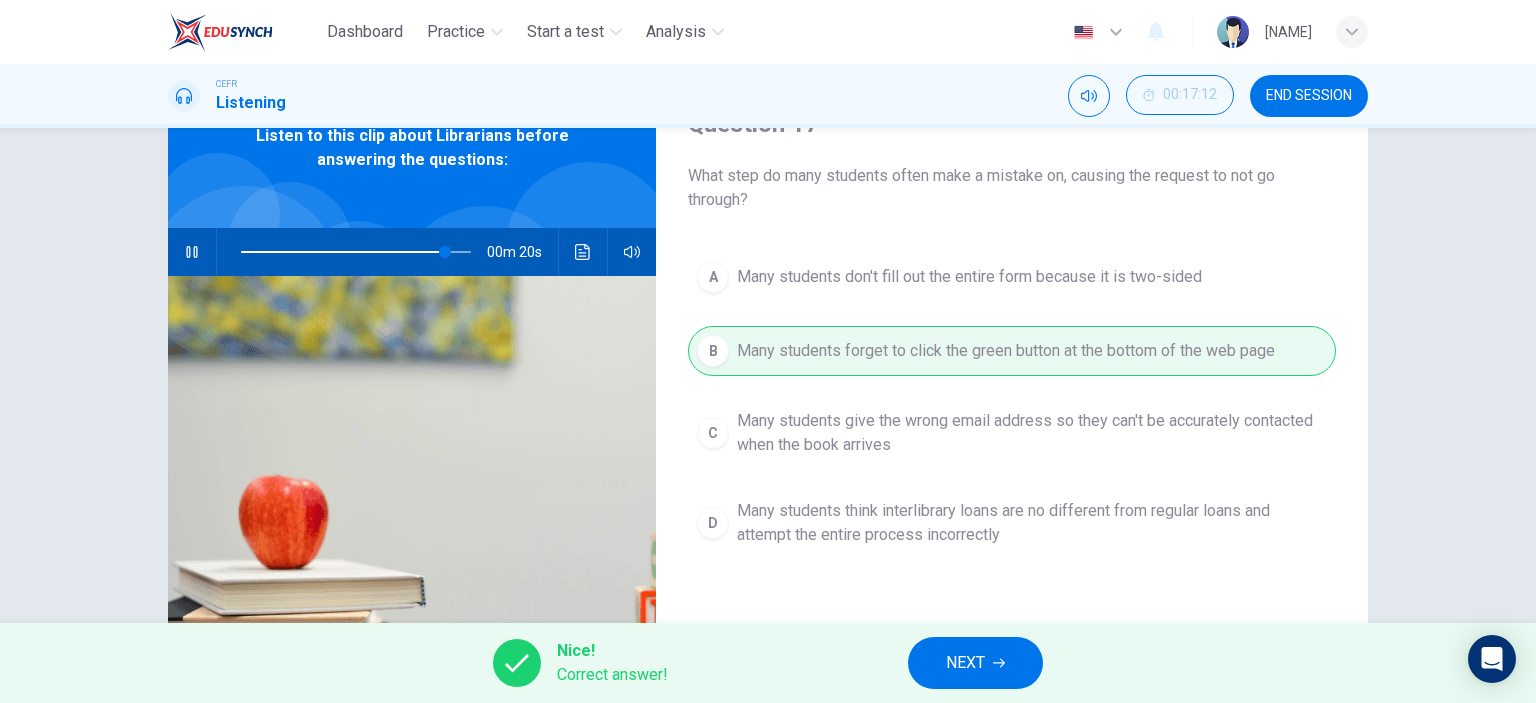 click on "NEXT" at bounding box center (965, 663) 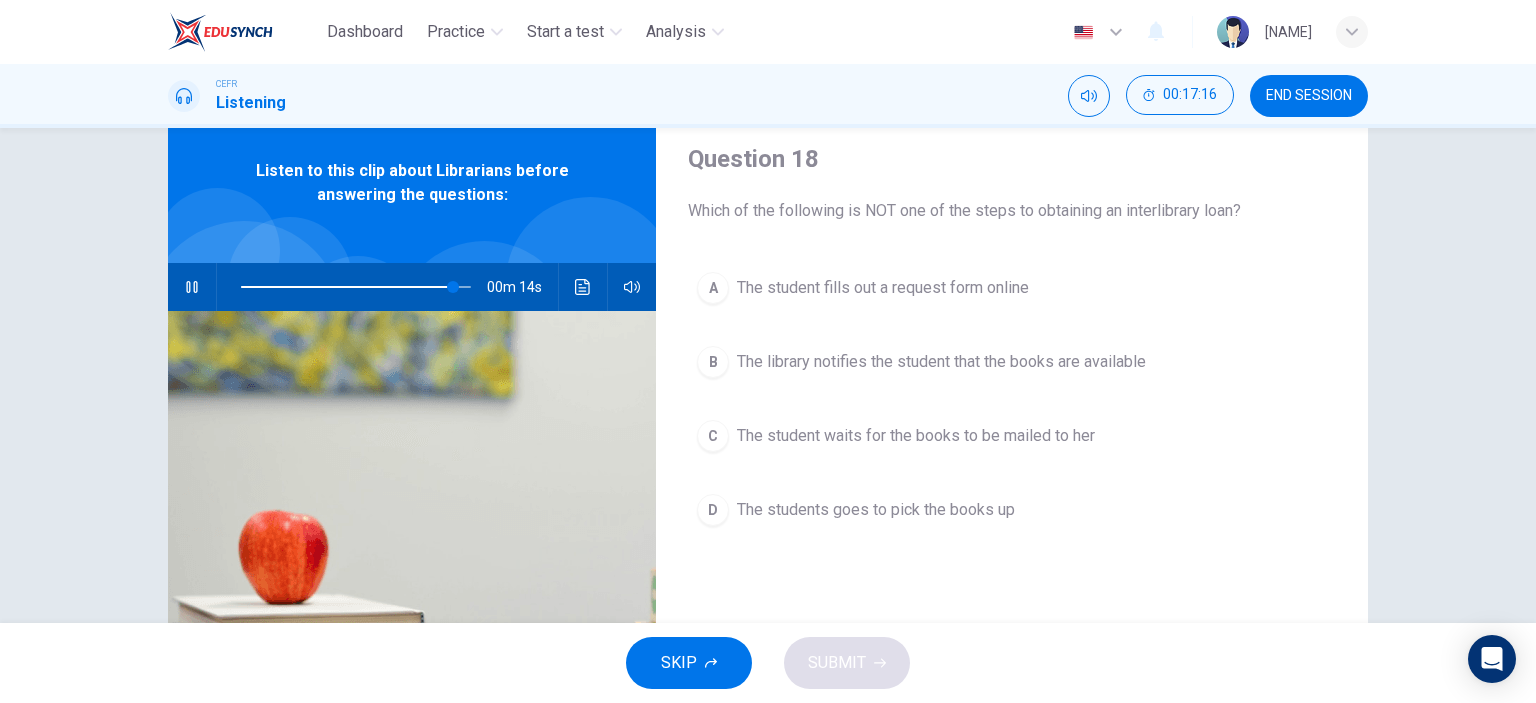 scroll, scrollTop: 100, scrollLeft: 0, axis: vertical 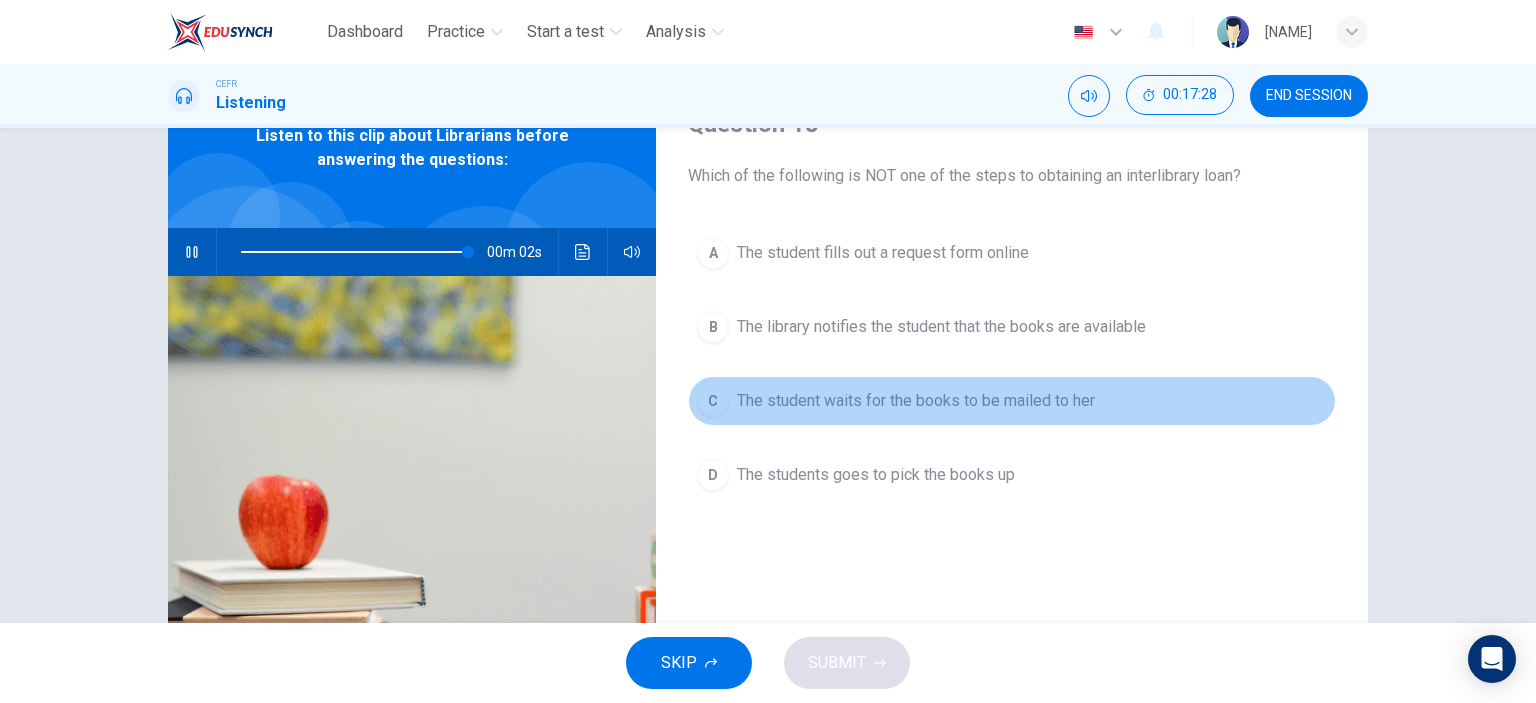 click on "C" at bounding box center (713, 253) 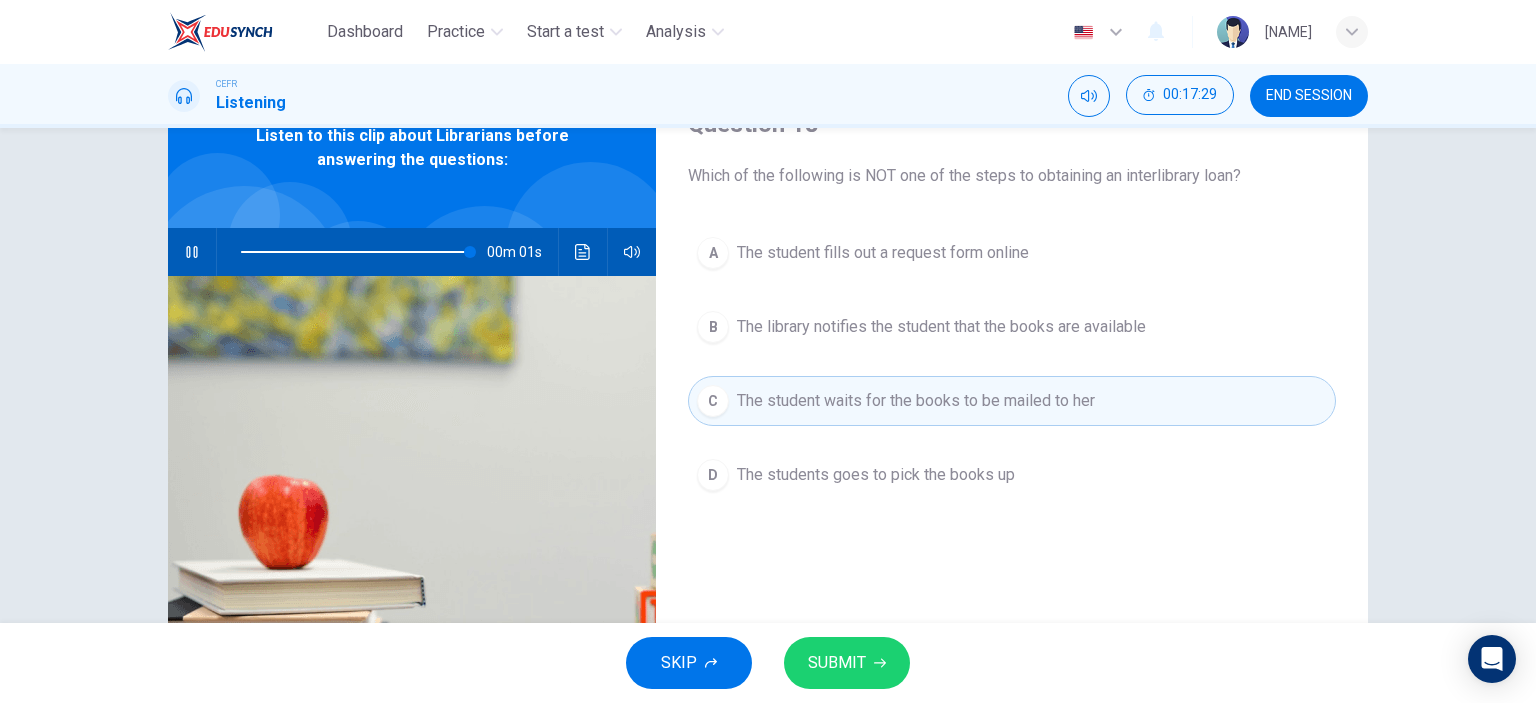 click on "SUBMIT" at bounding box center (837, 663) 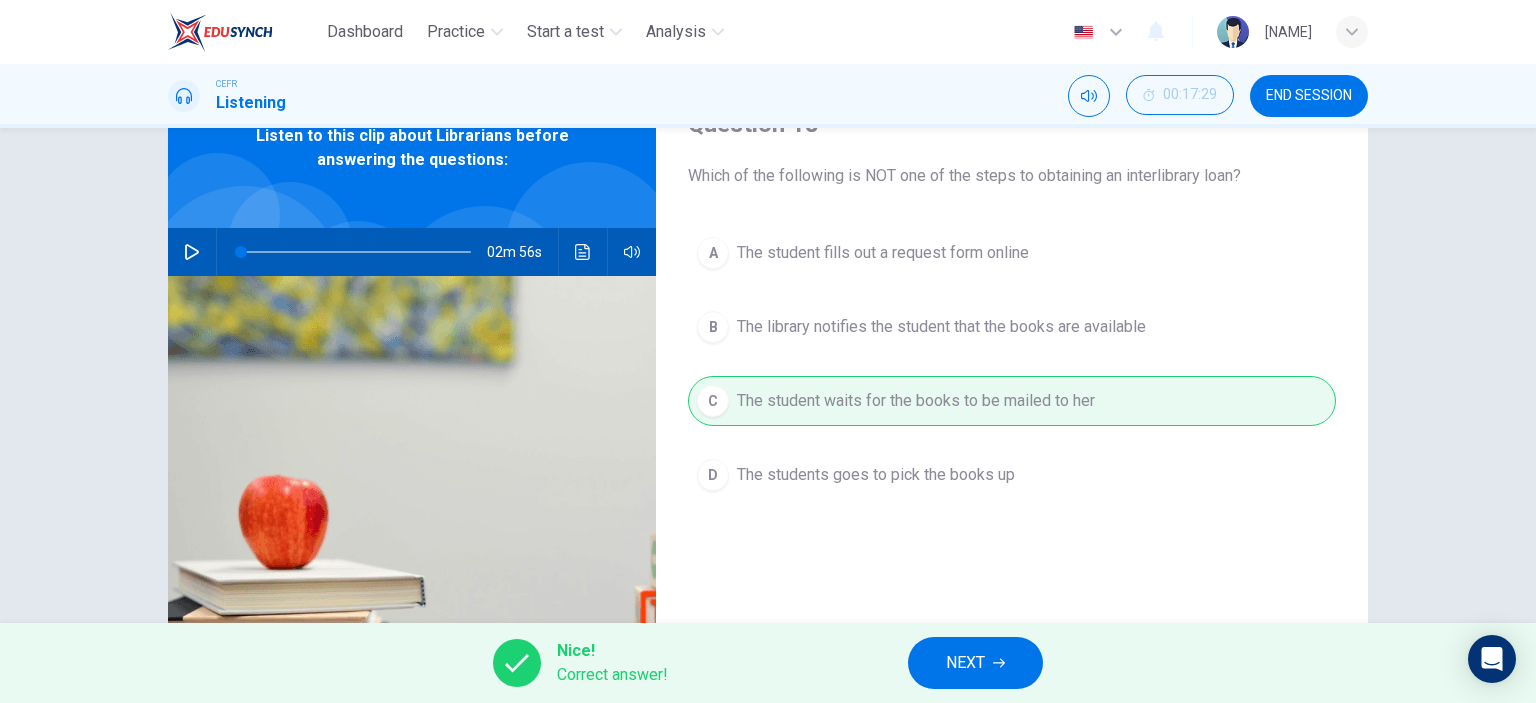click on "NEXT" at bounding box center [965, 663] 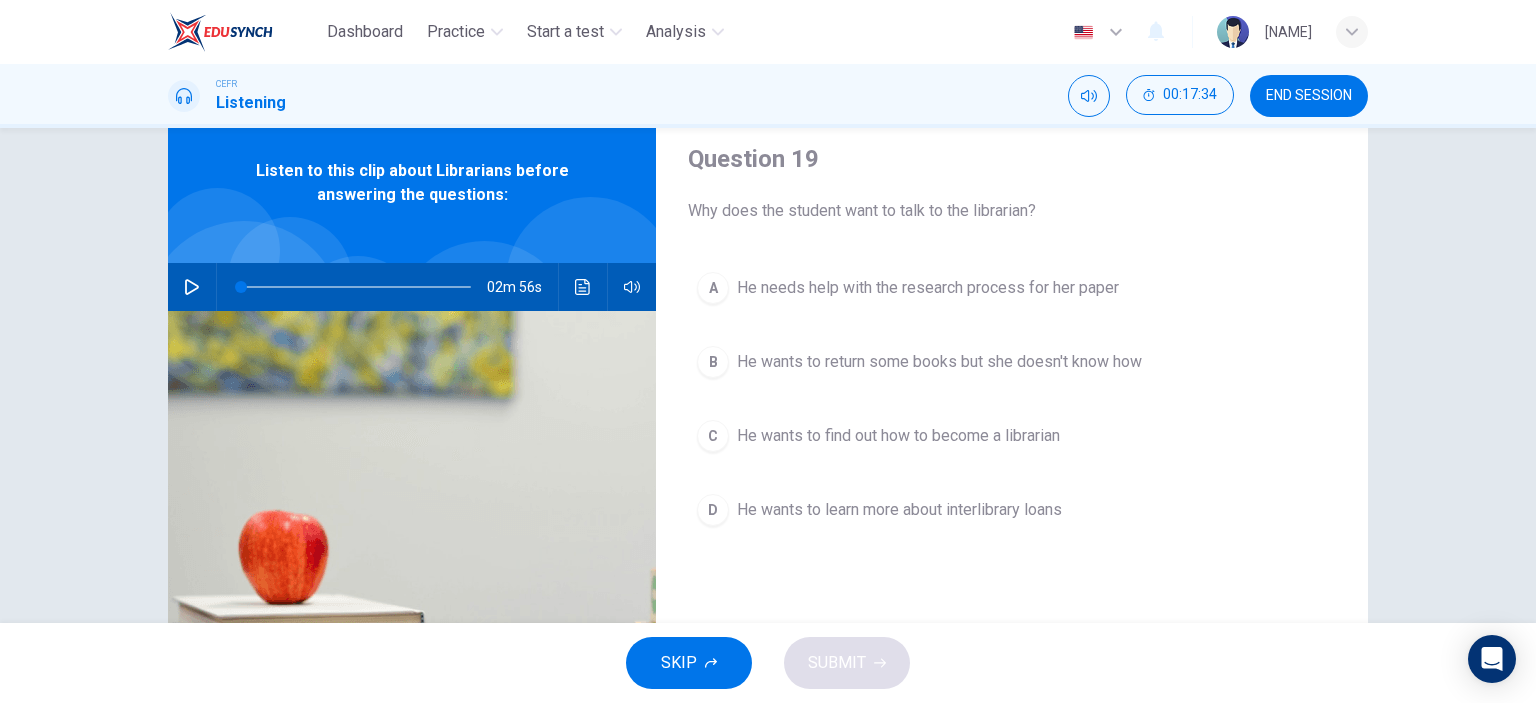 scroll, scrollTop: 100, scrollLeft: 0, axis: vertical 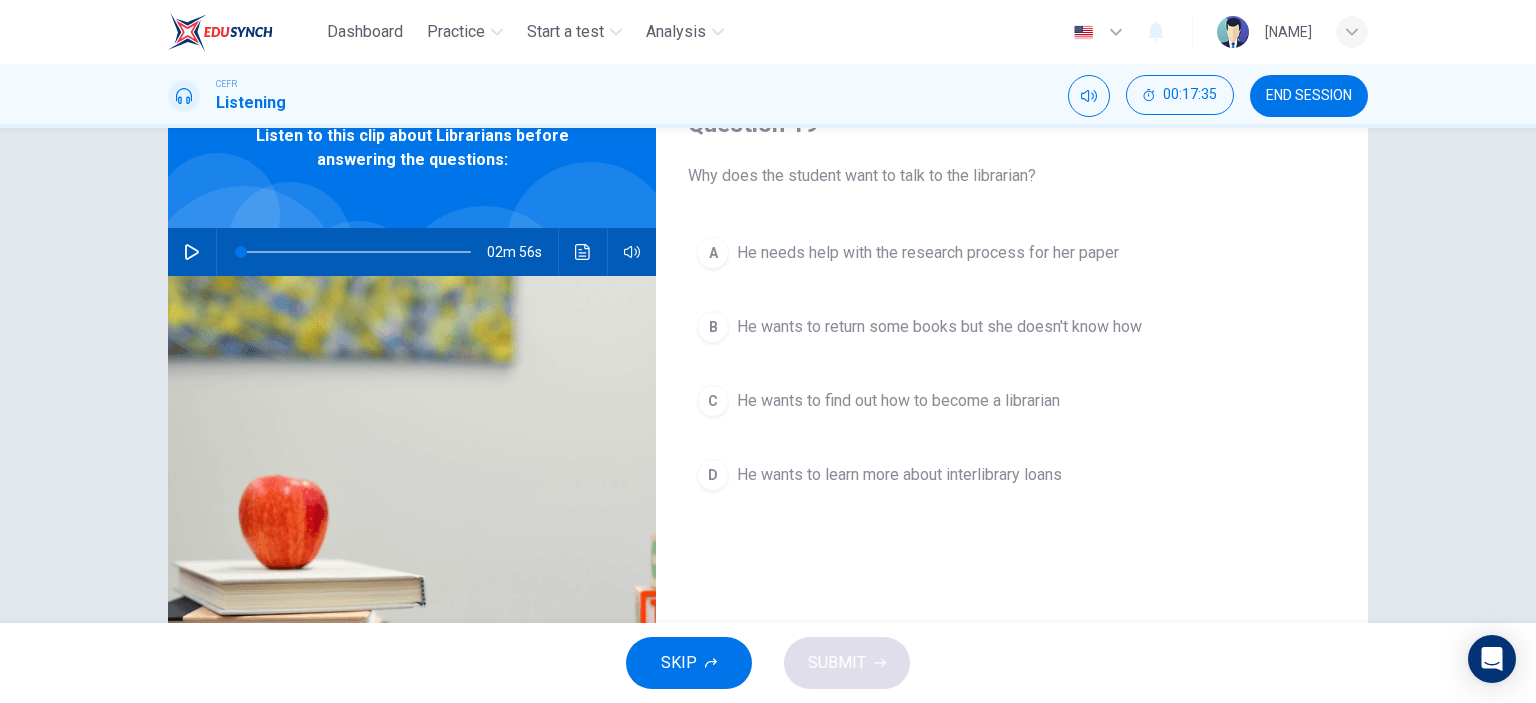 click on "D" at bounding box center (713, 253) 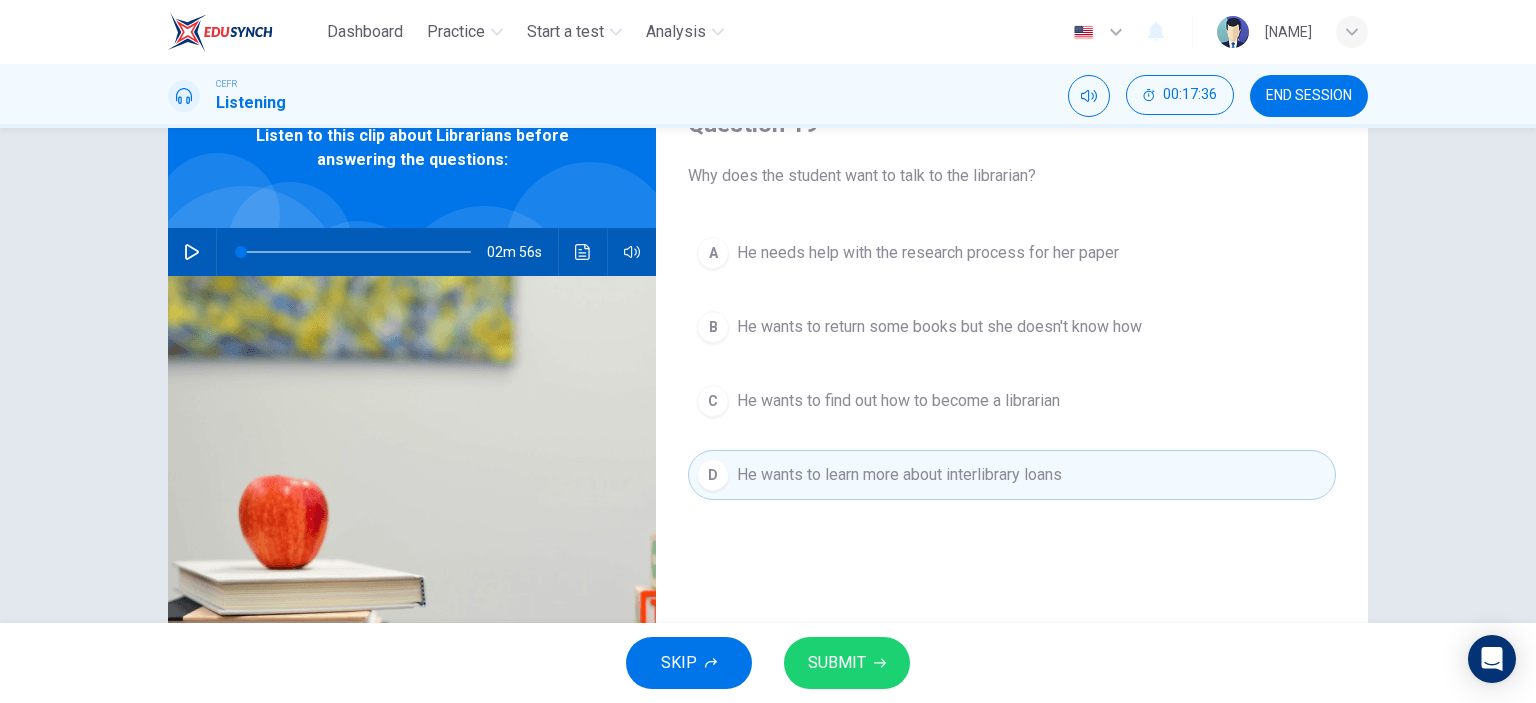 click on "SKIP SUBMIT" at bounding box center [768, 663] 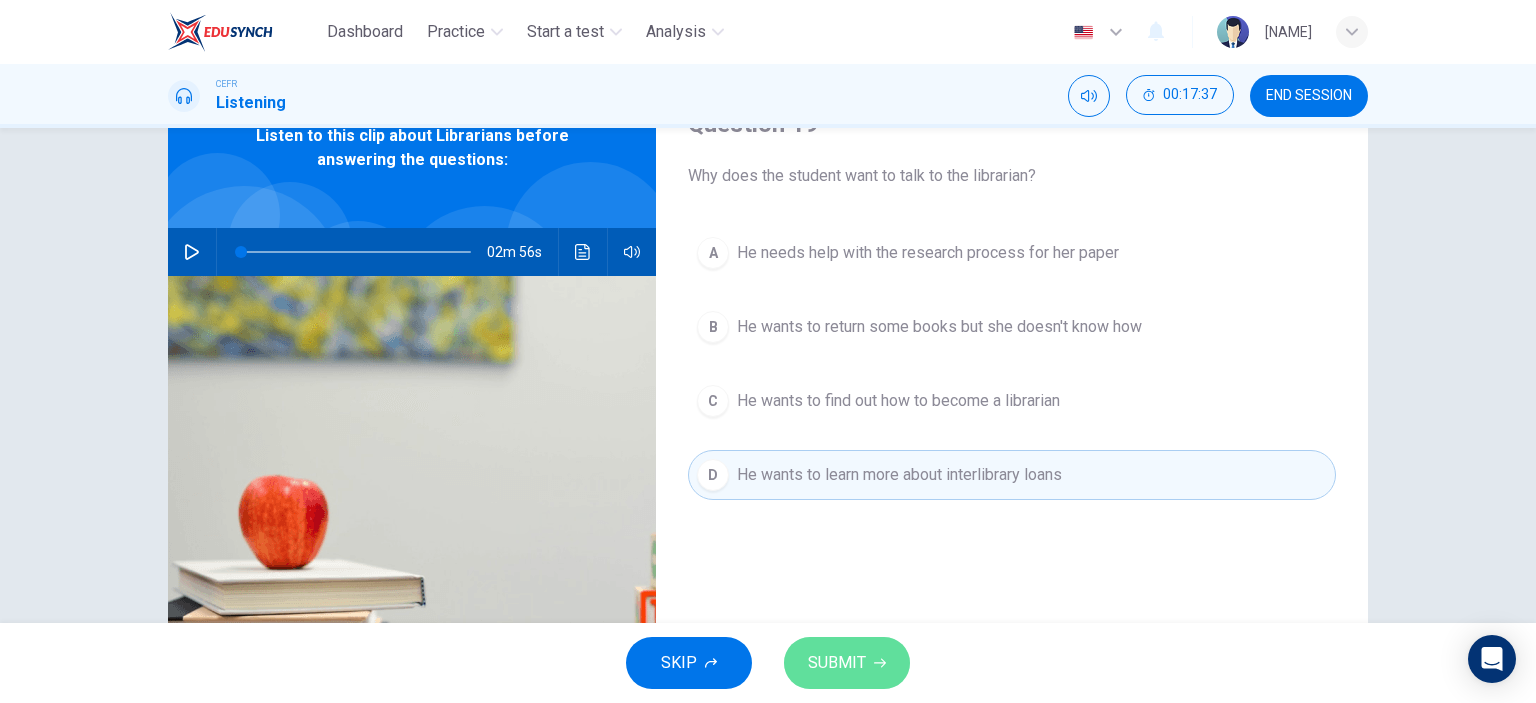 click on "SUBMIT" at bounding box center (847, 663) 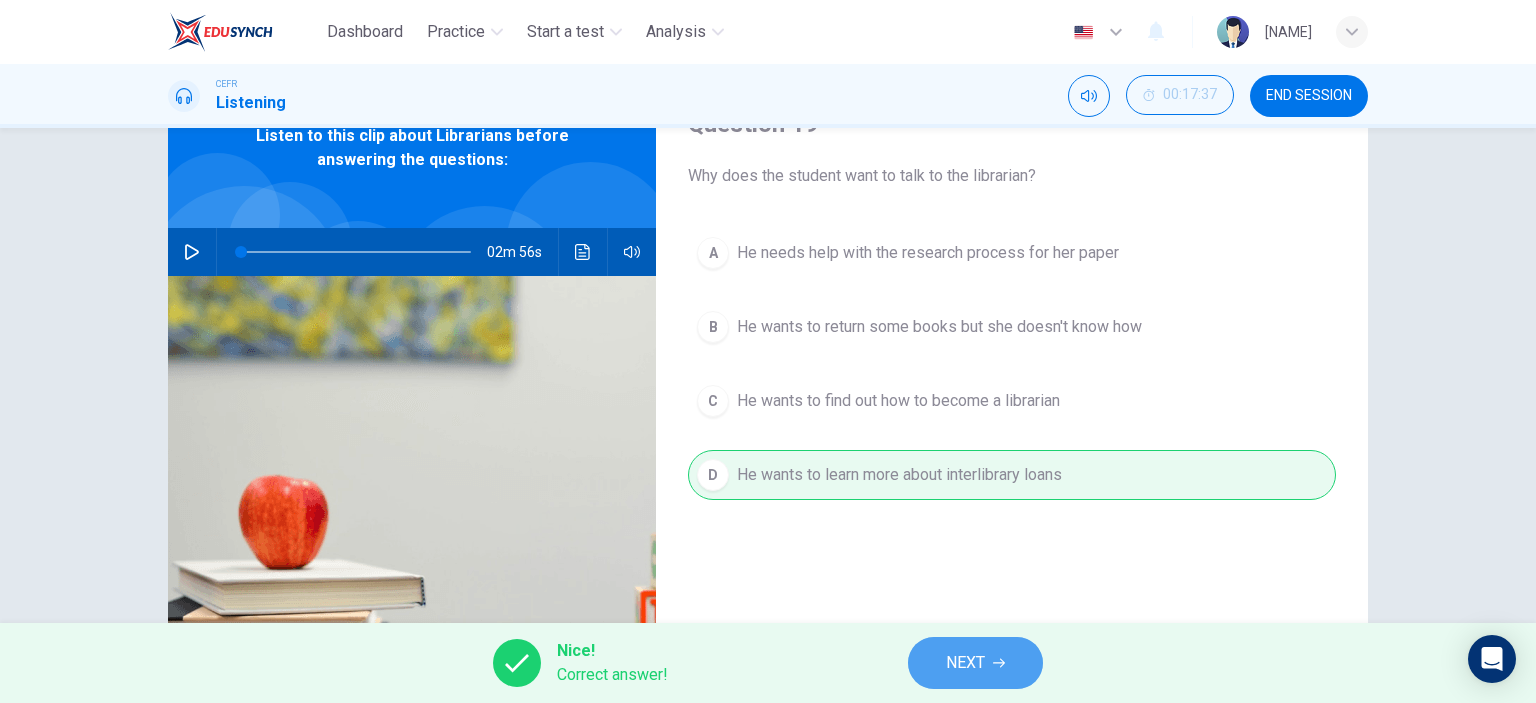 click on "NEXT" at bounding box center [965, 663] 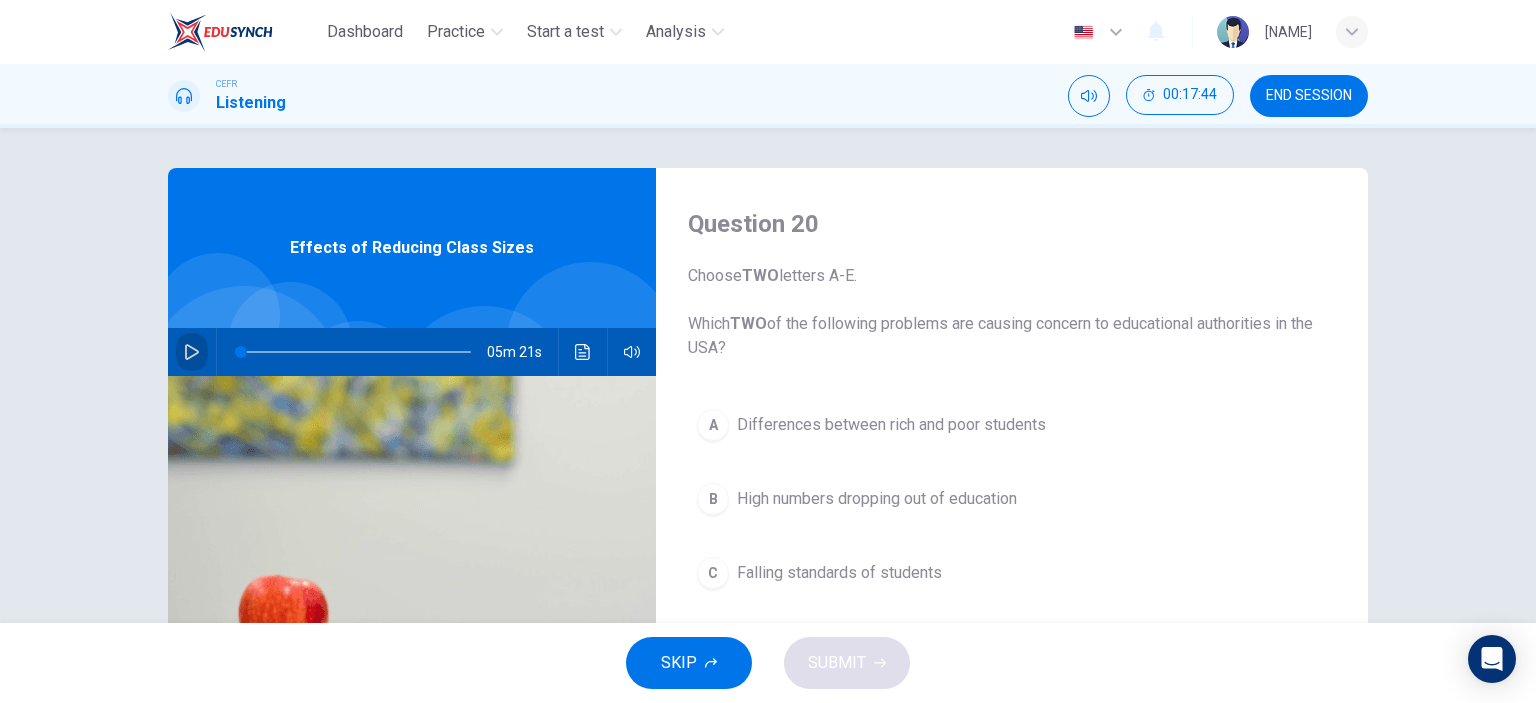 click at bounding box center [192, 352] 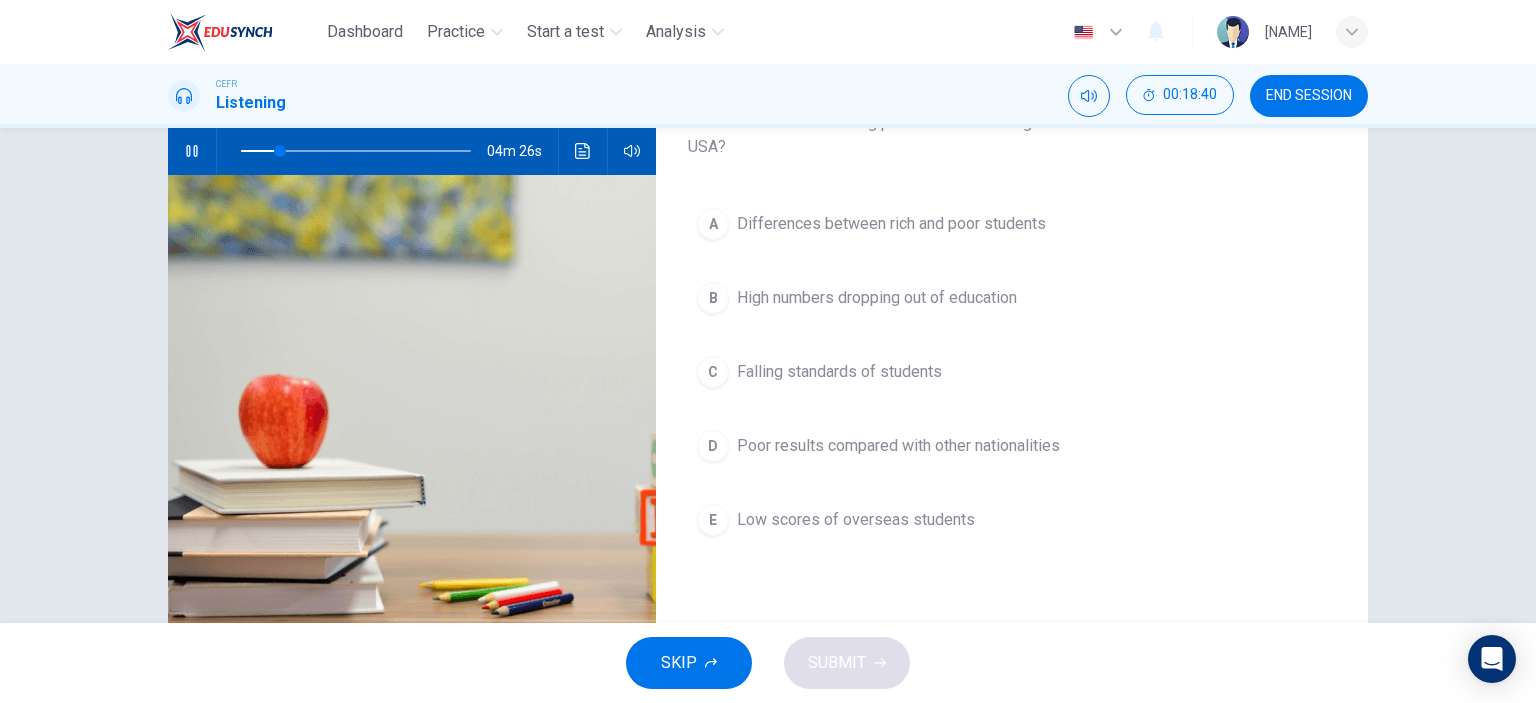 scroll, scrollTop: 180, scrollLeft: 0, axis: vertical 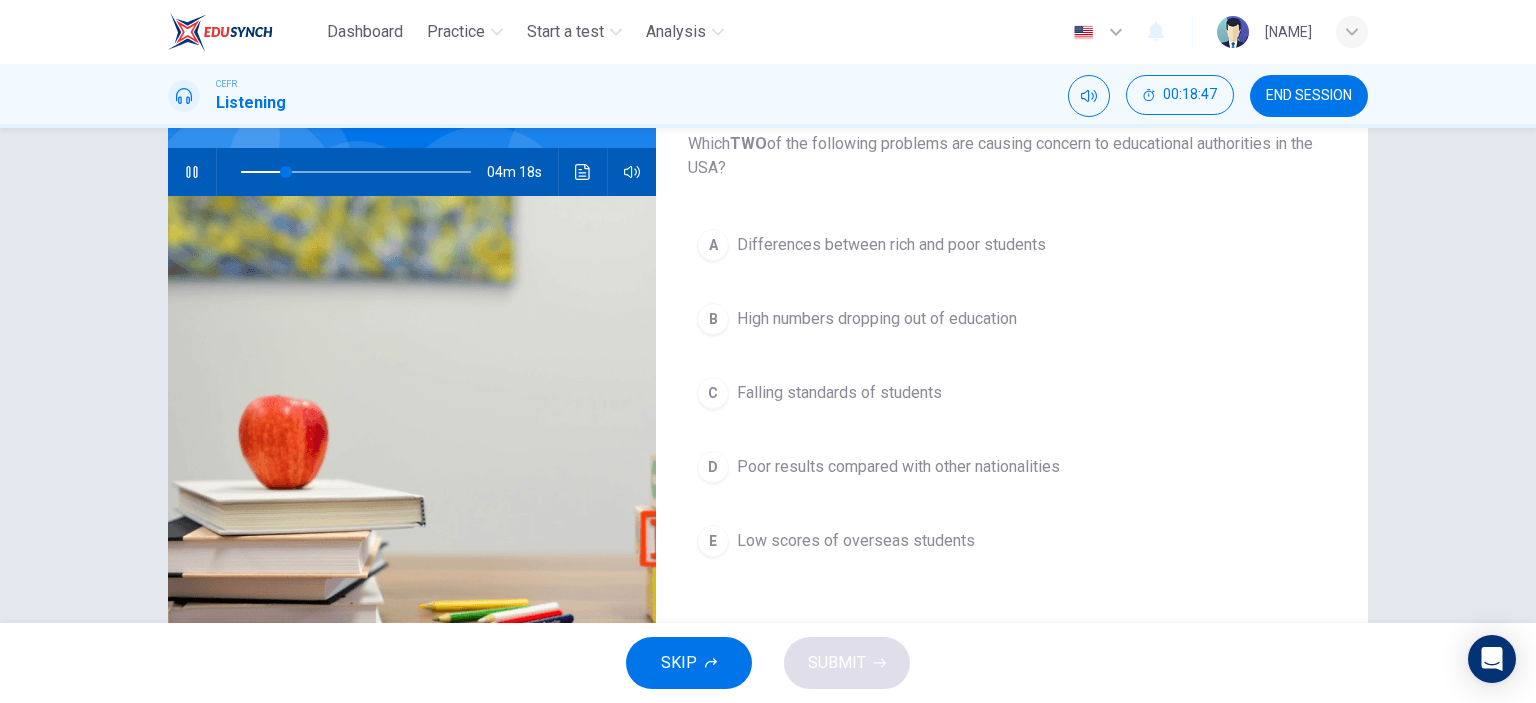click on "D" at bounding box center [713, 245] 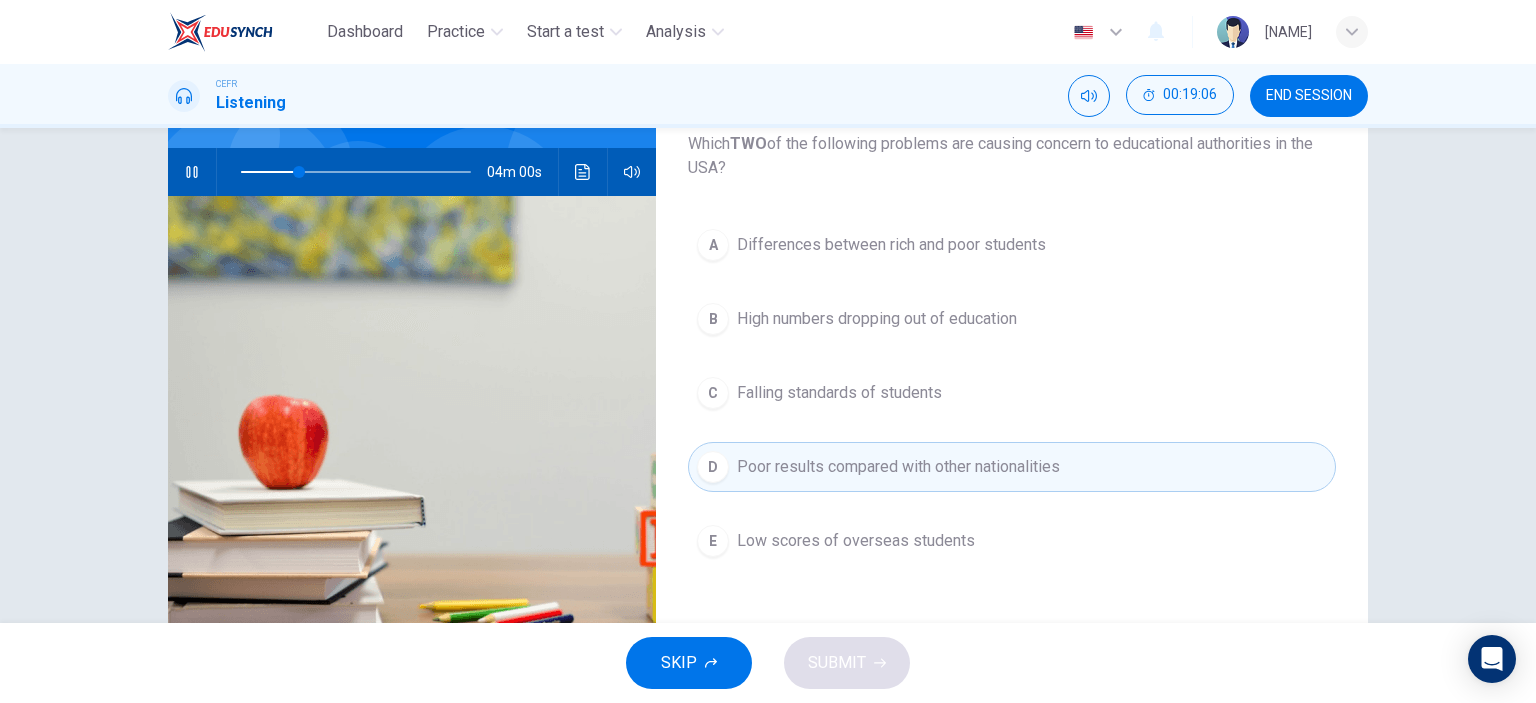 click on "A" at bounding box center (713, 245) 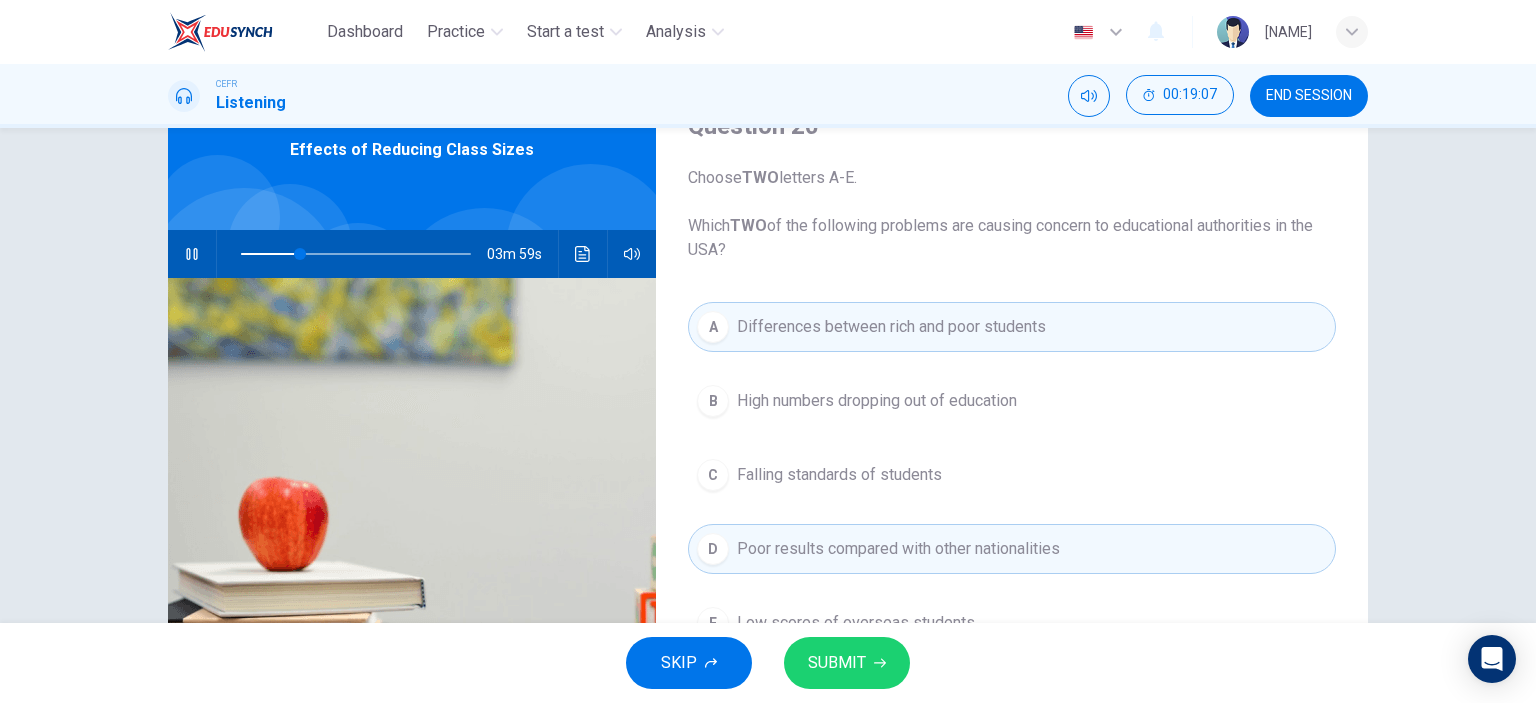 scroll, scrollTop: 100, scrollLeft: 0, axis: vertical 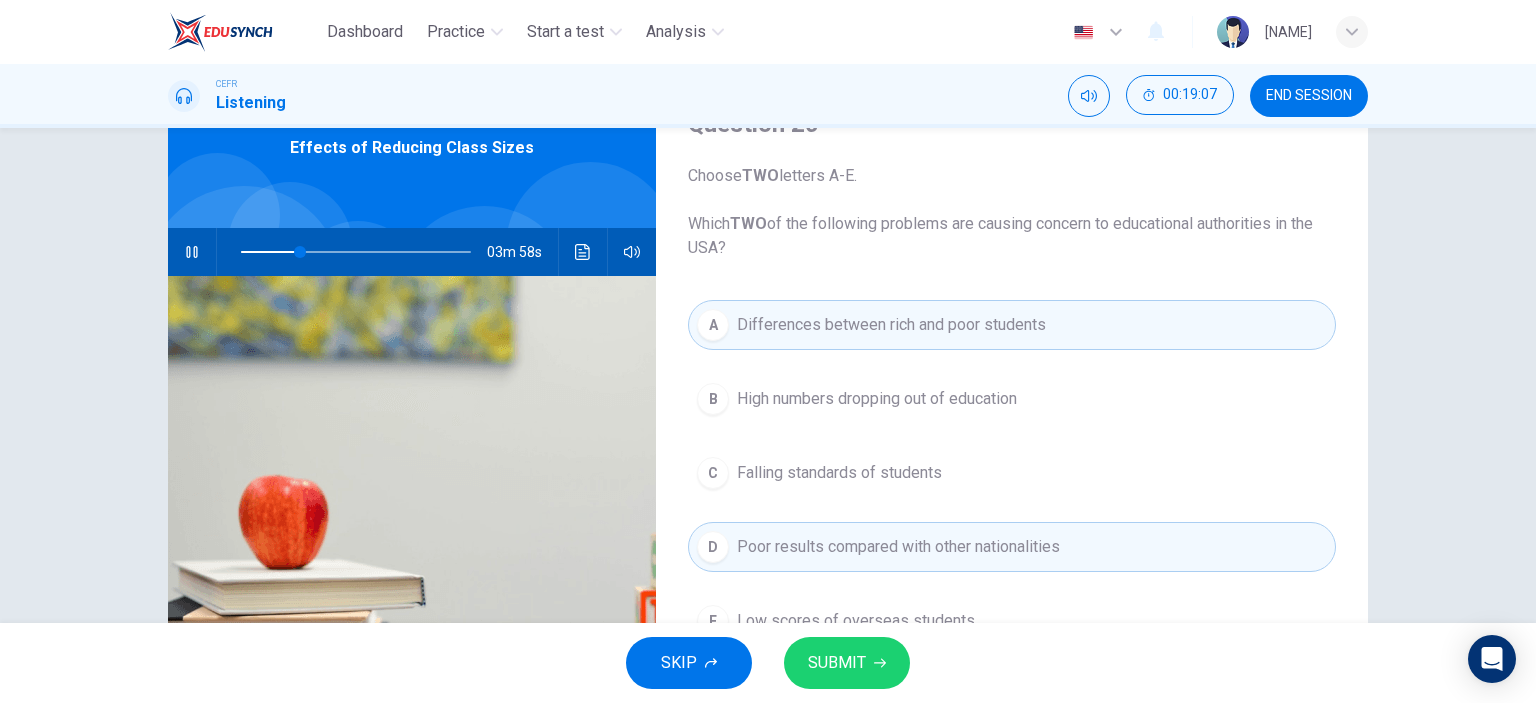drag, startPoint x: 880, startPoint y: 659, endPoint x: 876, endPoint y: 645, distance: 14.56022 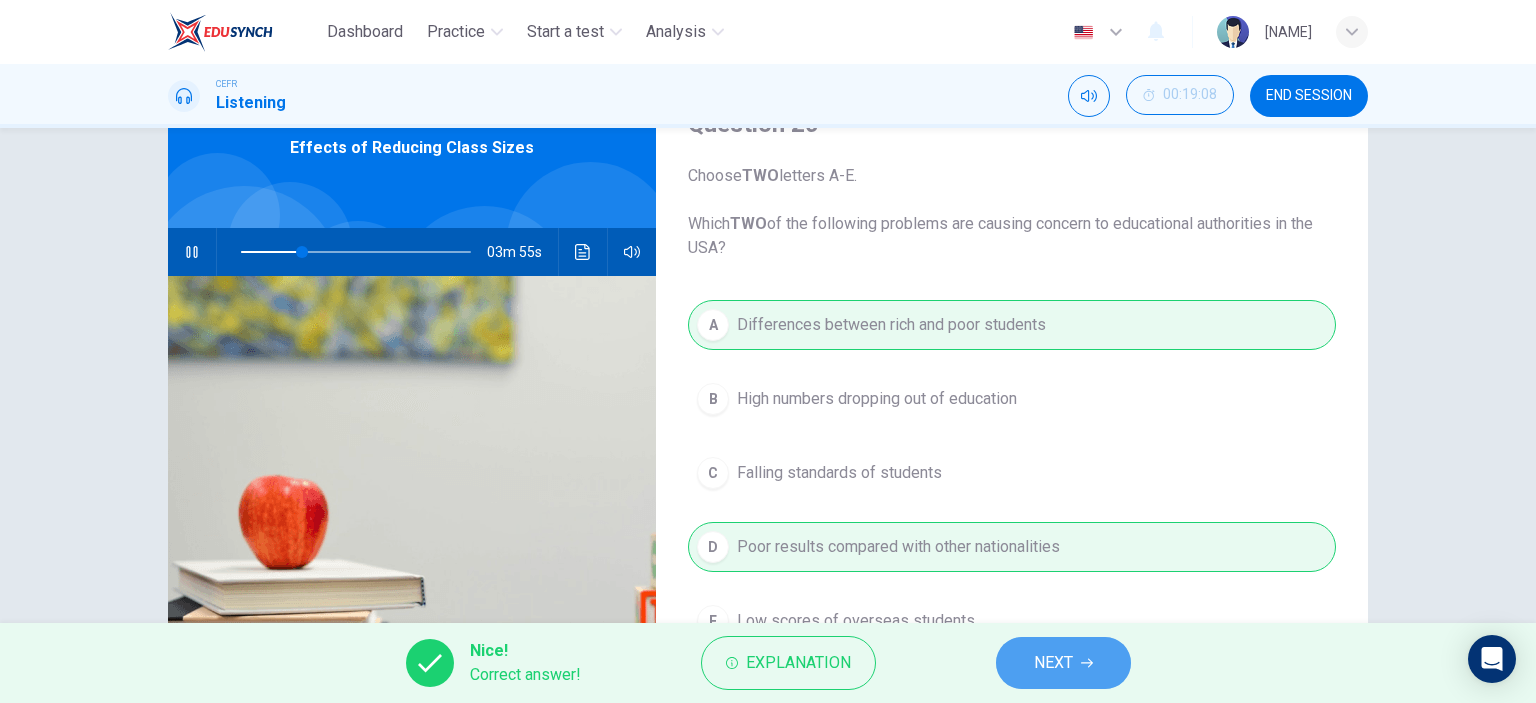 click on "NEXT" at bounding box center (1053, 663) 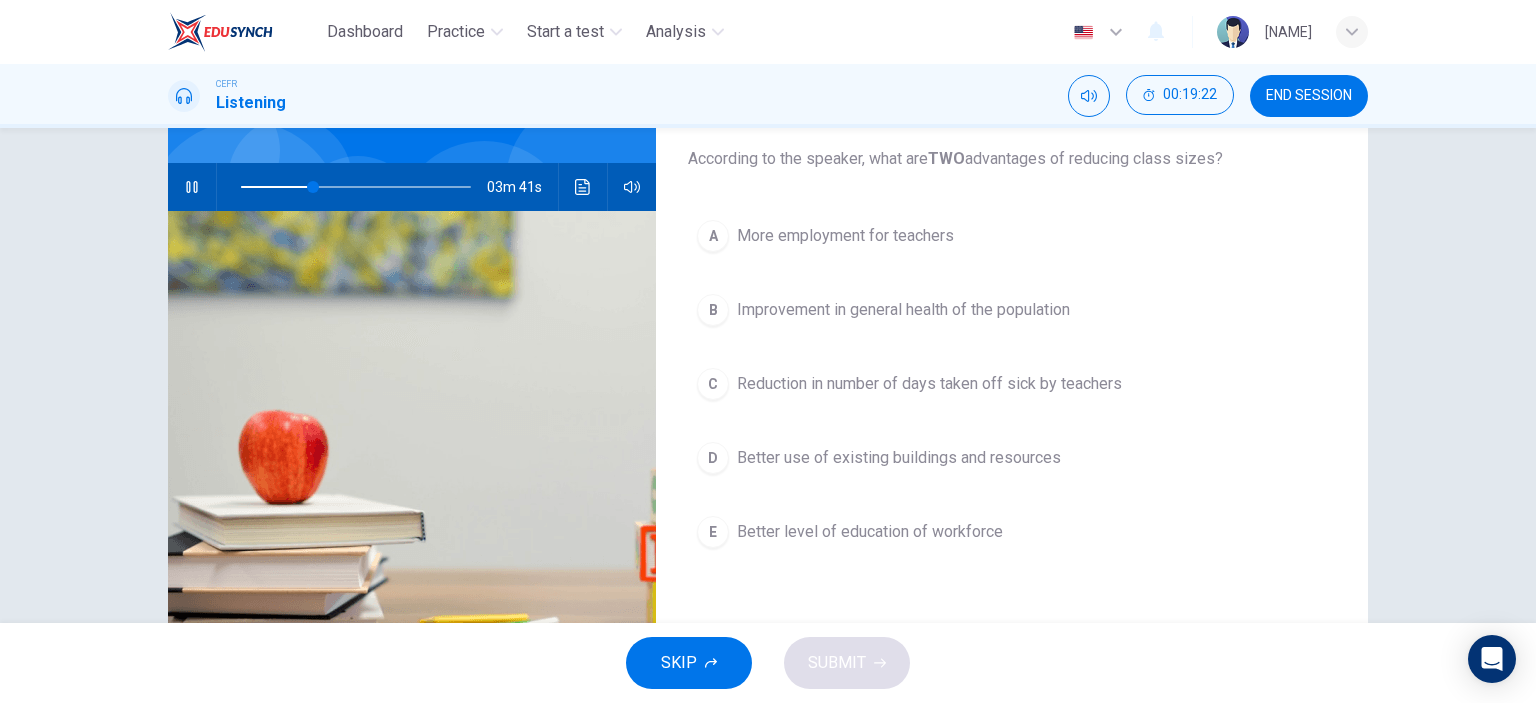 scroll, scrollTop: 200, scrollLeft: 0, axis: vertical 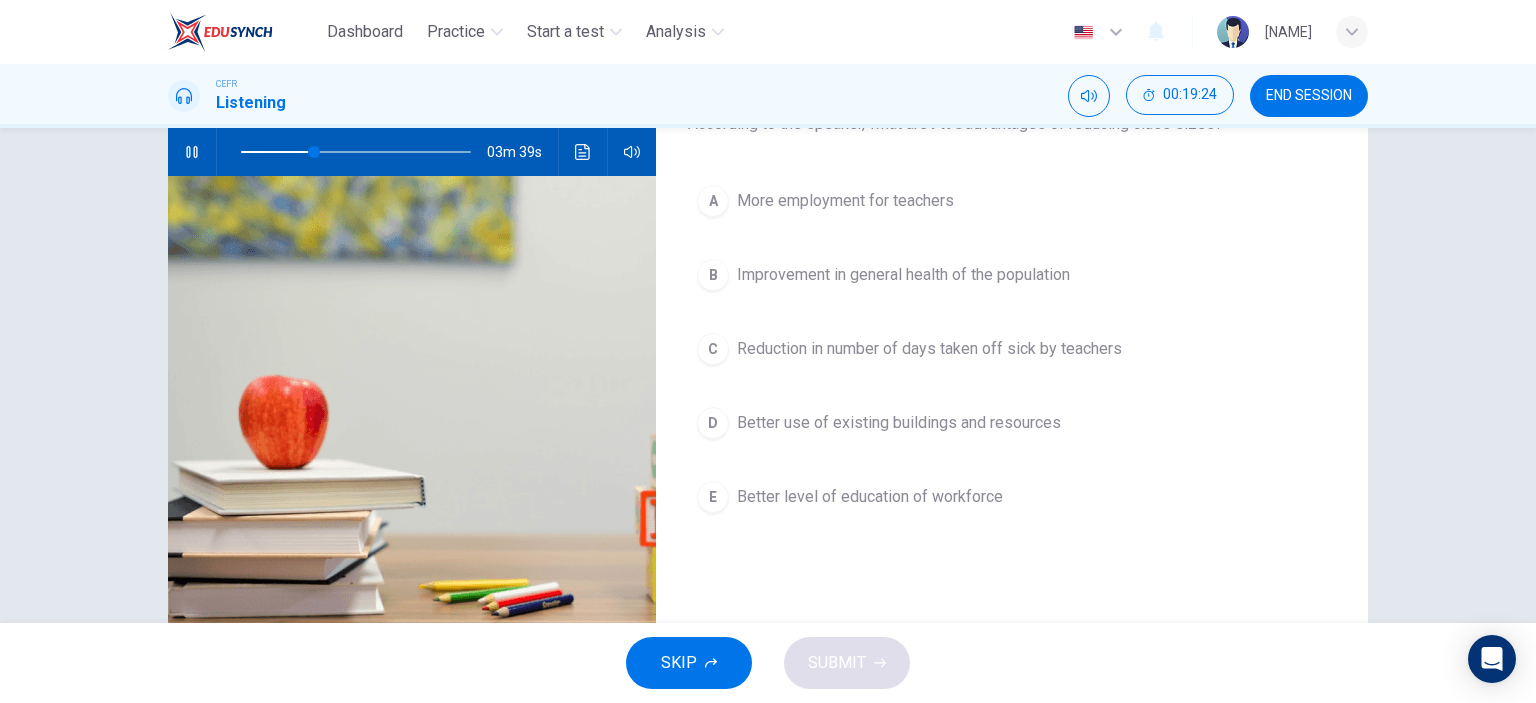 click on "E" at bounding box center (713, 201) 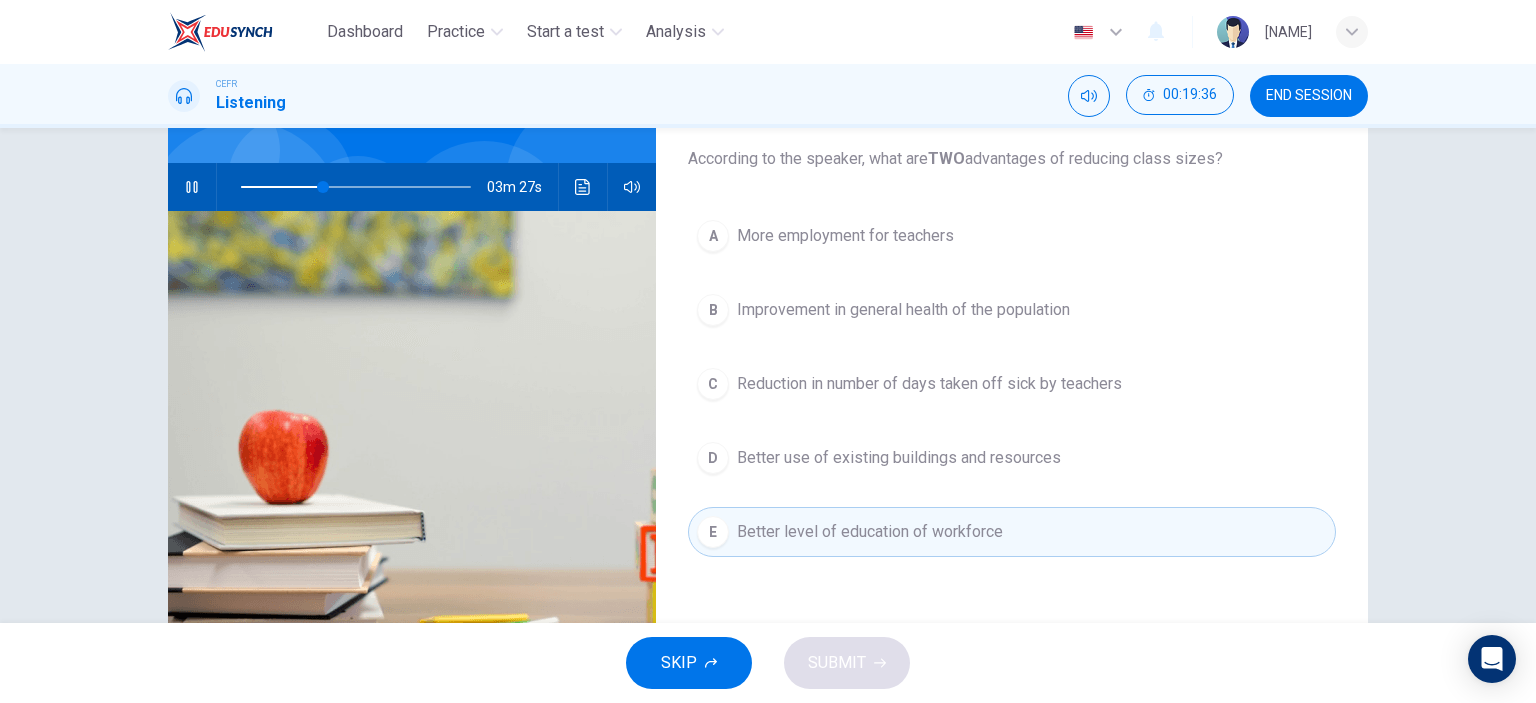 scroll, scrollTop: 200, scrollLeft: 0, axis: vertical 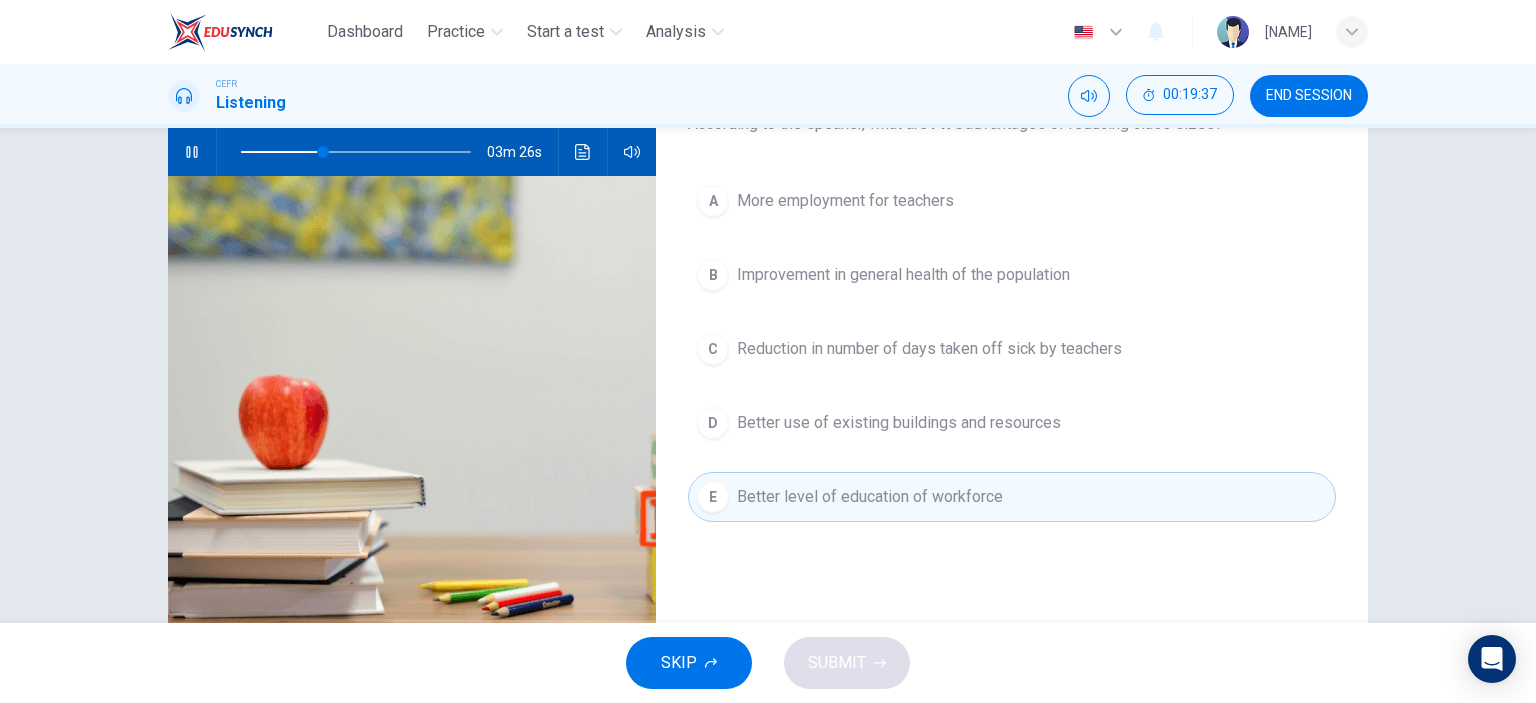 click on "C" at bounding box center [713, 201] 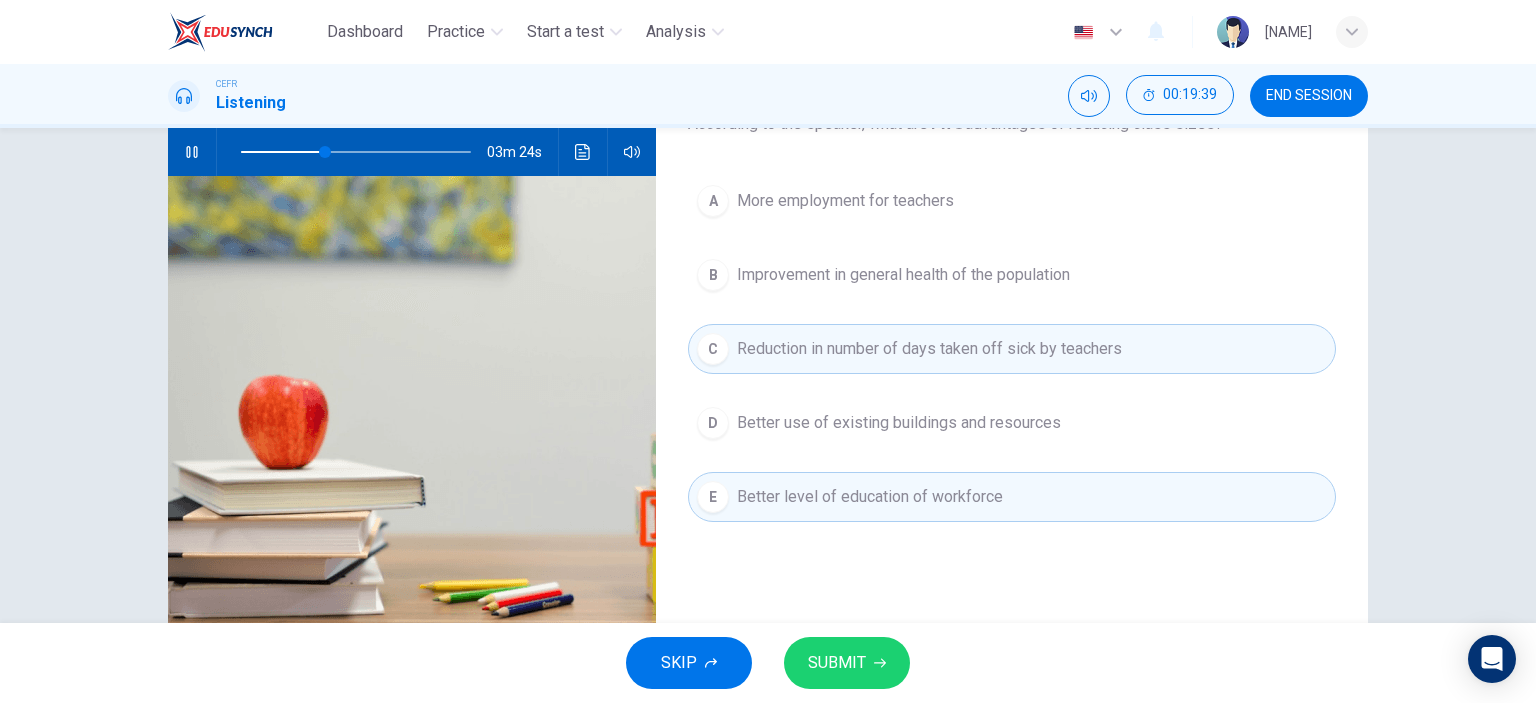 click on "SUBMIT" at bounding box center [837, 663] 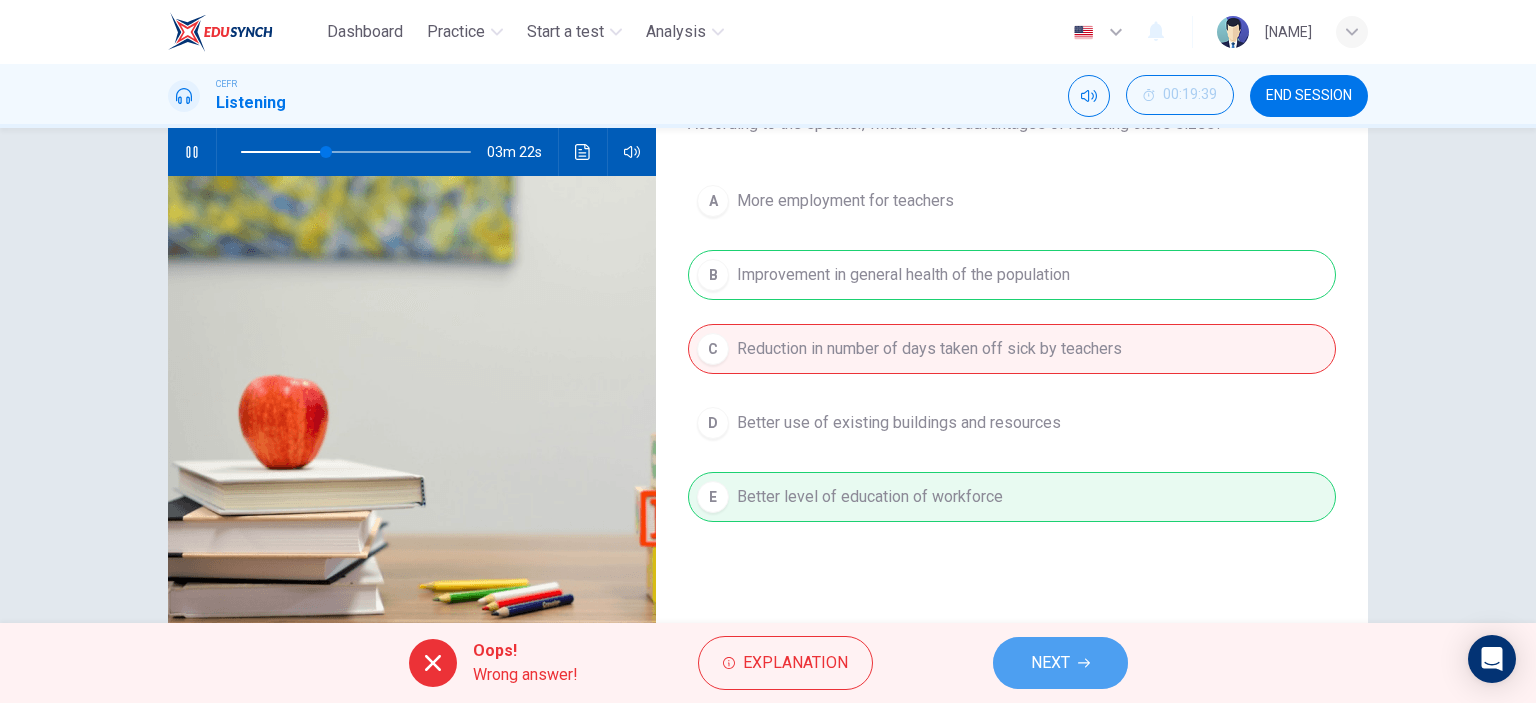 click on "NEXT" at bounding box center [1050, 663] 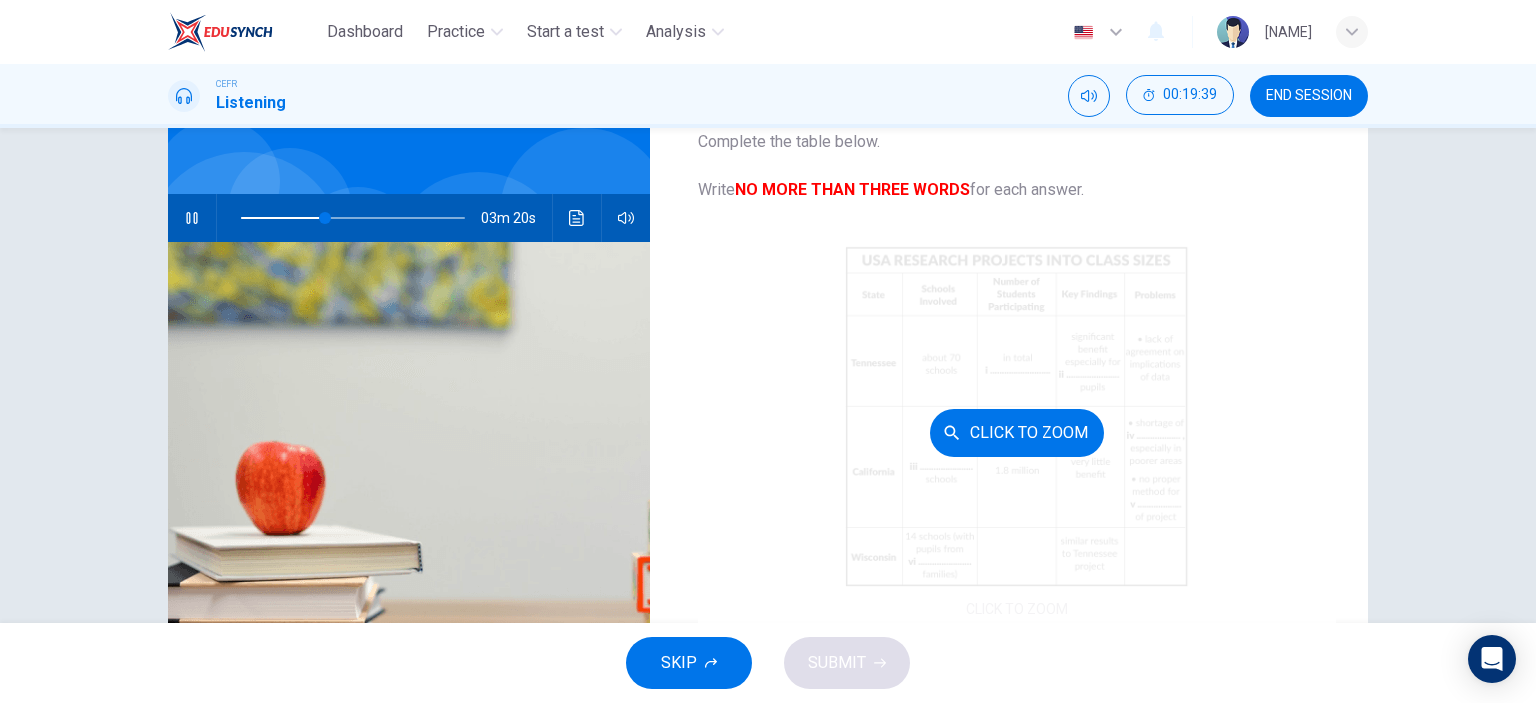 scroll, scrollTop: 100, scrollLeft: 0, axis: vertical 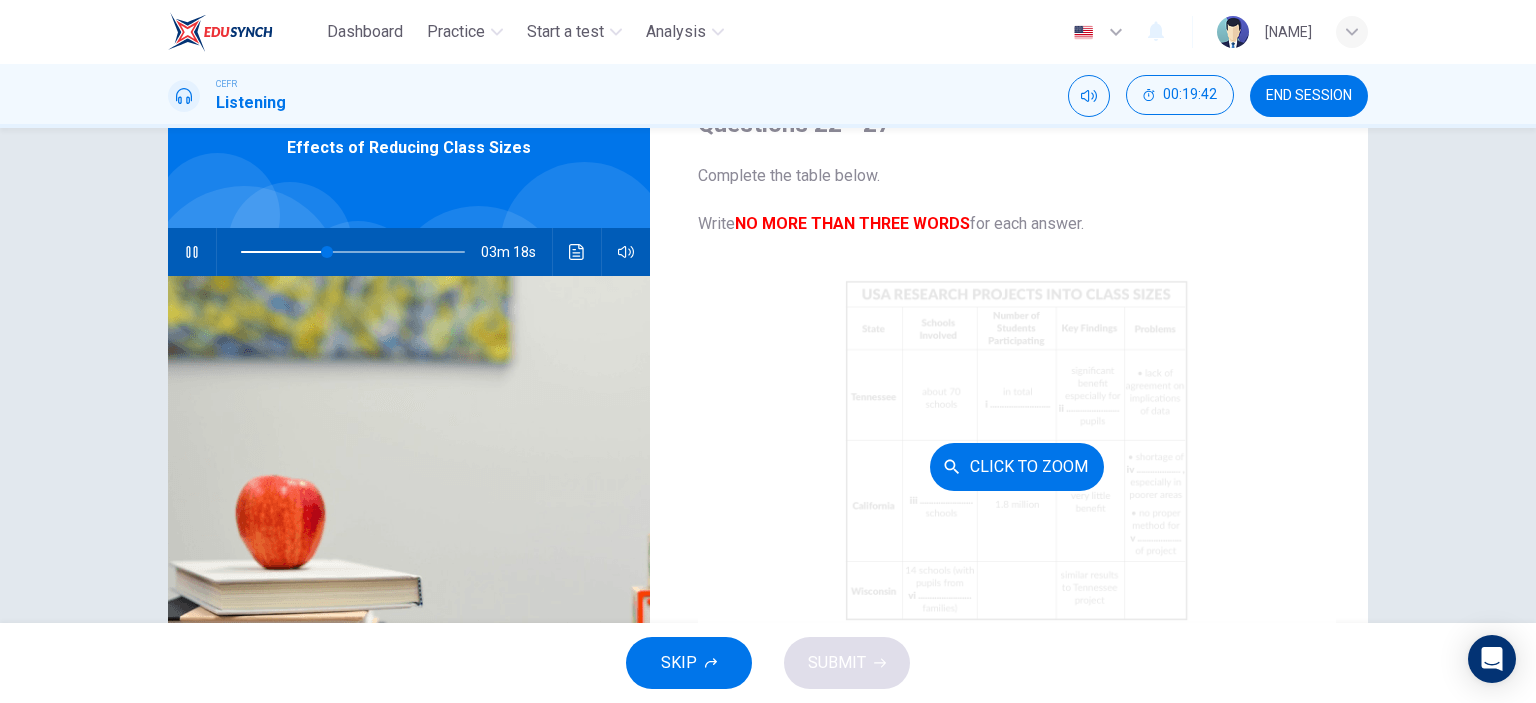 click on "Click to Zoom" at bounding box center (1017, 467) 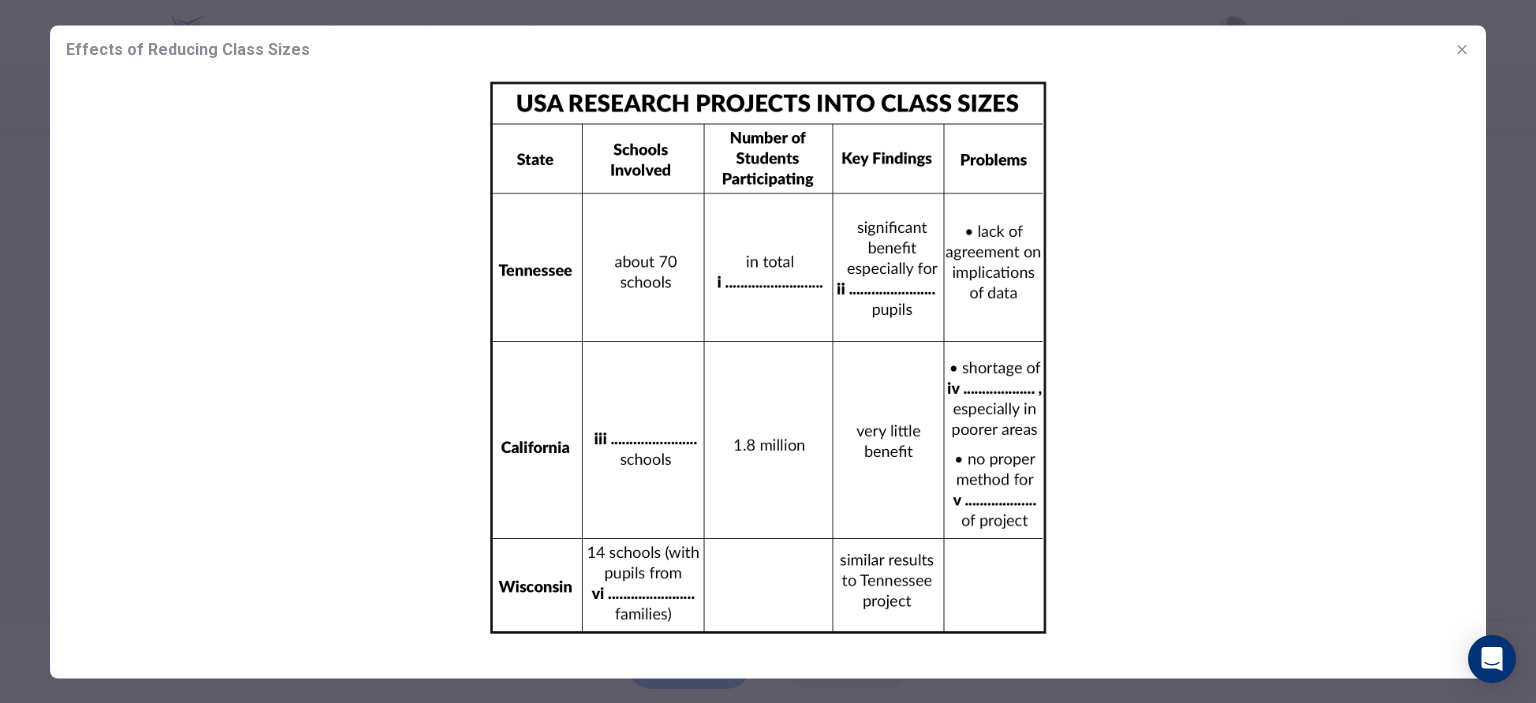 click at bounding box center (1461, 48) 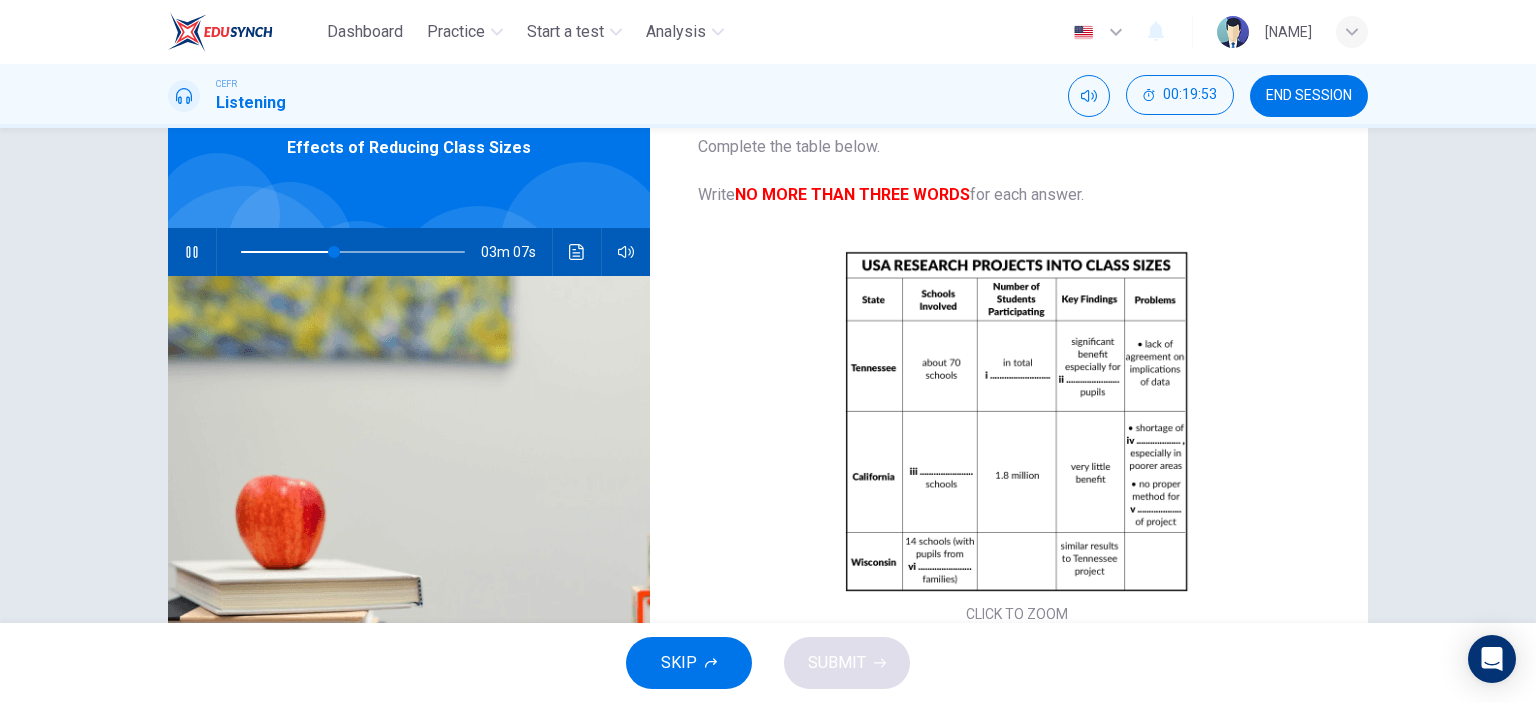 scroll, scrollTop: 0, scrollLeft: 0, axis: both 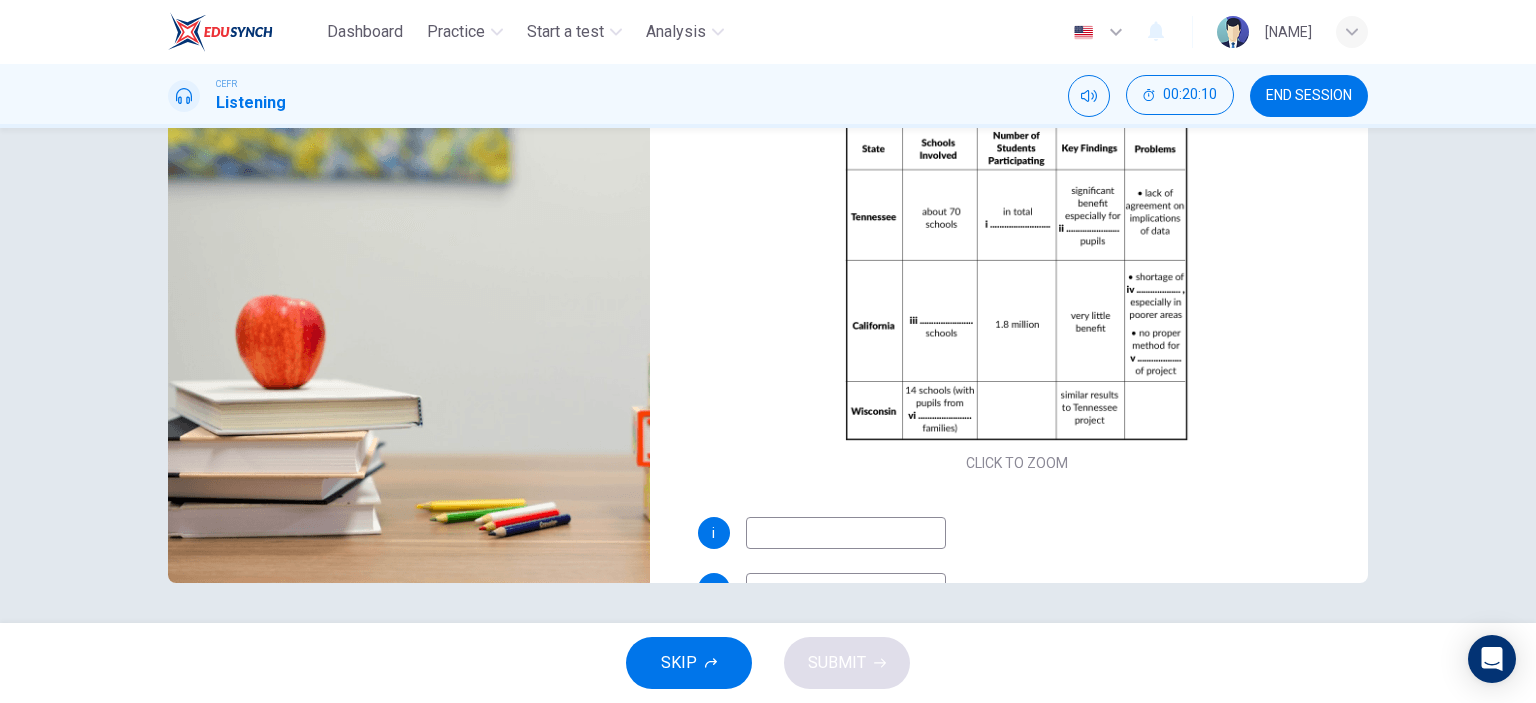 click at bounding box center (846, 533) 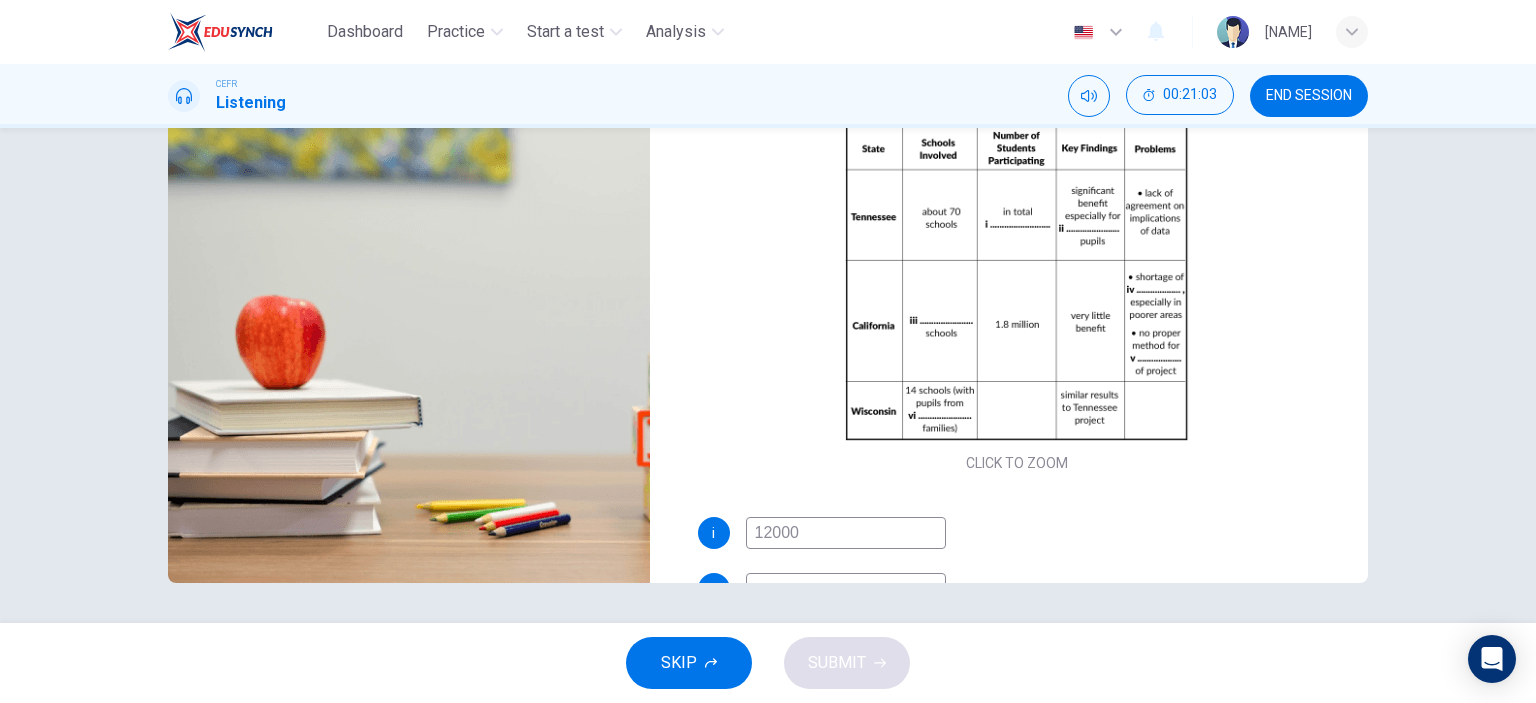 scroll, scrollTop: 200, scrollLeft: 0, axis: vertical 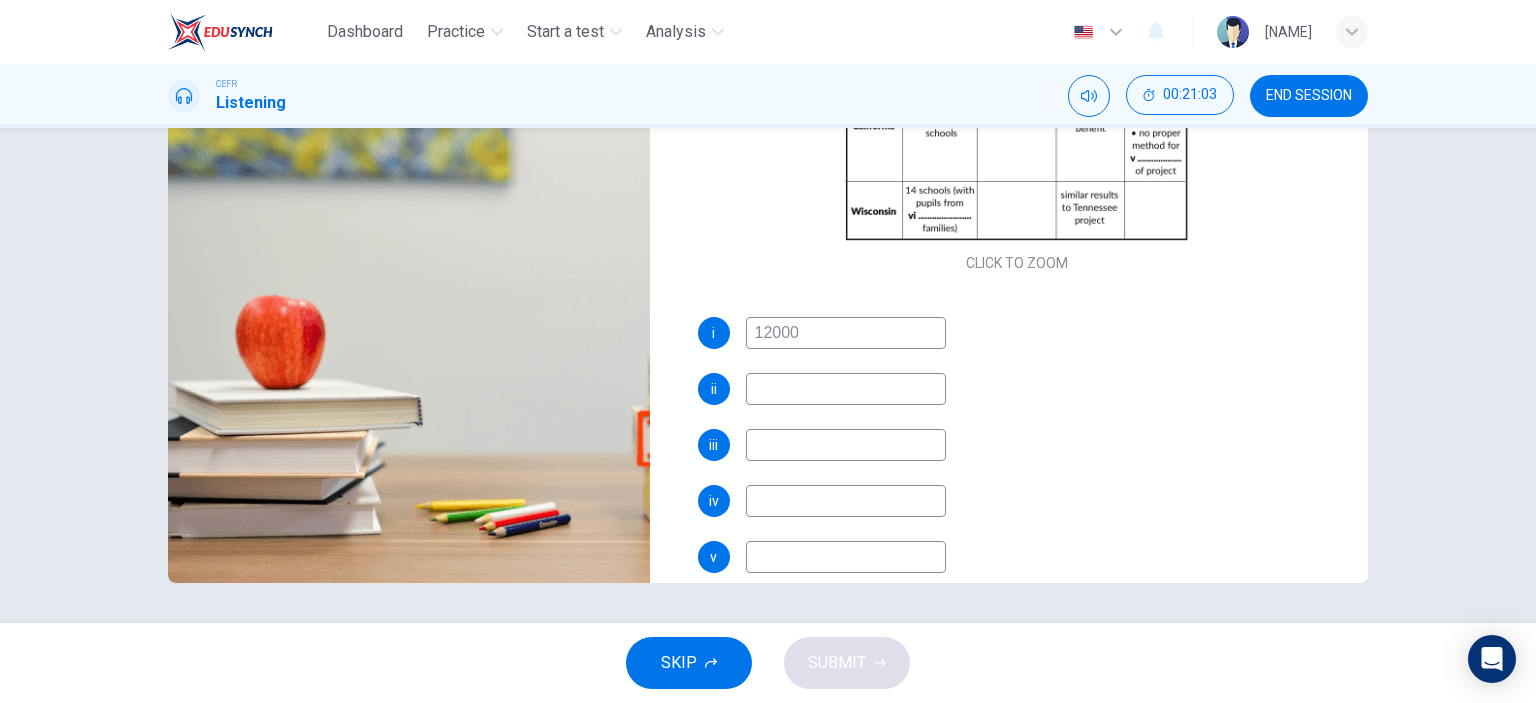 type on "12000" 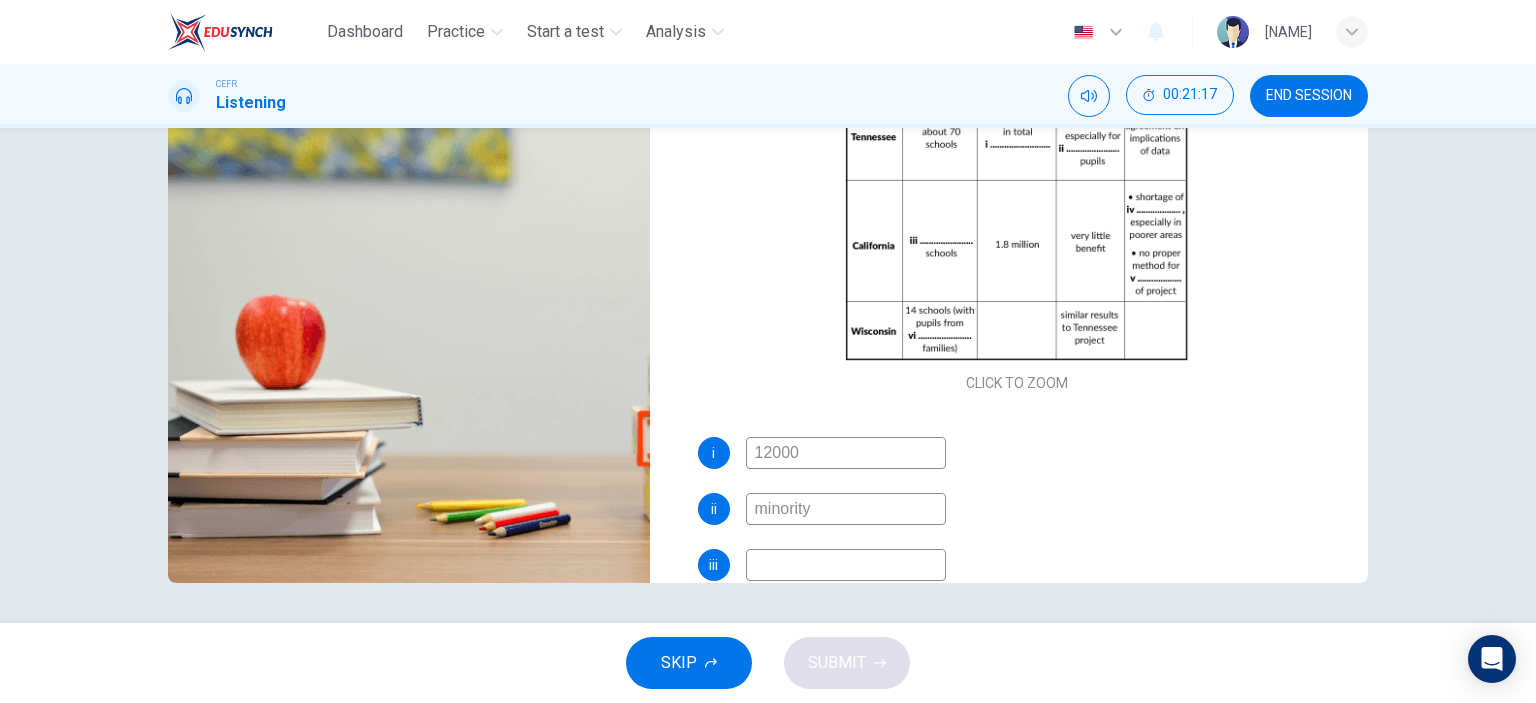 scroll, scrollTop: 200, scrollLeft: 0, axis: vertical 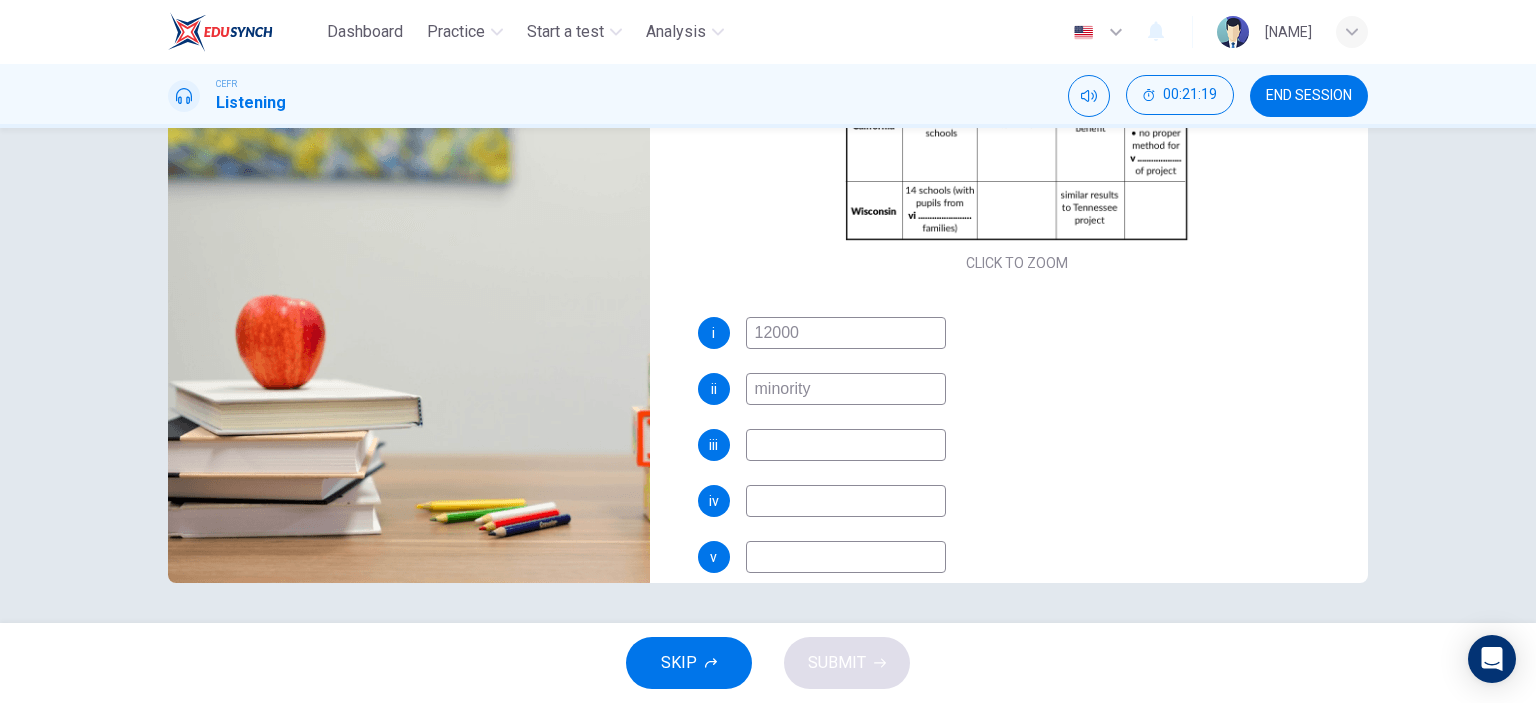 type on "minority" 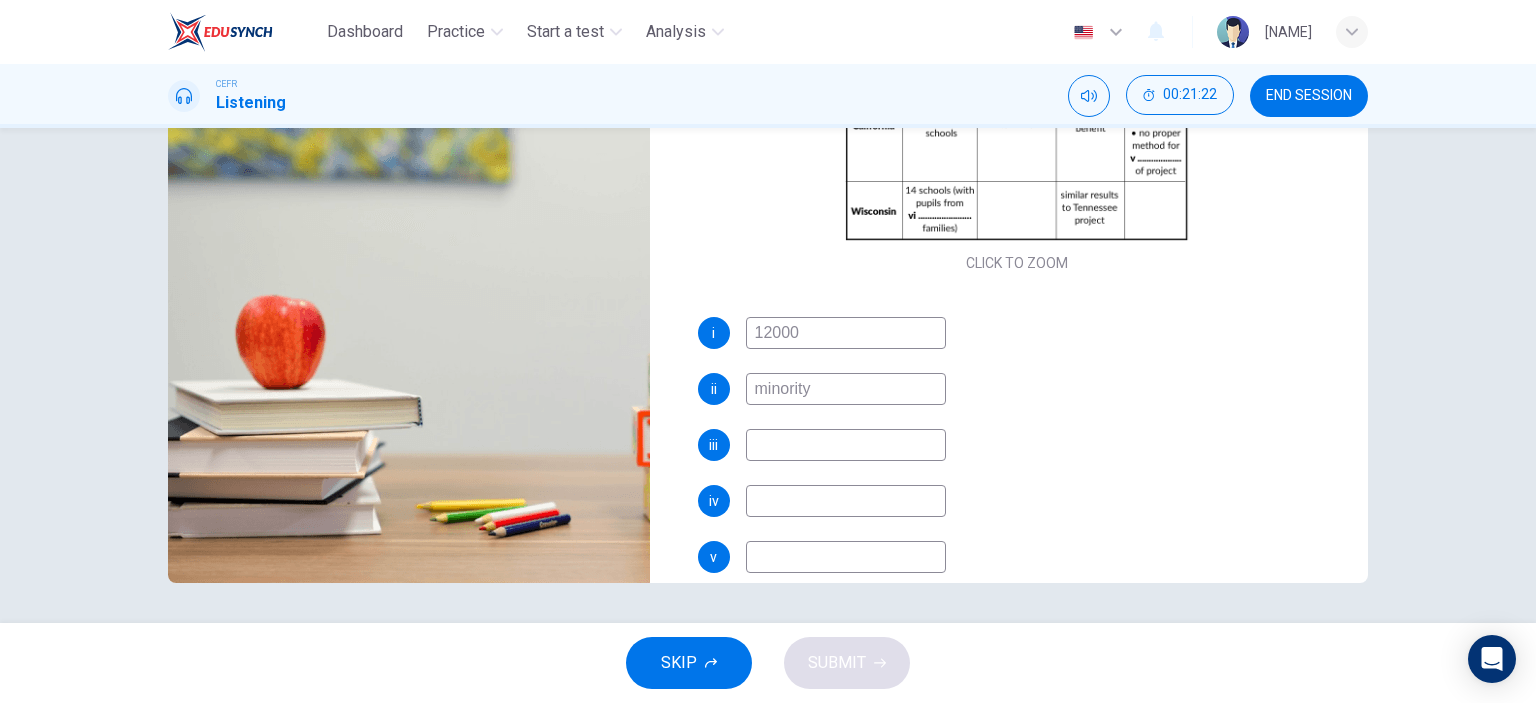 click at bounding box center (846, 333) 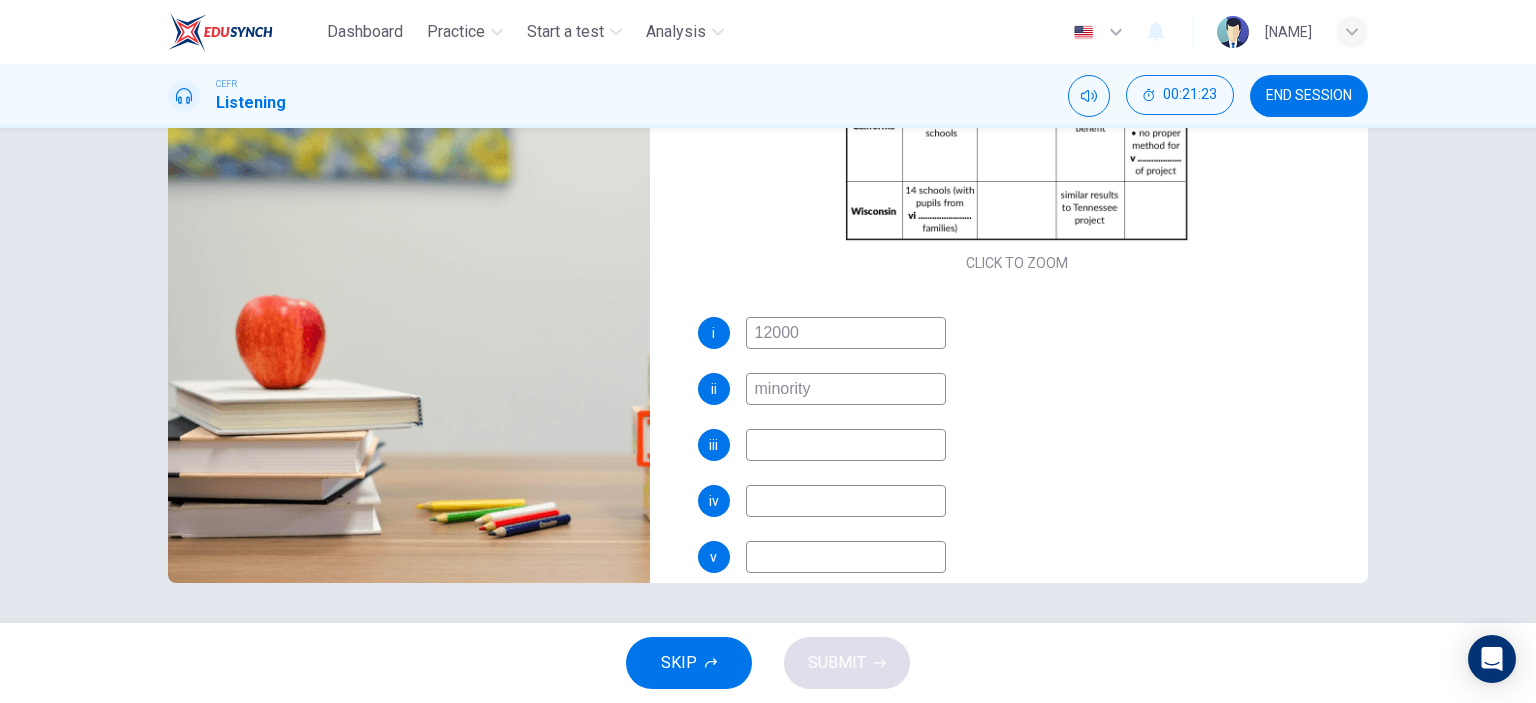 scroll, scrollTop: 80, scrollLeft: 0, axis: vertical 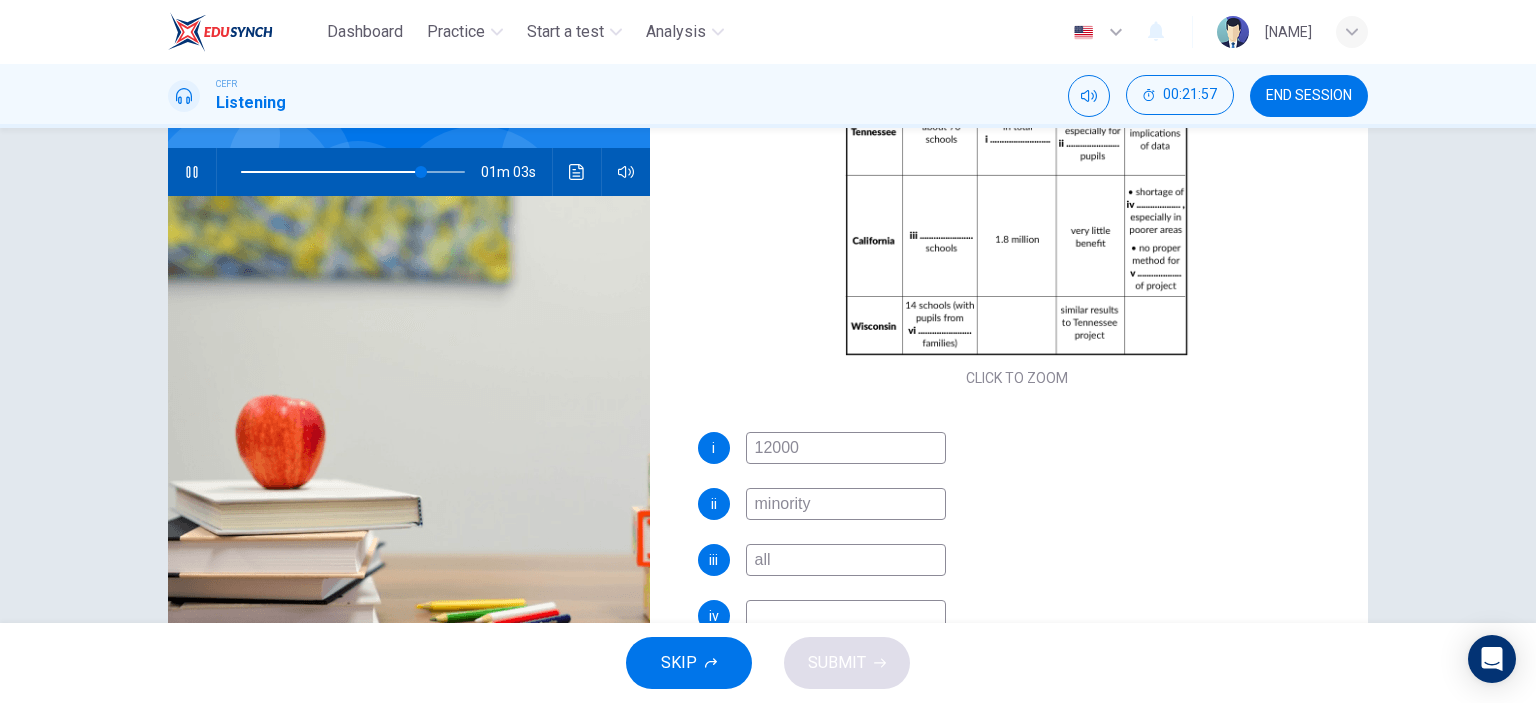 type on "all" 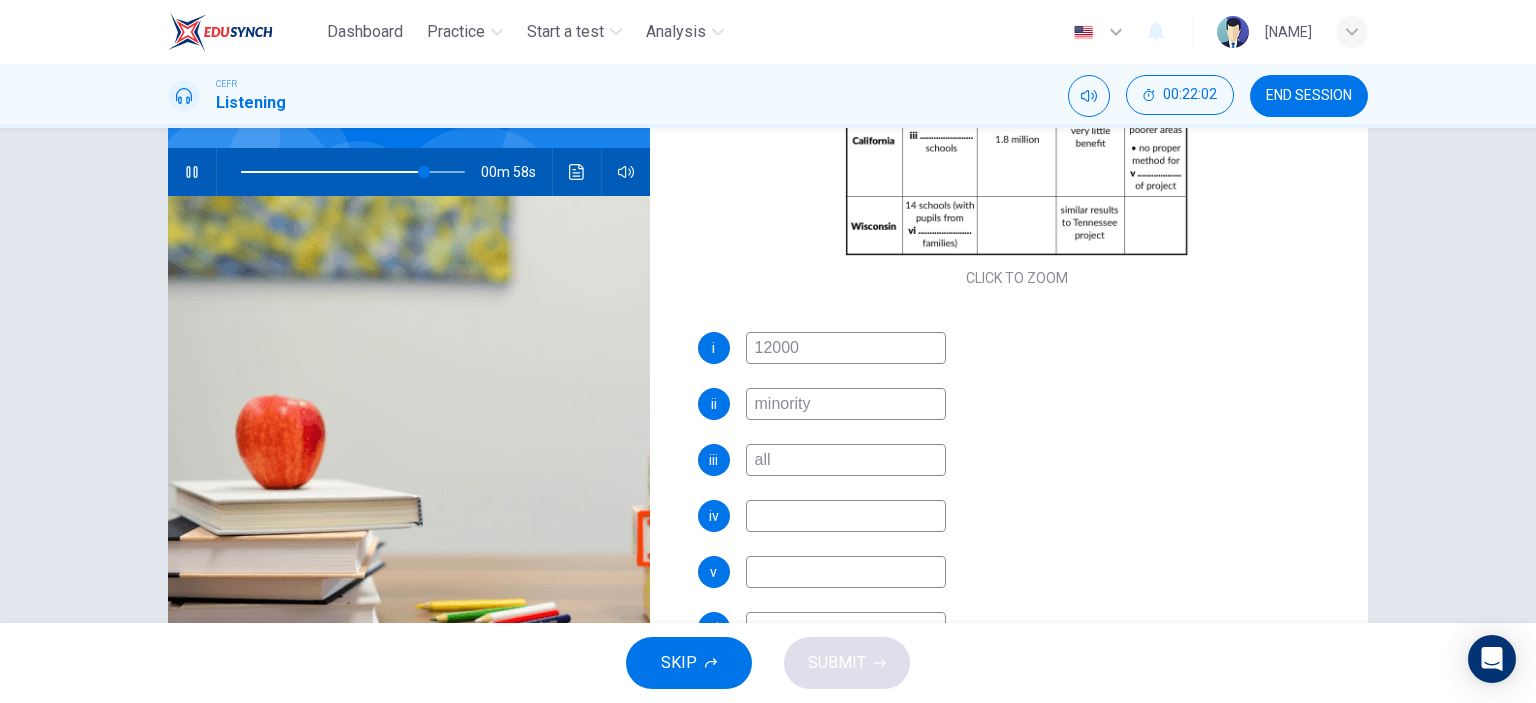 scroll, scrollTop: 185, scrollLeft: 0, axis: vertical 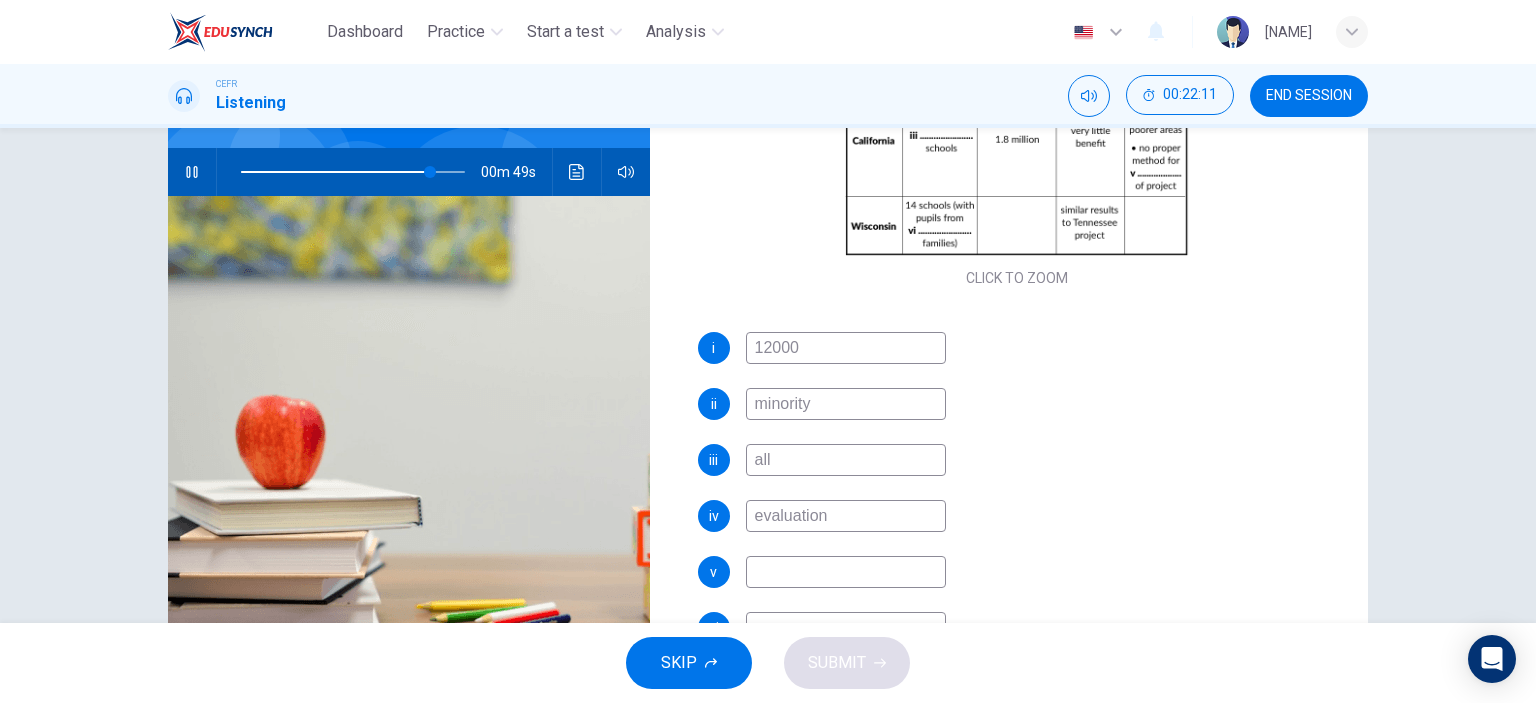 type on "evaluation" 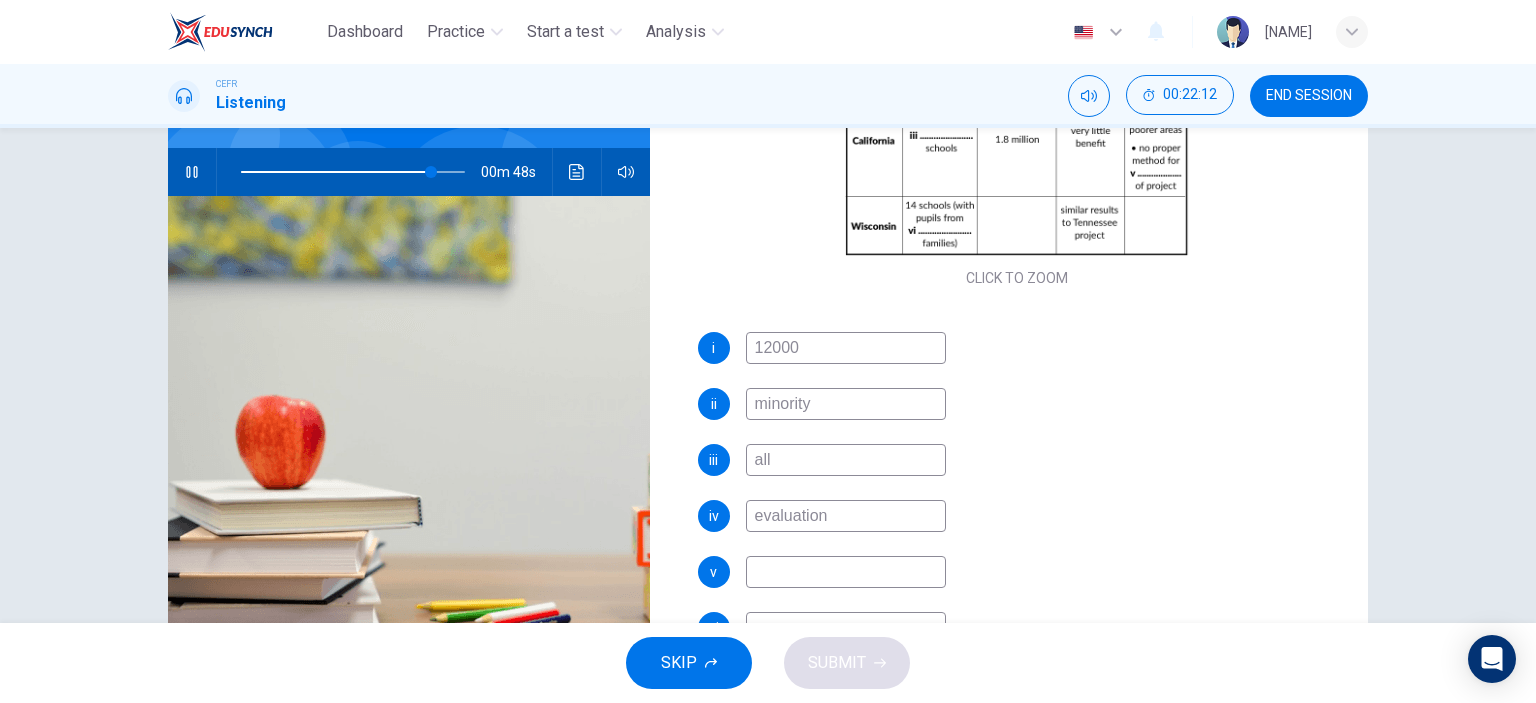 click at bounding box center (846, 348) 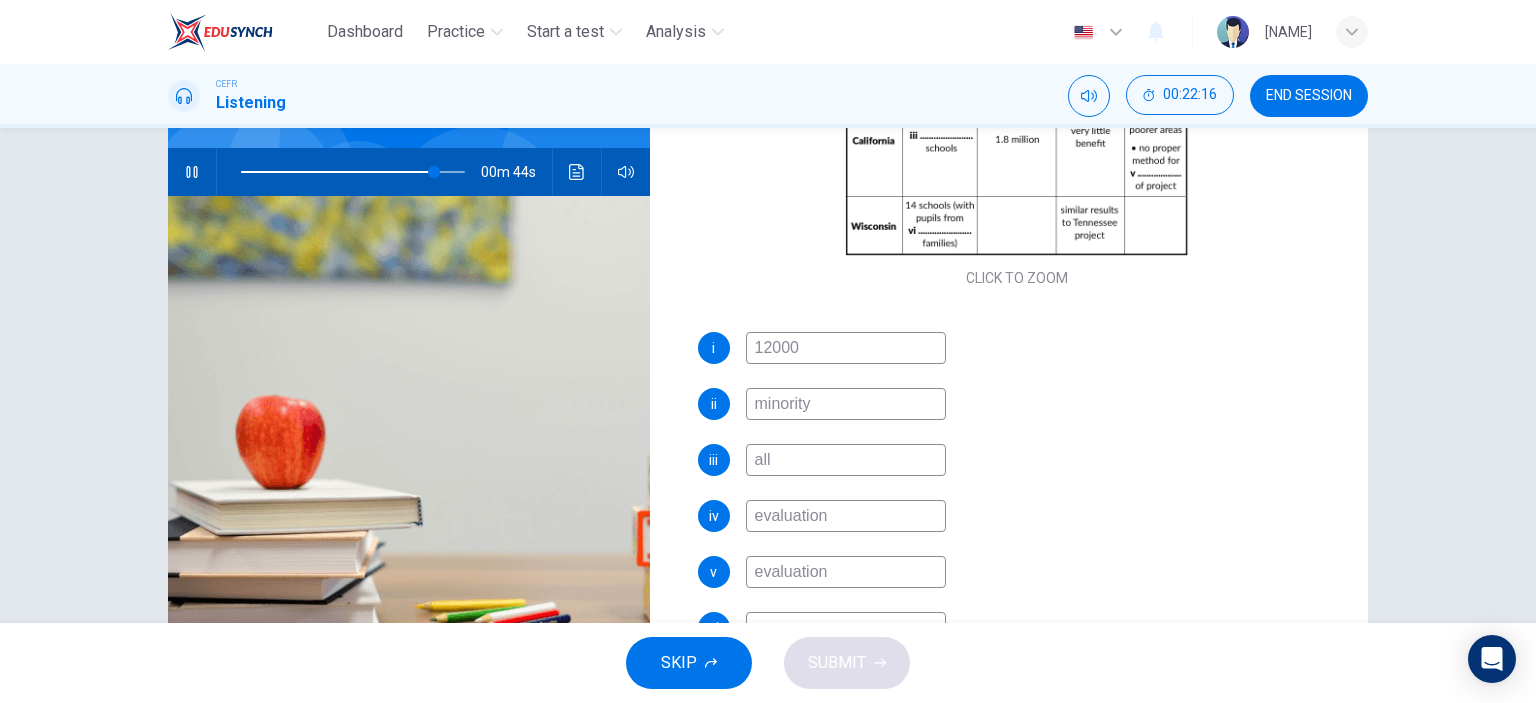 type on "evaluation" 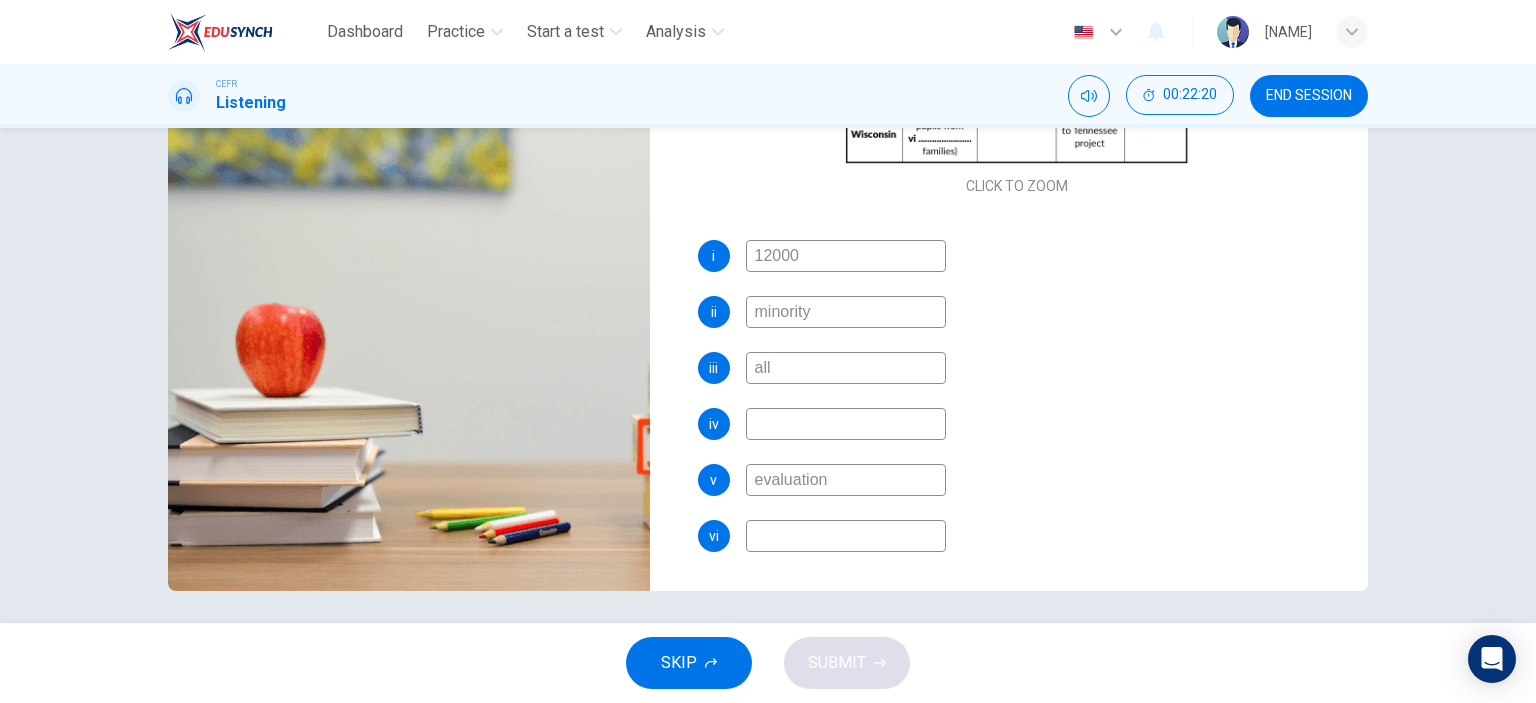 scroll, scrollTop: 280, scrollLeft: 0, axis: vertical 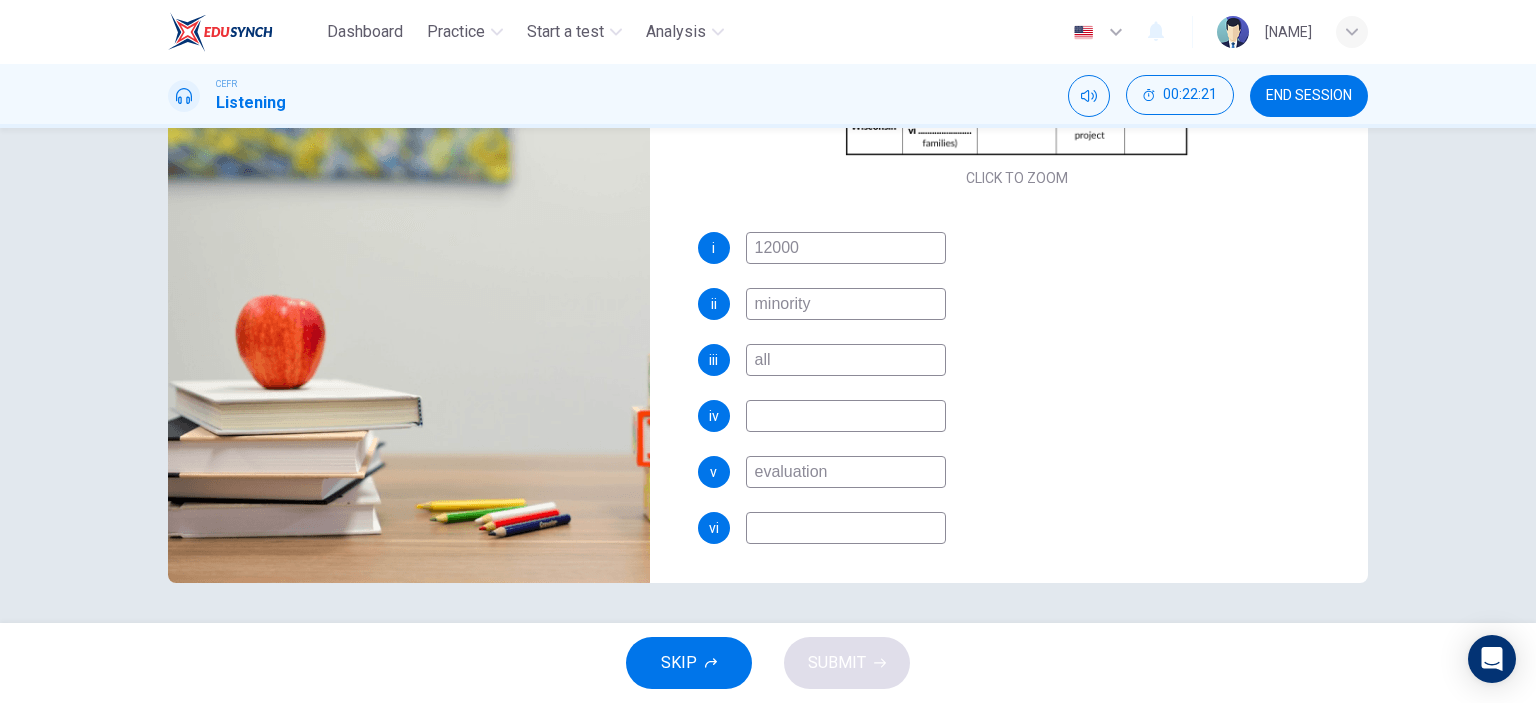 type 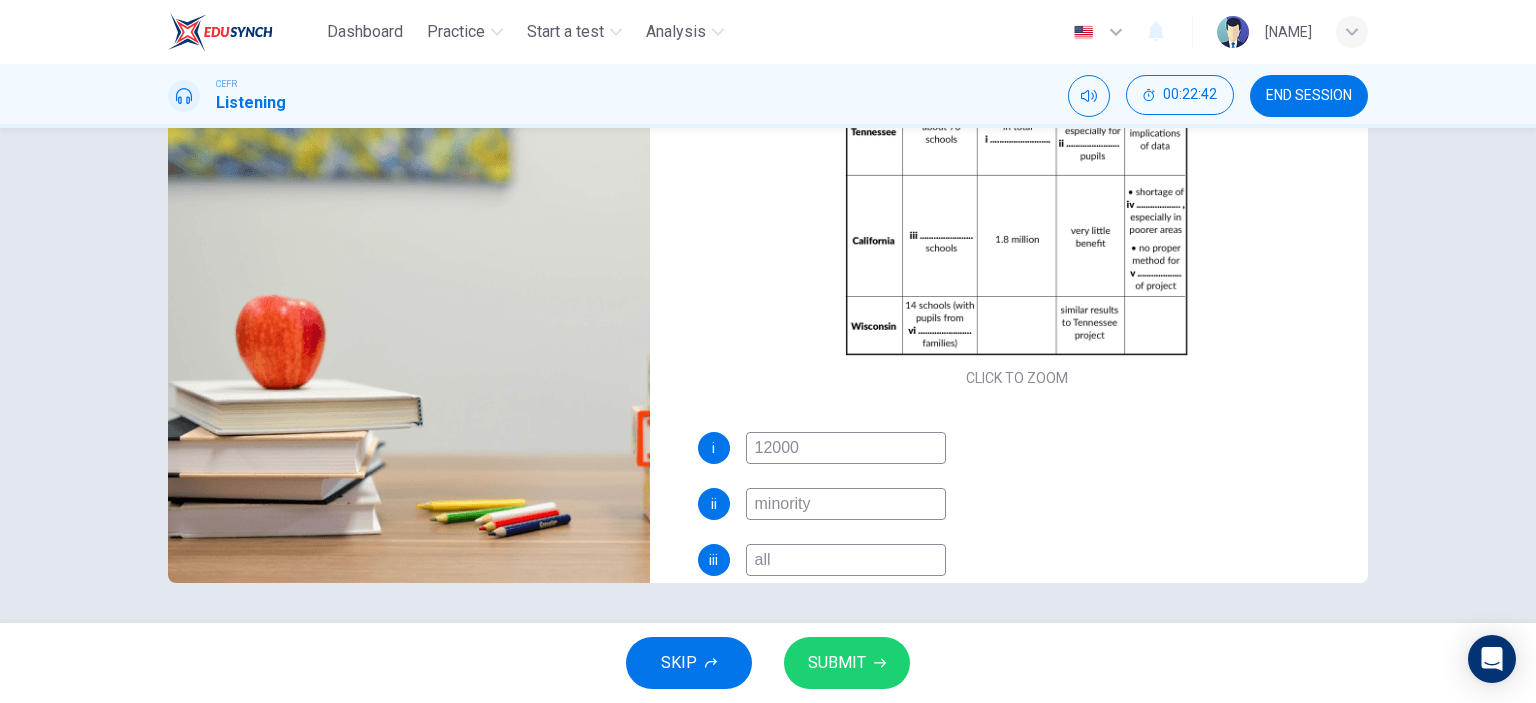 scroll, scrollTop: 185, scrollLeft: 0, axis: vertical 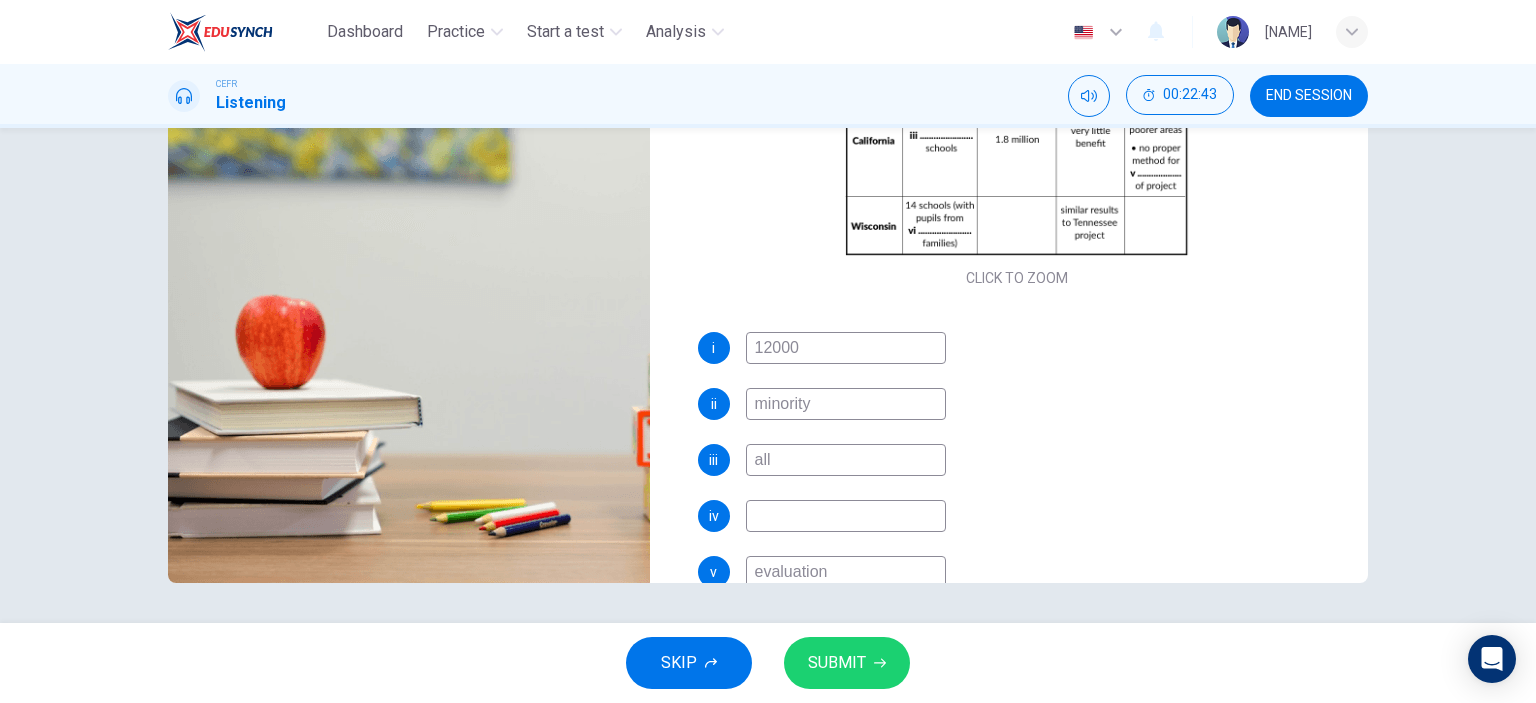 type on "poor" 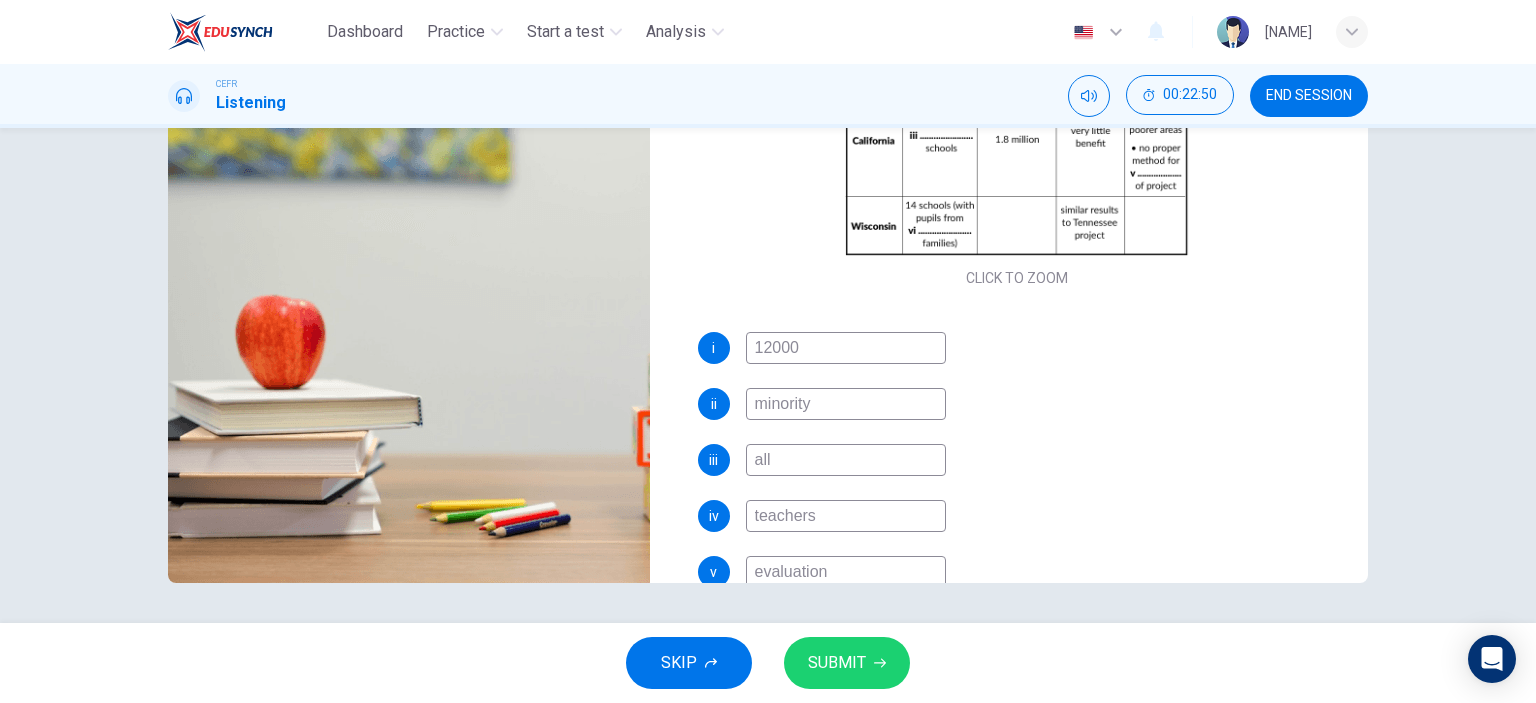 type on "teachers" 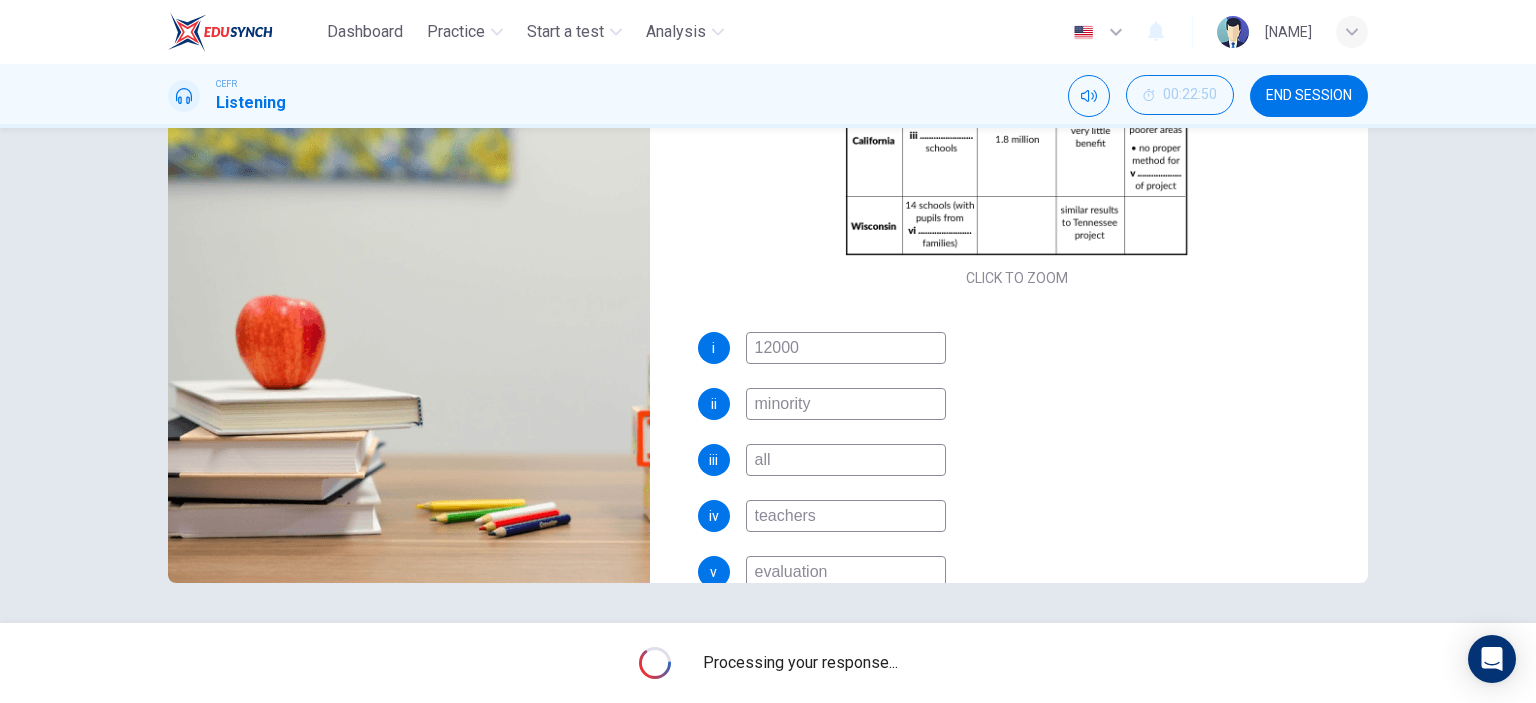scroll, scrollTop: 285, scrollLeft: 0, axis: vertical 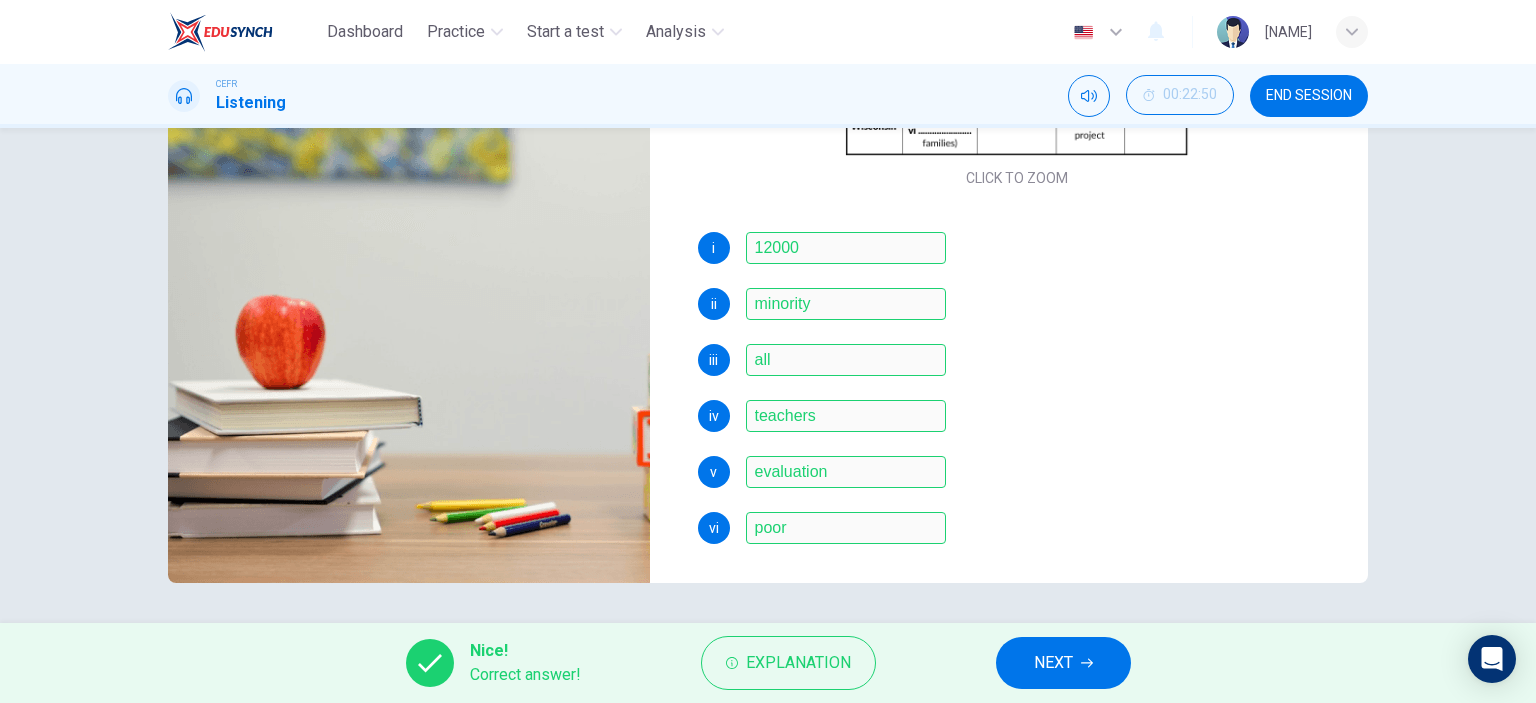 click on "NEXT" at bounding box center [1053, 663] 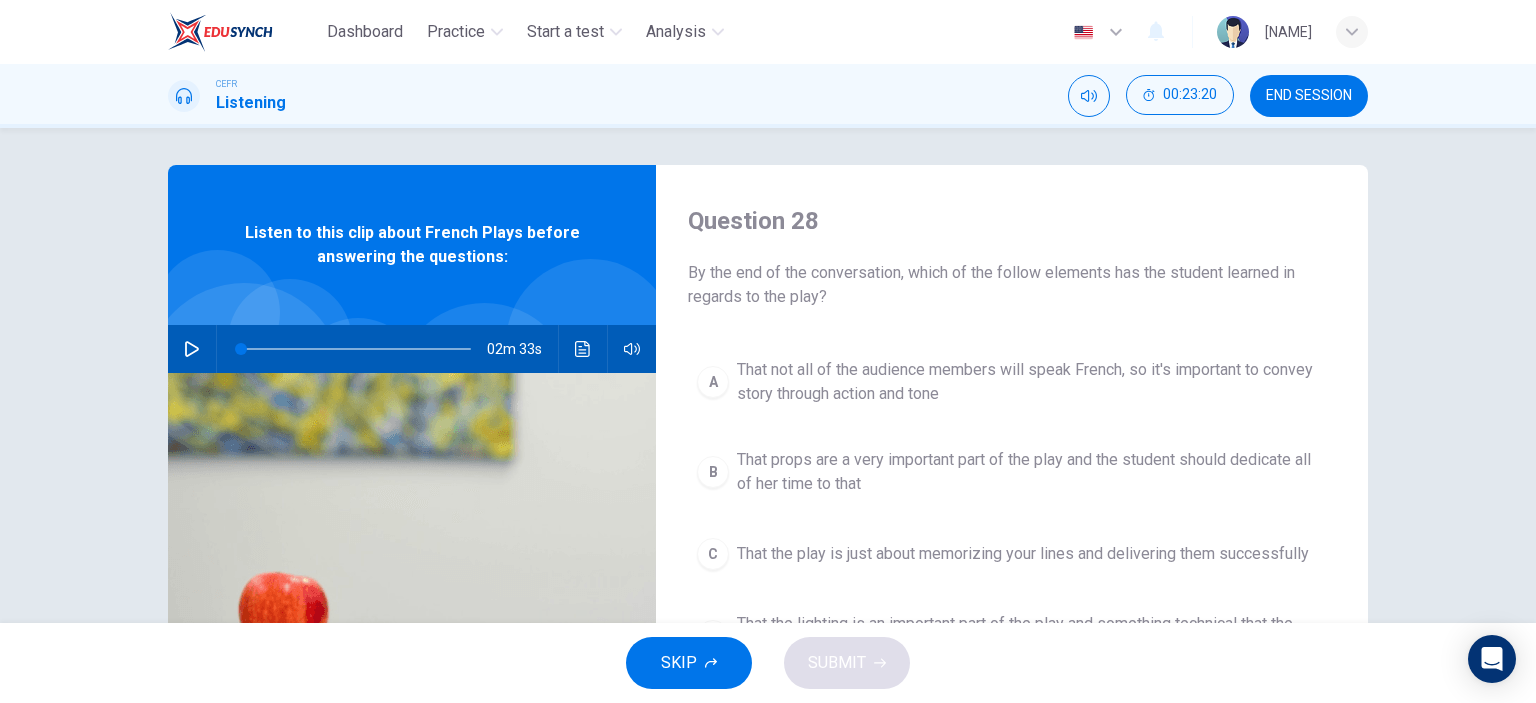 scroll, scrollTop: 0, scrollLeft: 0, axis: both 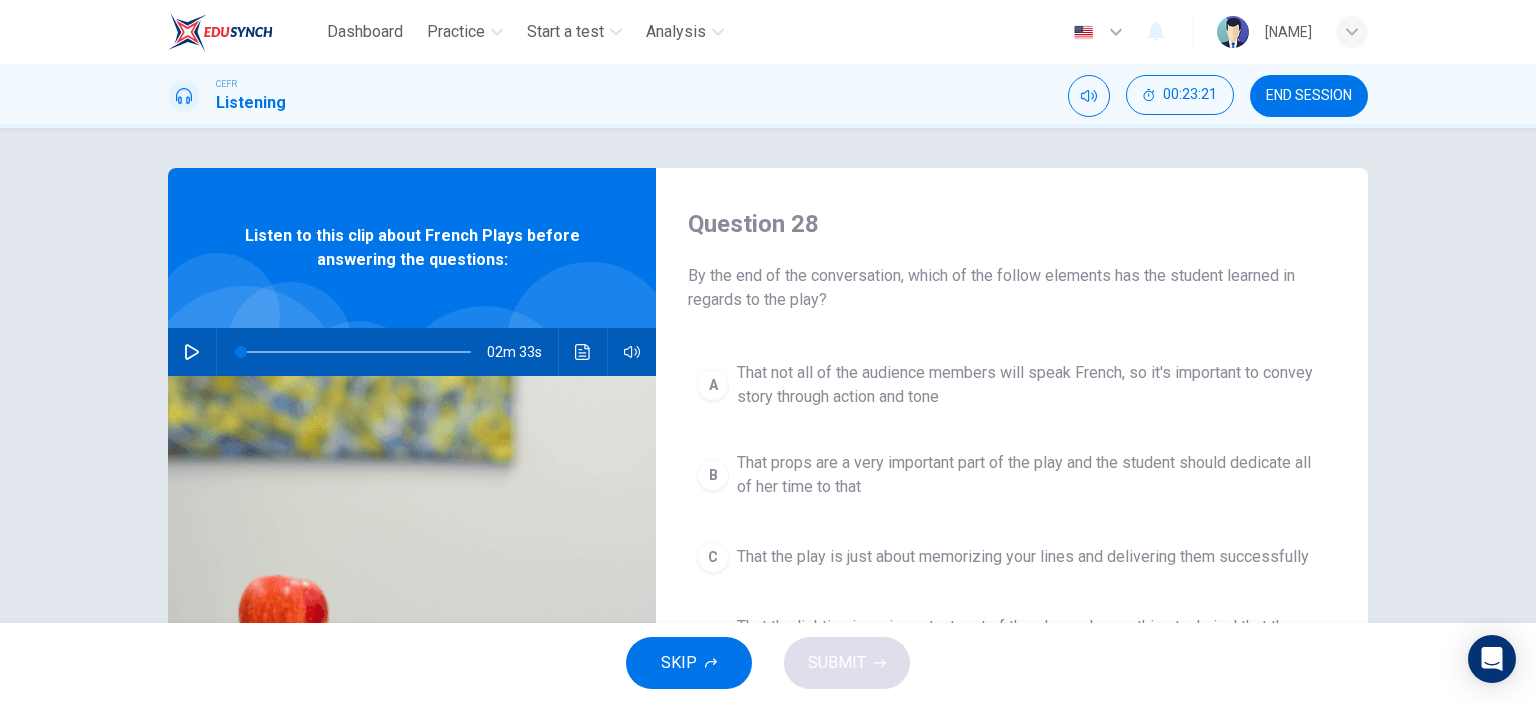 click at bounding box center [192, 352] 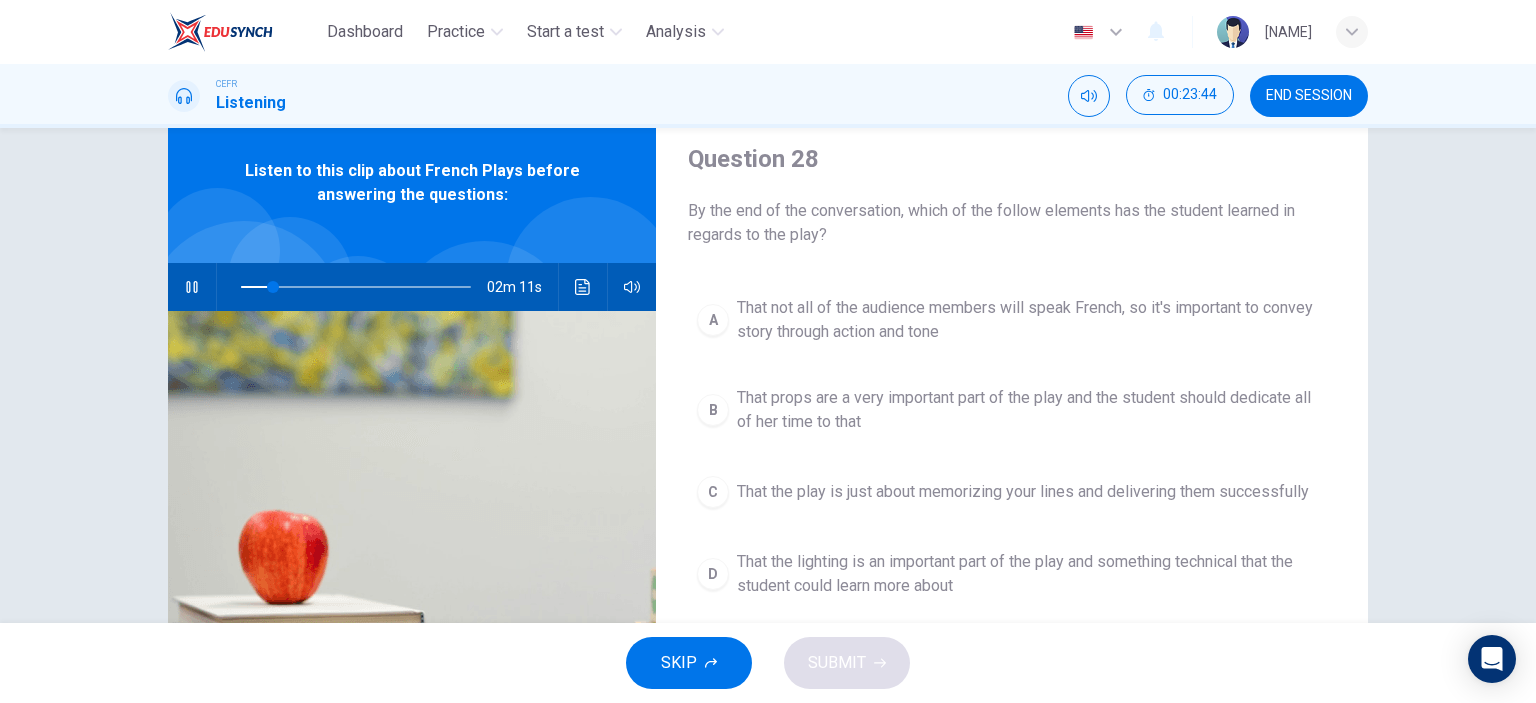 scroll, scrollTop: 100, scrollLeft: 0, axis: vertical 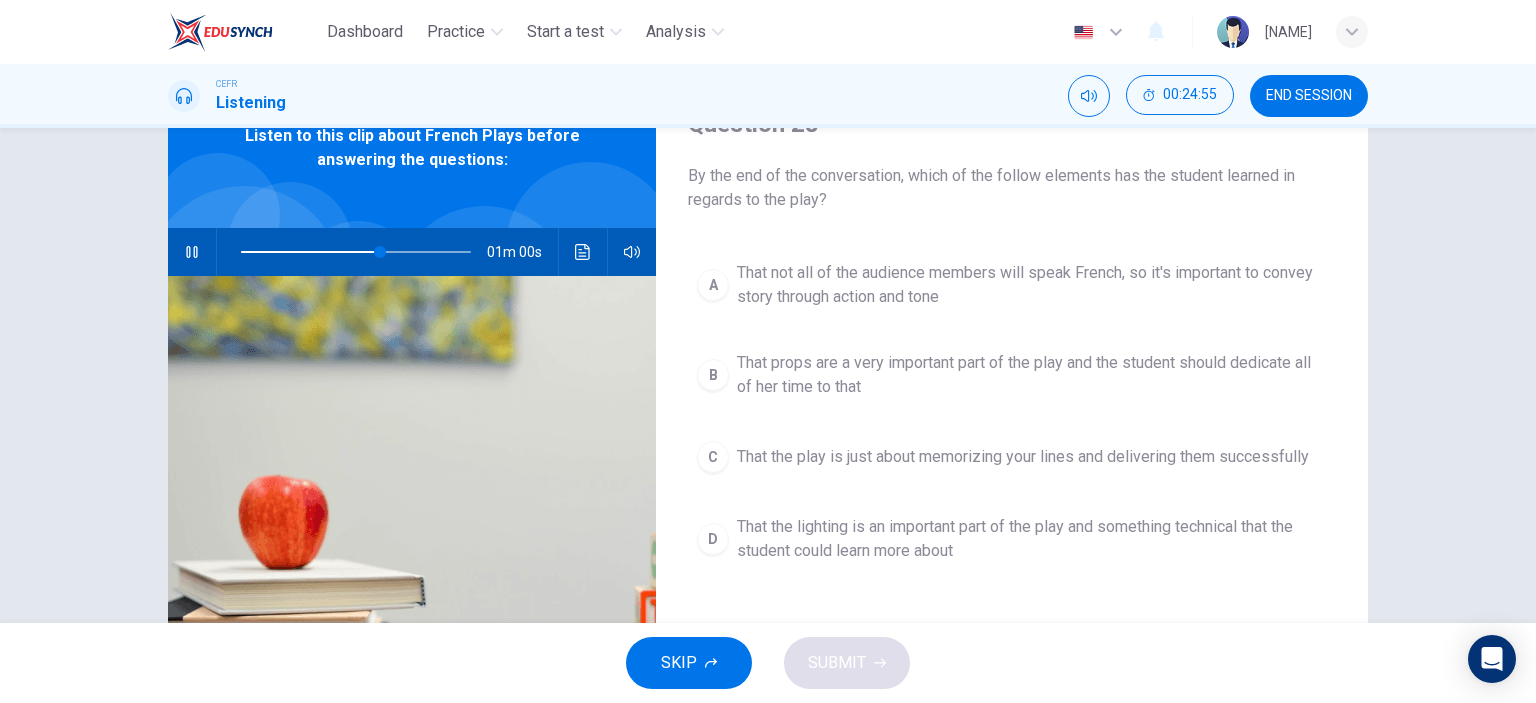 click on "A" at bounding box center [713, 285] 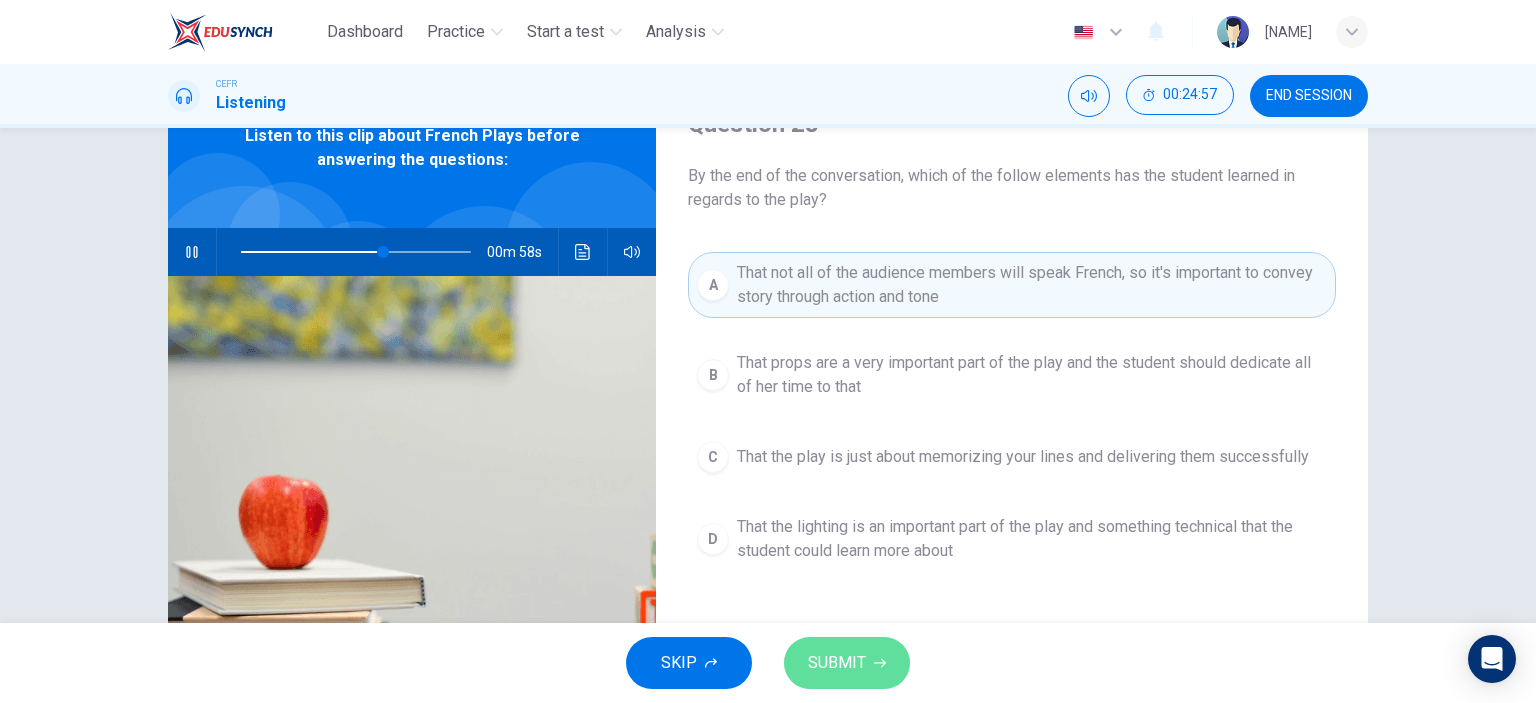 click on "SUBMIT" at bounding box center (837, 663) 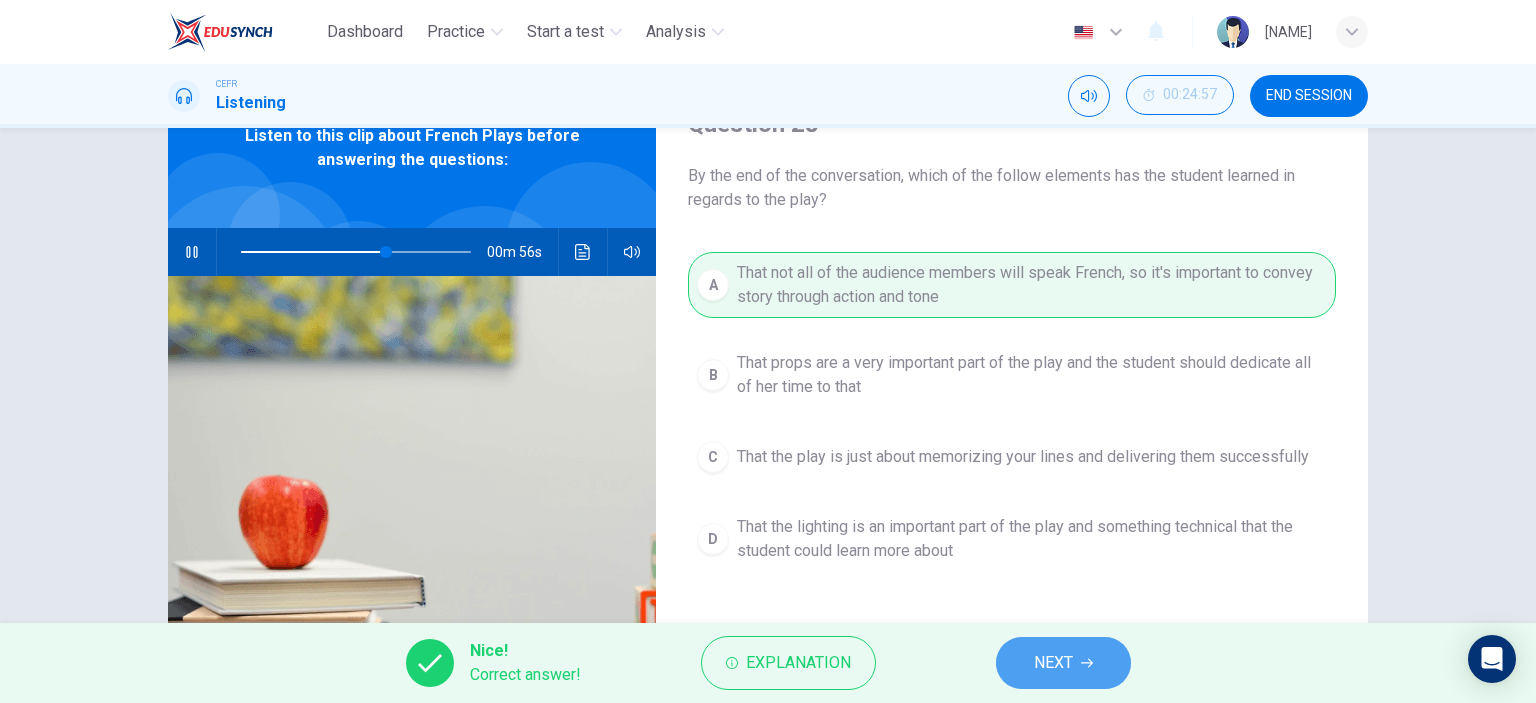 click on "NEXT" at bounding box center [1053, 663] 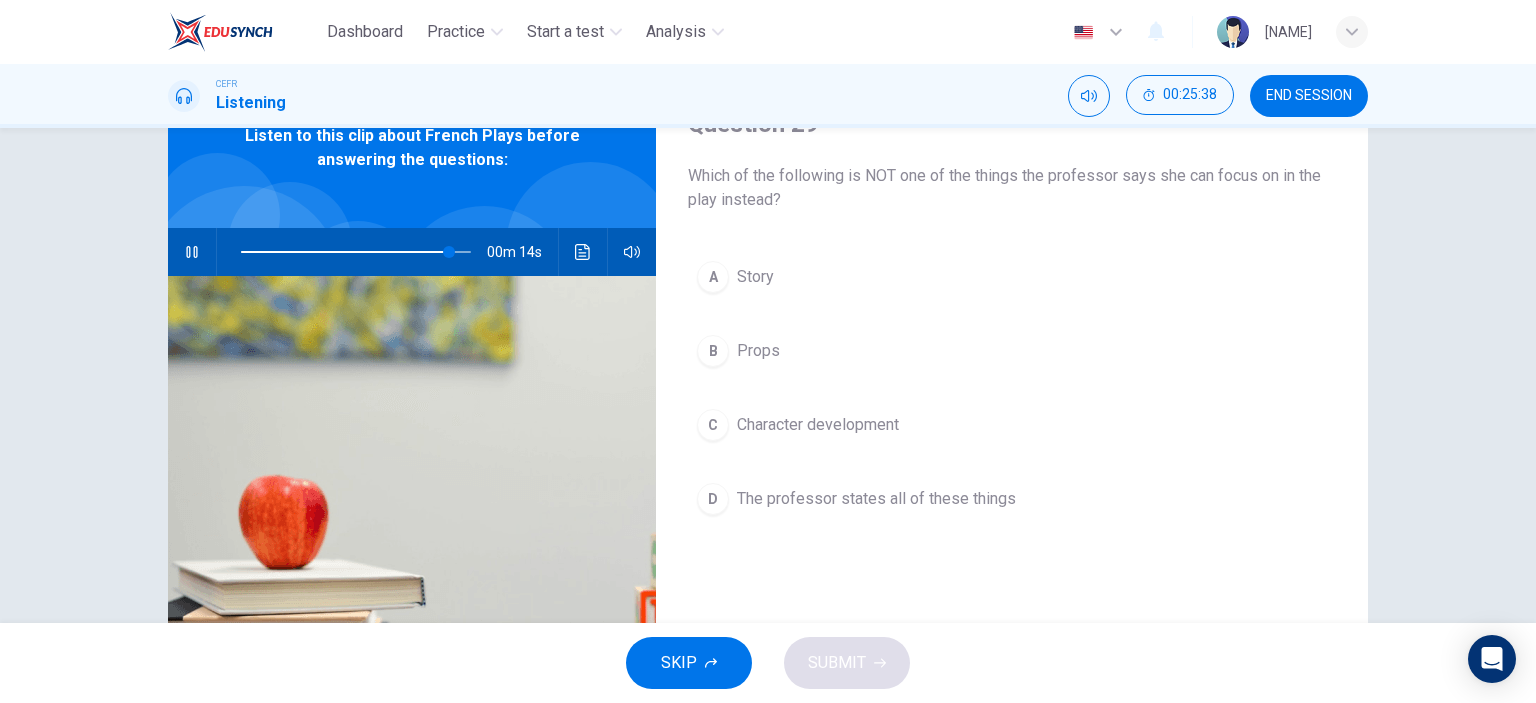click on "A" at bounding box center (713, 277) 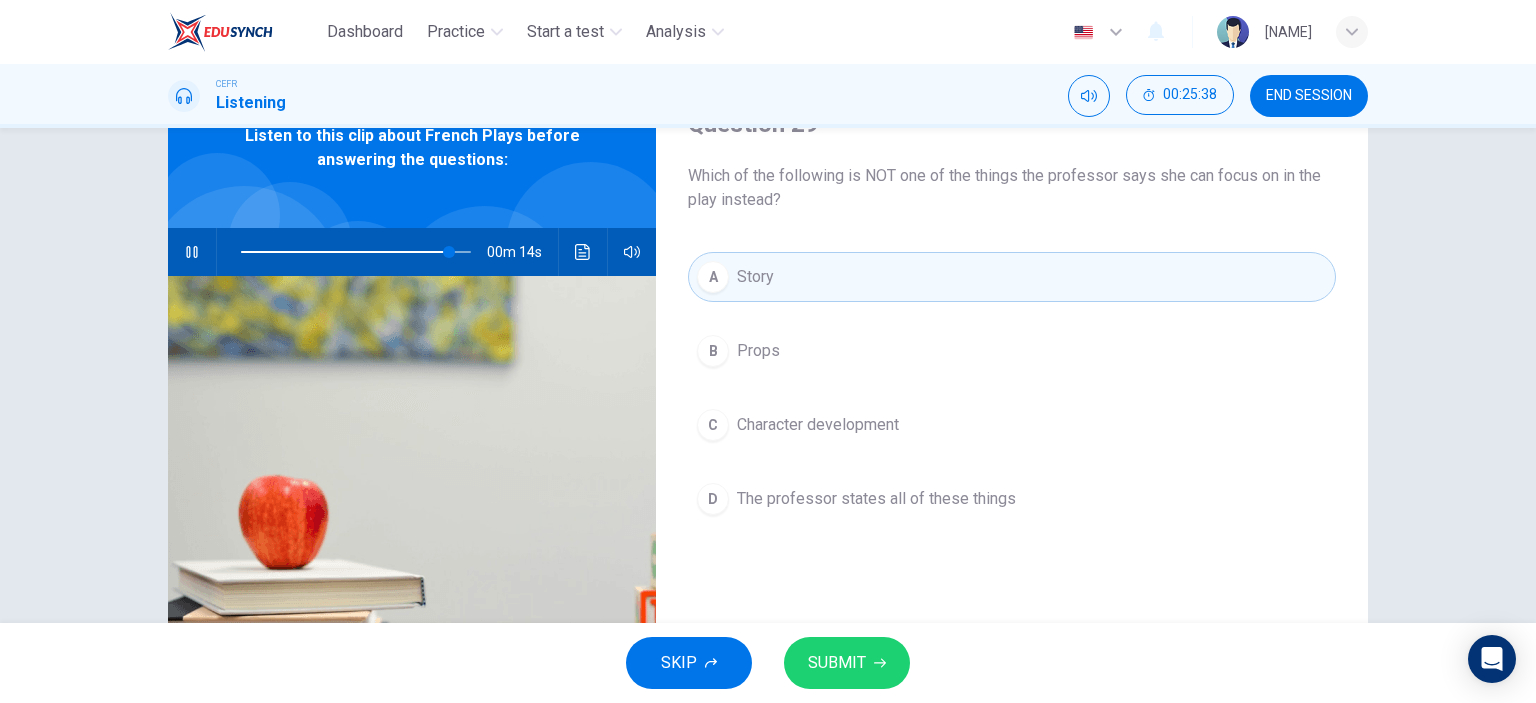 click on "B" at bounding box center [713, 351] 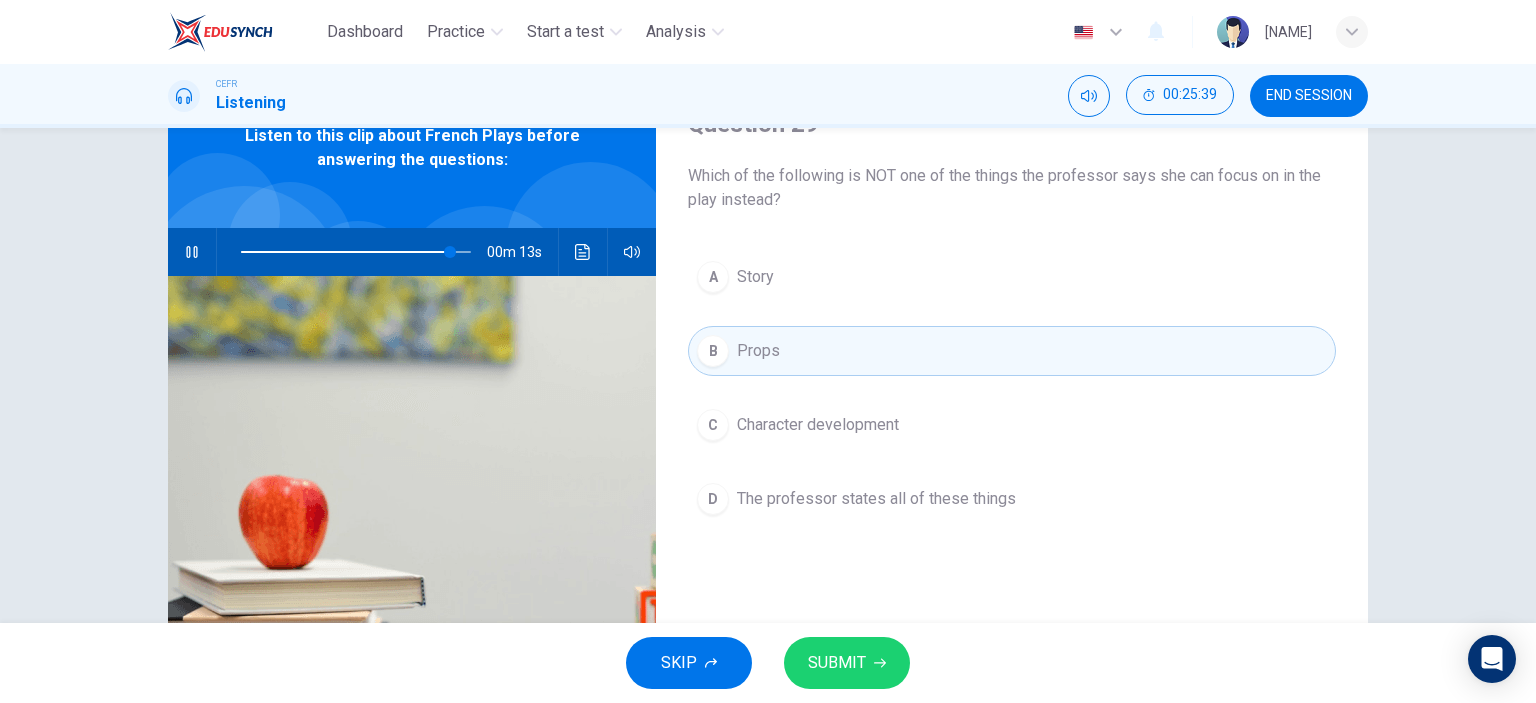 click on "SUBMIT" at bounding box center [837, 663] 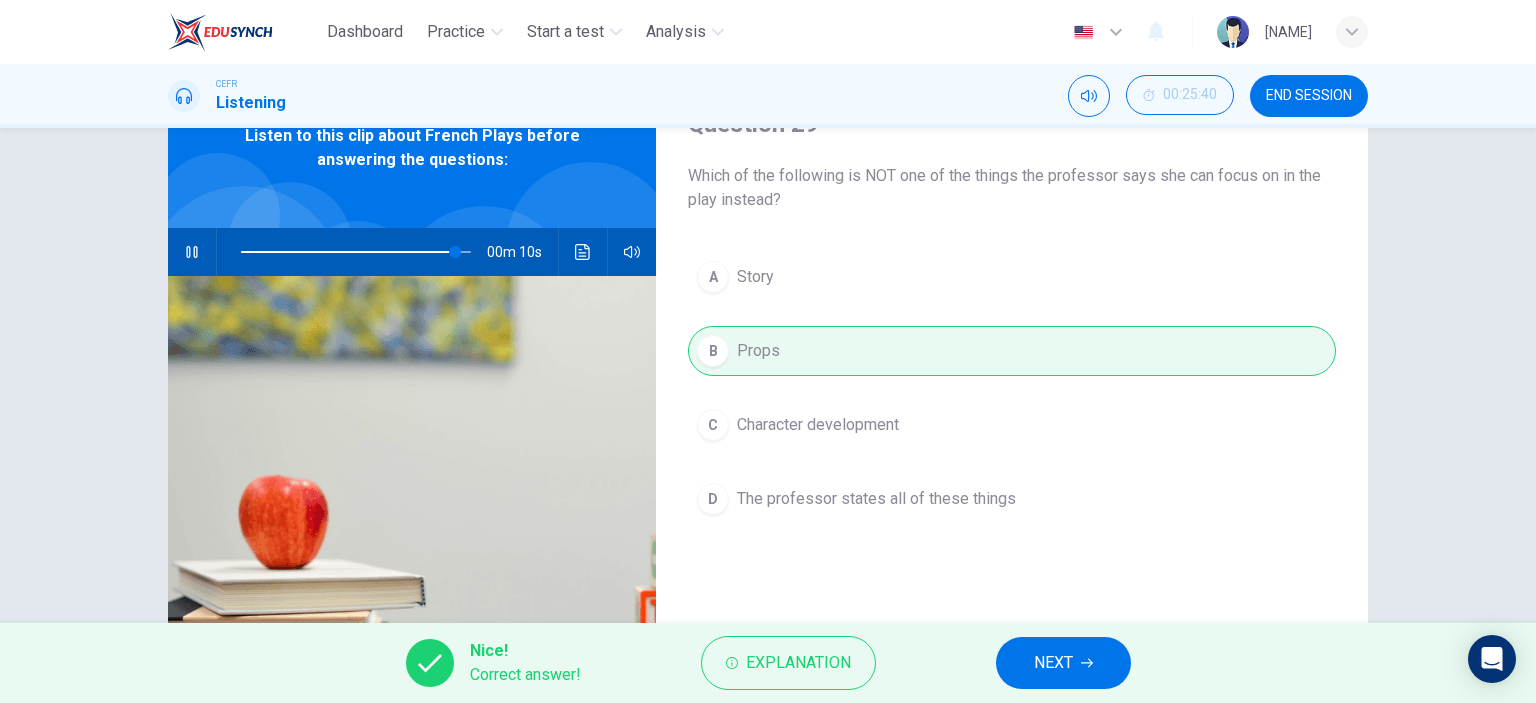 click on "NEXT" at bounding box center [1053, 663] 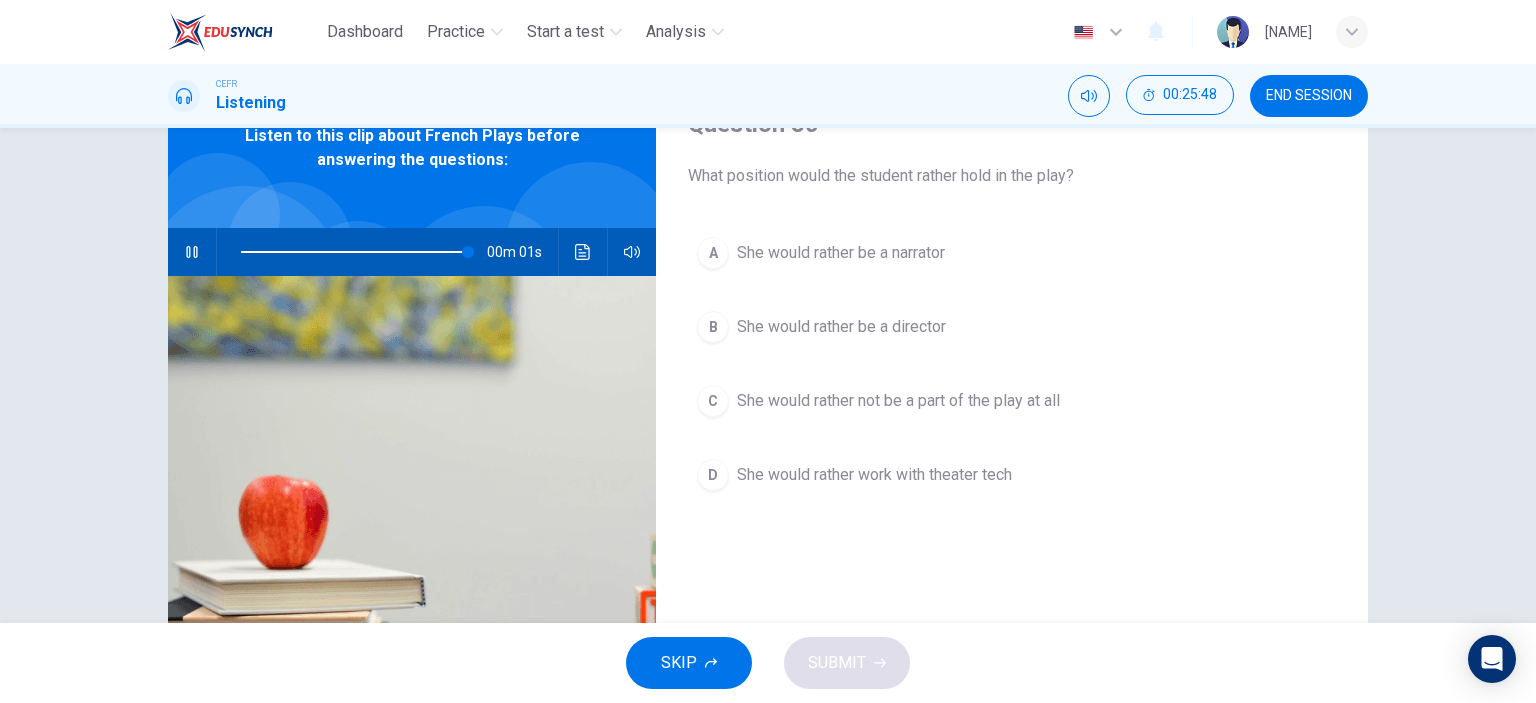 scroll, scrollTop: 0, scrollLeft: 0, axis: both 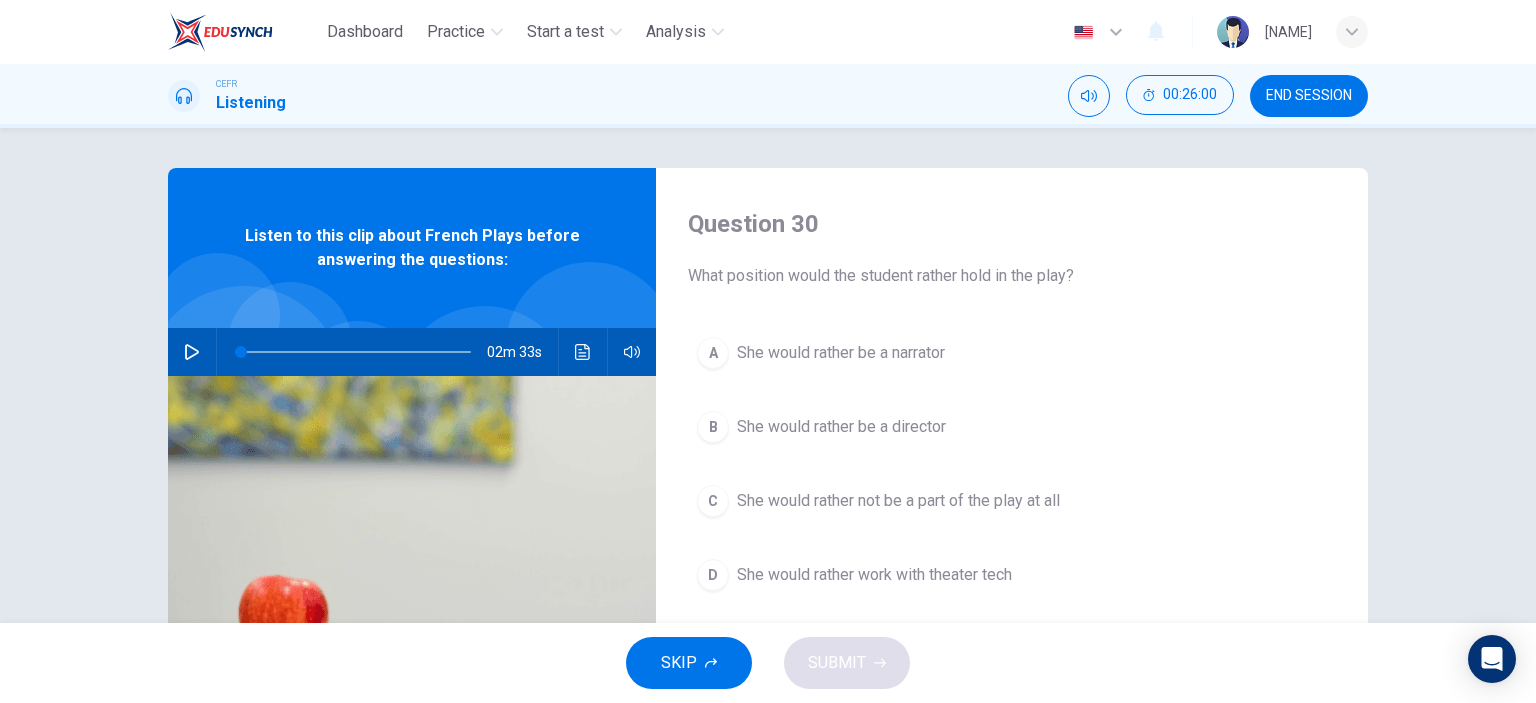 click on "A She would rather be a narrator" at bounding box center [1012, 353] 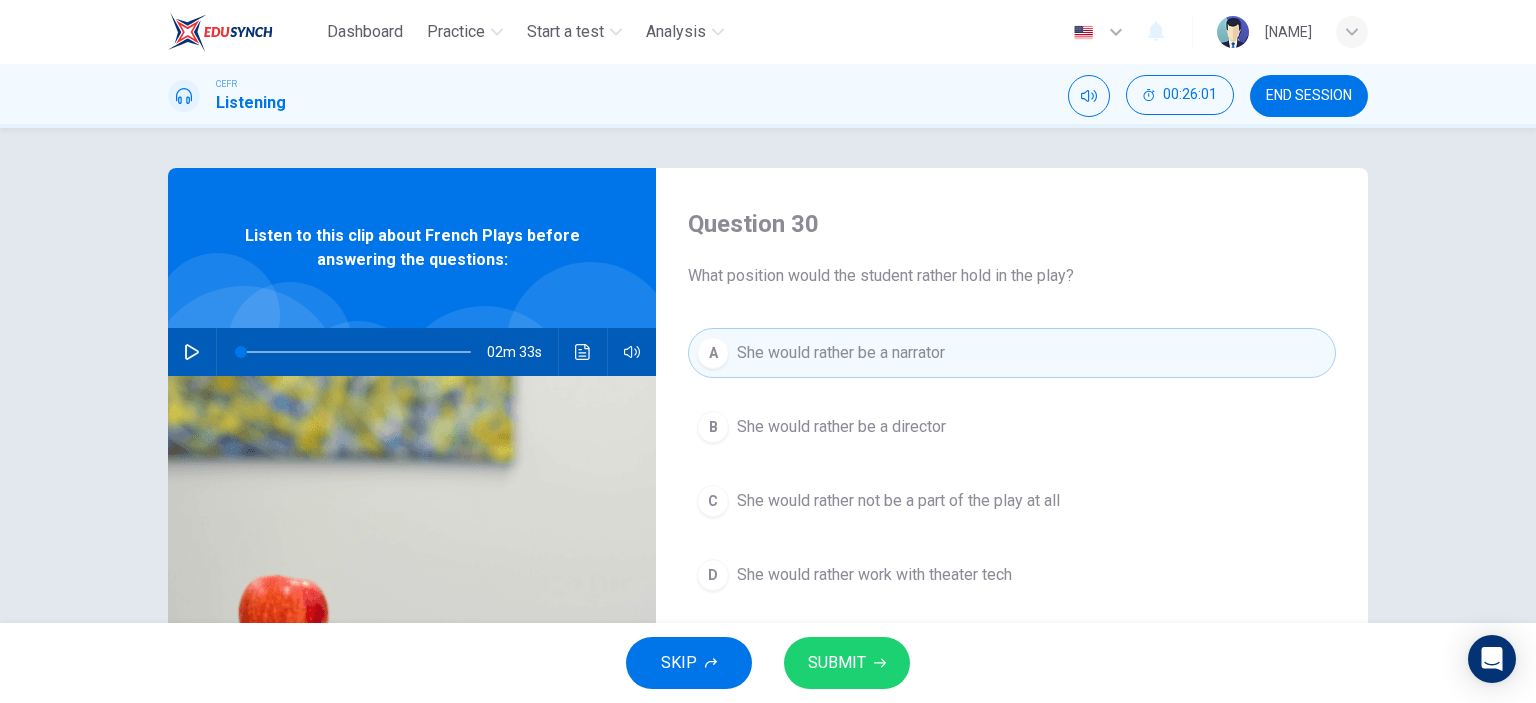 click on "SUBMIT" at bounding box center [837, 663] 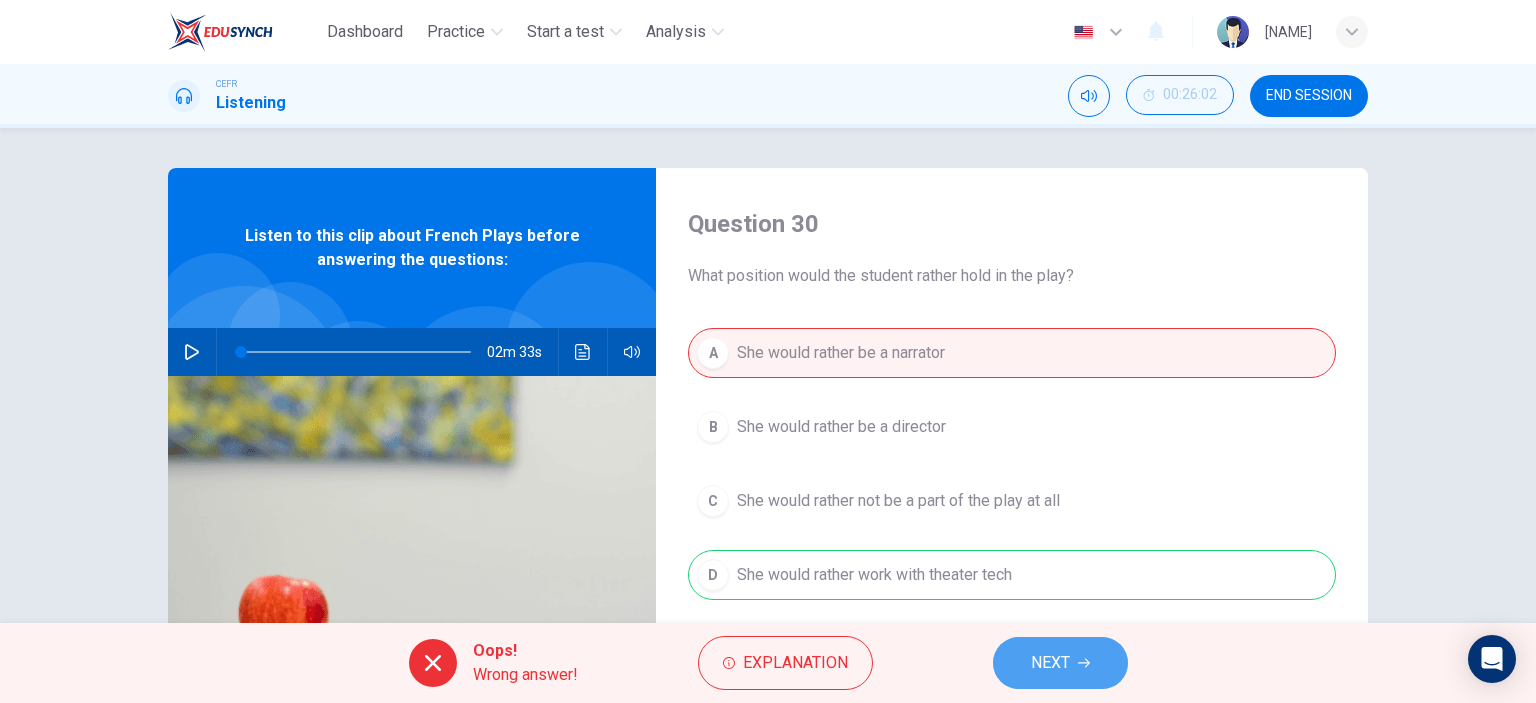 click on "NEXT" at bounding box center (1050, 663) 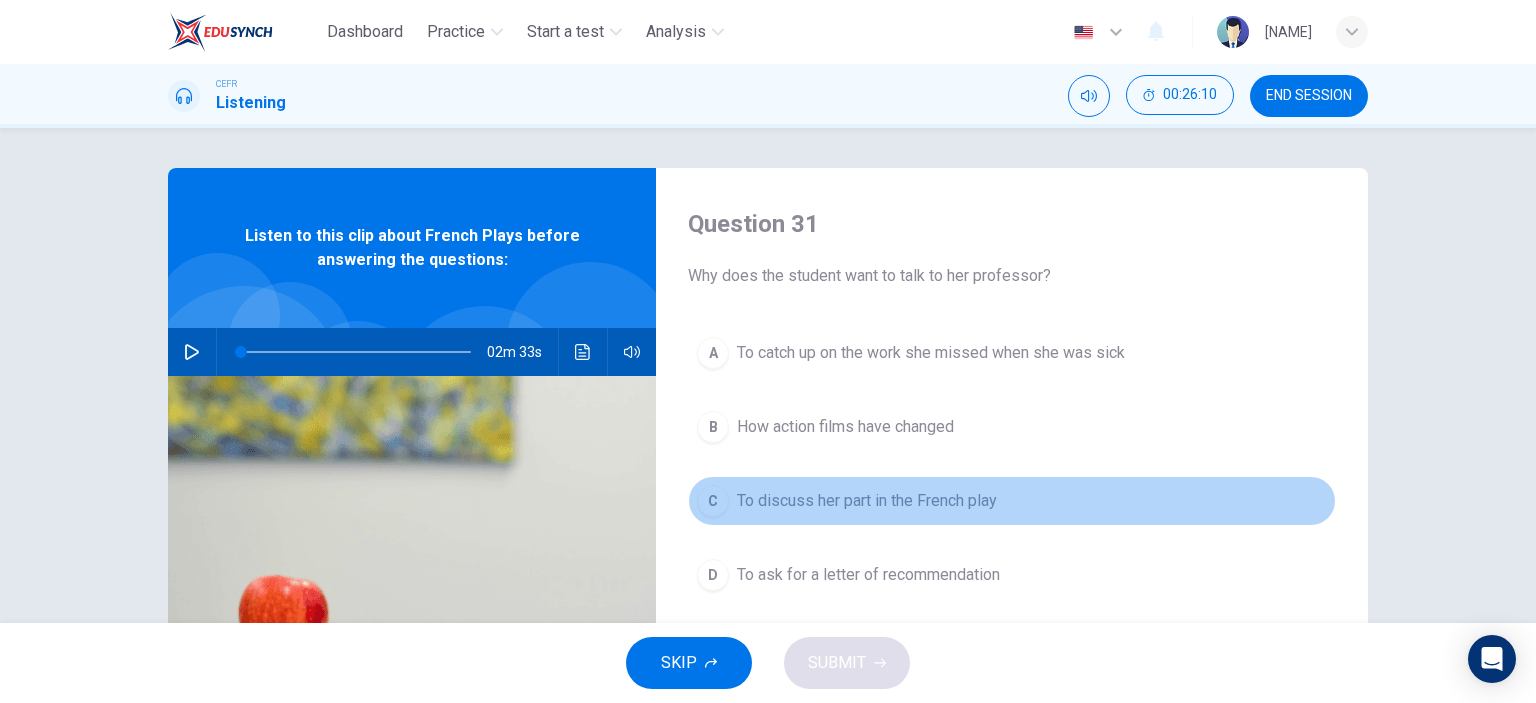 click on "C" at bounding box center (713, 353) 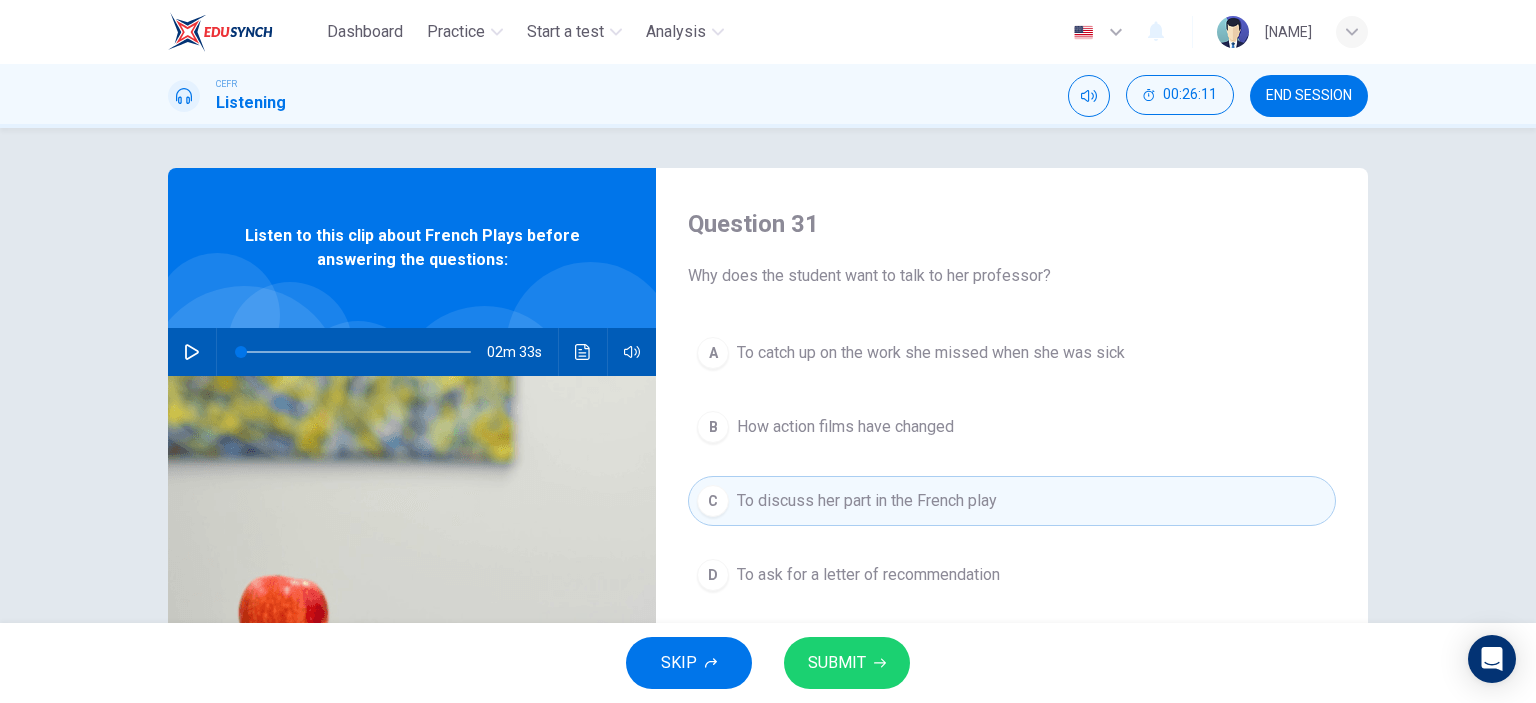 click on "SUBMIT" at bounding box center (837, 663) 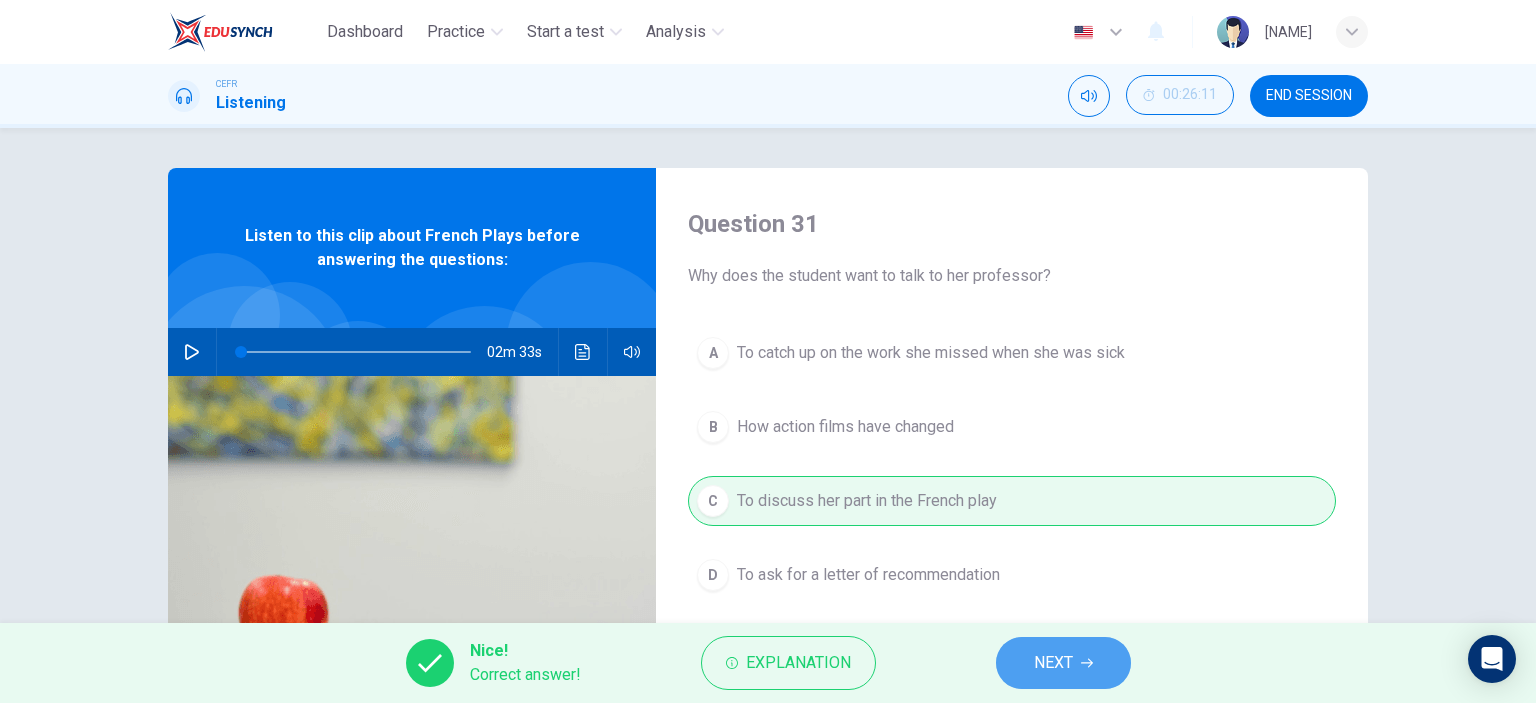 click on "NEXT" at bounding box center [1053, 663] 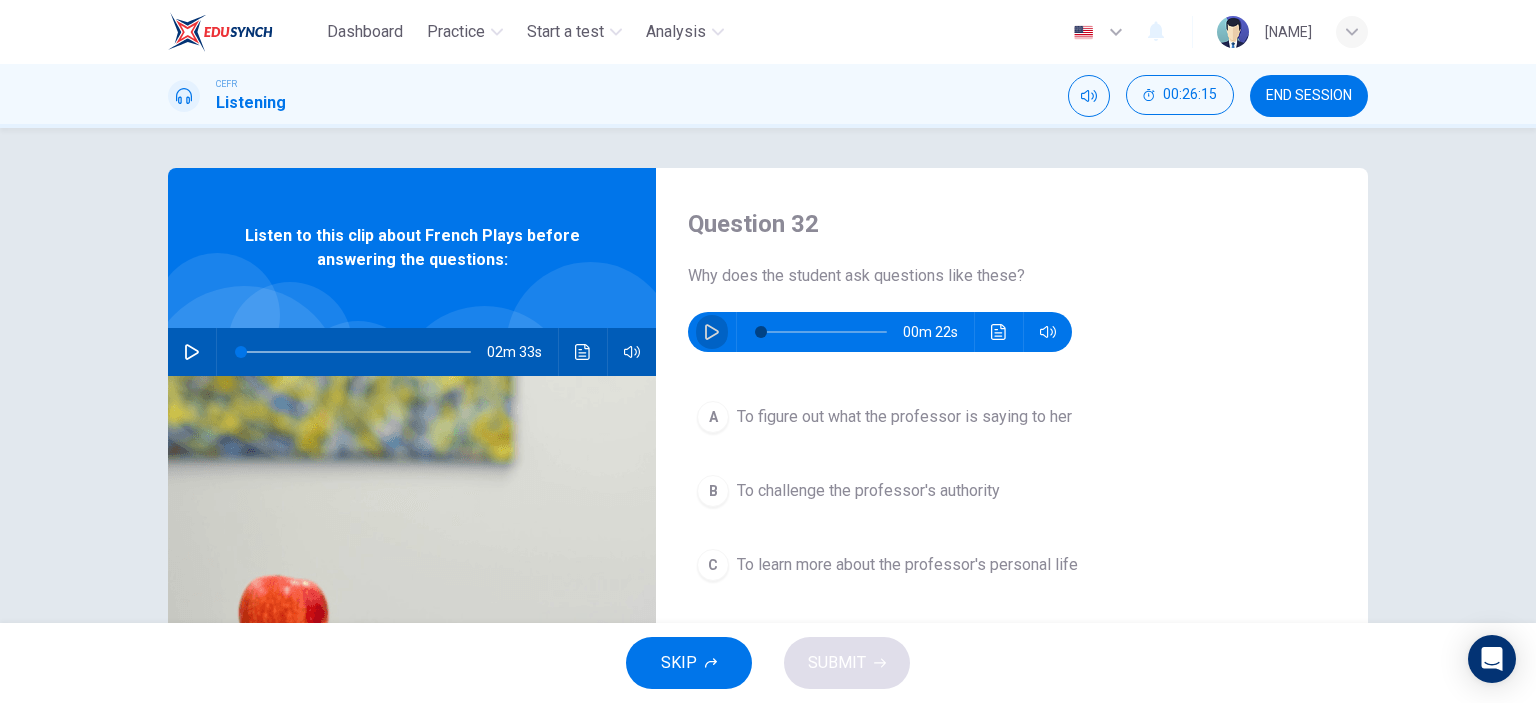 click at bounding box center [712, 332] 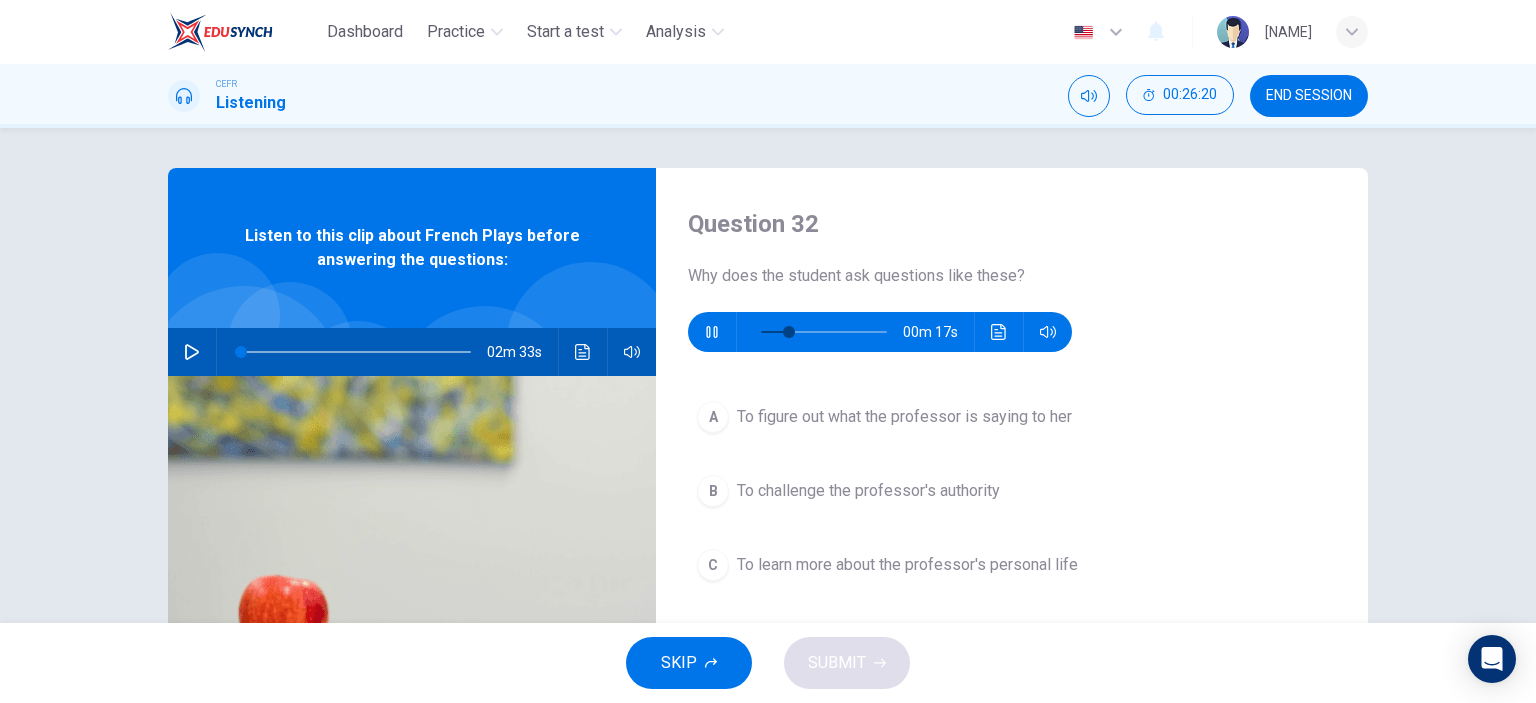 scroll, scrollTop: 100, scrollLeft: 0, axis: vertical 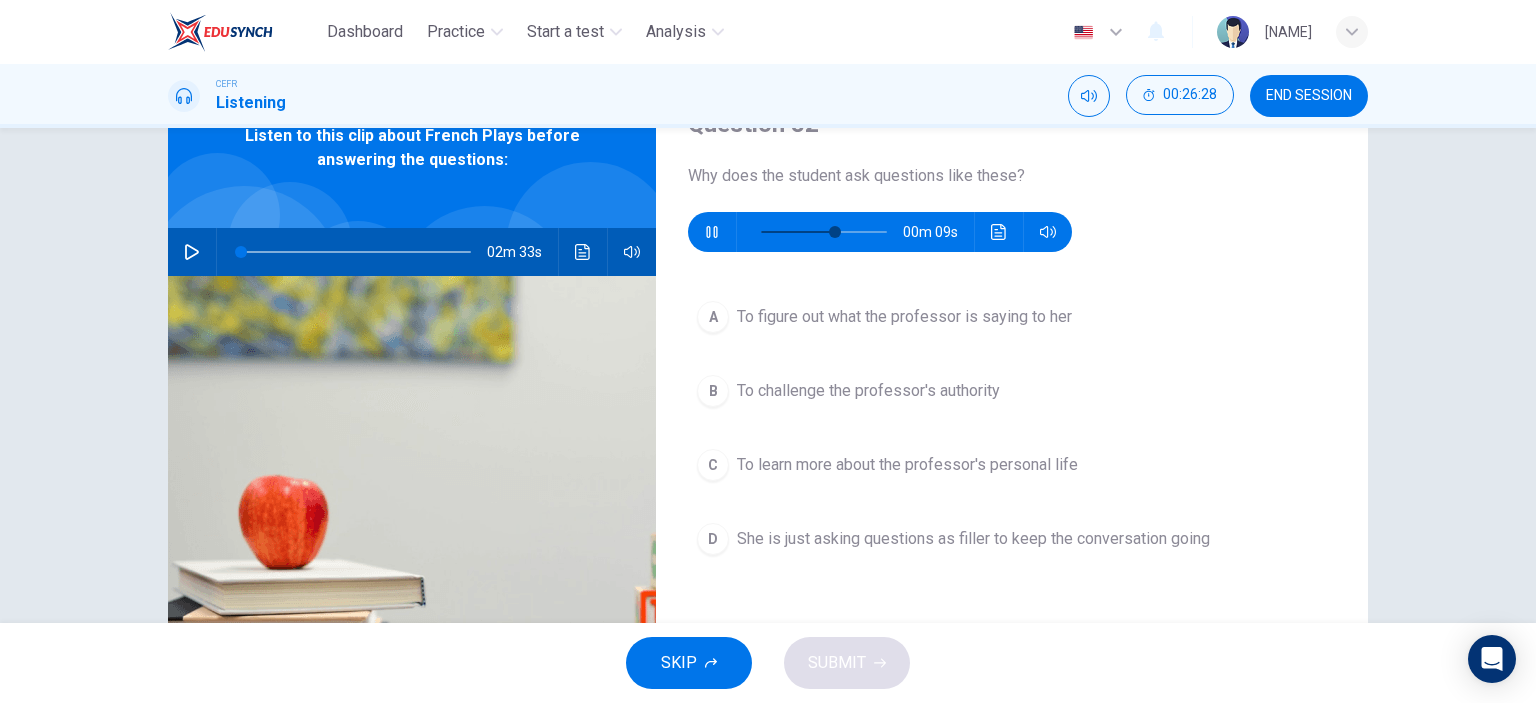 click on "C" at bounding box center (713, 317) 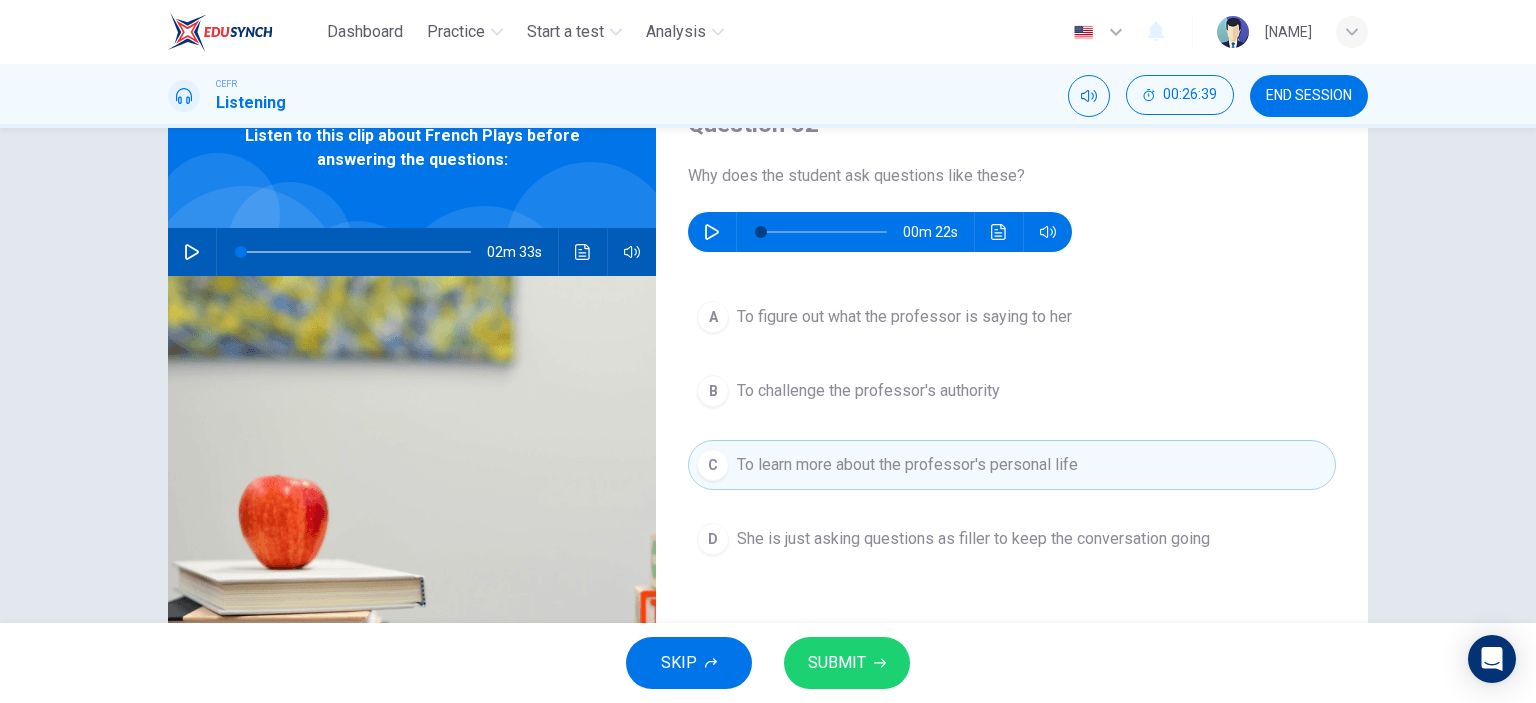 click on "D" at bounding box center (713, 317) 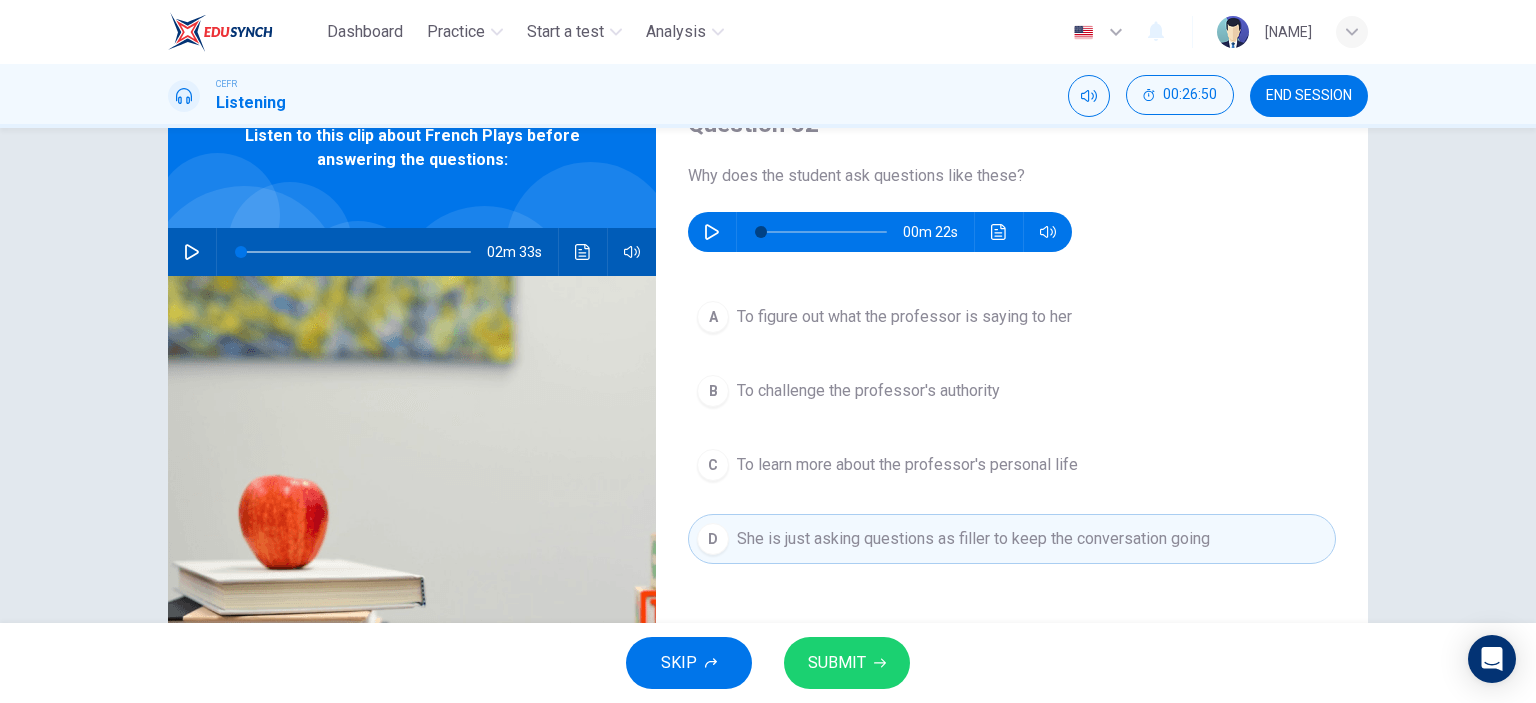 click on "SUBMIT" at bounding box center [837, 663] 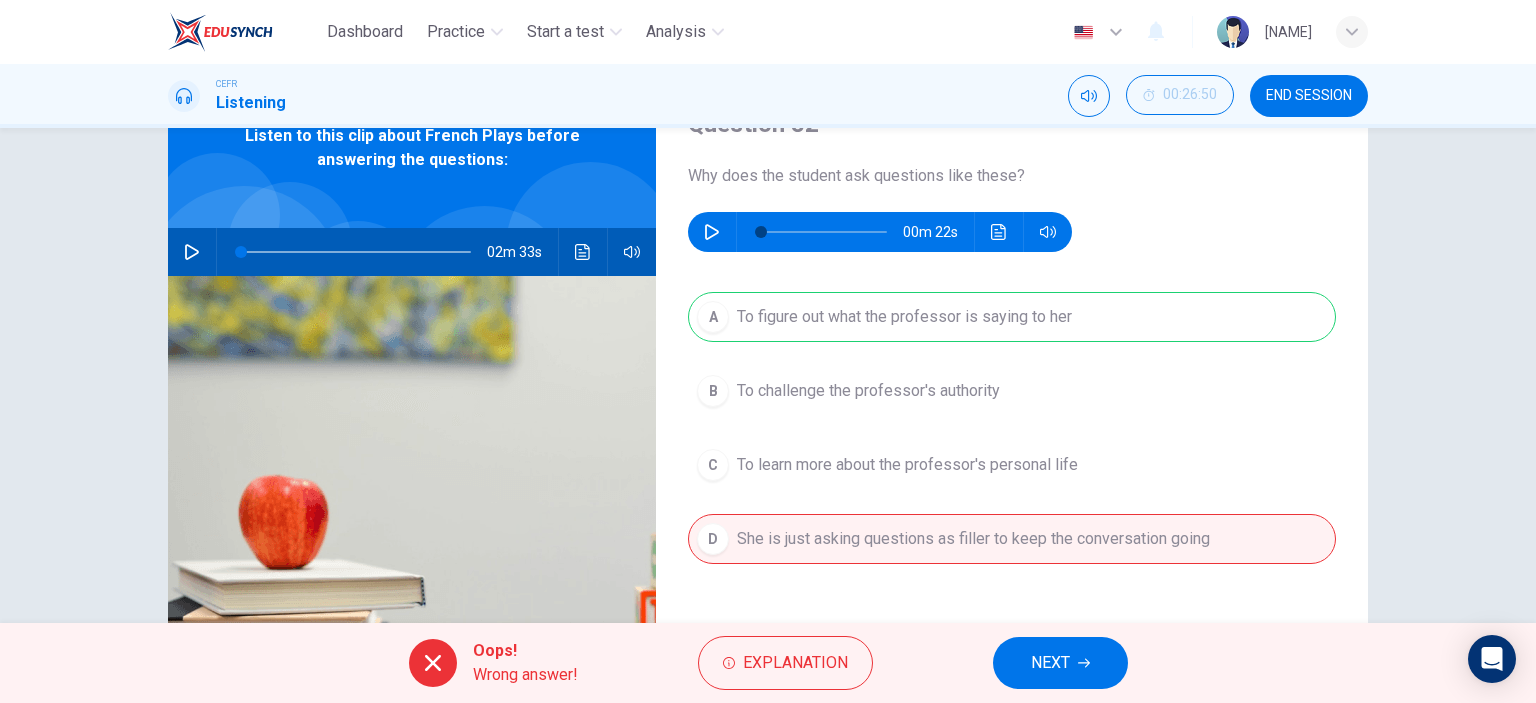 click on "NEXT" at bounding box center (1050, 663) 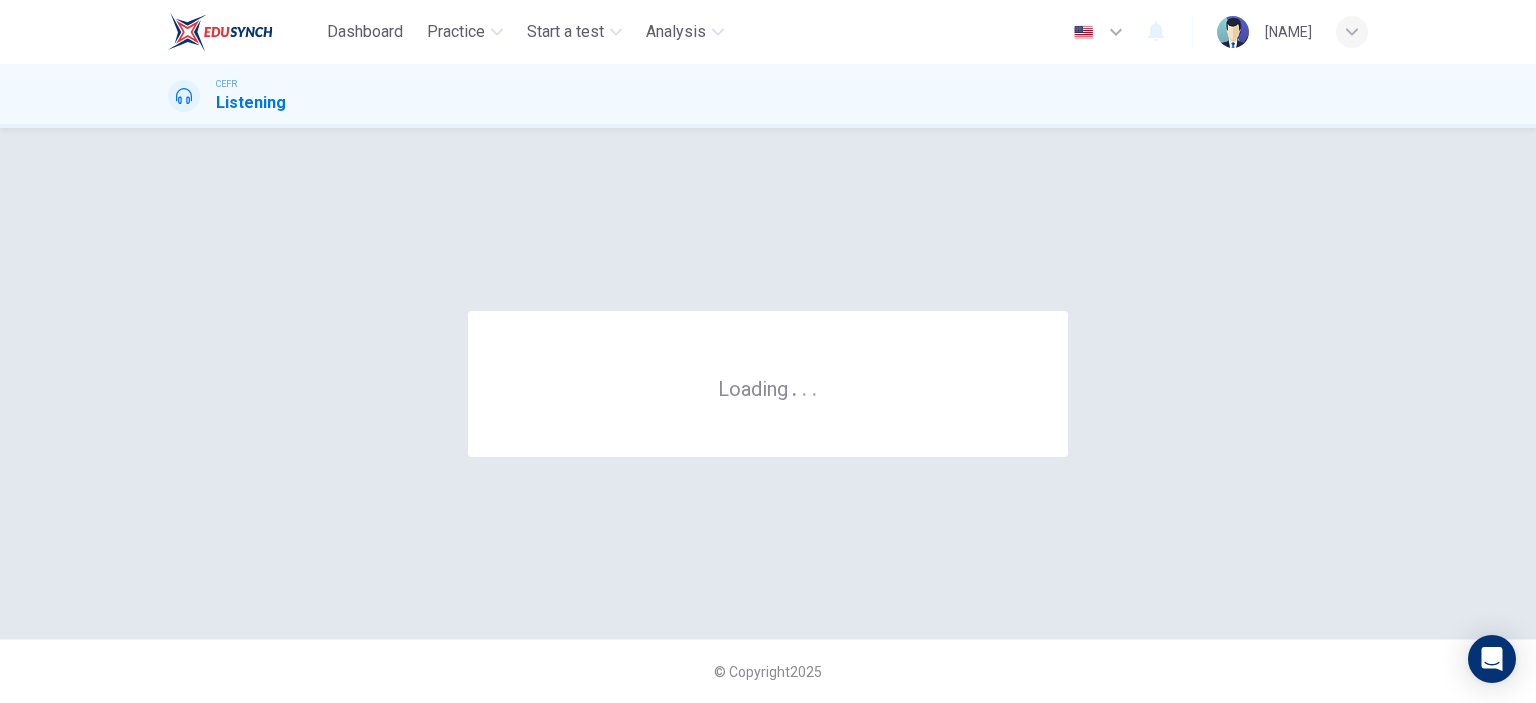 scroll, scrollTop: 0, scrollLeft: 0, axis: both 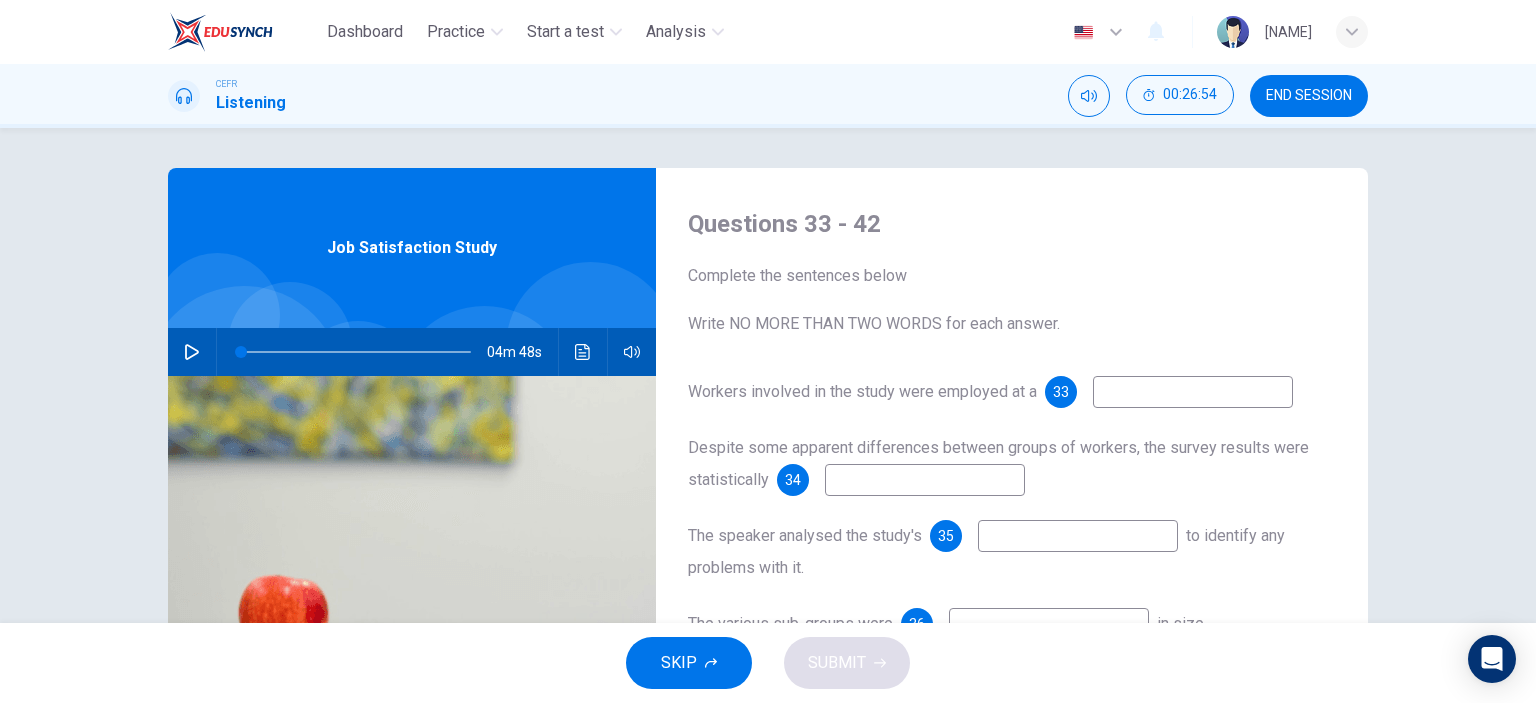click on "END SESSION" at bounding box center (1309, 96) 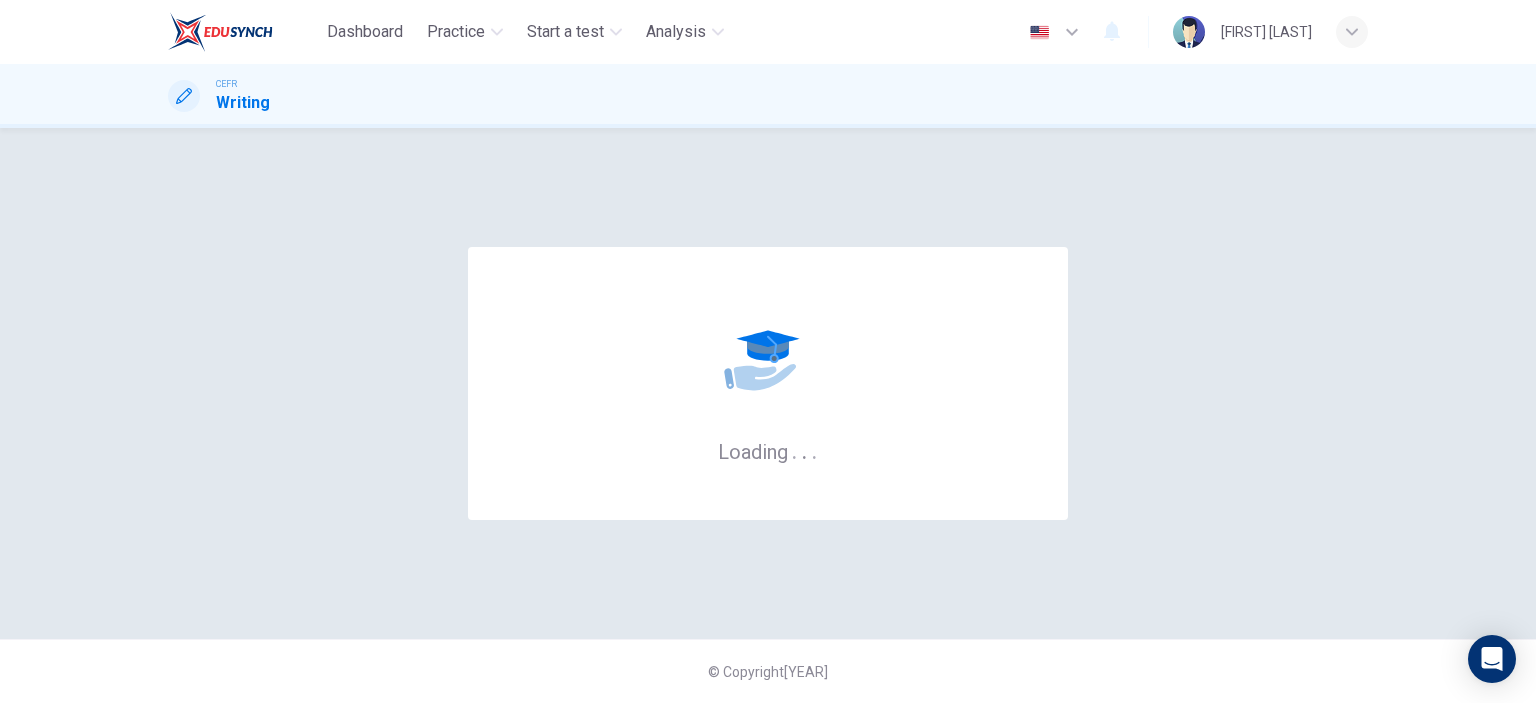 scroll, scrollTop: 0, scrollLeft: 0, axis: both 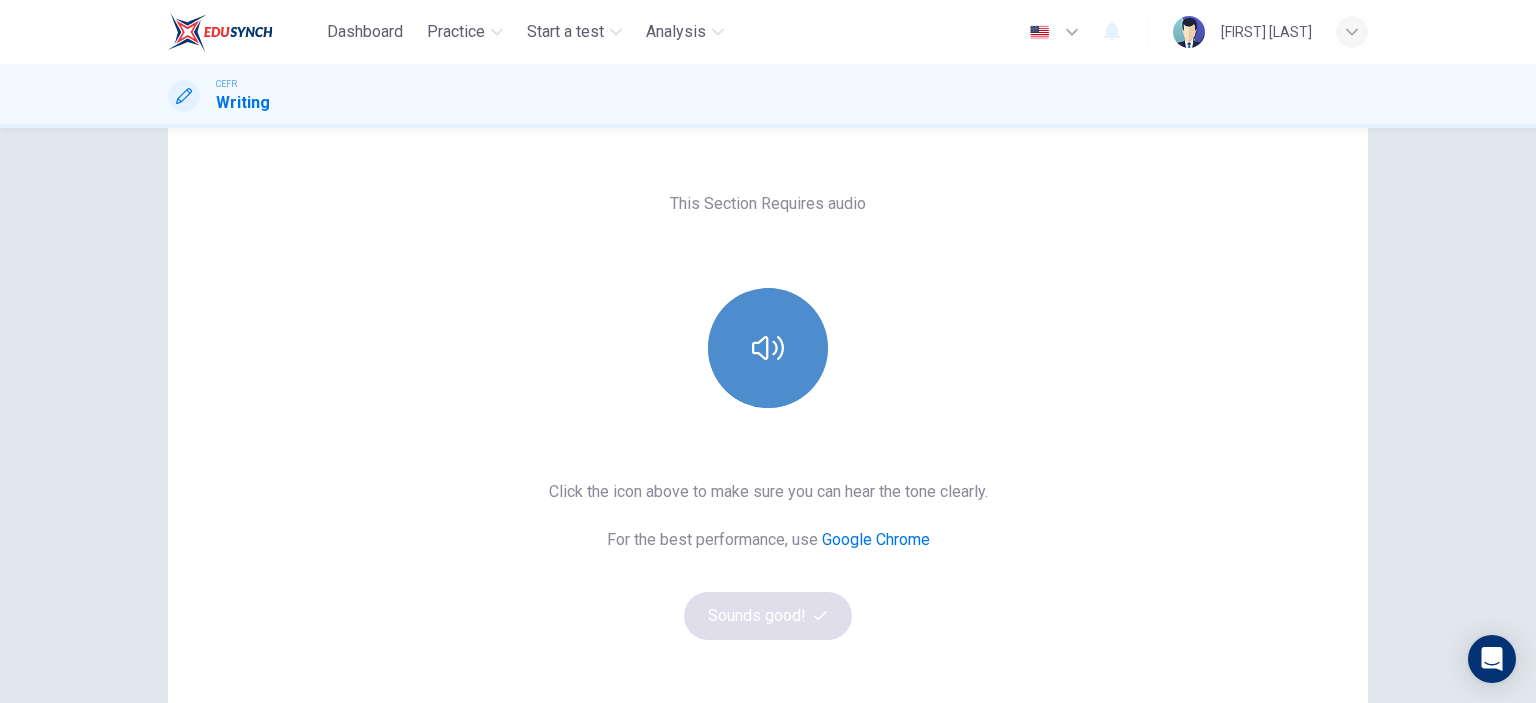 click at bounding box center [768, 348] 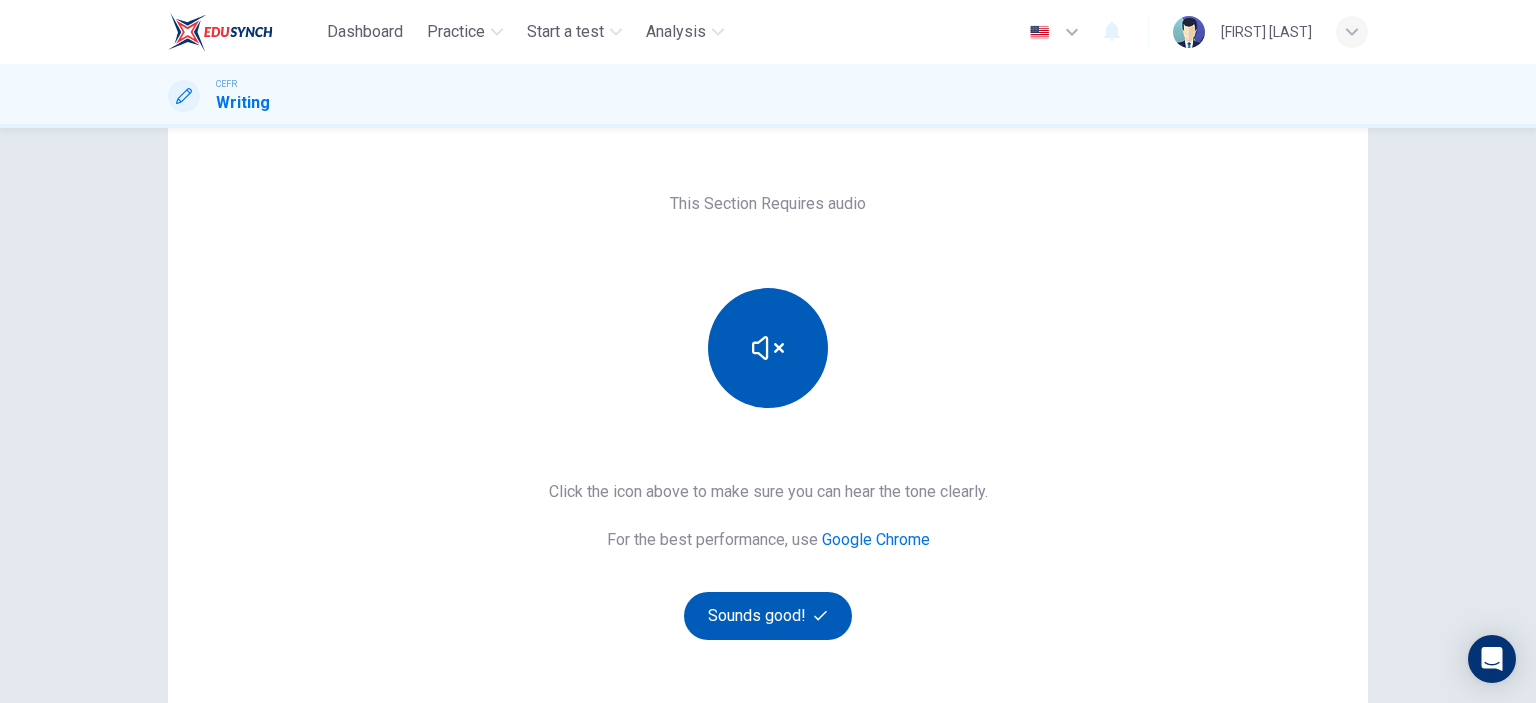 click on "Sounds good!" at bounding box center [768, 616] 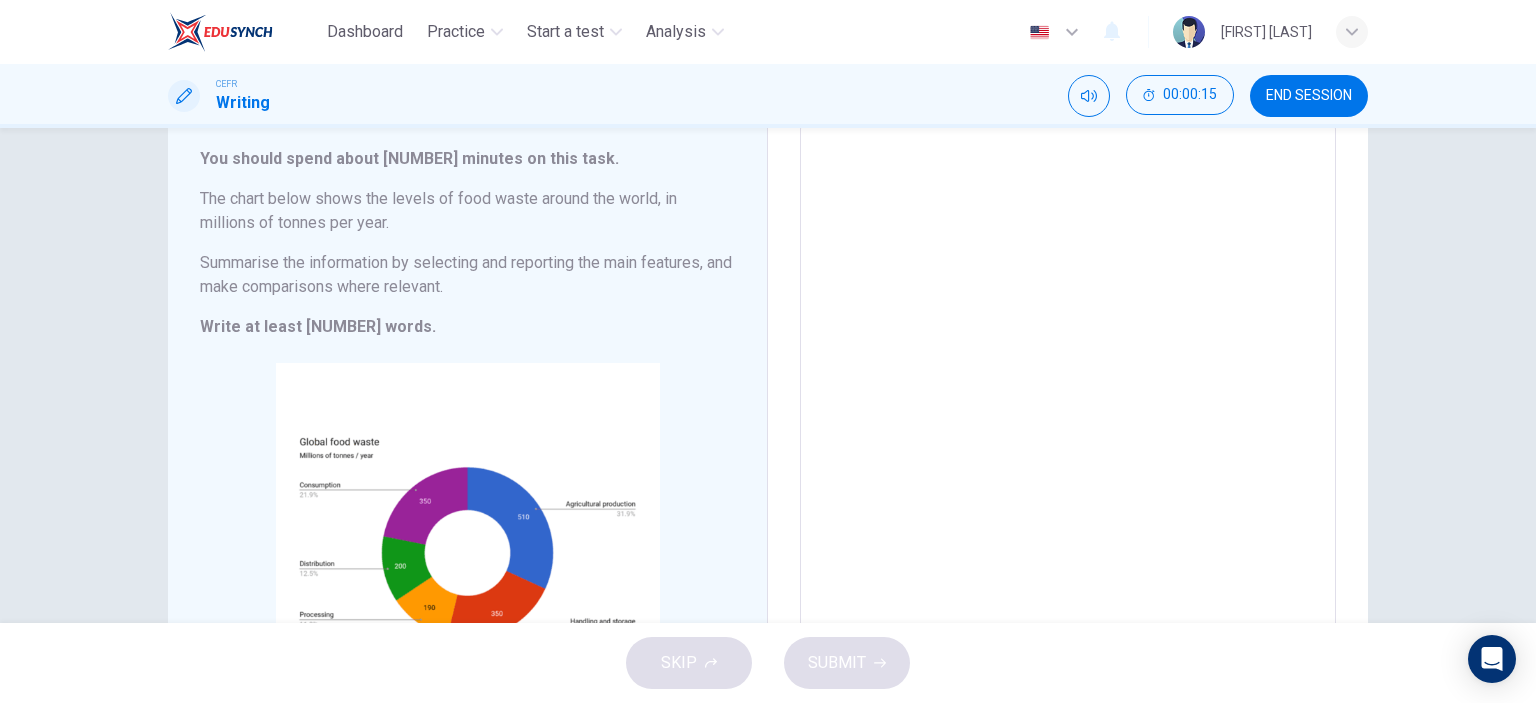 scroll, scrollTop: 317, scrollLeft: 0, axis: vertical 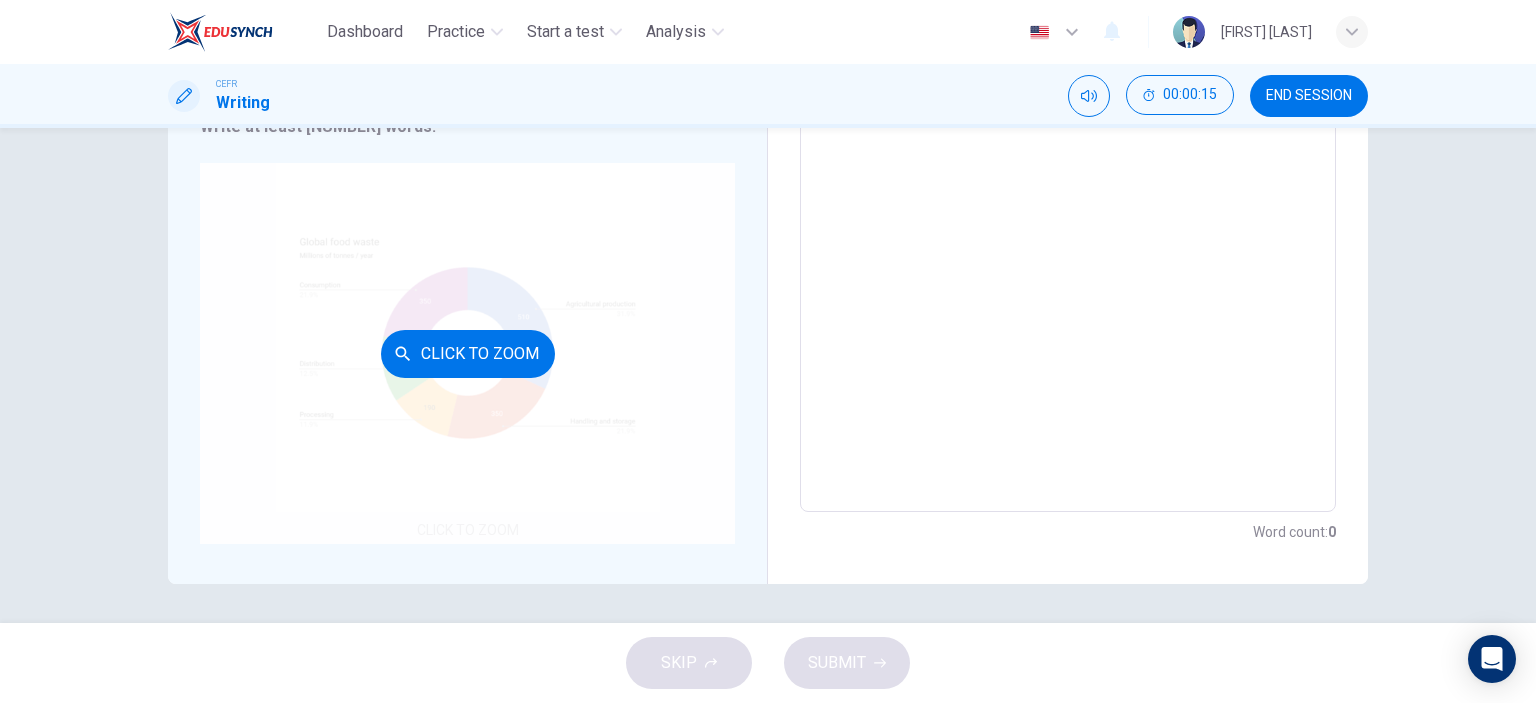 click on "Click to Zoom" at bounding box center [467, 353] 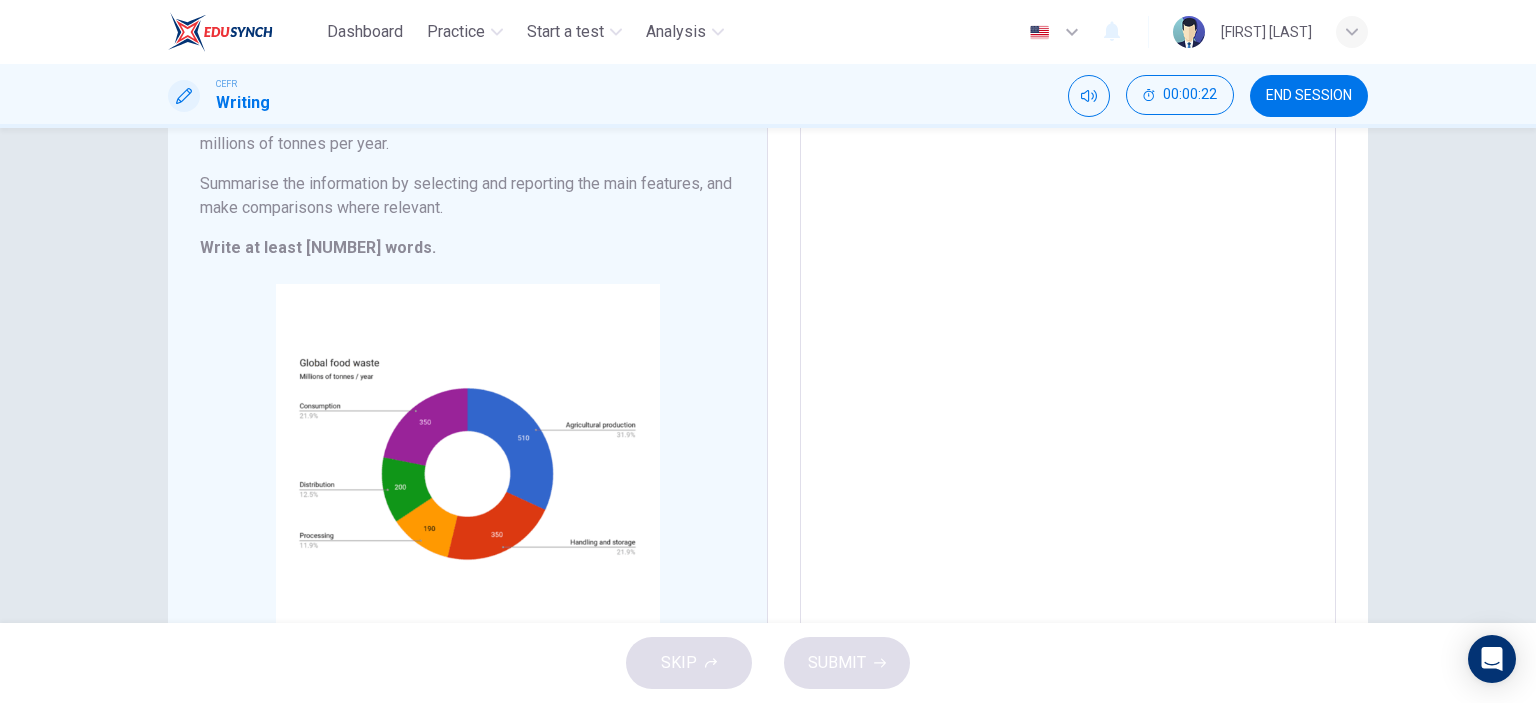 scroll, scrollTop: 17, scrollLeft: 0, axis: vertical 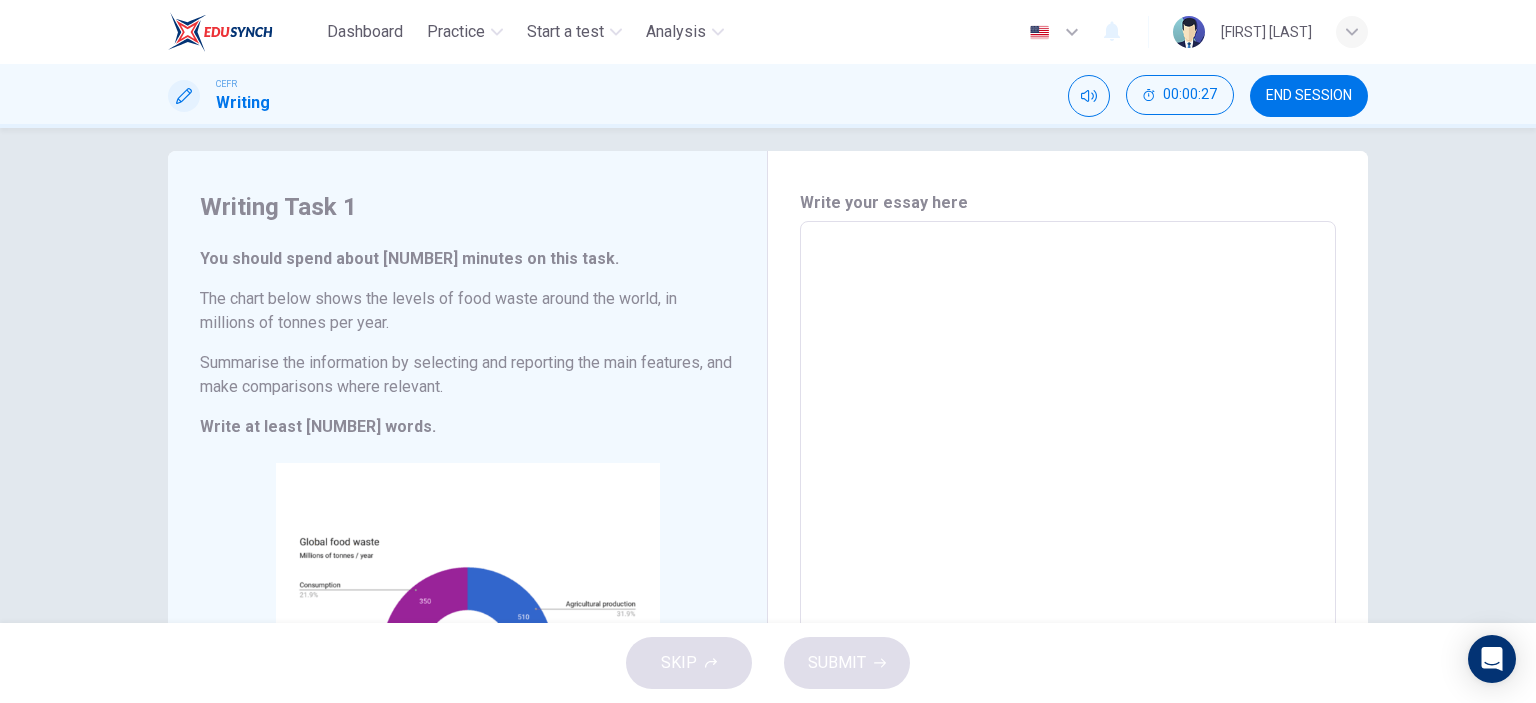 click at bounding box center (1068, 517) 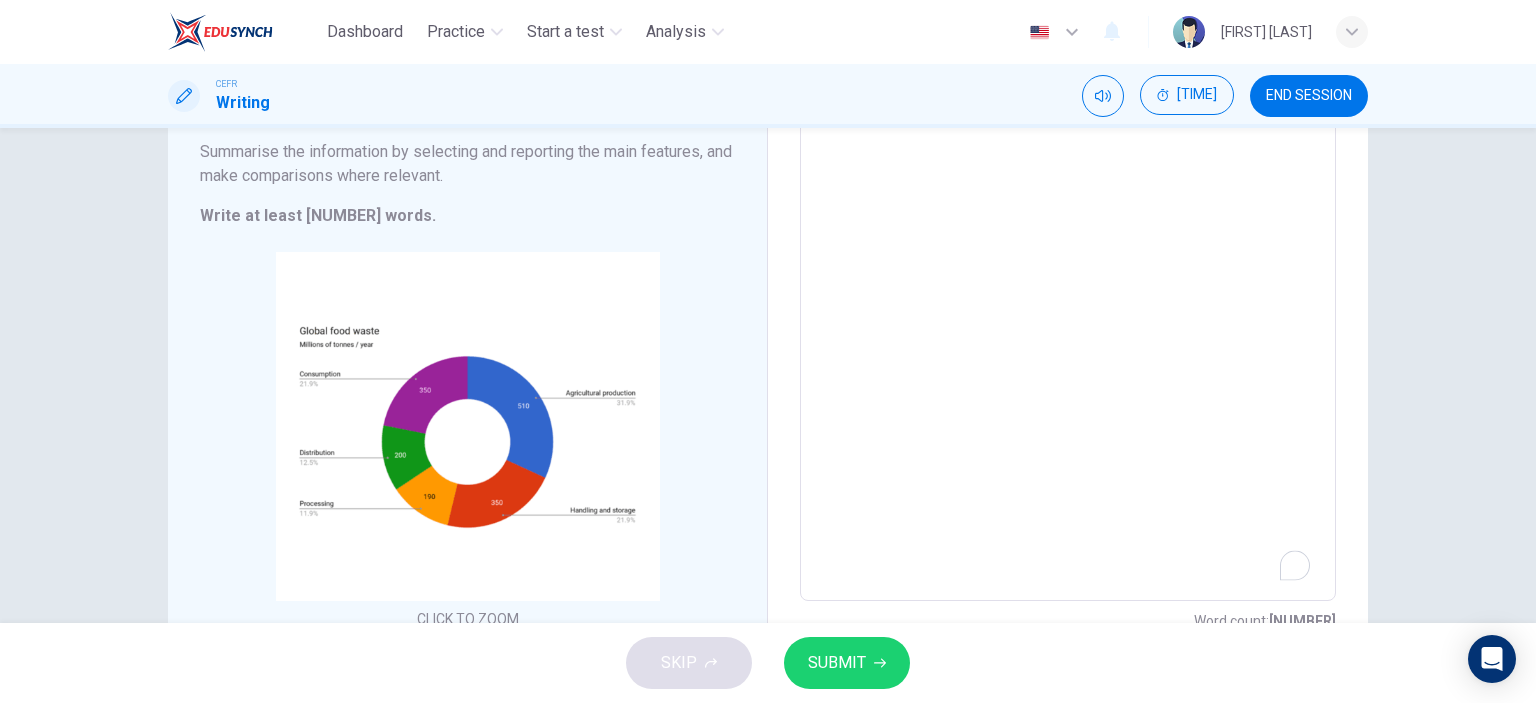 scroll, scrollTop: 128, scrollLeft: 0, axis: vertical 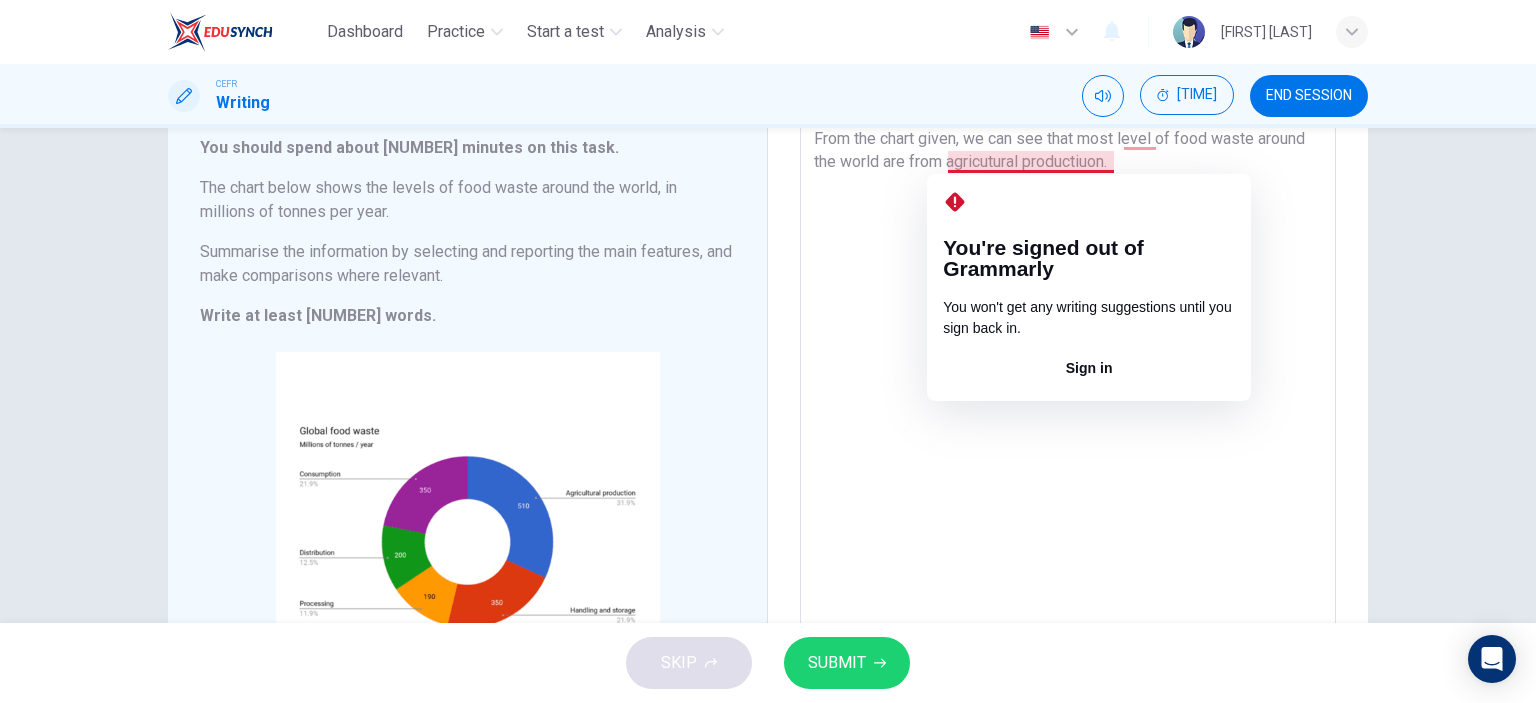click on "From the chart given, we can see that most level of food waste around the world are from agricutural productiuon." at bounding box center [1068, 406] 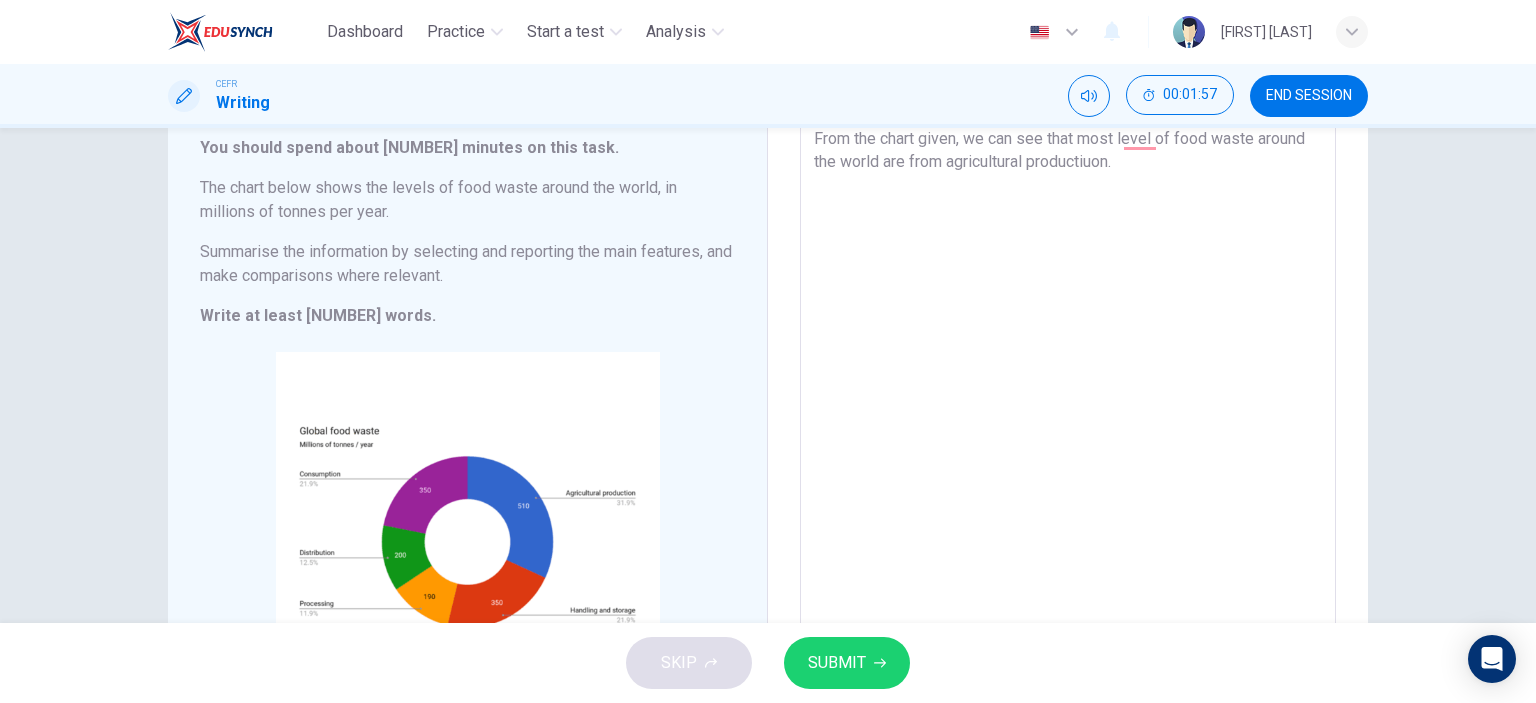 click on "From the chart given, we can see that most level of food waste around the world are from agricultural productiuon." at bounding box center (1068, 406) 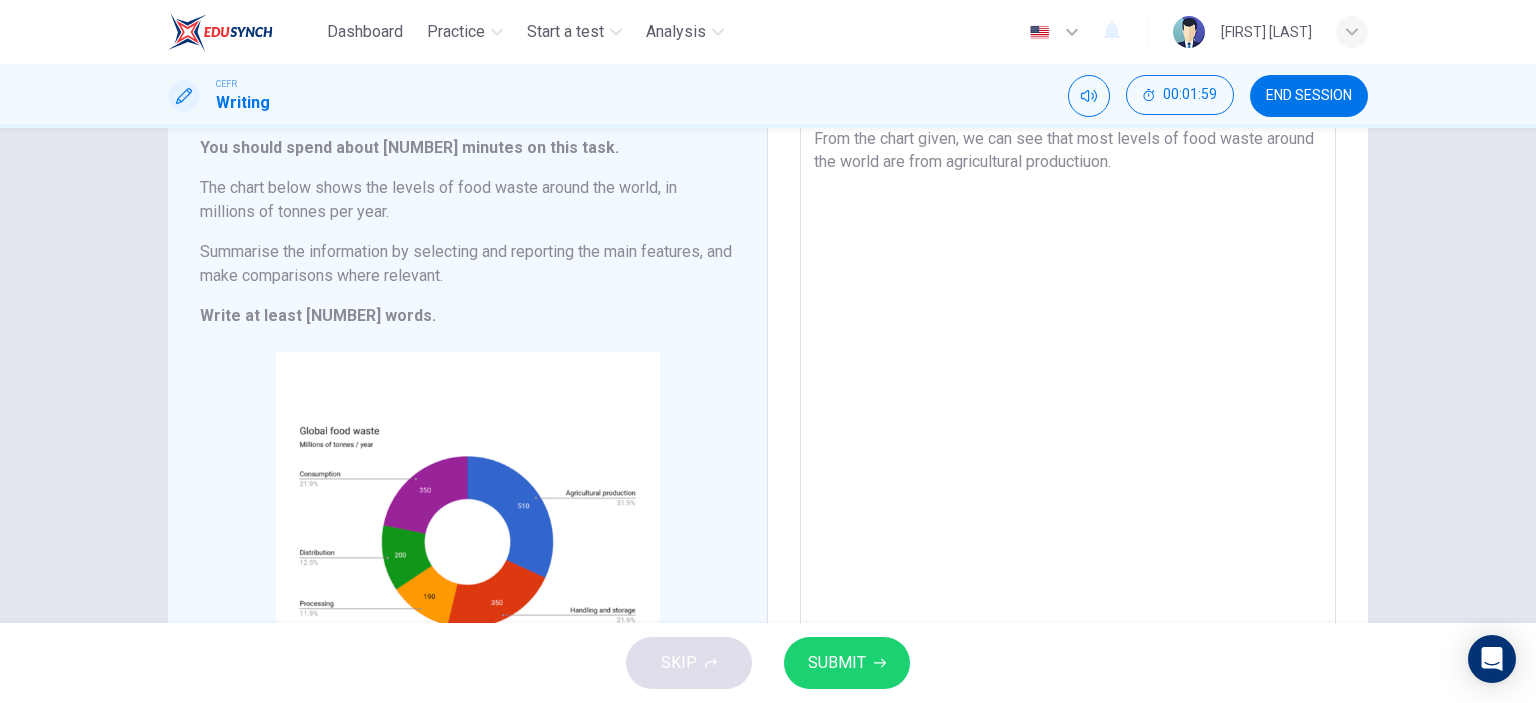 click on "From the chart given, we can see that most levels of food waste around the world are from agricultural productiuon." at bounding box center (1068, 406) 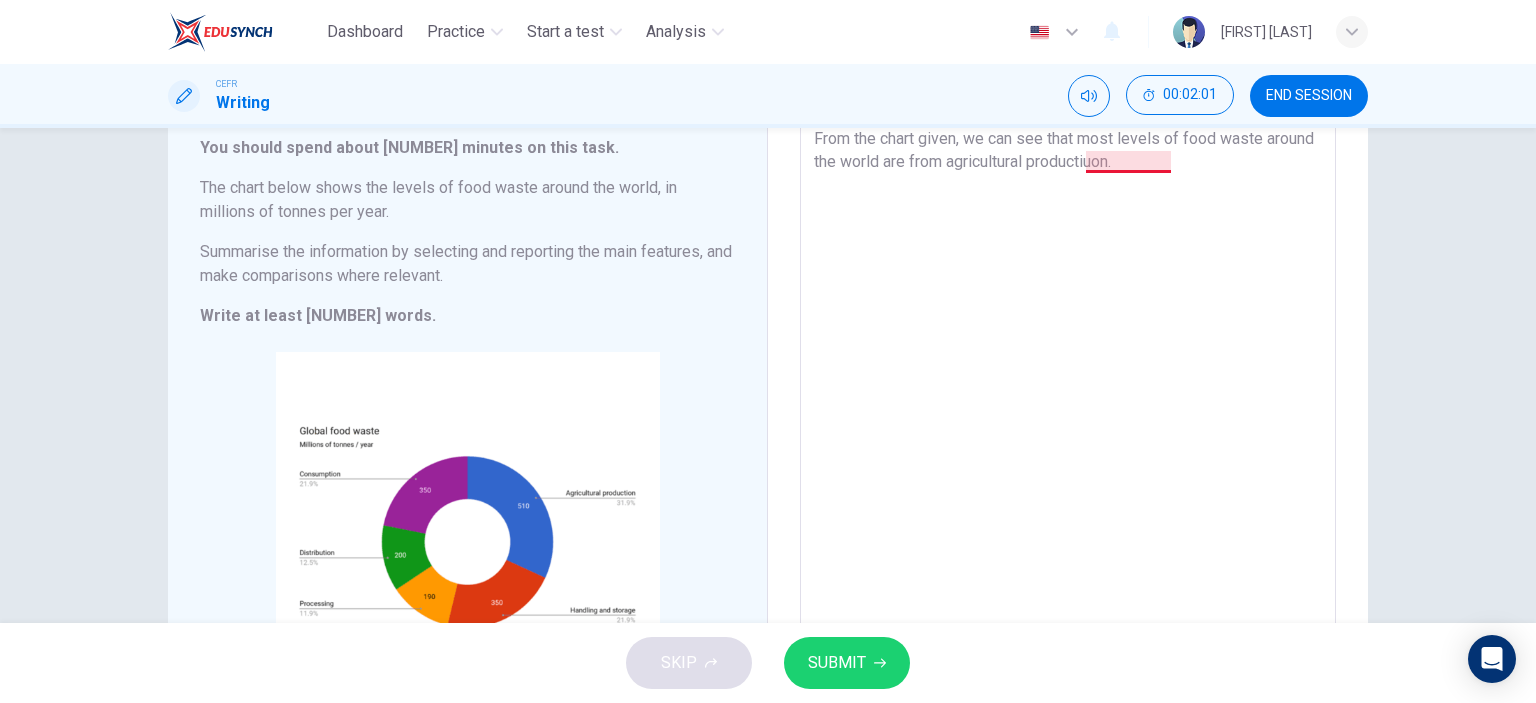 click on "From the chart given, we can see that most levels of food waste around the world are from agricultural productiuon." at bounding box center (1068, 406) 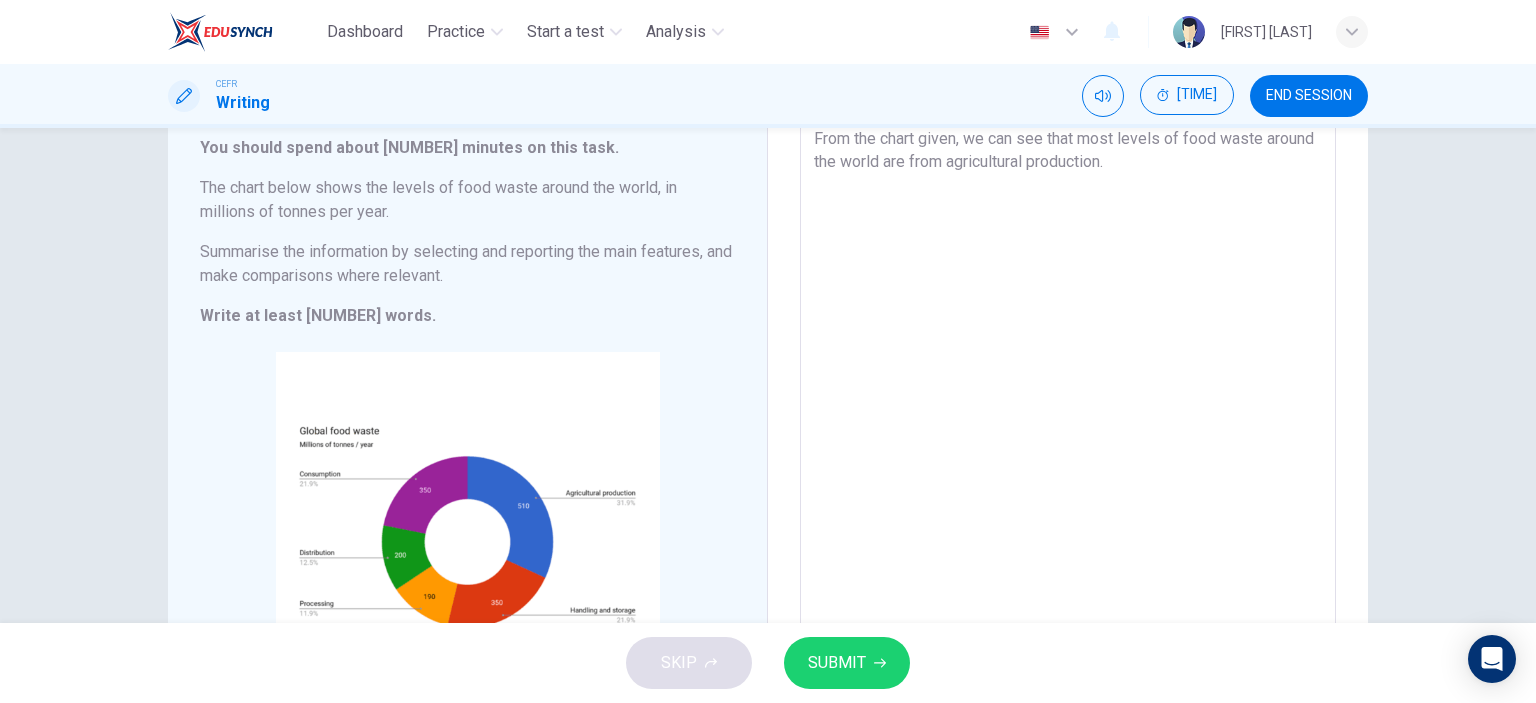 click on "From the chart given, we can see that most levels of food waste around the world are from agricultural production." at bounding box center (1068, 406) 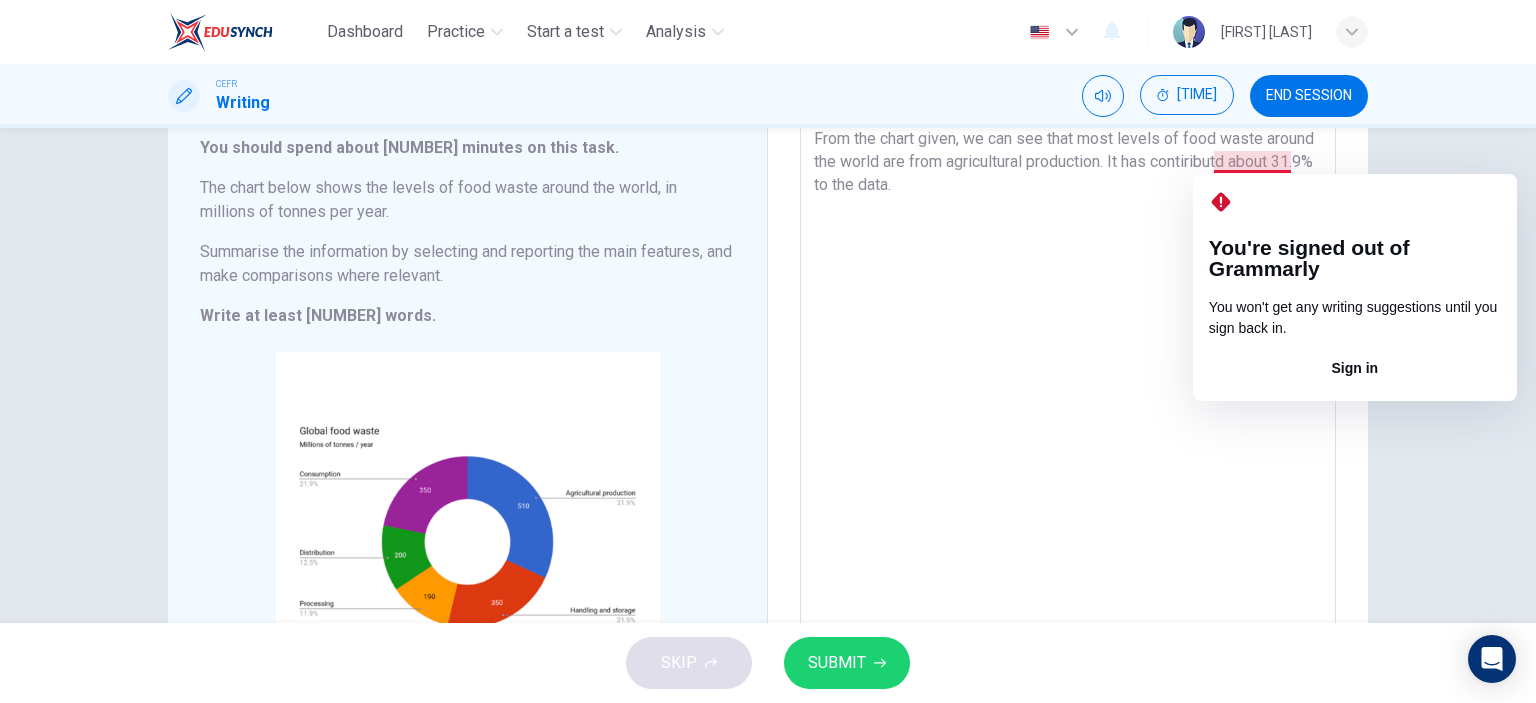 click on "From the chart given, we can see that most levels of food waste around the world are from agricultural production. It has contiributd about 31.9% to the data." at bounding box center (1068, 406) 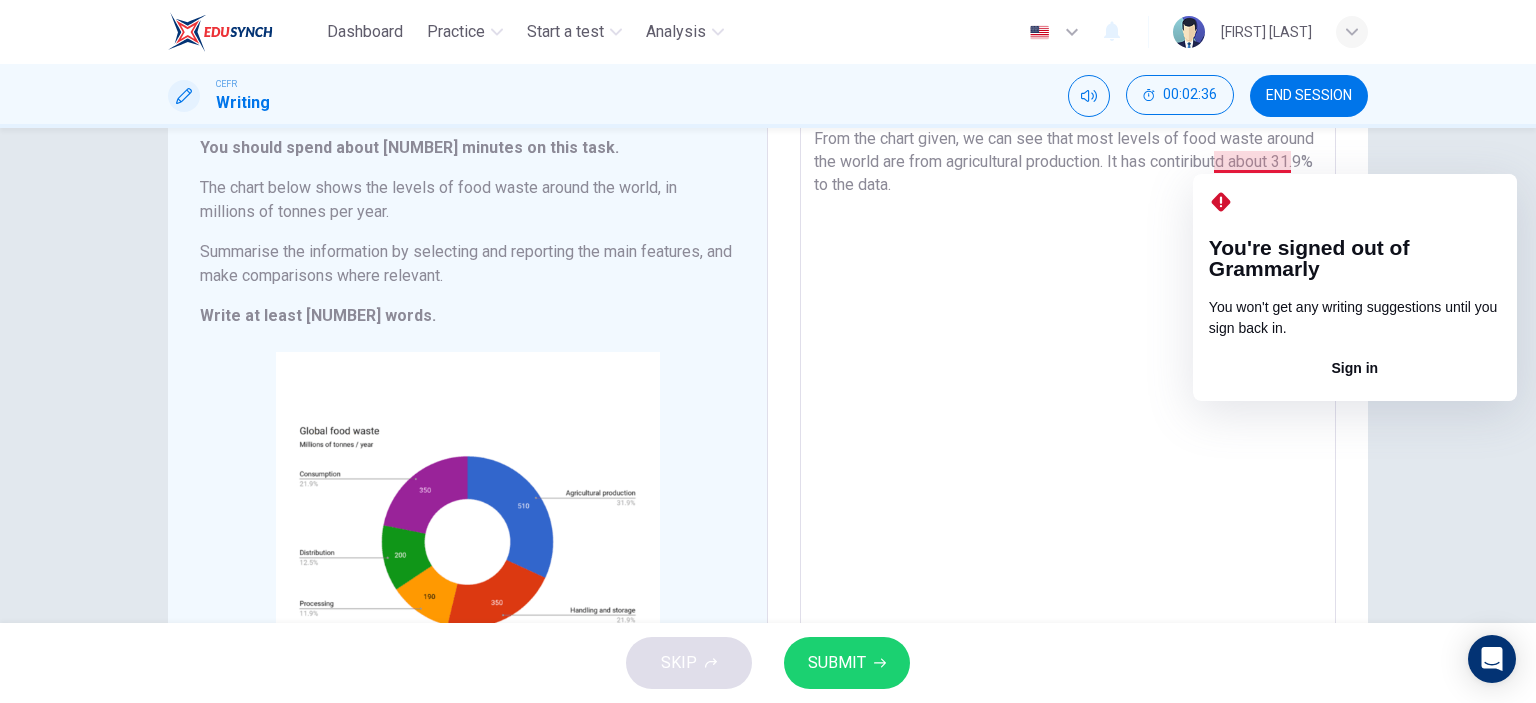 click on "From the chart given, we can see that most levels of food waste around the world are from agricultural production. It has contiributd about 31.9% to the data." at bounding box center [1068, 406] 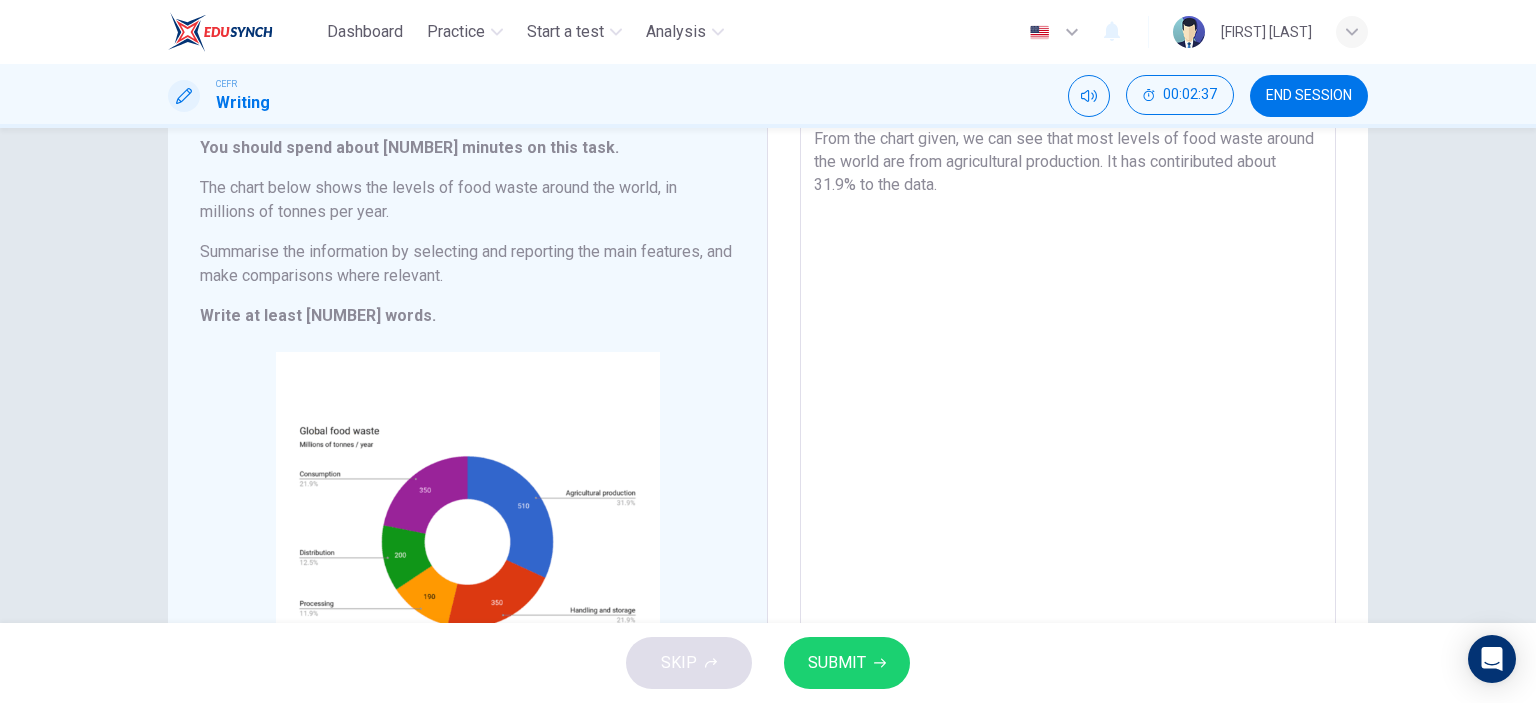 click on "From the chart given, we can see that most levels of food waste around the world are from agricultural production. It has contiributed about 31.9% to the data." at bounding box center [1068, 406] 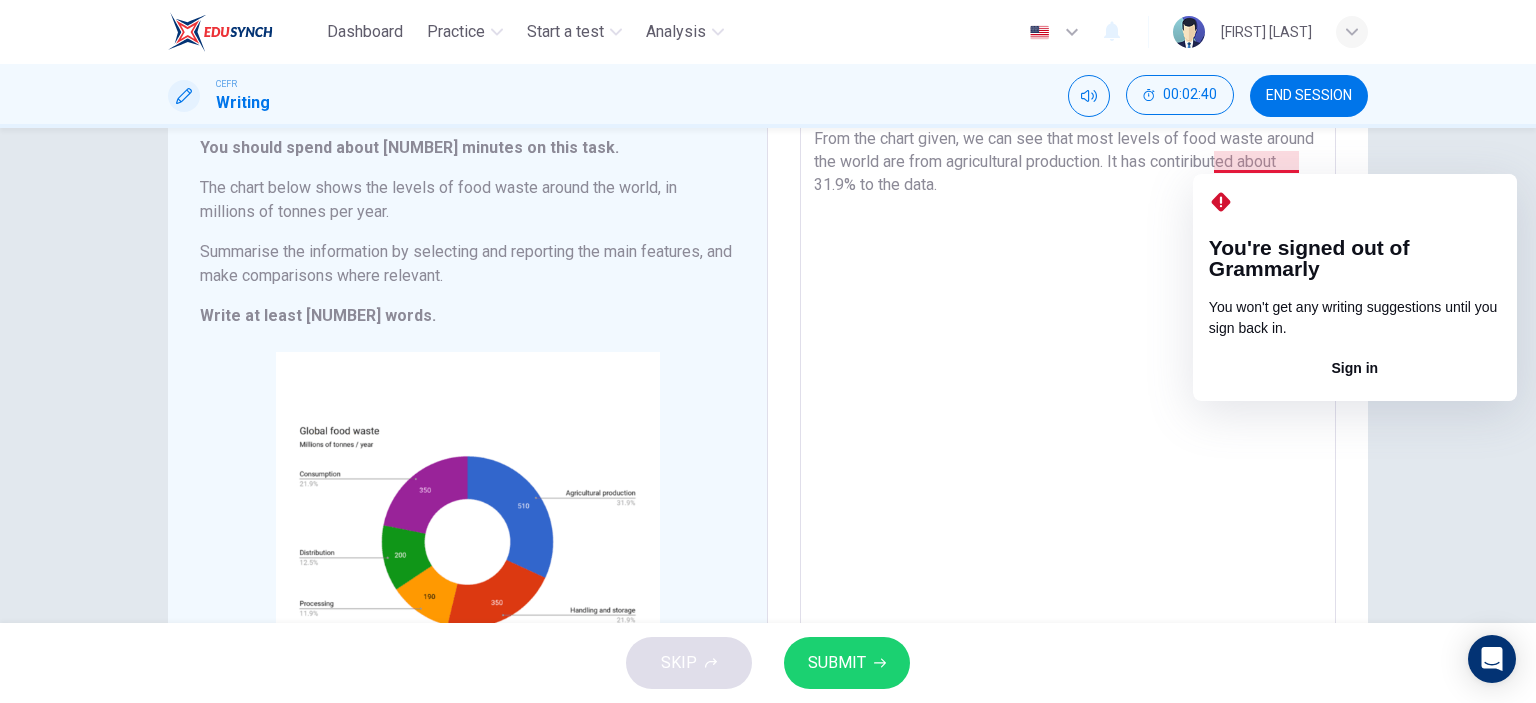 click on "From the chart given, we can see that most levels of food waste around the world are from agricultural production. It has contiributed about 31.9% to the data." at bounding box center [1068, 406] 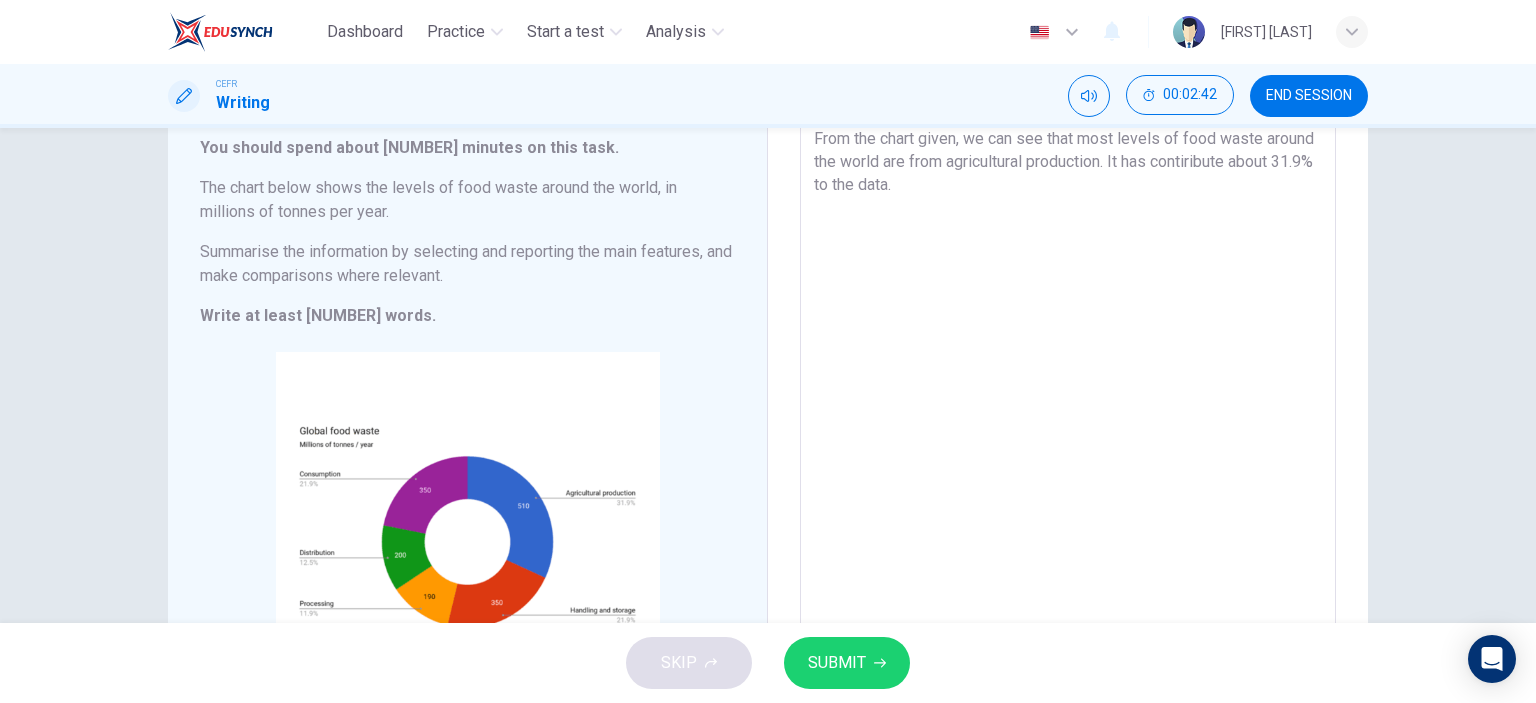 click on "From the chart given, we can see that most levels of food waste around the world are from agricultural production. It has contiribute about 31.9% to the data." at bounding box center [1068, 406] 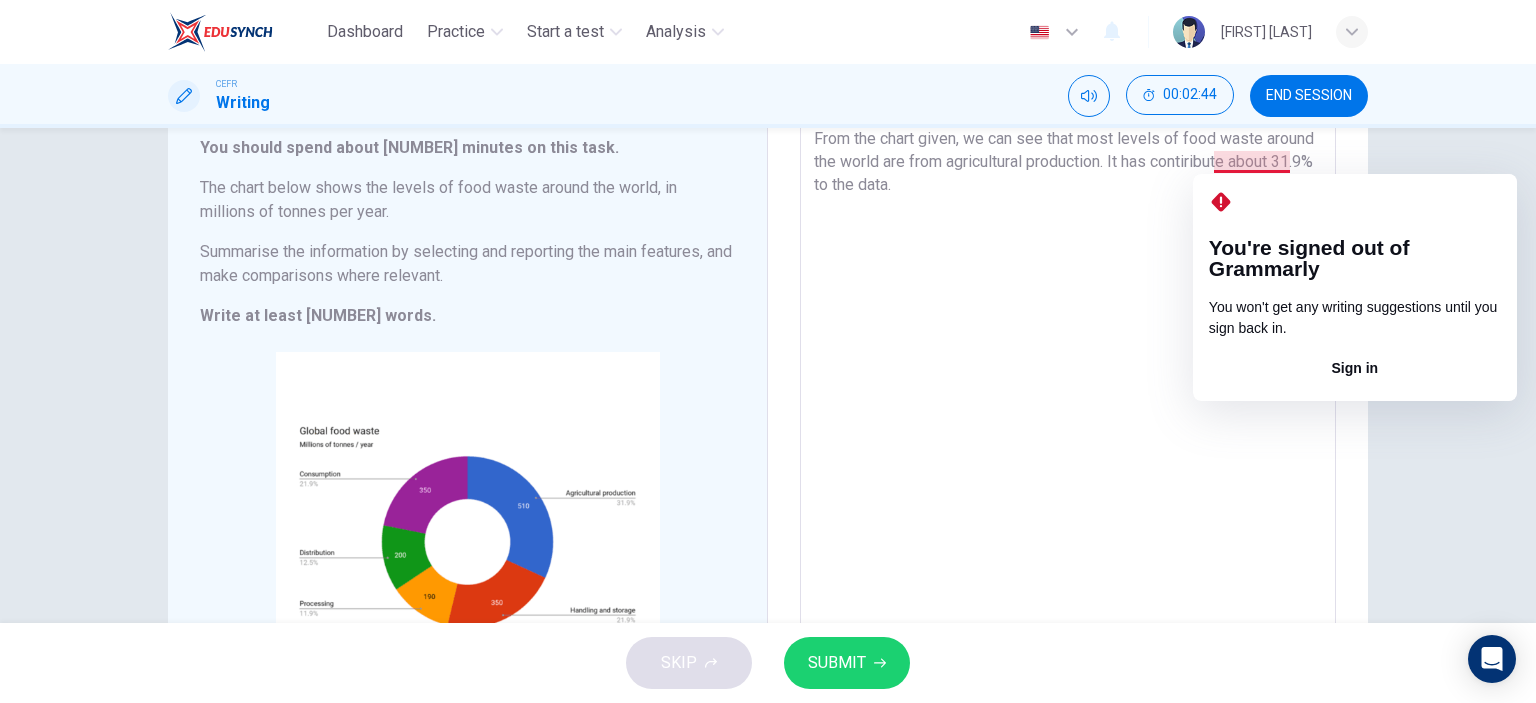 click on "From the chart given, we can see that most levels of food waste around the world are from agricultural production. It has contiribute about 31.9% to the data." at bounding box center [1068, 406] 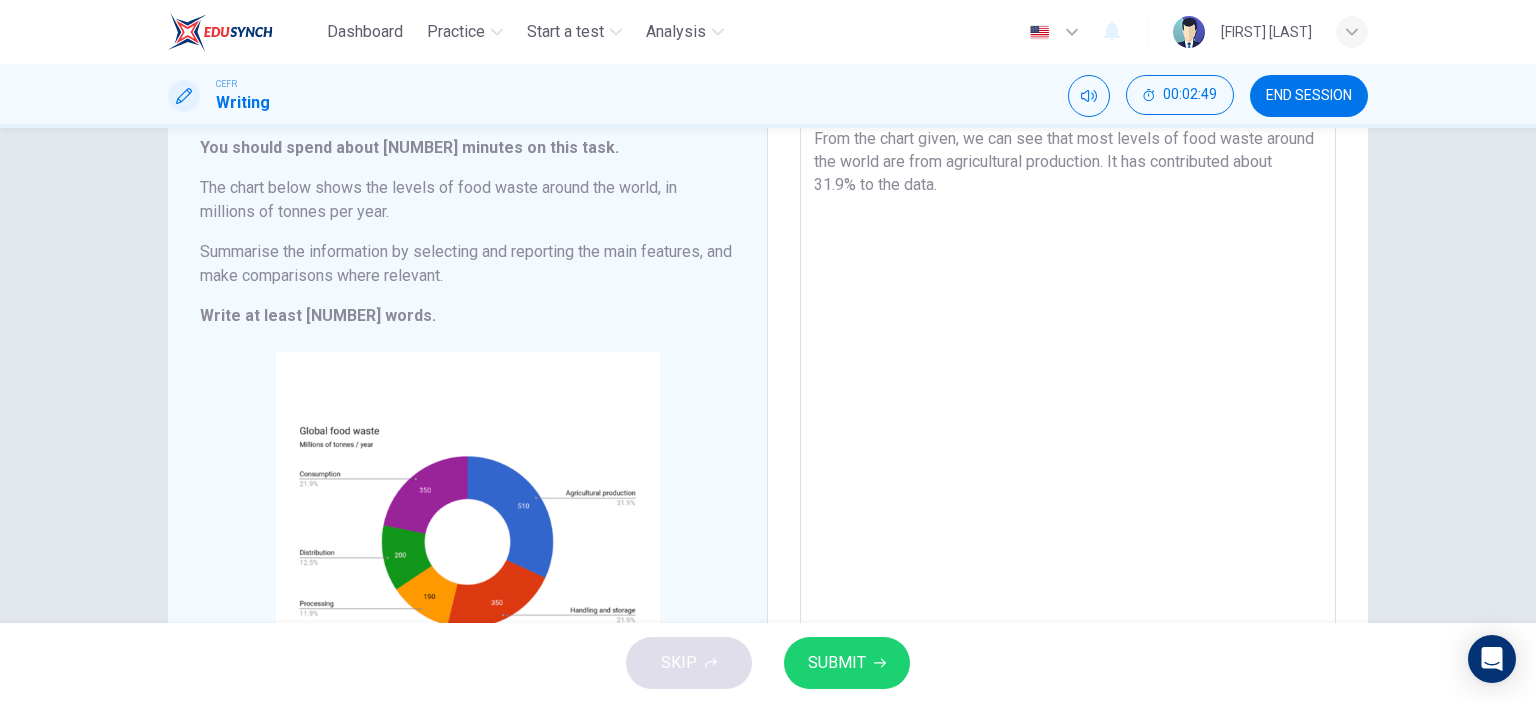 click on "From the chart given, we can see that most levels of food waste around the world are from agricultural production. It has contributed about 31.9% to the data." at bounding box center (1068, 406) 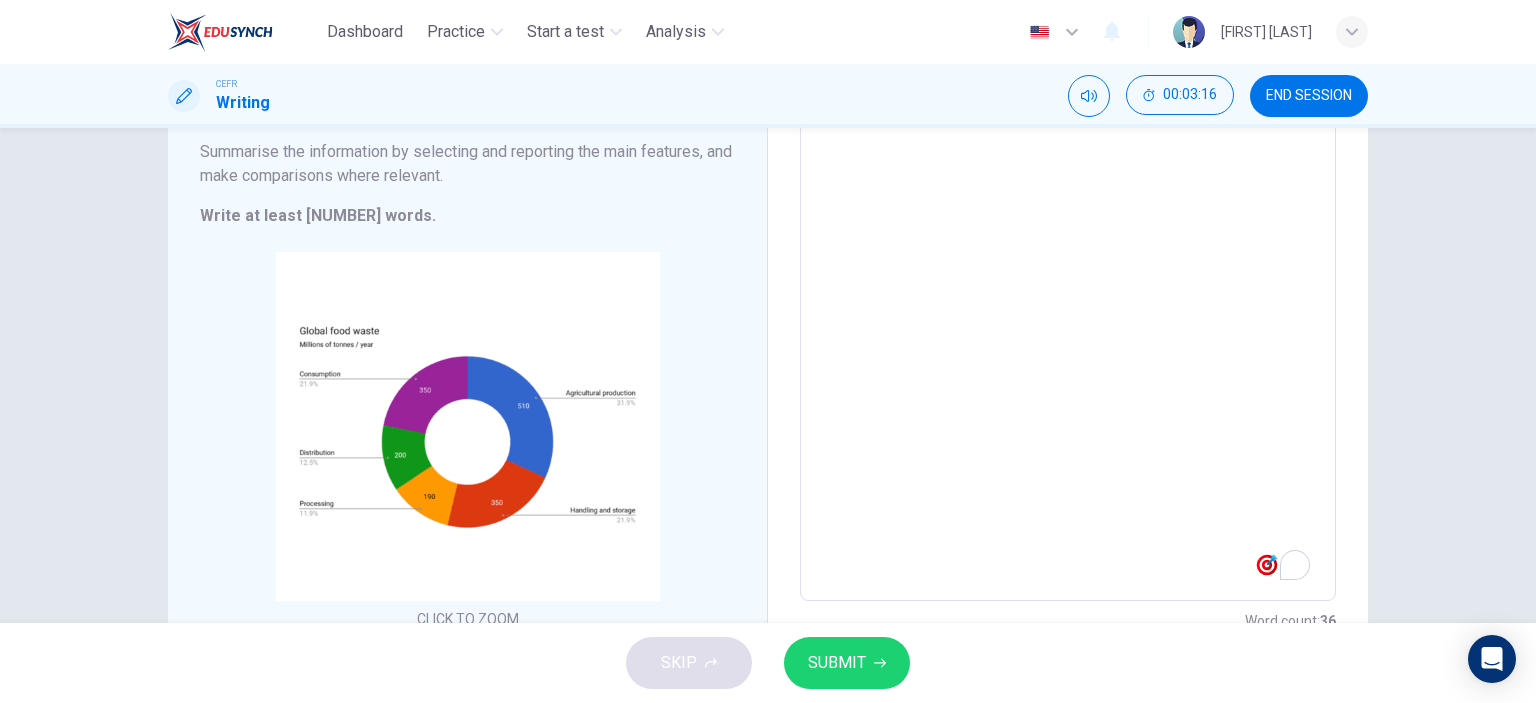 scroll, scrollTop: 174, scrollLeft: 0, axis: vertical 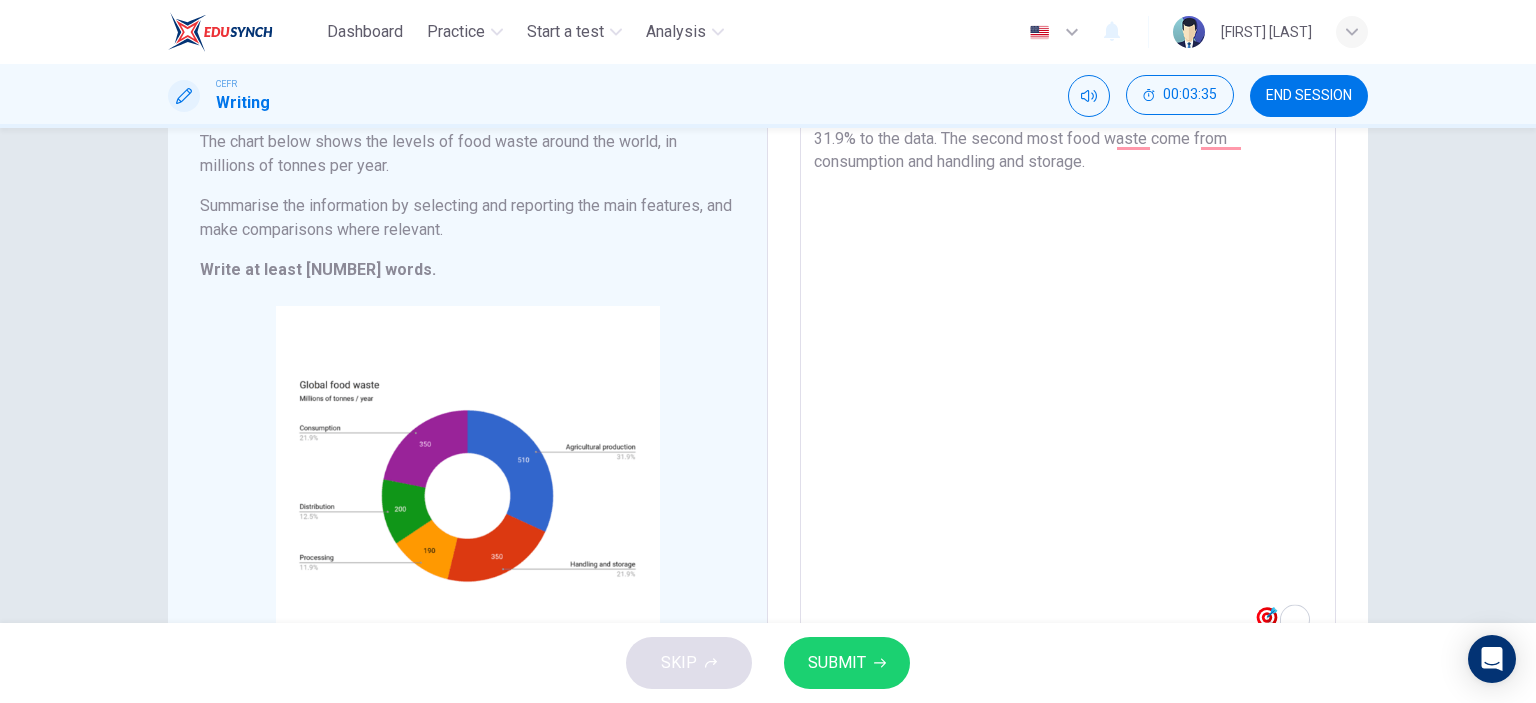 click on "From the chart given, we can see that most levels of food waste around the world are from agricultural production. It has contributed about 31.9% to the data. The second most food waste come from consumption and handling and storage." at bounding box center (1068, 360) 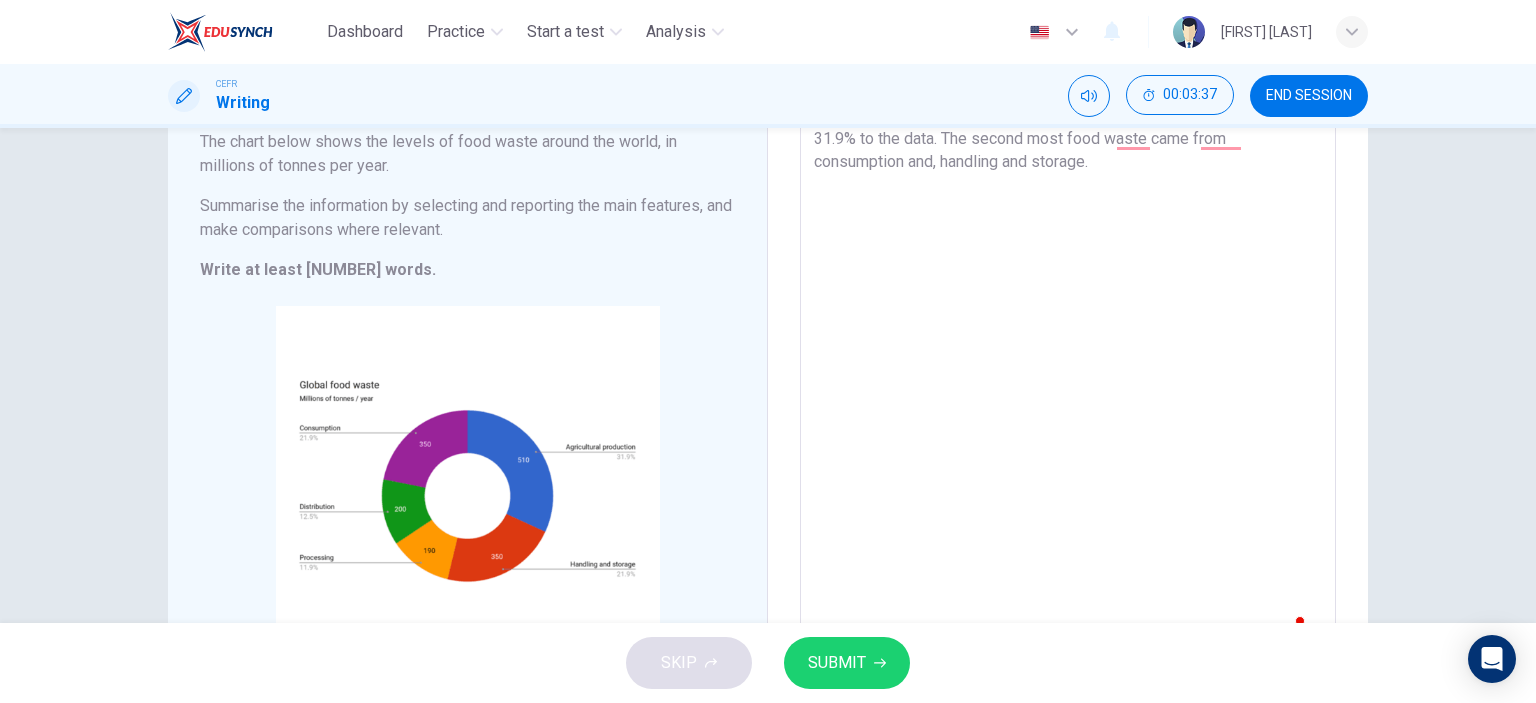 scroll, scrollTop: 74, scrollLeft: 0, axis: vertical 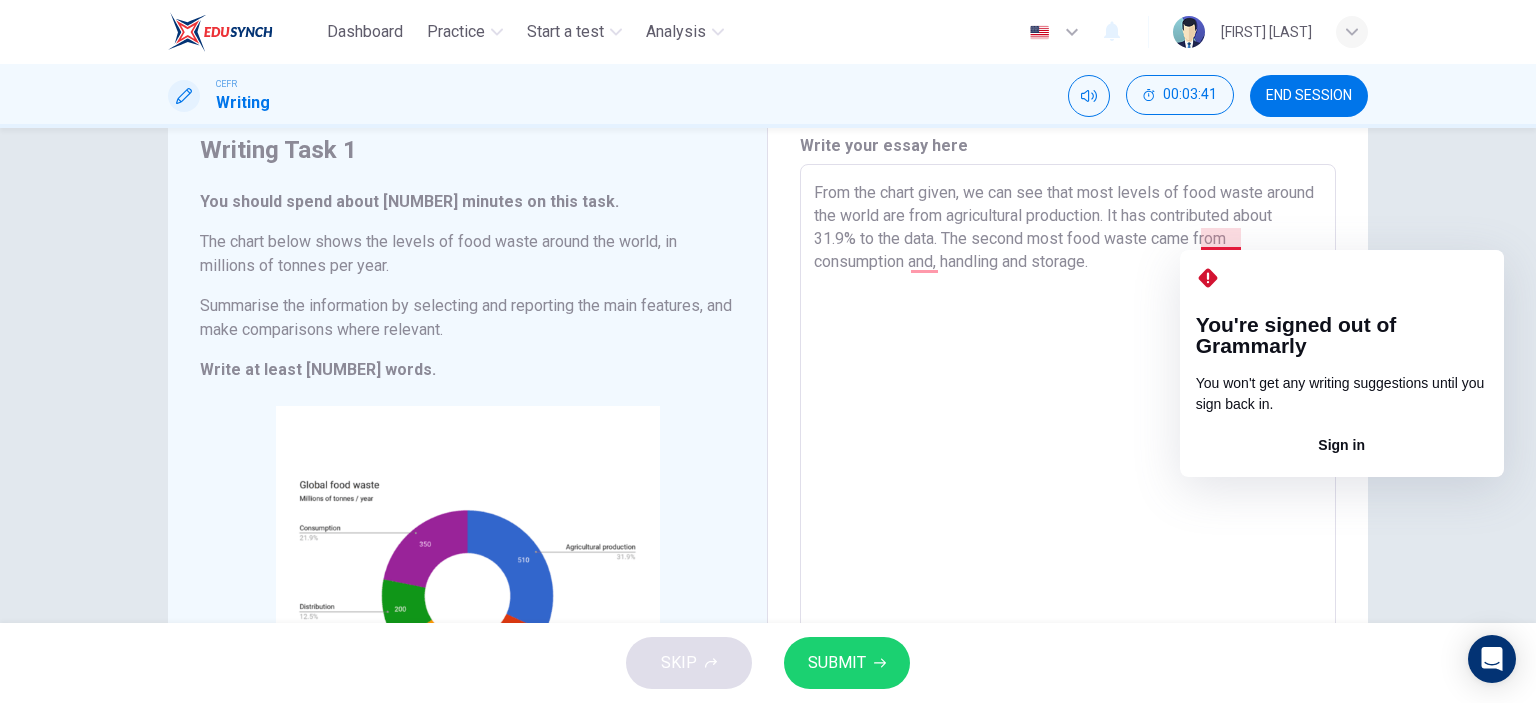 click on "From the chart given, we can see that most levels of food waste around the world are from agricultural production. It has contributed about 31.9% to the data. The second most food waste came from consumption and, handling and storage." at bounding box center [1068, 460] 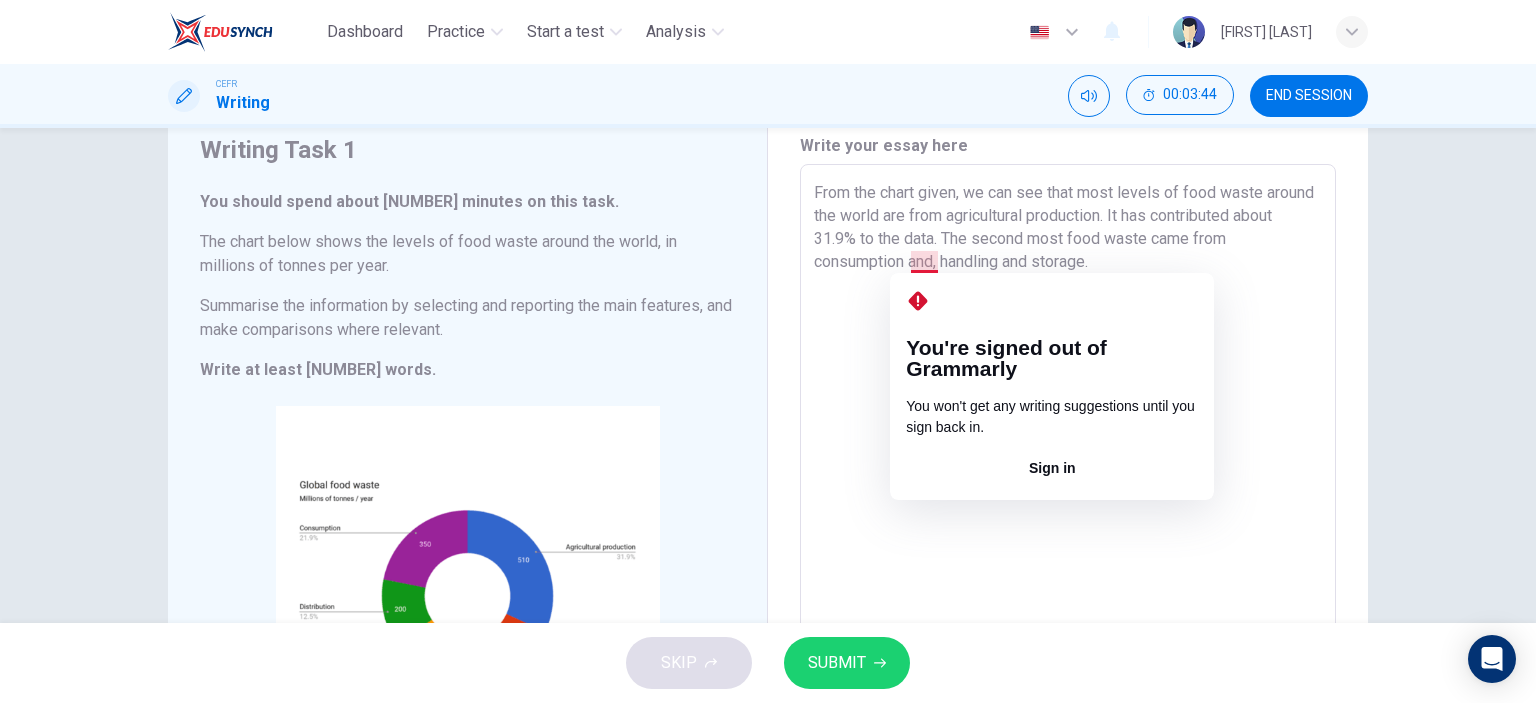 click on "From the chart given, we can see that most levels of food waste around the world are from agricultural production. It has contributed about 31.9% to the data. The second most food waste came from consumption and, handling and storage." at bounding box center (1068, 460) 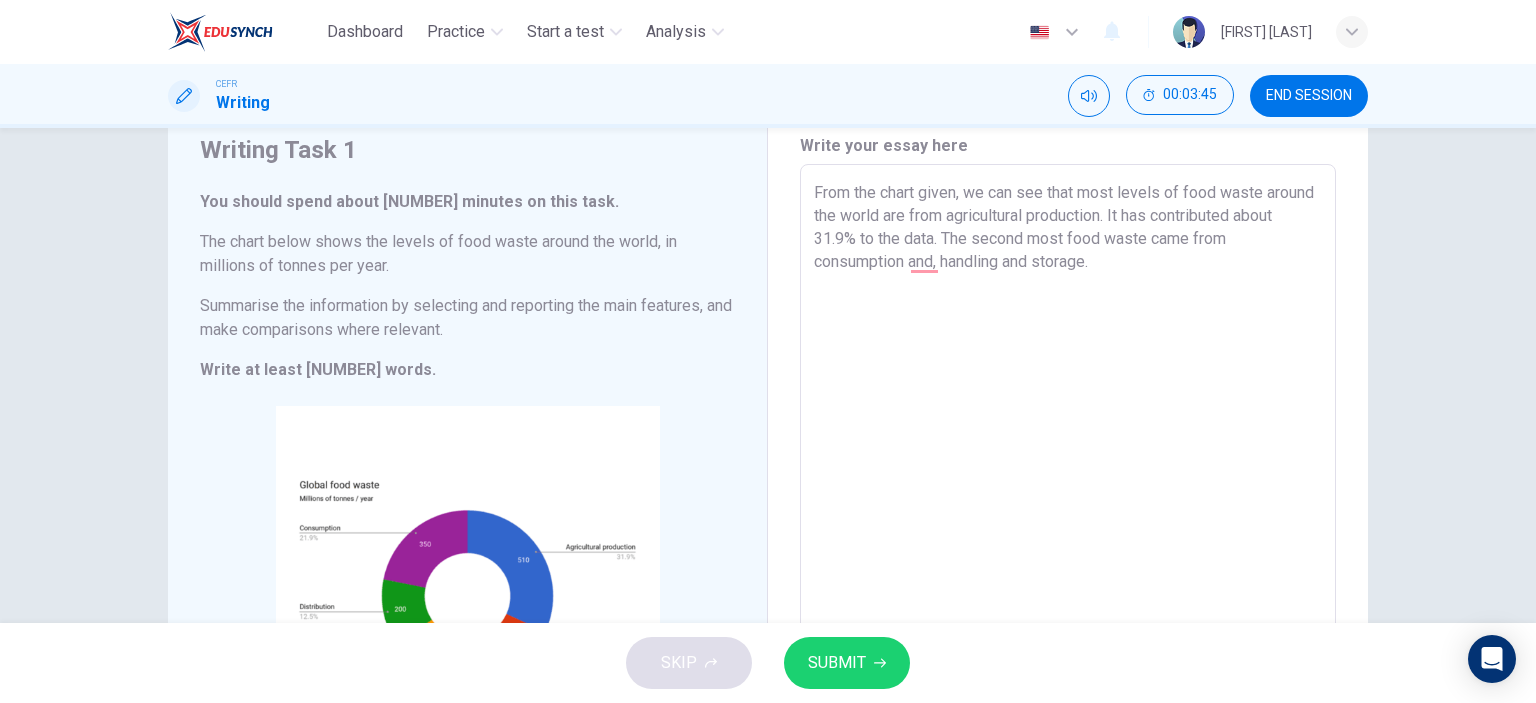 click on "From the chart given, we can see that most levels of food waste around the world are from agricultural production. It has contributed about 31.9% to the data. The second most food waste came from consumption and, handling and storage." at bounding box center (1068, 460) 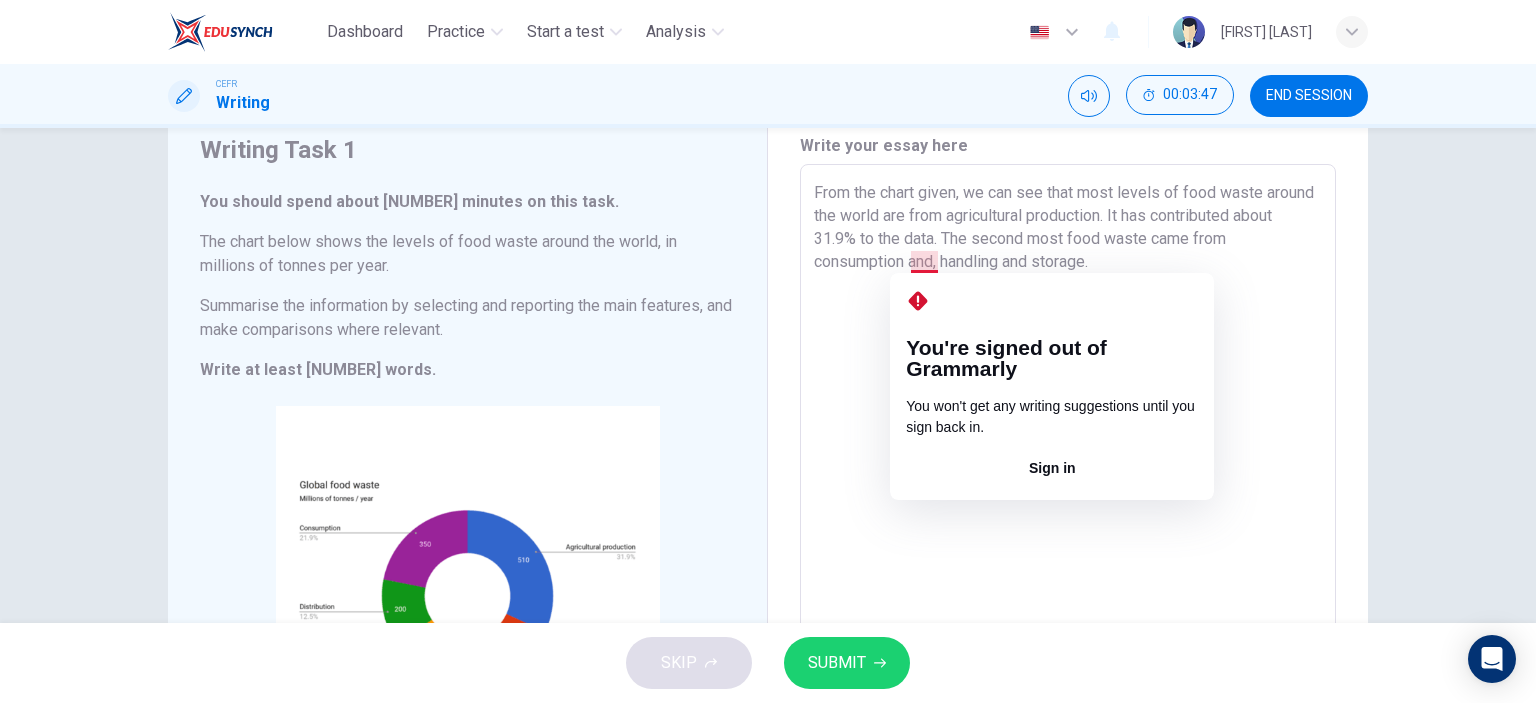 click on "From the chart given, we can see that most levels of food waste around the world are from agricultural production. It has contributed about 31.9% to the data. The second most food waste came from consumption and, handling and storage." at bounding box center [1068, 460] 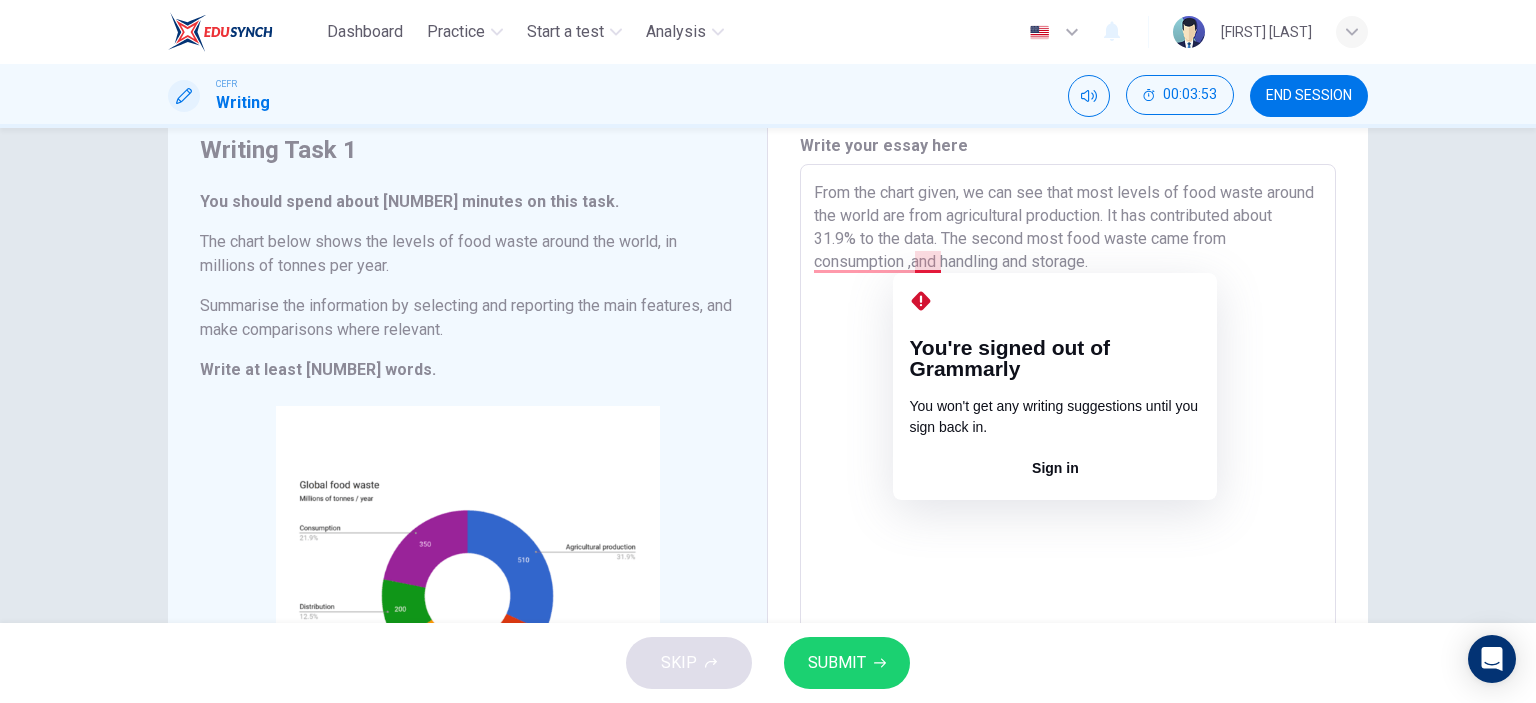 click on "From the chart given, we can see that most levels of food waste around the world are from agricultural production. It has contributed about 31.9% to the data. The second most food waste came from consumption ,and handling and storage." at bounding box center (1068, 460) 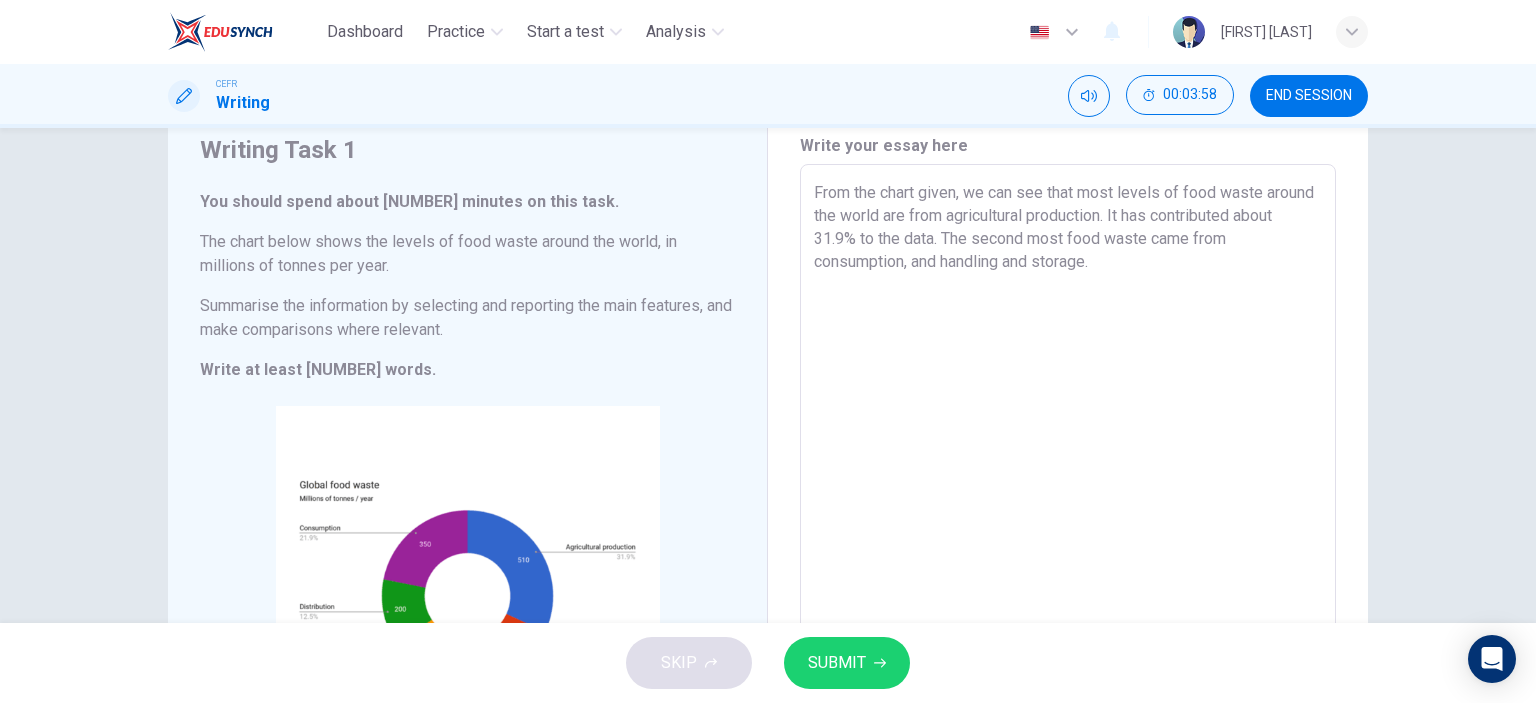 click on "From the chart given, we can see that most levels of food waste around the world are from agricultural production. It has contributed about 31.9% to the data. The second most food waste came from consumption, and handling and storage." at bounding box center [1068, 460] 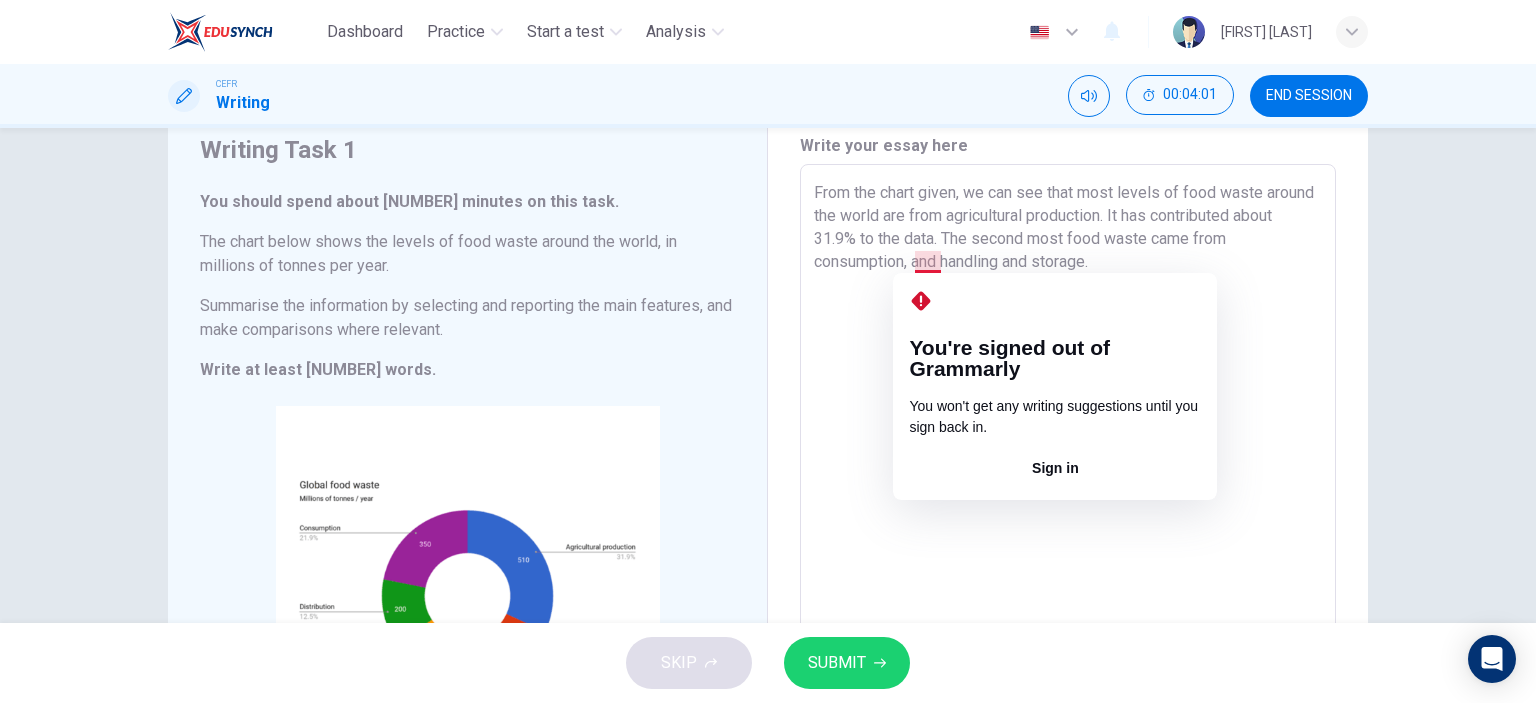 click on "From the chart given, we can see that most levels of food waste around the world are from agricultural production. It has contributed about 31.9% to the data. The second most food waste came from consumption, and handling and storage." at bounding box center [1068, 460] 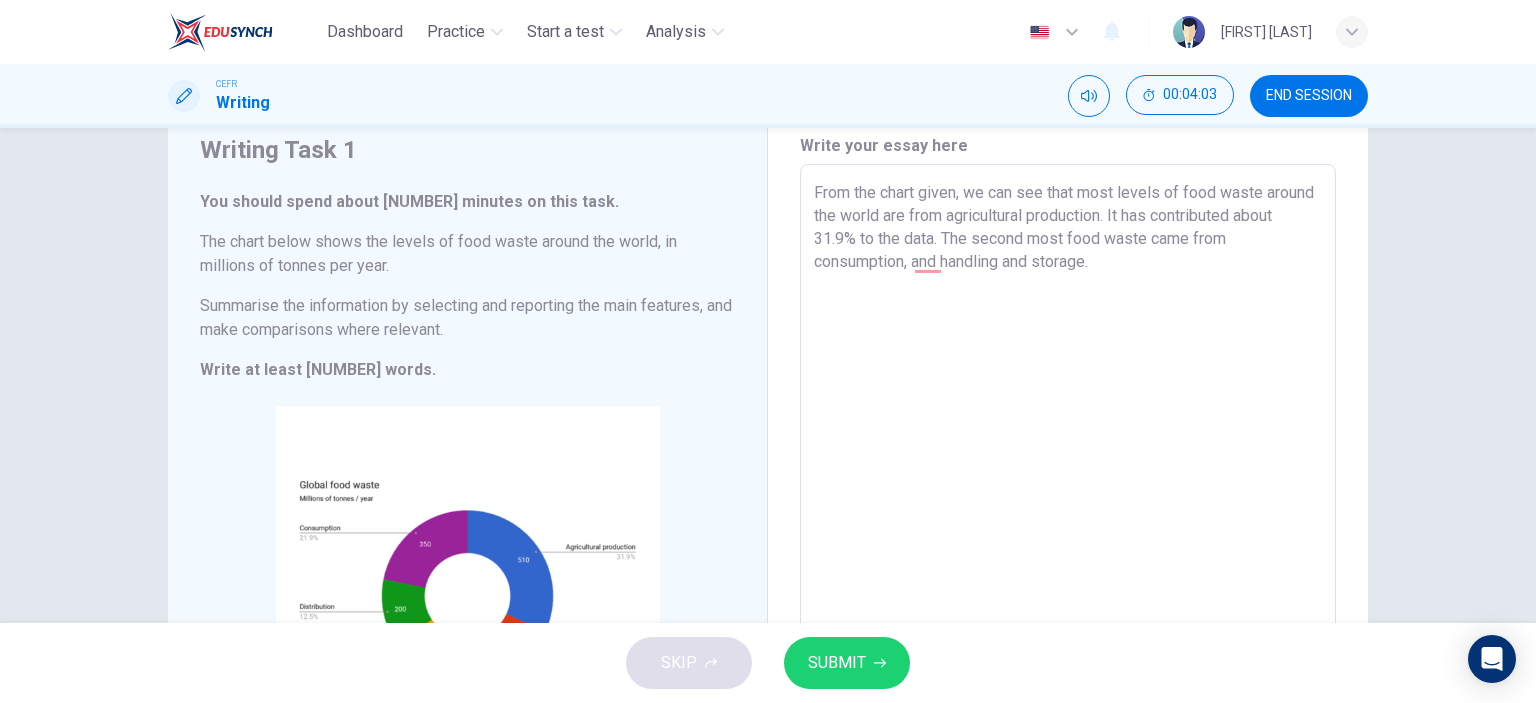 click on "From the chart given, we can see that most levels of food waste around the world are from agricultural production. It has contributed about 31.9% to the data. The second most food waste came from consumption, and handling and storage." at bounding box center (1068, 460) 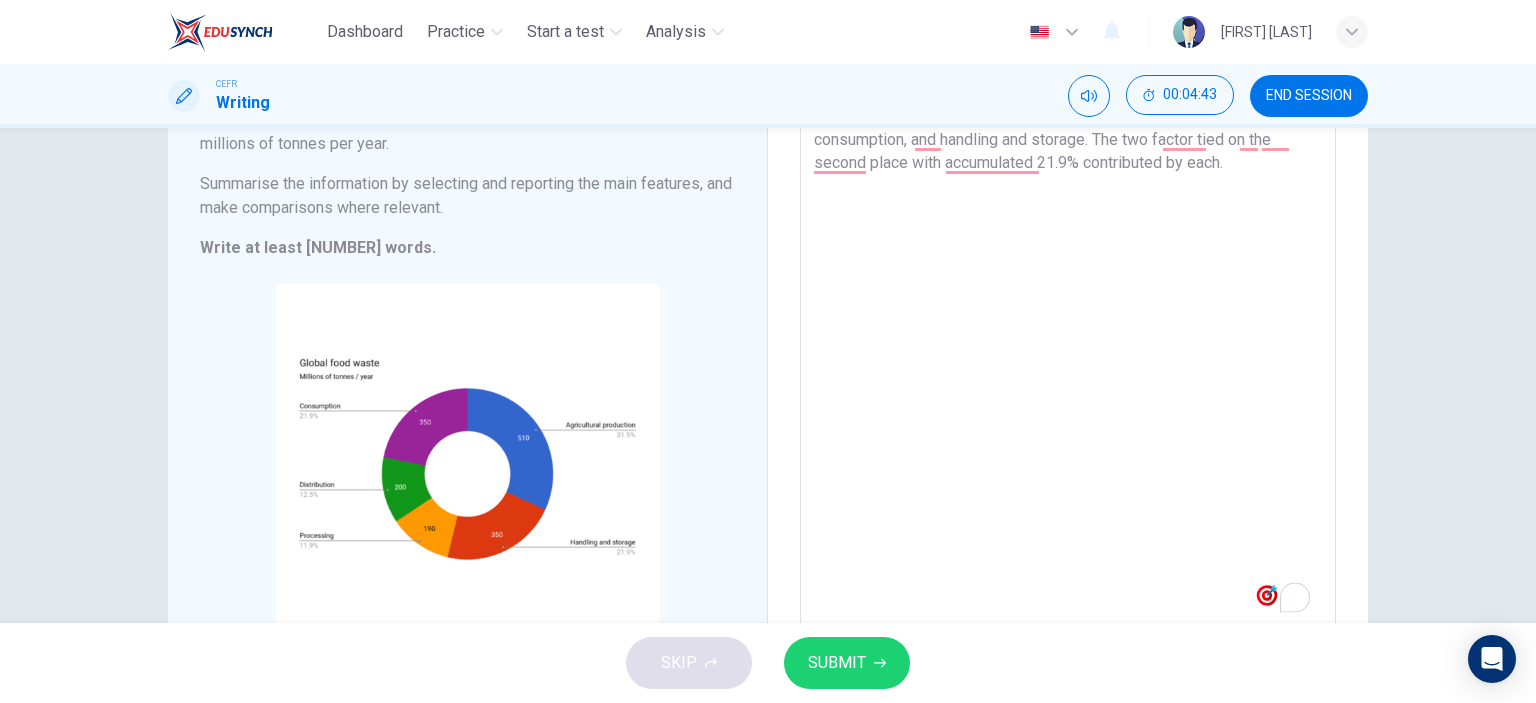 scroll, scrollTop: 96, scrollLeft: 0, axis: vertical 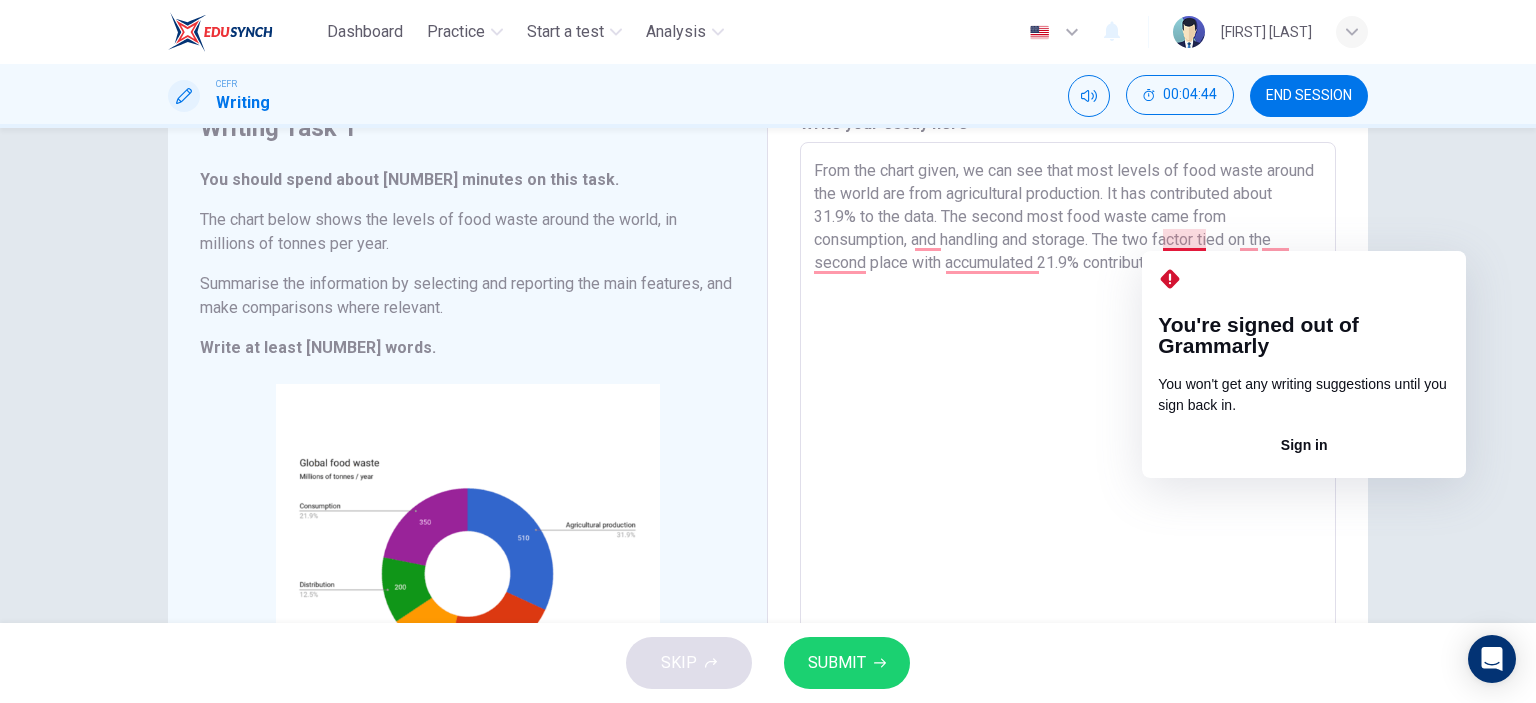 click on "From the chart given, we can see that most levels of food waste around the world are from agricultural production. It has contributed about 31.9% to the data. The second most food waste came from consumption, and handling and storage. The two factor tied on the second place with accumulated 21.9% contributed by each." at bounding box center (1068, 438) 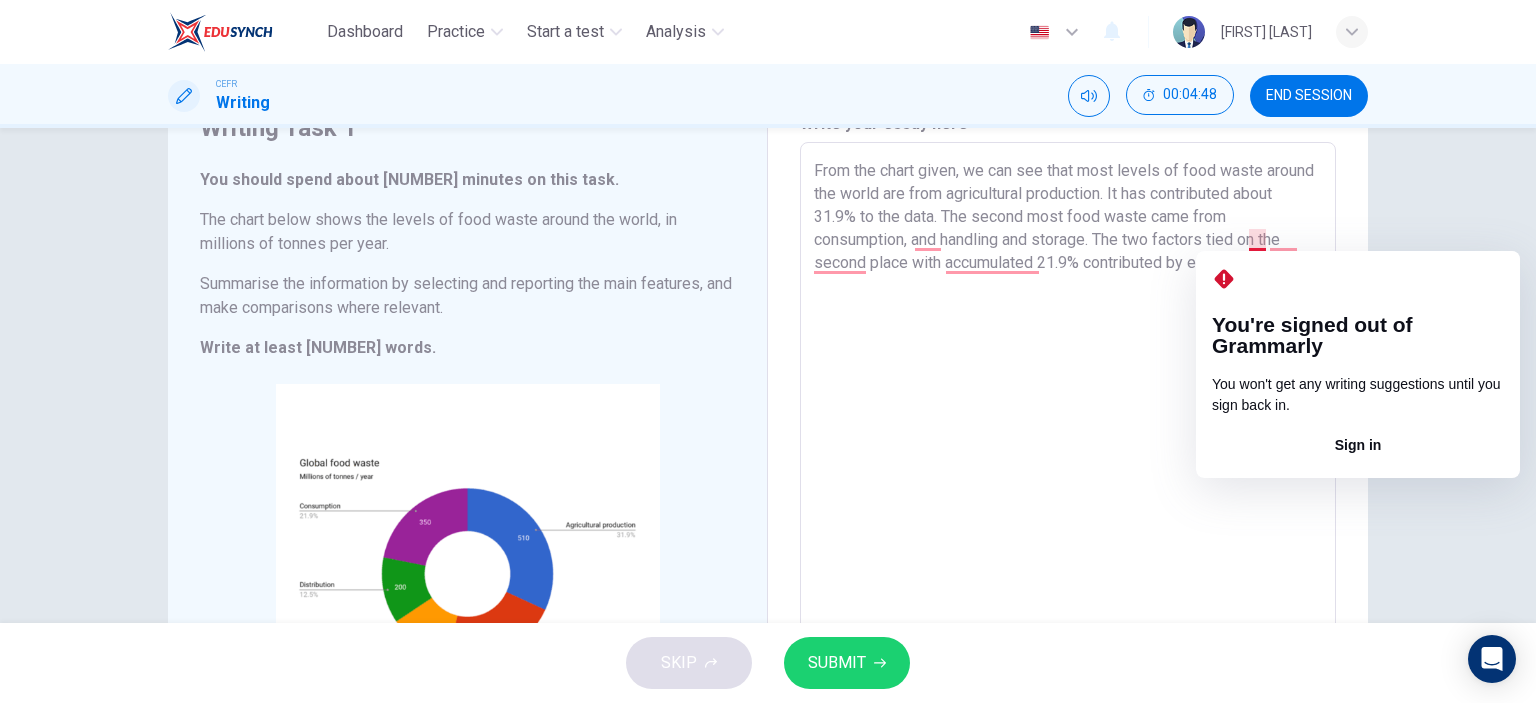 drag, startPoint x: 1260, startPoint y: 240, endPoint x: 1247, endPoint y: 240, distance: 13 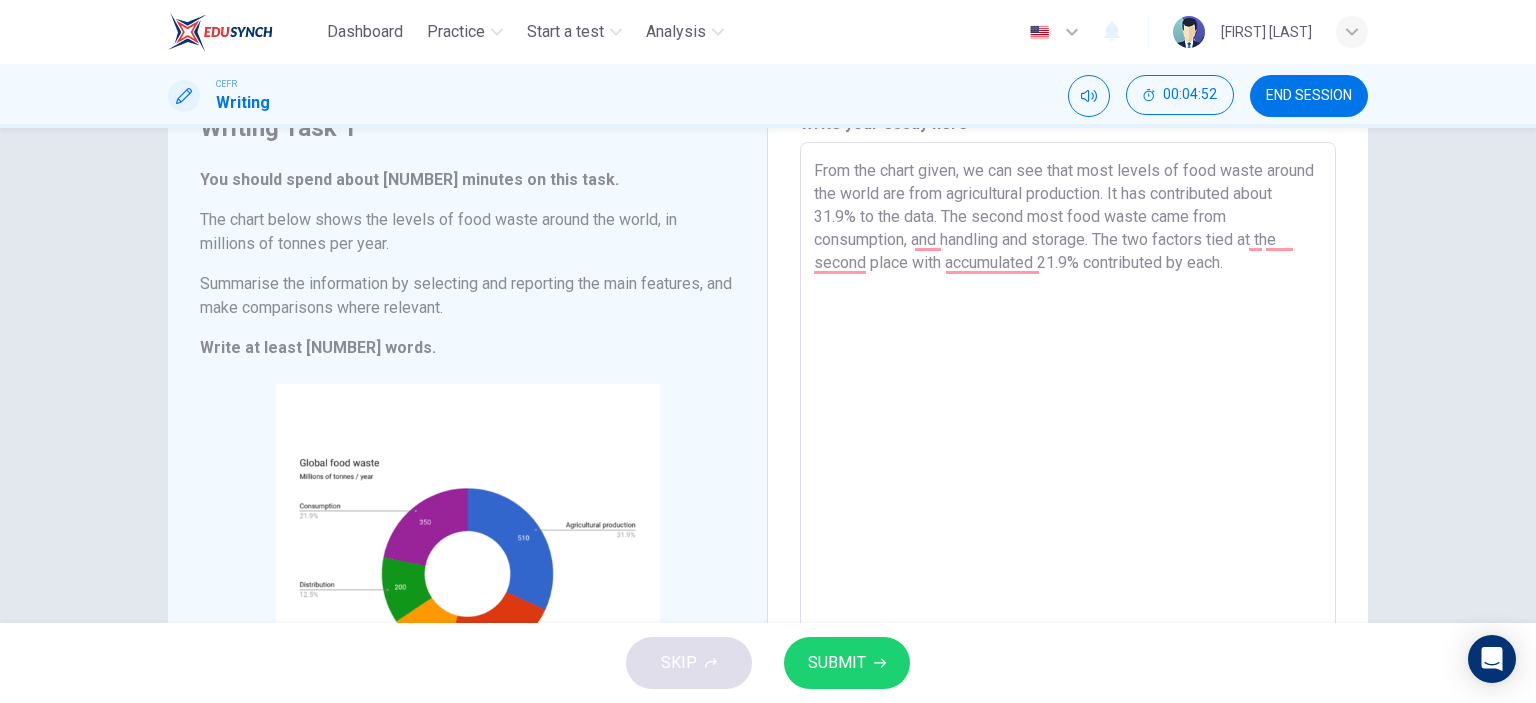 click on "From the chart given, we can see that most levels of food waste around the world are from agricultural production. It has contributed about 31.9% to the data. The second most food waste came from consumption, and handling and storage. The two factors tied at the second place with accumulated 21.9% contributed by each." at bounding box center [1068, 438] 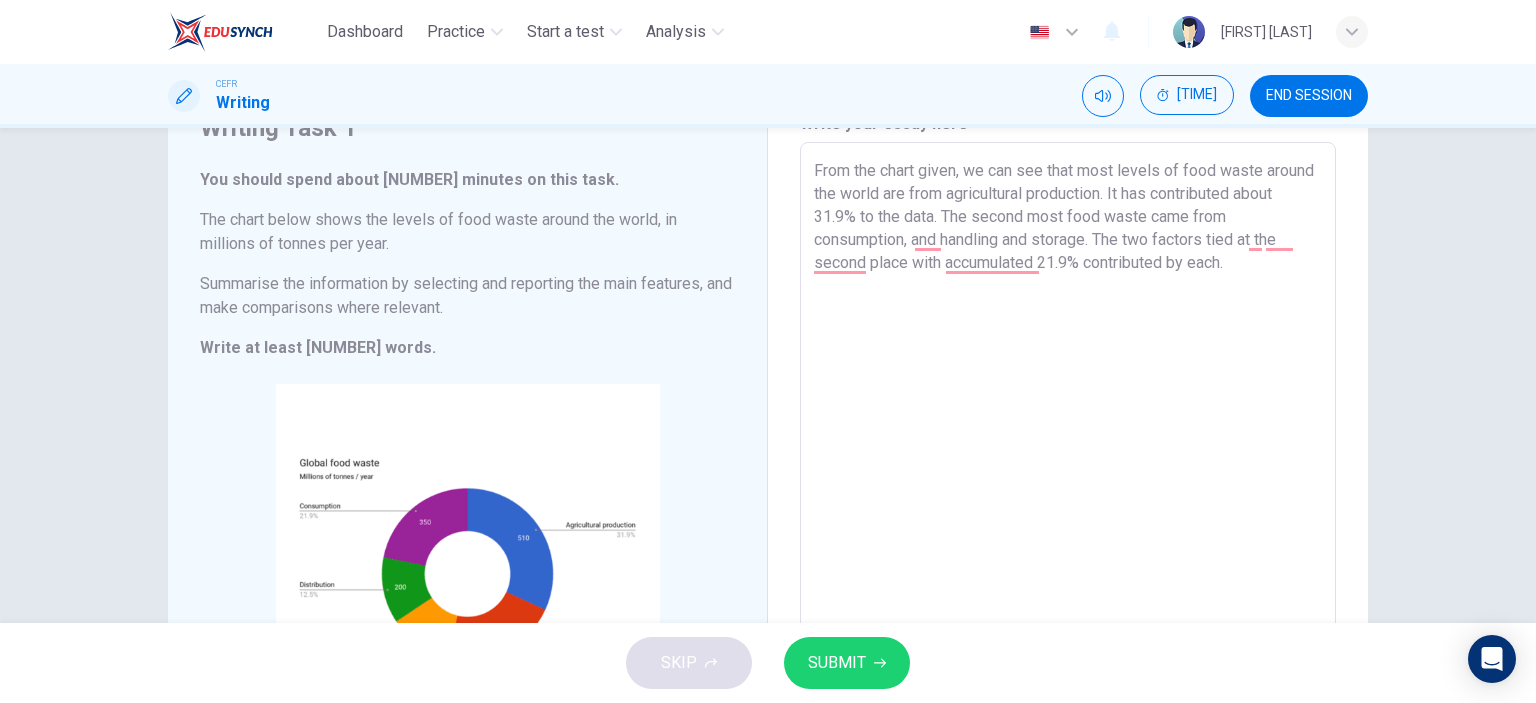 click on "From the chart given, we can see that most levels of food waste around the world are from agricultural production. It has contributed about 31.9% to the data. The second most food waste came from consumption, and handling and storage. The two factors tied at the second place with accumulated 21.9% contributed by each." at bounding box center (1068, 438) 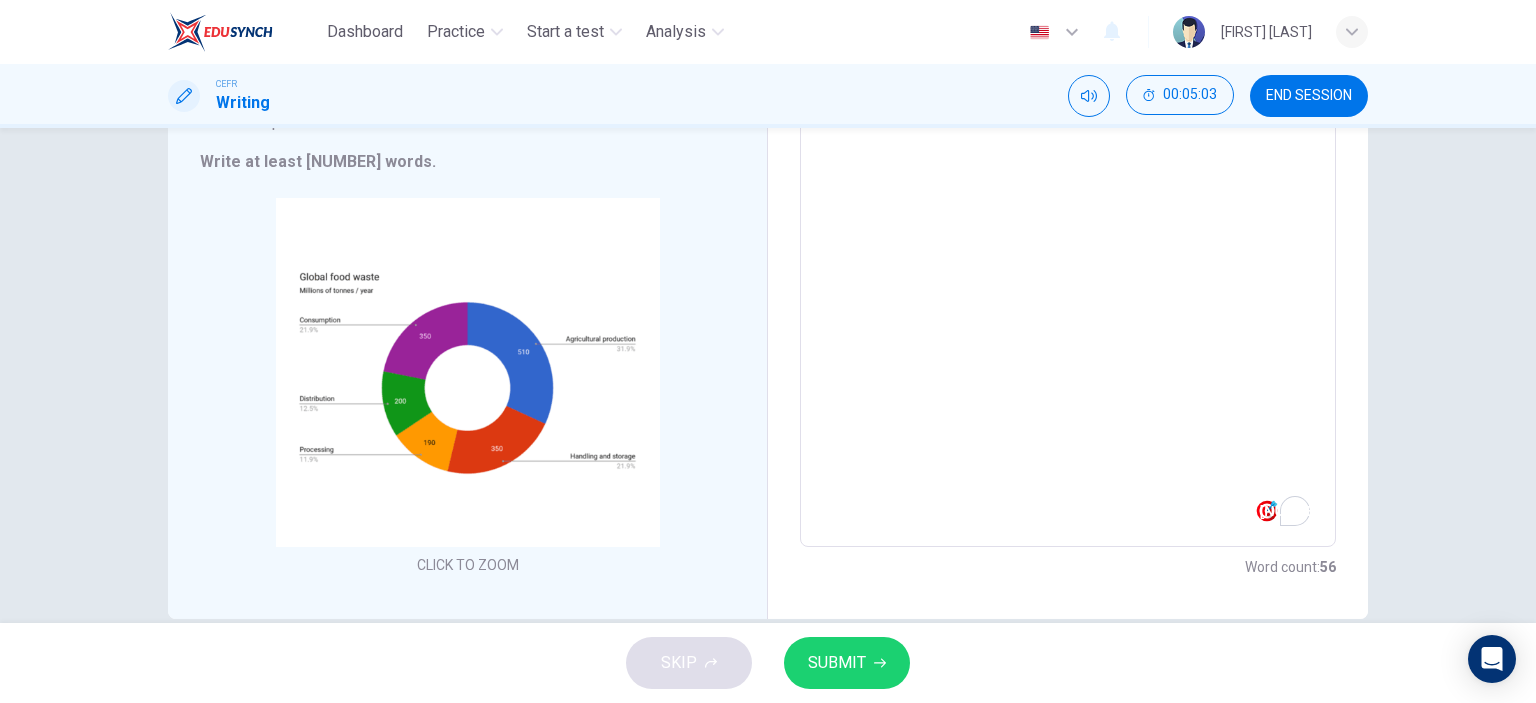 scroll, scrollTop: 296, scrollLeft: 0, axis: vertical 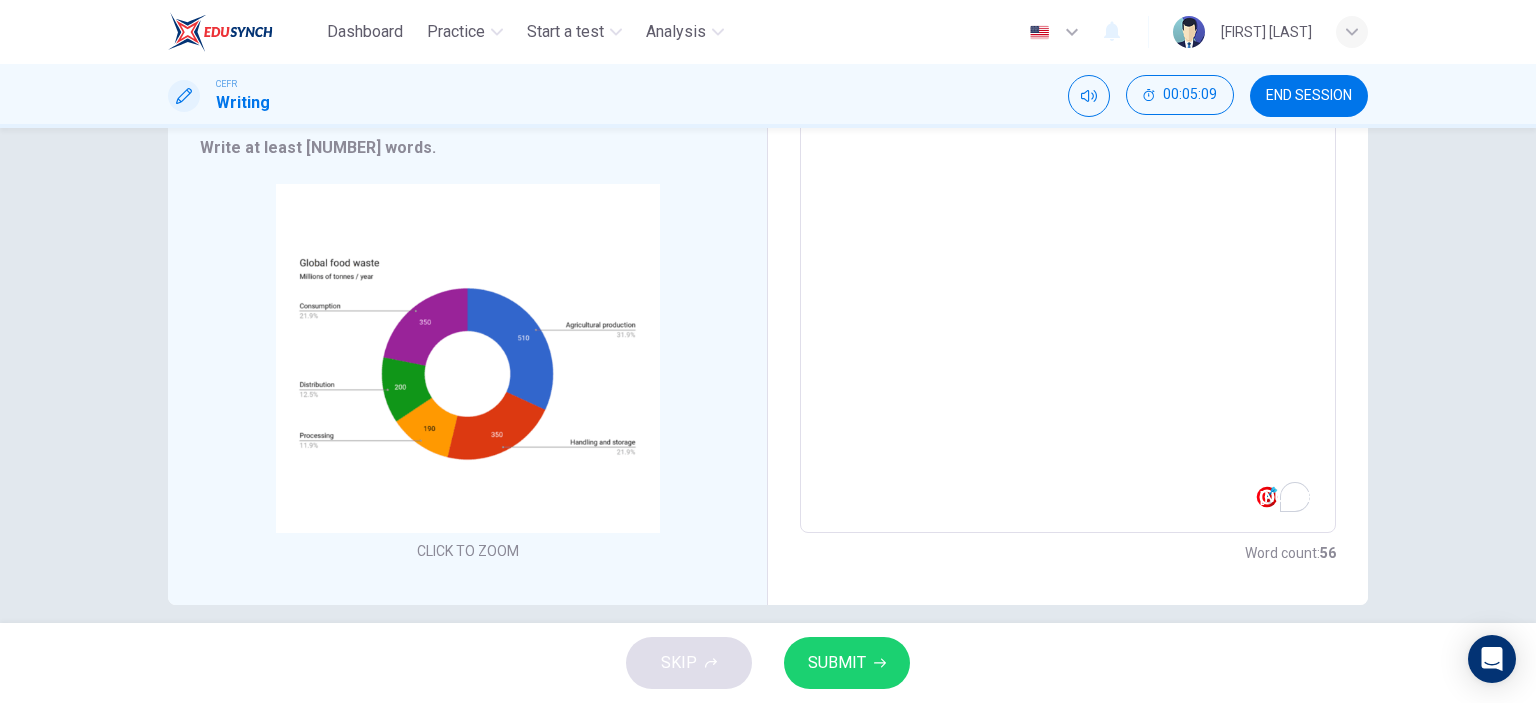 type on "From the chart given, we can see that most levels of food waste around the world are from agricultural production. It has contributed about 31.9% to the data. The second most food waste came from consumption, and handling and storage. The two factors tied at the second place with accumulated 21.9% contributed by each." 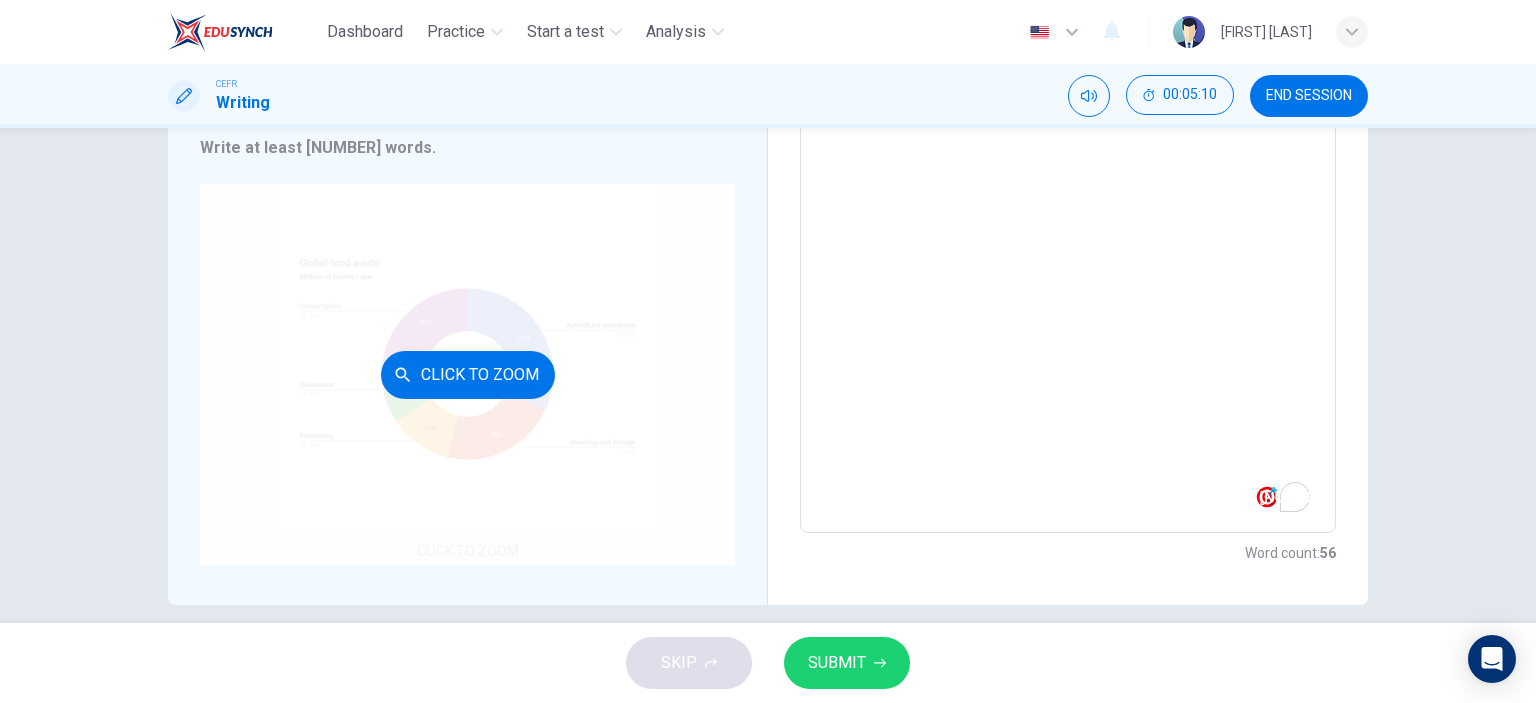 click on "Click to Zoom" at bounding box center (468, 375) 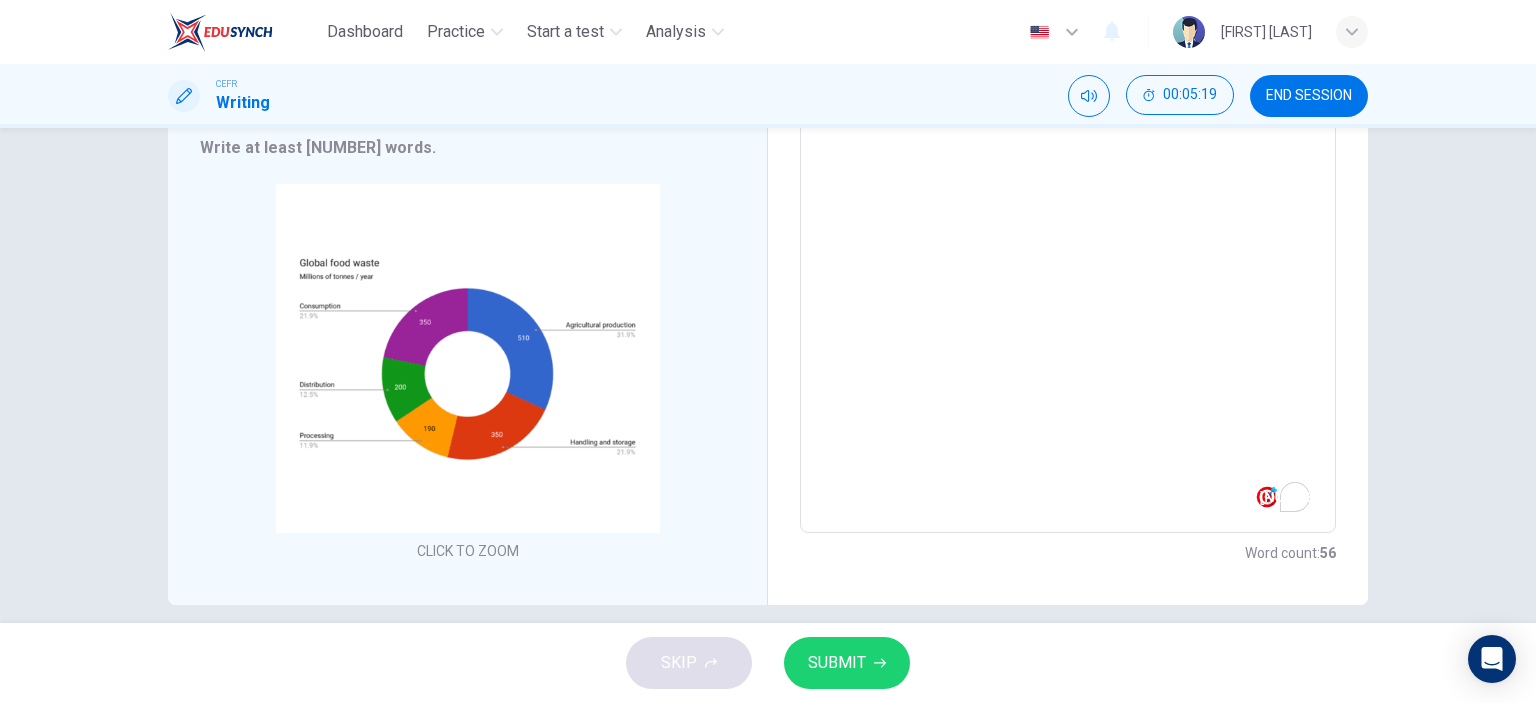 type 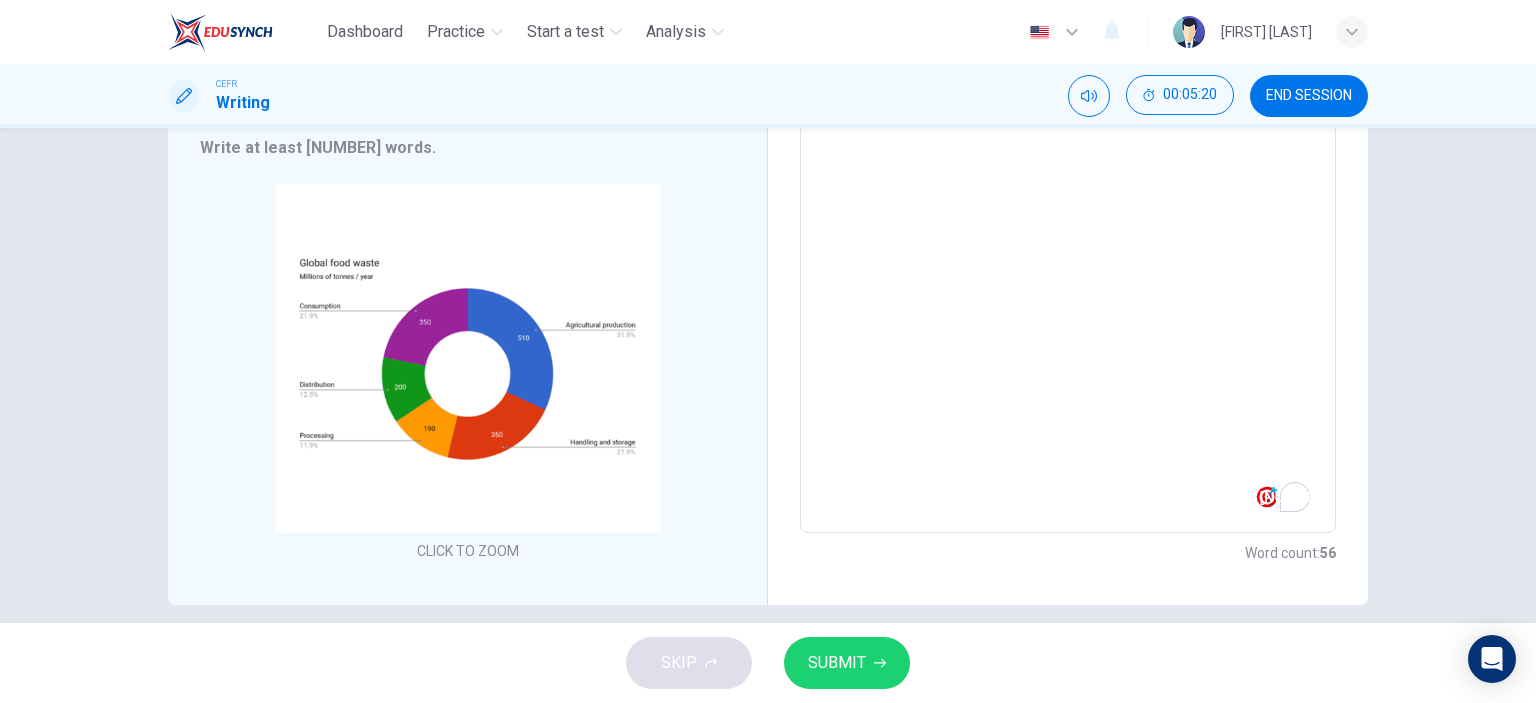 scroll, scrollTop: 301, scrollLeft: 0, axis: vertical 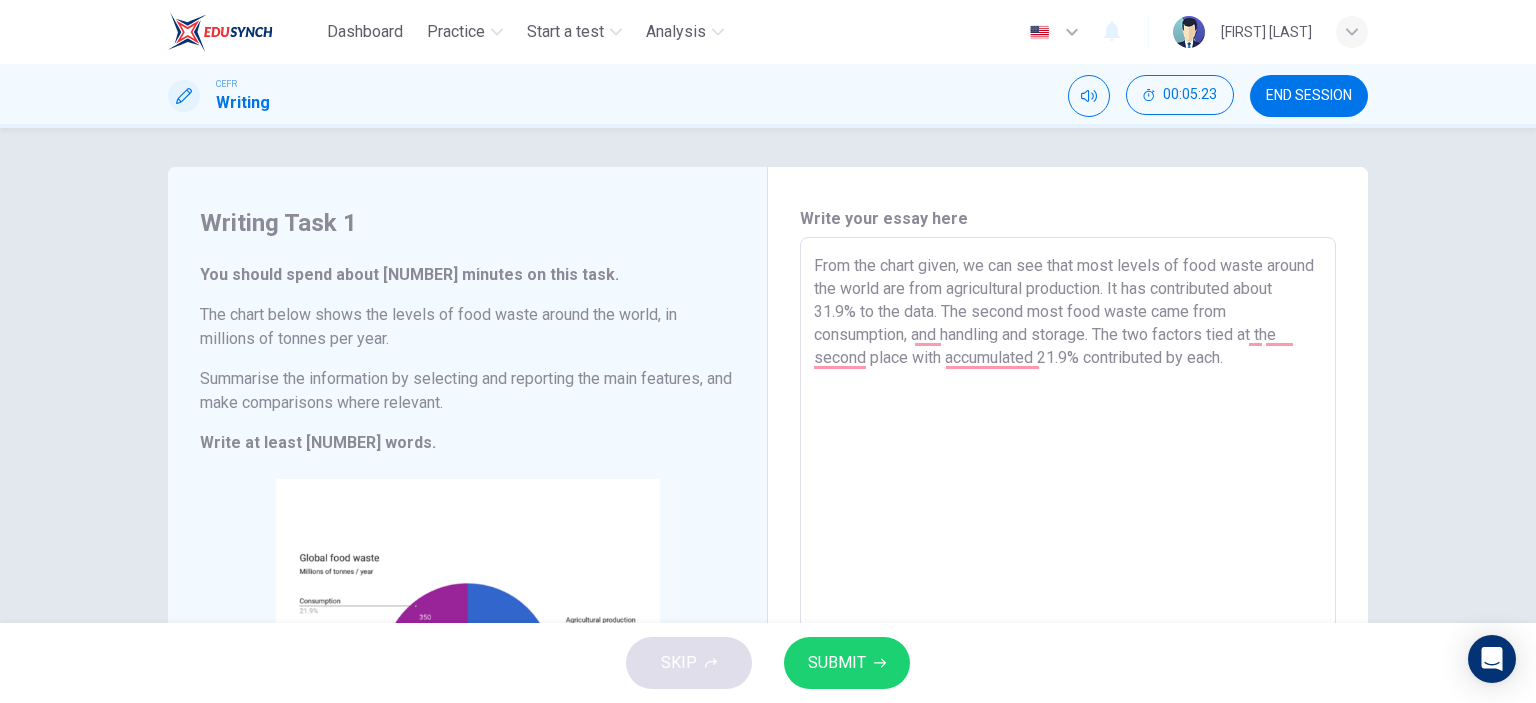 click on "From the chart given, we can see that most levels of food waste around the world are from agricultural production. It has contributed about 31.9% to the data. The second most food waste came from consumption, and handling and storage. The two factors tied at the second place with accumulated 21.9% contributed by each." at bounding box center [1068, 533] 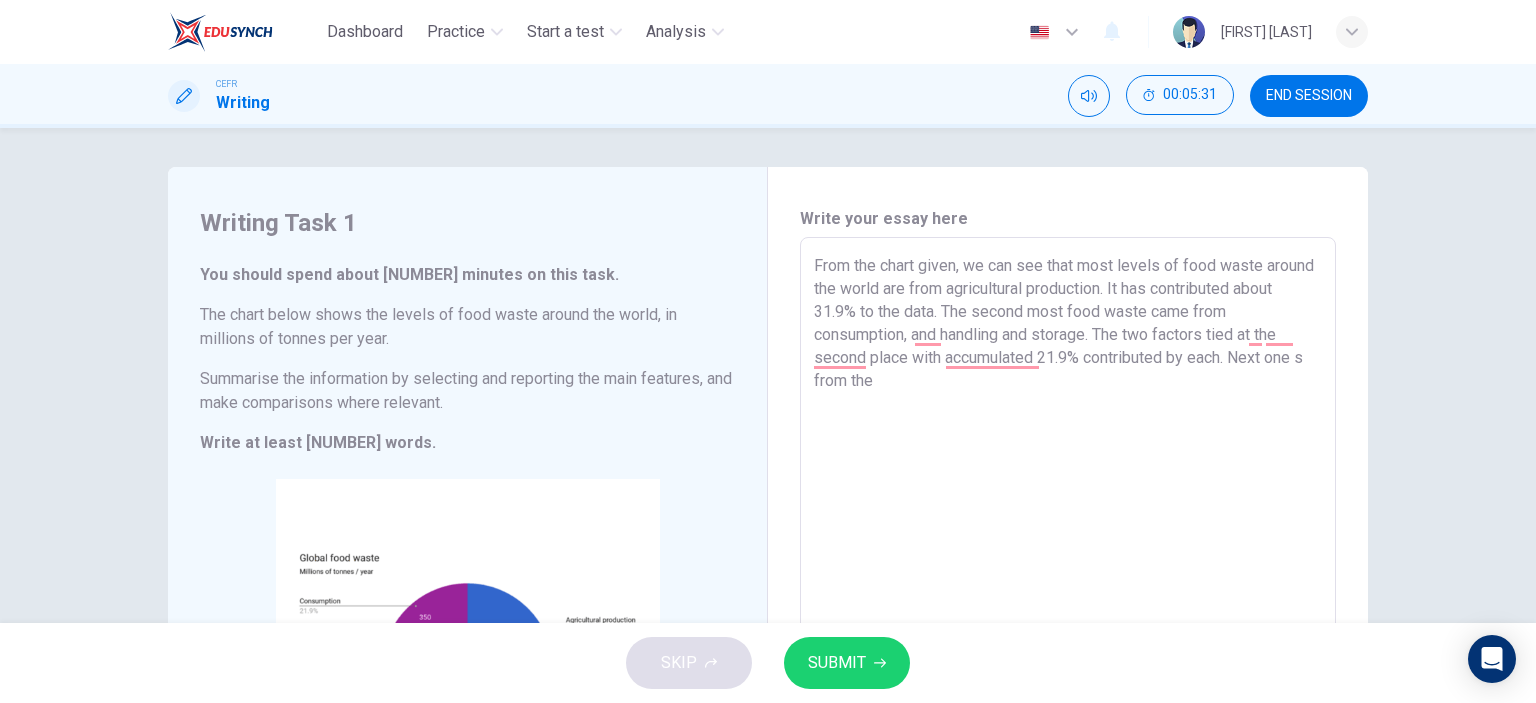 click on "From the chart given, we can see that most levels of food waste around the world are from agricultural production. It has contributed about 31.9% to the data. The second most food waste came from consumption, and handling and storage. The two factors tied at the second place with accumulated 21.9% contributed by each. Next one s from the" at bounding box center (1068, 533) 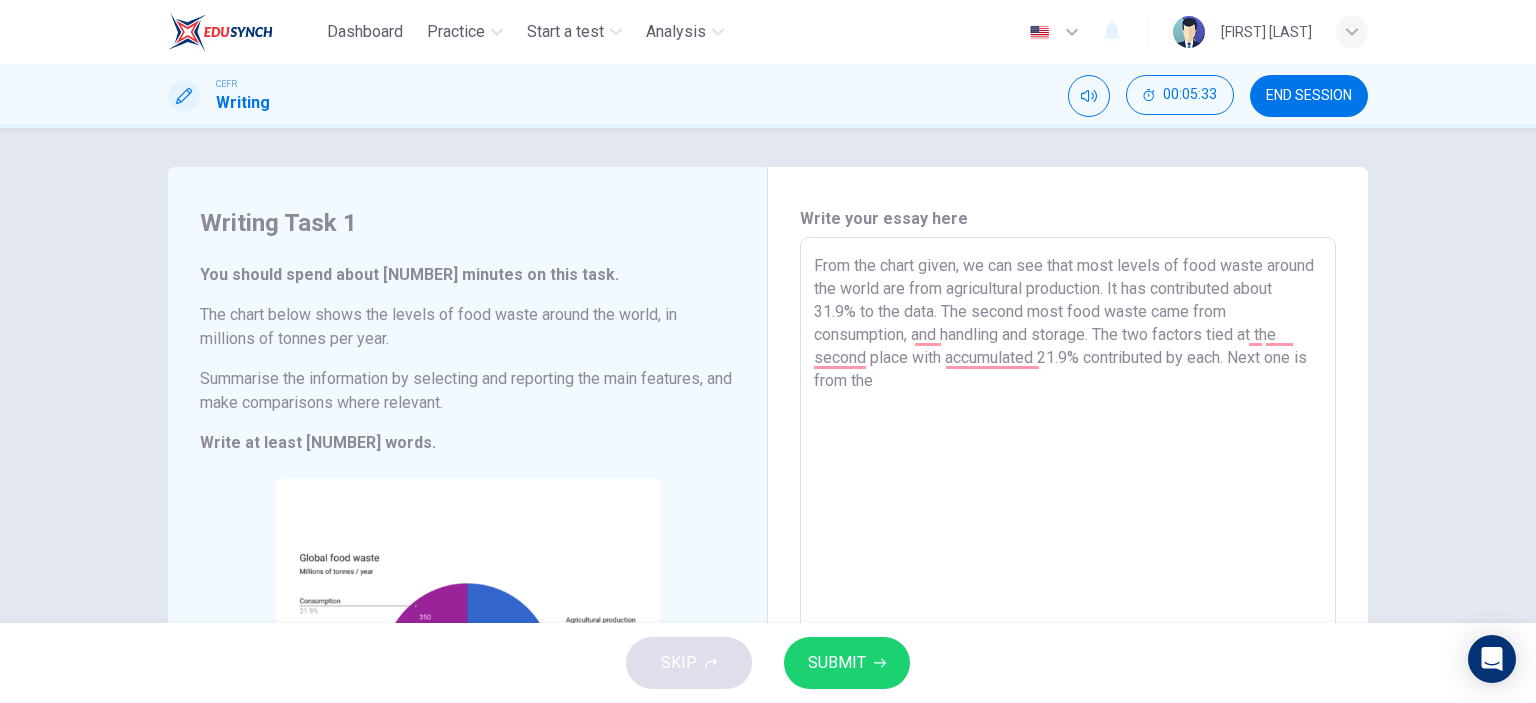 click on "From the chart given, we can see that most levels of food waste around the world are from agricultural production. It has contributed about 31.9% to the data. The second most food waste came from consumption, and handling and storage. The two factors tied at the second place with accumulated 21.9% contributed by each. Next one is from the" at bounding box center (1068, 533) 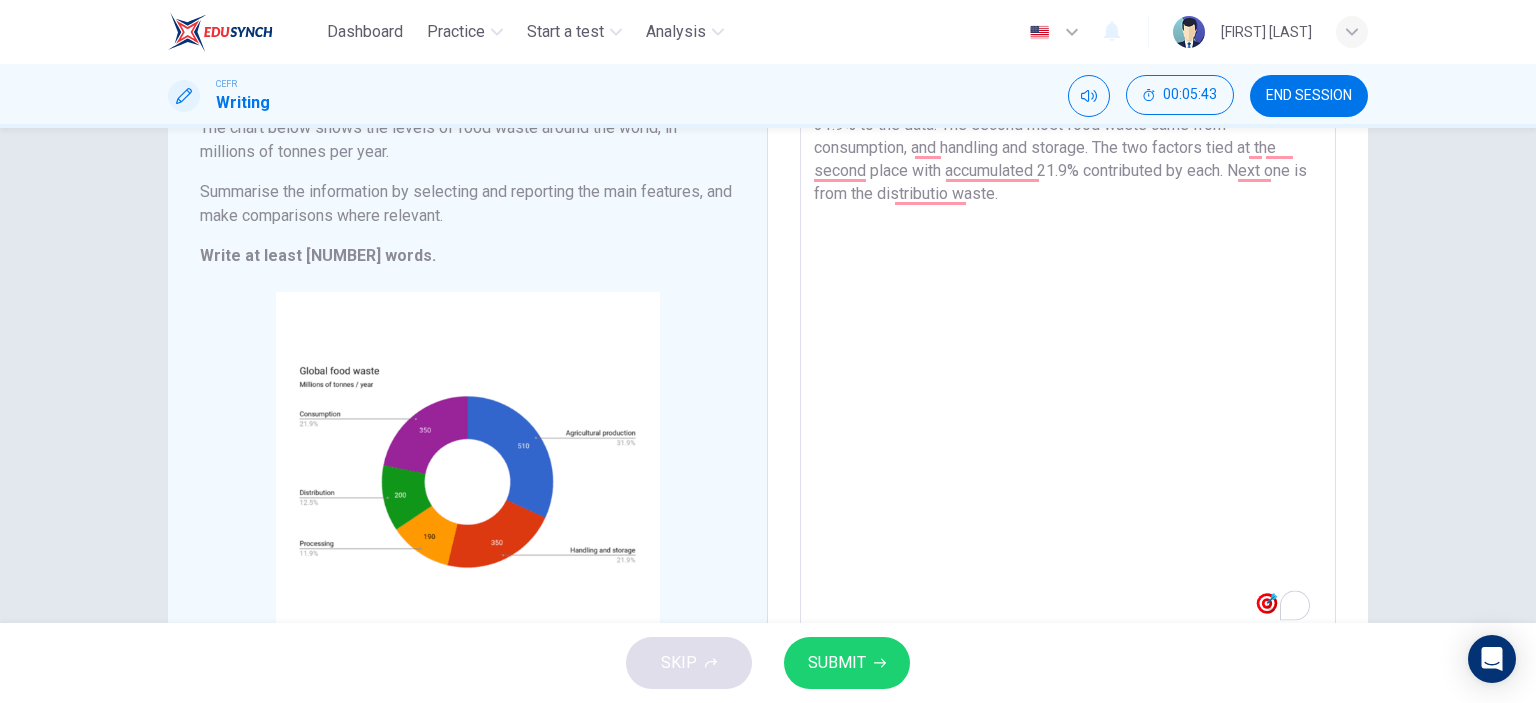 scroll, scrollTop: 217, scrollLeft: 0, axis: vertical 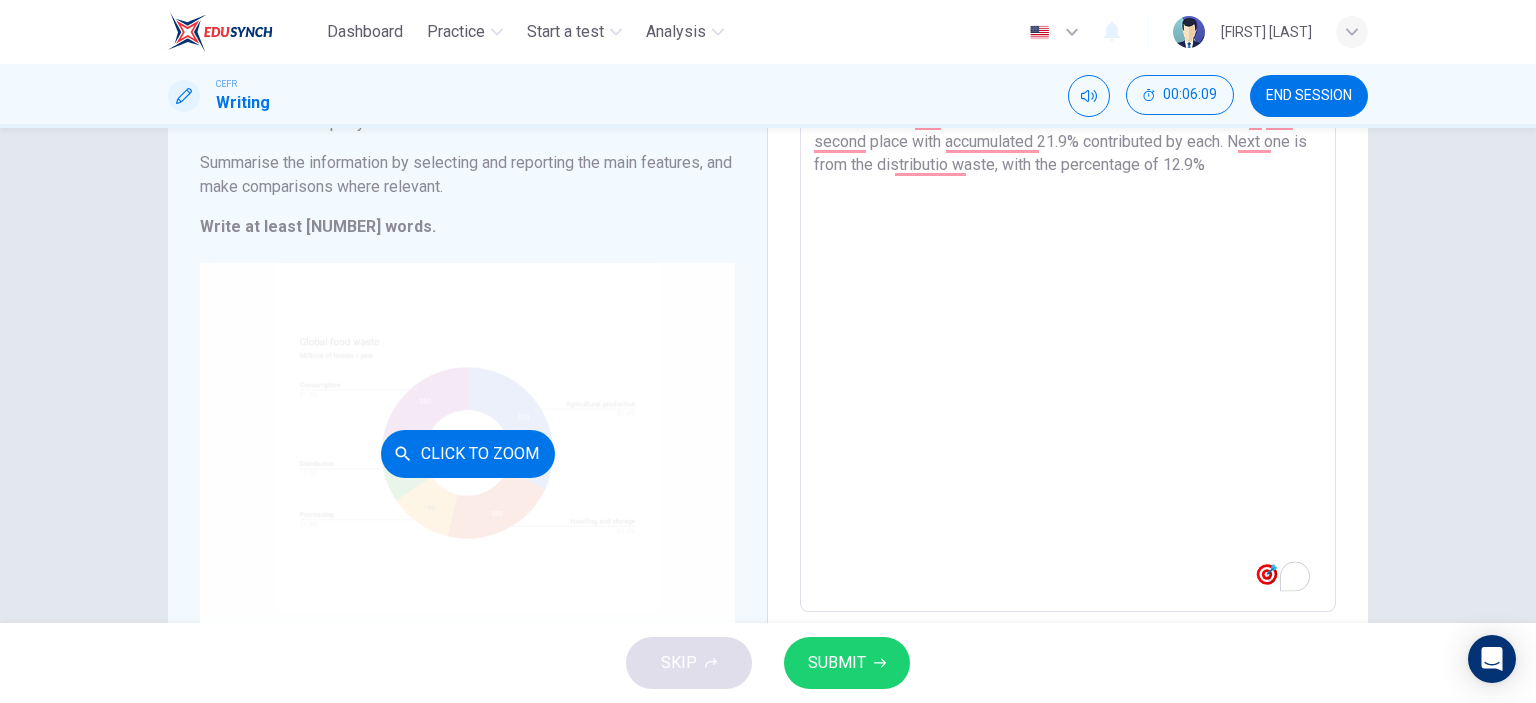 click on "Click to Zoom" at bounding box center [467, 453] 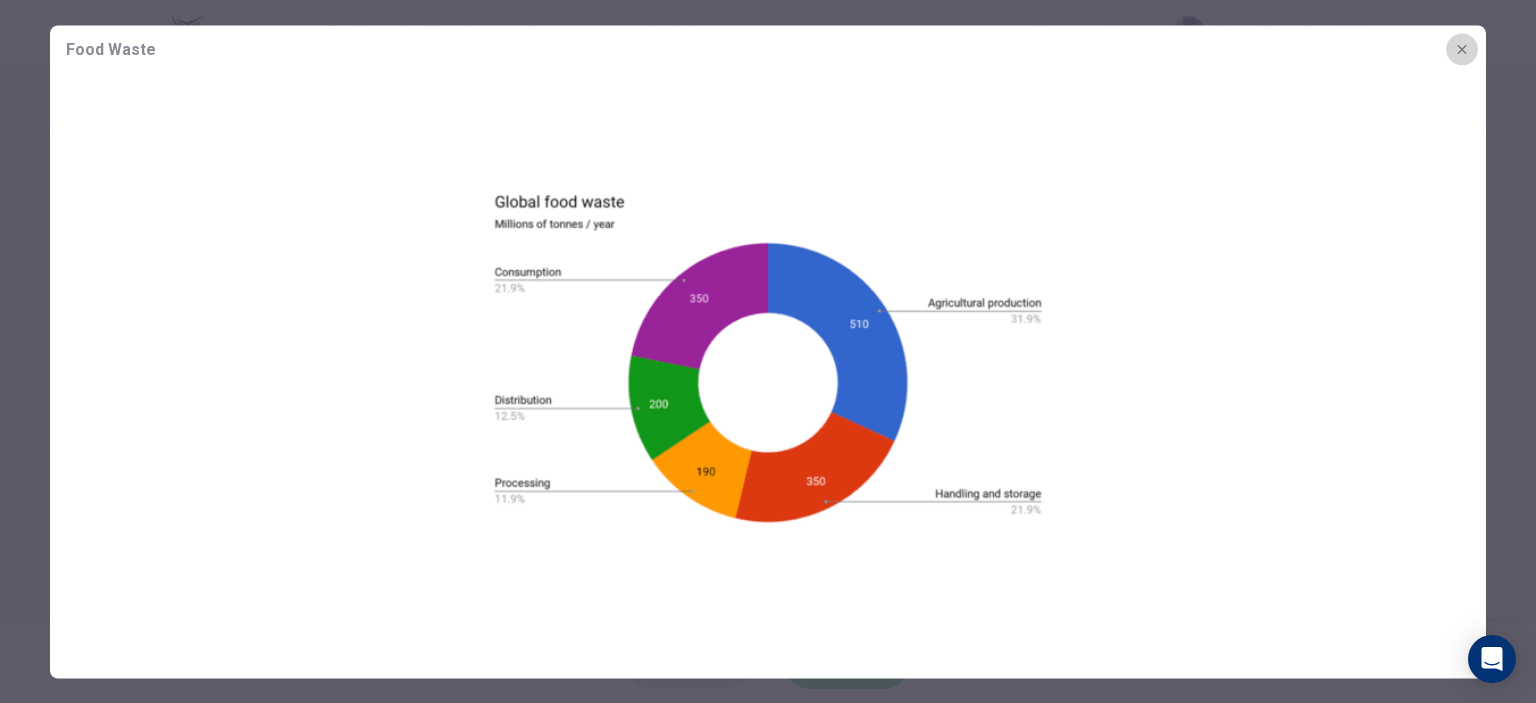 click at bounding box center [1462, 49] 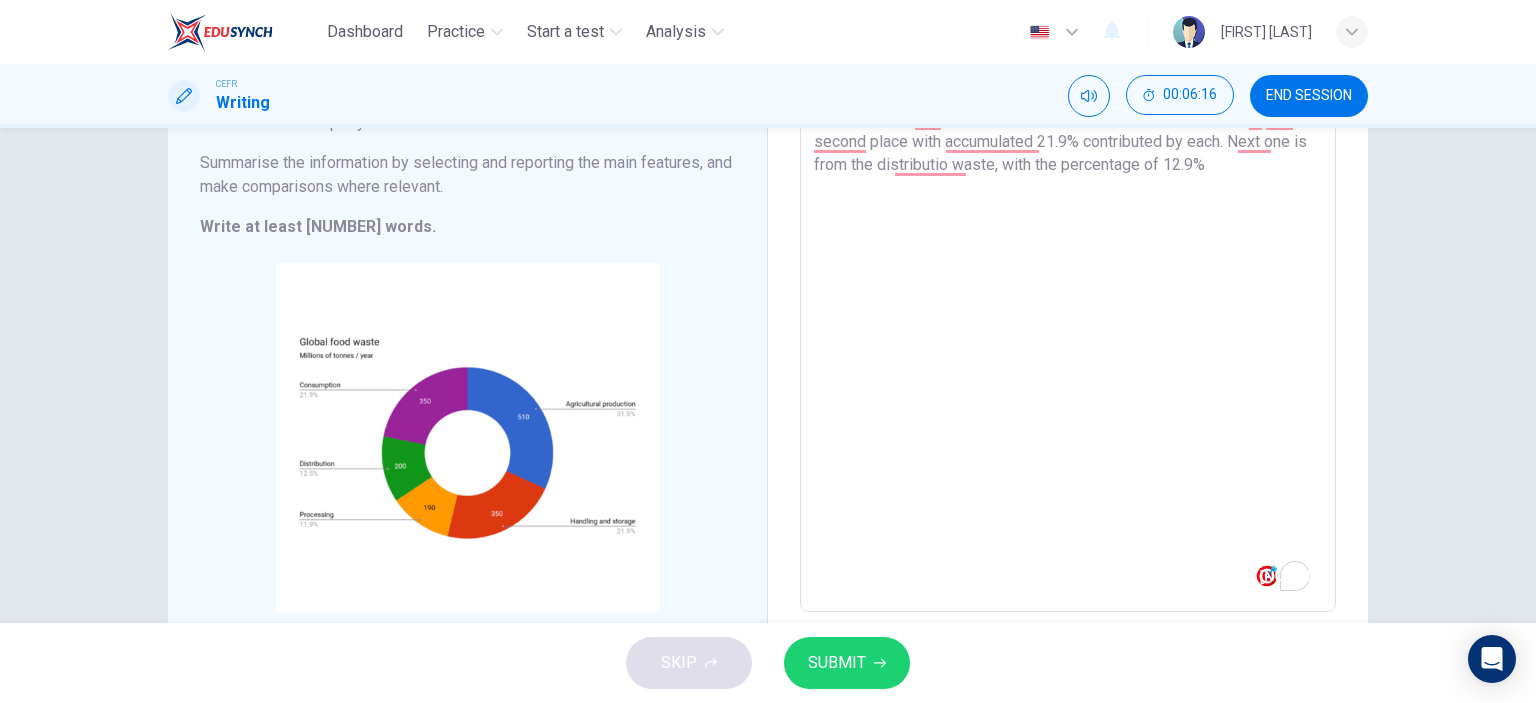 click on "From the chart given, we can see that most levels of food waste around the world are from agricultural production. It has contributed about 31.9% to the data. The second most food waste came from consumption, and handling and storage. The two factors tied at the second place with accumulated 21.9% contributed by each. Next one is from the distributio waste, with the percentage of 12.9%" at bounding box center [1068, 317] 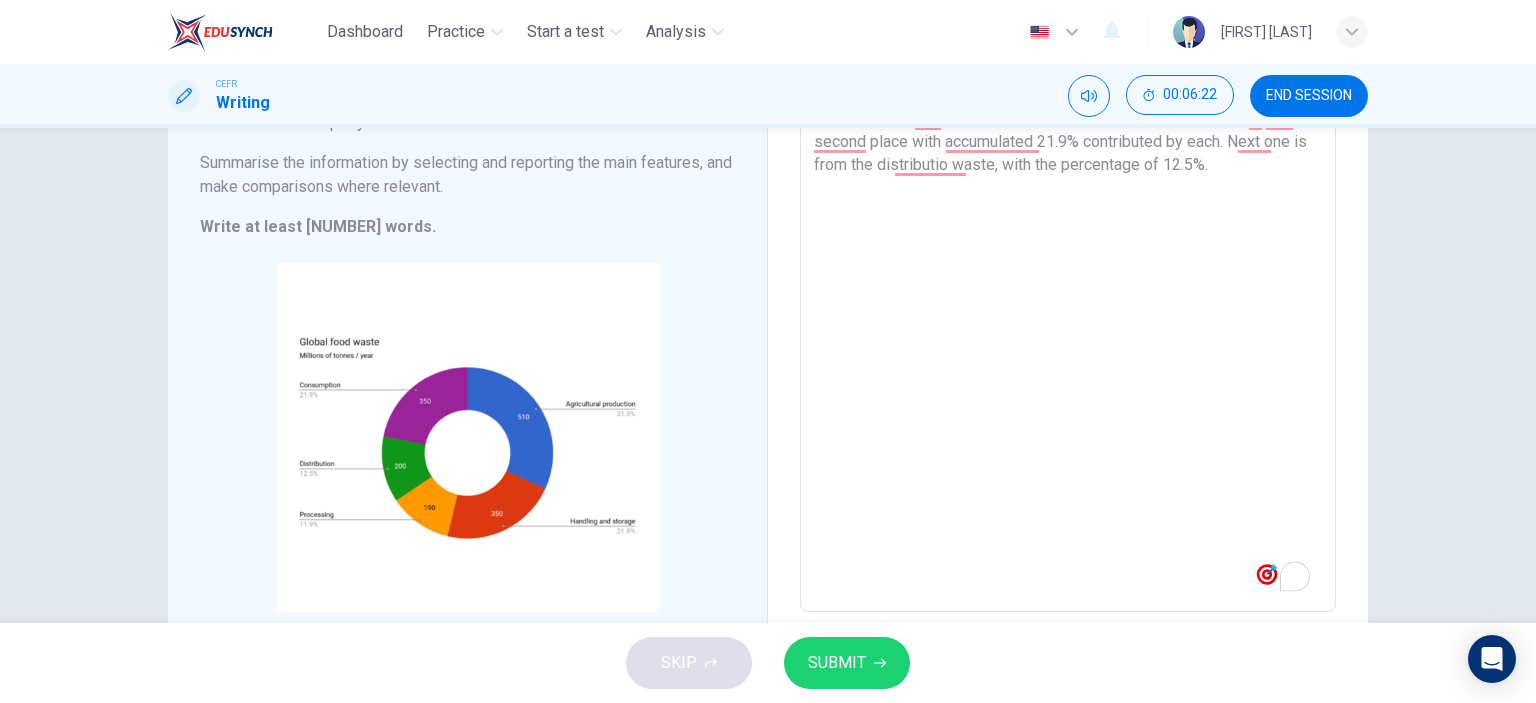 click on "From the chart given, we can see that most levels of food waste around the world are from agricultural production. It has contributed about 31.9% to the data. The second most food waste came from consumption, and handling and storage. The two factors tied at the second place with accumulated 21.9% contributed by each. Next one is from the distributio waste, with the percentage of 12.5%." at bounding box center (1068, 317) 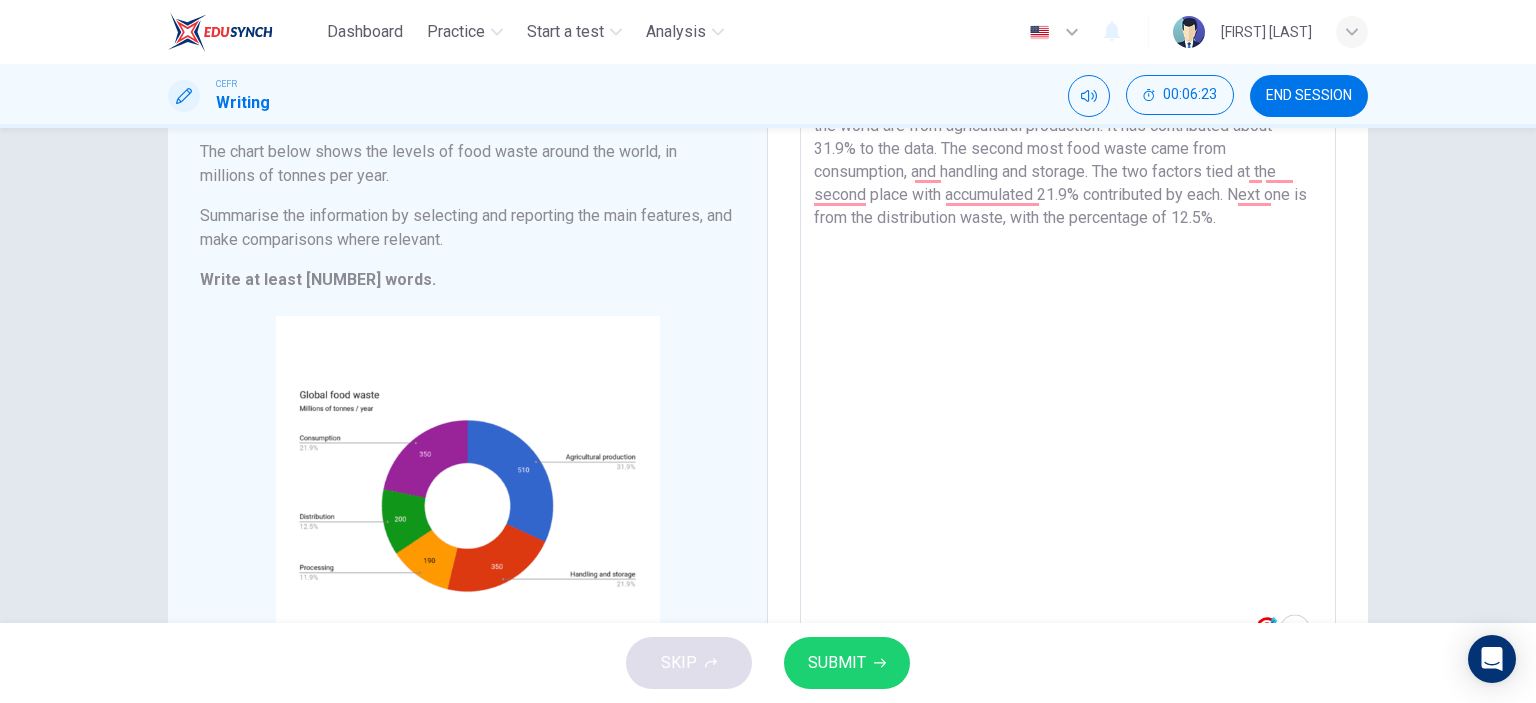 scroll, scrollTop: 0, scrollLeft: 0, axis: both 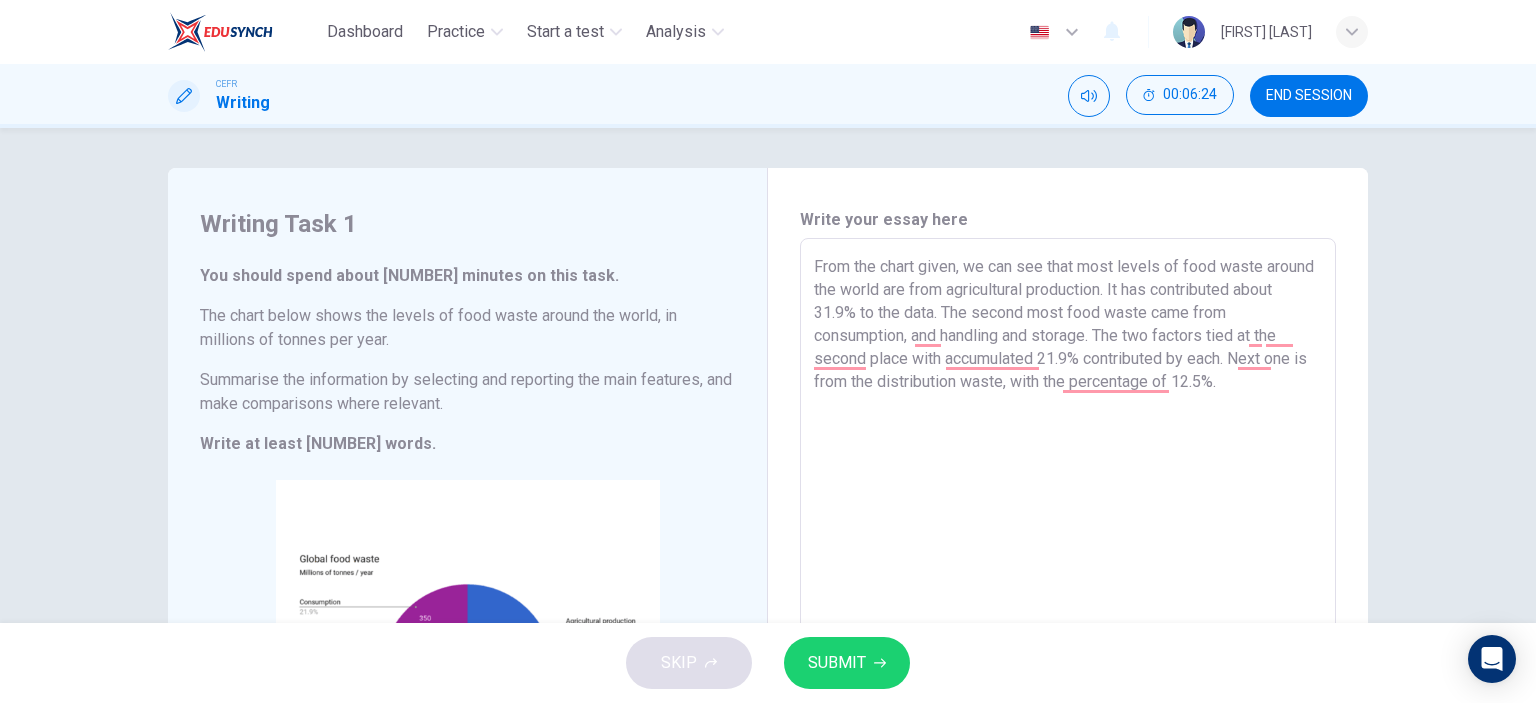 click on "From the chart given, we can see that most levels of food waste around the world are from agricultural production. It has contributed about 31.9% to the data. The second most food waste came from consumption, and handling and storage. The two factors tied at the second place with accumulated 21.9% contributed by each. Next one is from the distribution waste, with the percentage of 12.5%." at bounding box center [1068, 534] 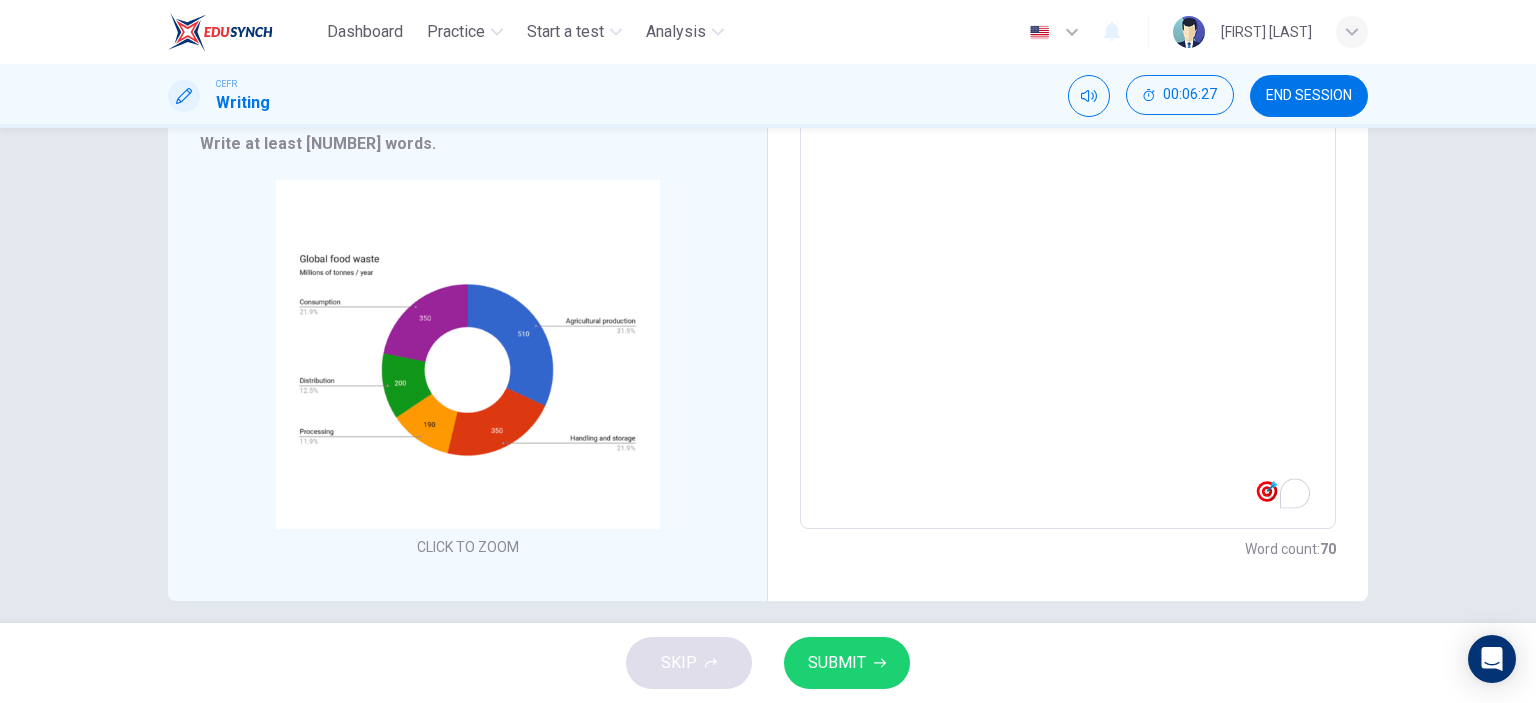 scroll, scrollTop: 243, scrollLeft: 0, axis: vertical 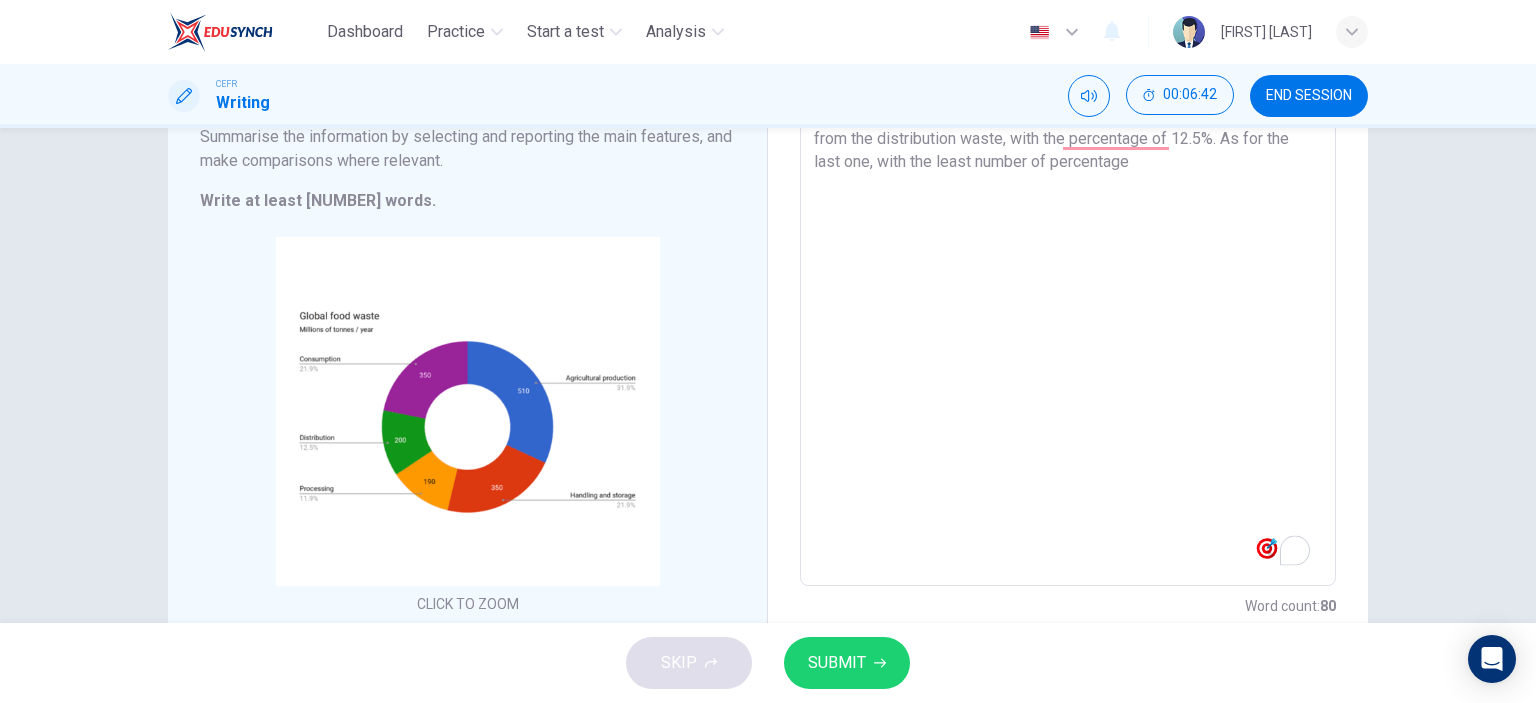 click on "From the chart given, we can see that most levels of food waste around the world are from agricultural production. It has contributed about 31.9% to the data. The second most food waste came from consumption, and handling and storage. The two factors tied at the second place with accumulated 21.9% contributed by each. Next one is from the distribution waste, with the percentage of 12.5%. As for the last one, with the least number of percentage" at bounding box center [1068, 291] 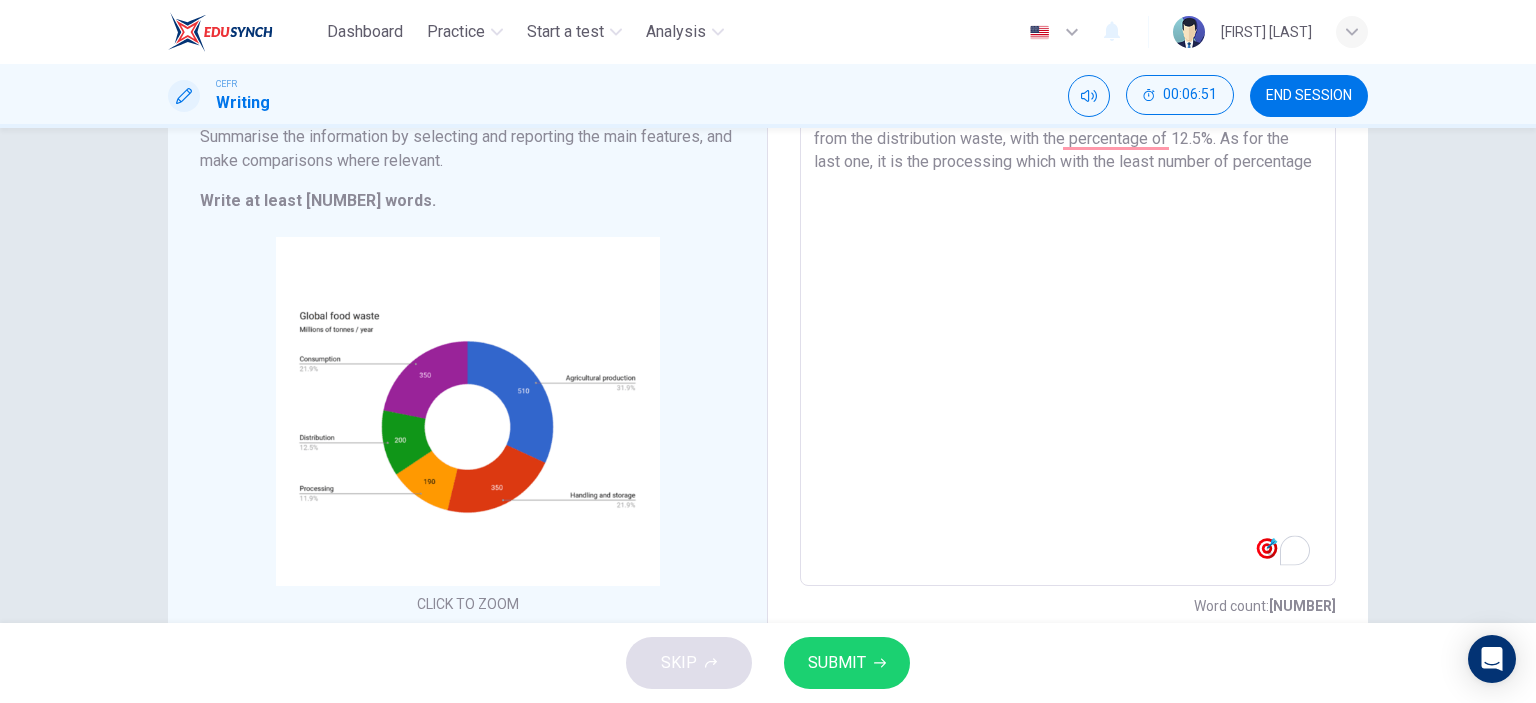 click on "From the chart given, we can see that most levels of food waste around the world are from agricultural production. It has contributed about 31.9% to the data. The second most food waste came from consumption, and handling and storage. The two factors tied at the second place with accumulated 21.9% contributed by each. Next one is from the distribution waste, with the percentage of 12.5%. As for the last one, it is the processing which with the least number of percentage" at bounding box center [1068, 291] 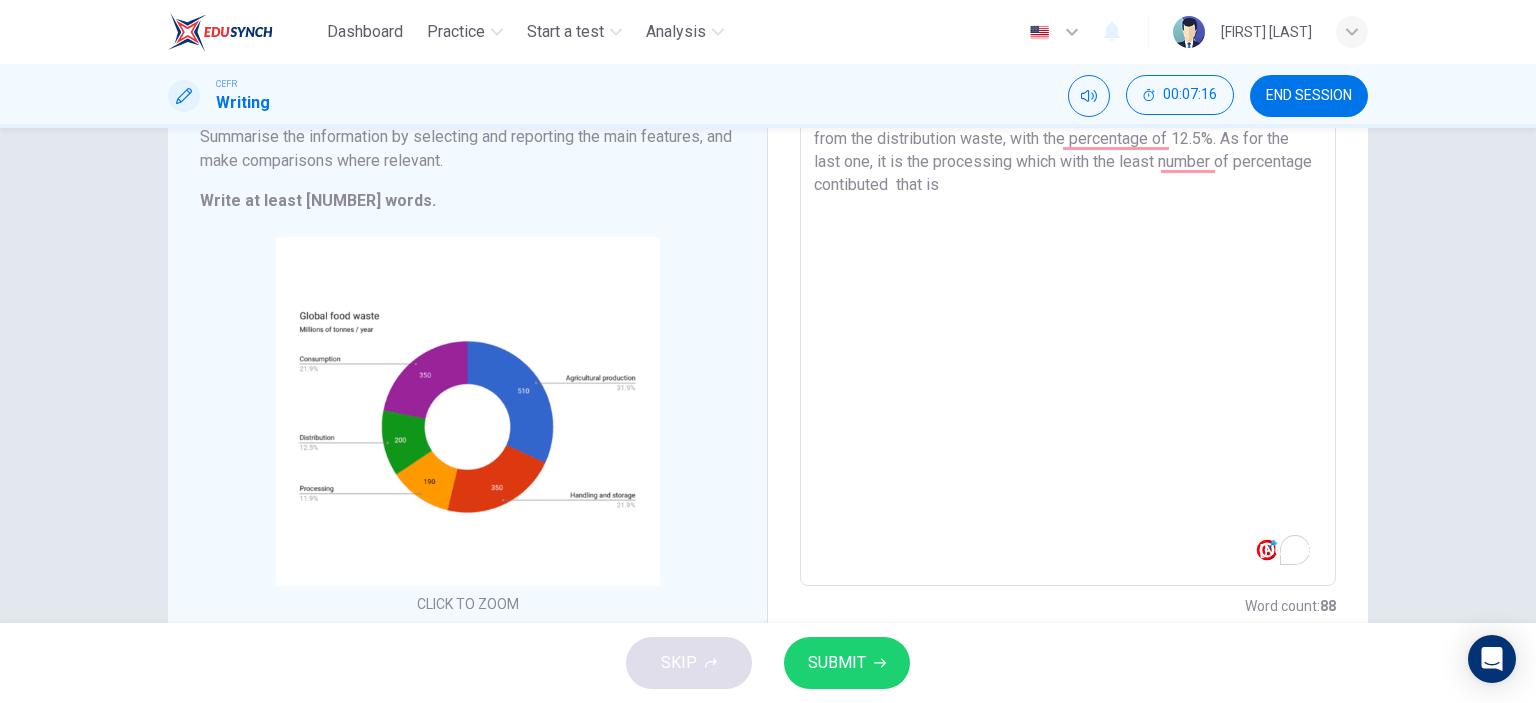 click on "From the chart given, we can see that most levels of food waste around the world are from agricultural production. It has contributed about 31.9% to the data. The second most food waste came from consumption, and handling and storage. The two factors tied at the second place with accumulated 21.9% contributed by each. Next one is from the distribution waste, with the percentage of 12.5%. As for the last one, it is the processing which with the least number of percentage contibuted  that is" at bounding box center (1068, 291) 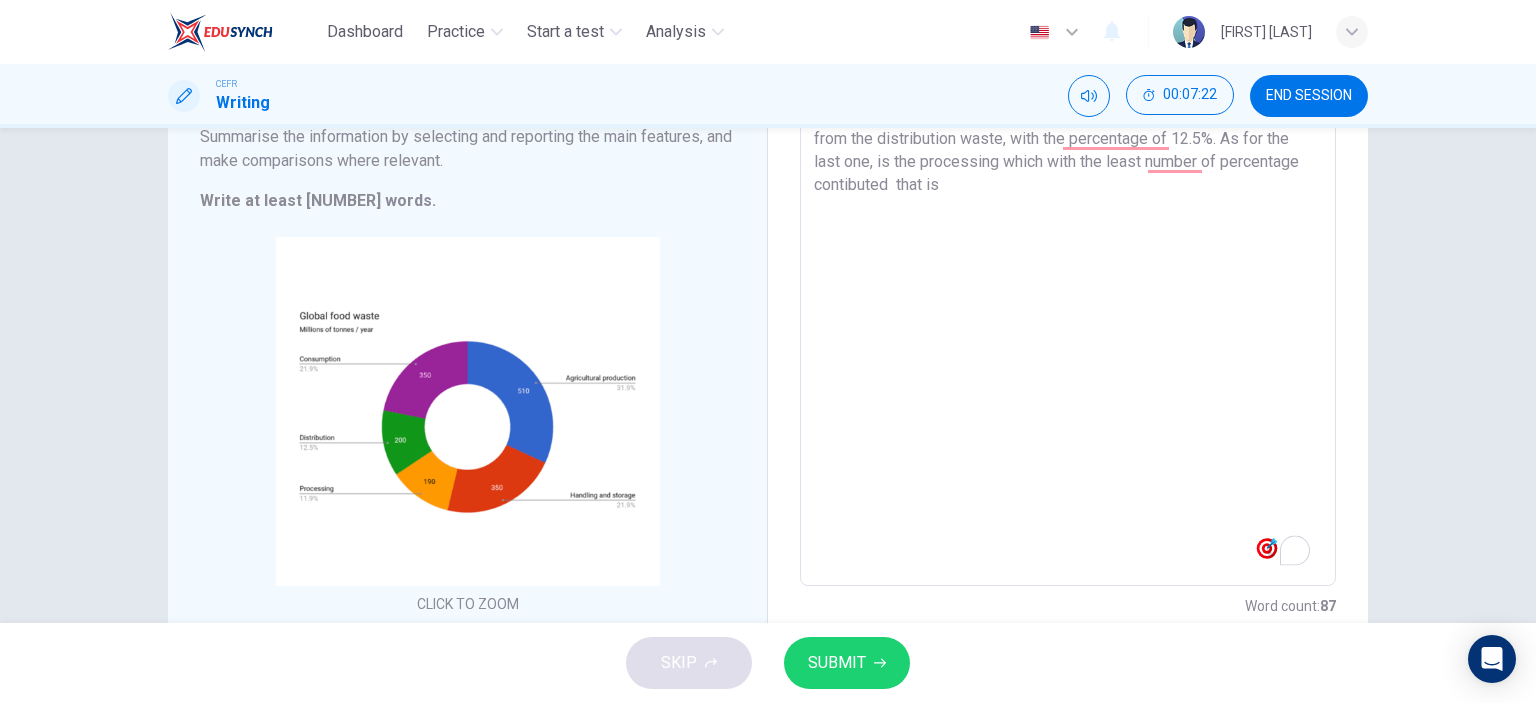 click on "From the chart given, we can see that most levels of food waste around the world are from agricultural production. It has contributed about 31.9% to the data. The second most food waste came from consumption, and handling and storage. The two factors tied at the second place with accumulated 21.9% contributed by each. Next one is from the distribution waste, with the percentage of 12.5%. As for the last one, is the processing which with the least number of percentage contibuted  that is" at bounding box center [1068, 291] 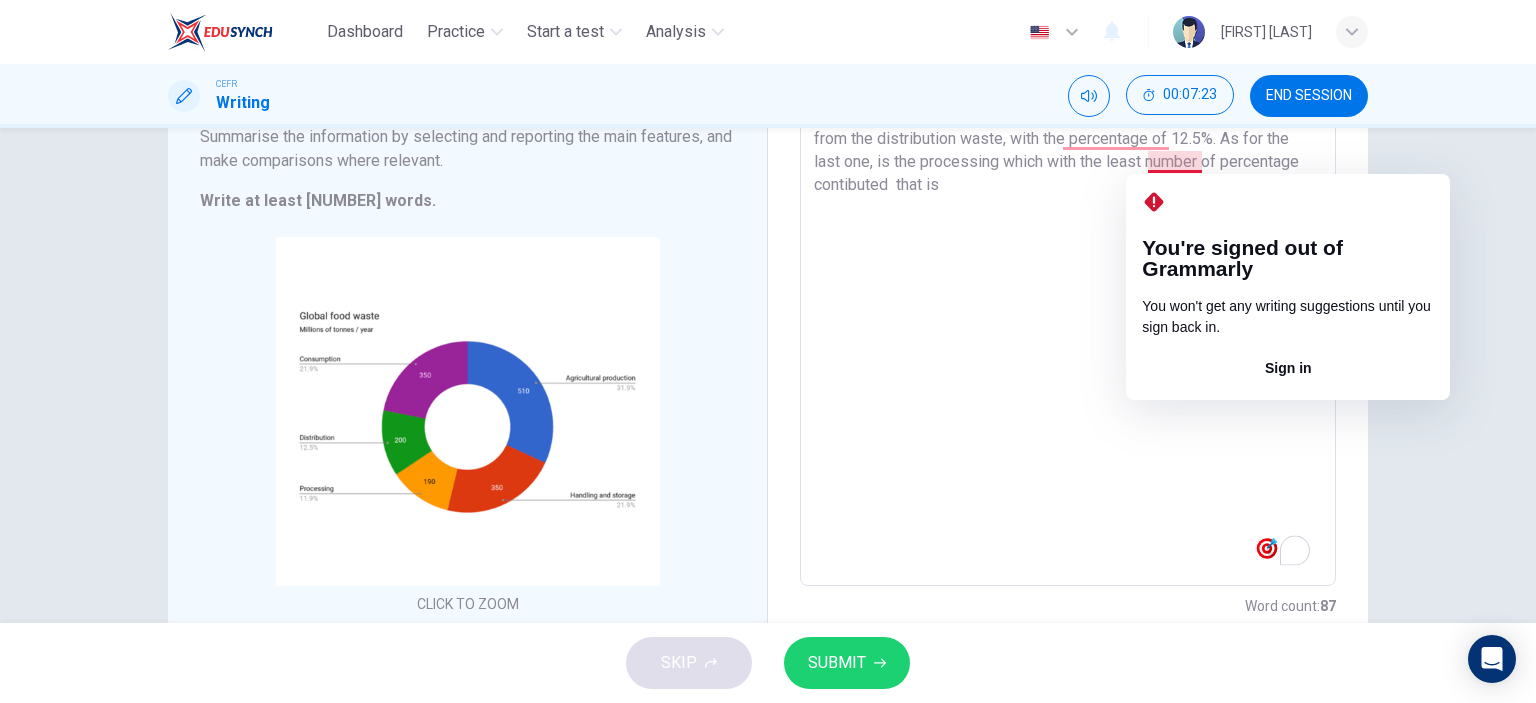 click on "From the chart given, we can see that most levels of food waste around the world are from agricultural production. It has contributed about 31.9% to the data. The second most food waste came from consumption, and handling and storage. The two factors tied at the second place with accumulated 21.9% contributed by each. Next one is from the distribution waste, with the percentage of 12.5%. As for the last one, is the processing which with the least number of percentage contibuted  that is" at bounding box center [1068, 291] 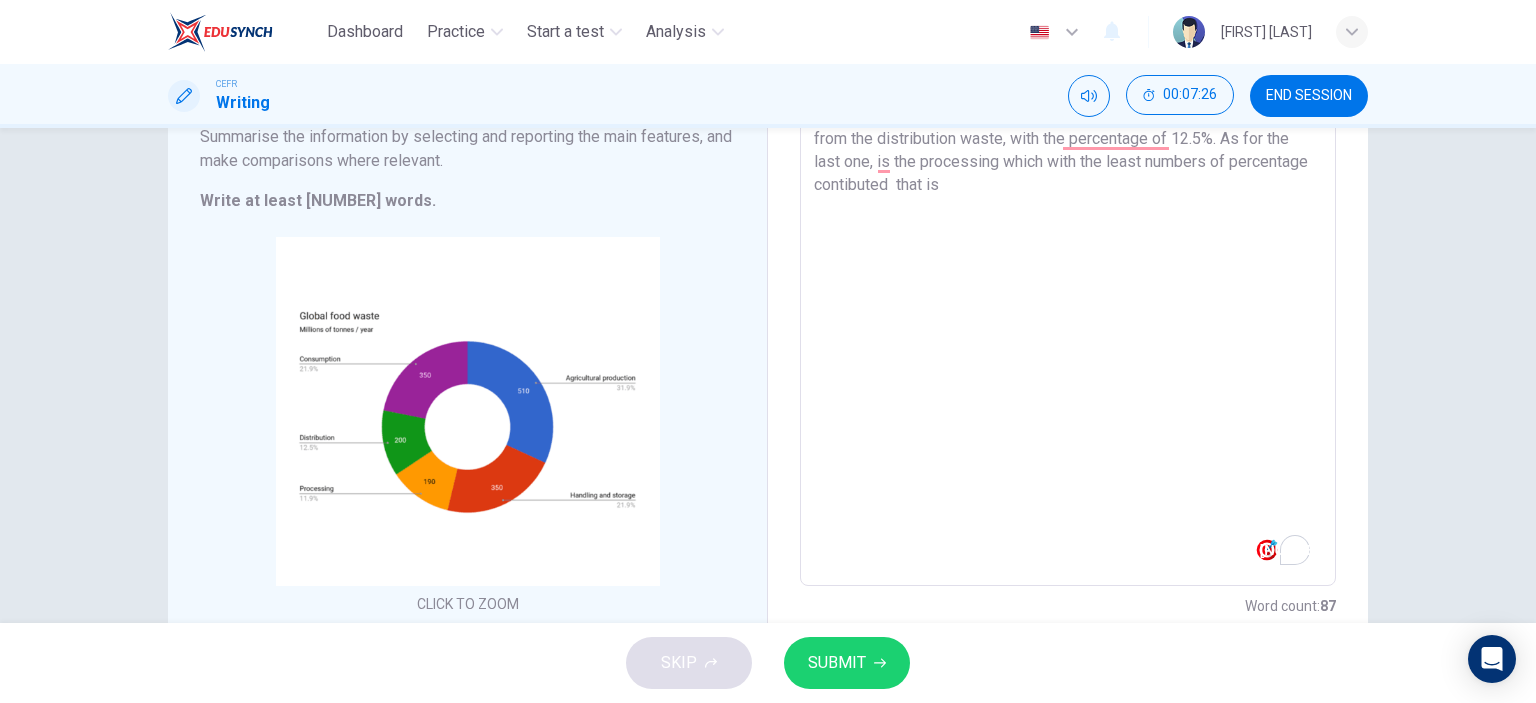 click on "From the chart given, we can see that most levels of food waste around the world are from agricultural production. It has contributed about 31.9% to the data. The second most food waste came from consumption, and handling and storage. The two factors tied at the second place with accumulated 21.9% contributed by each. Next one is from the distribution waste, with the percentage of 12.5%. As for the last one, is the processing which with the least numbers of percentage contibuted  that is" at bounding box center (1068, 291) 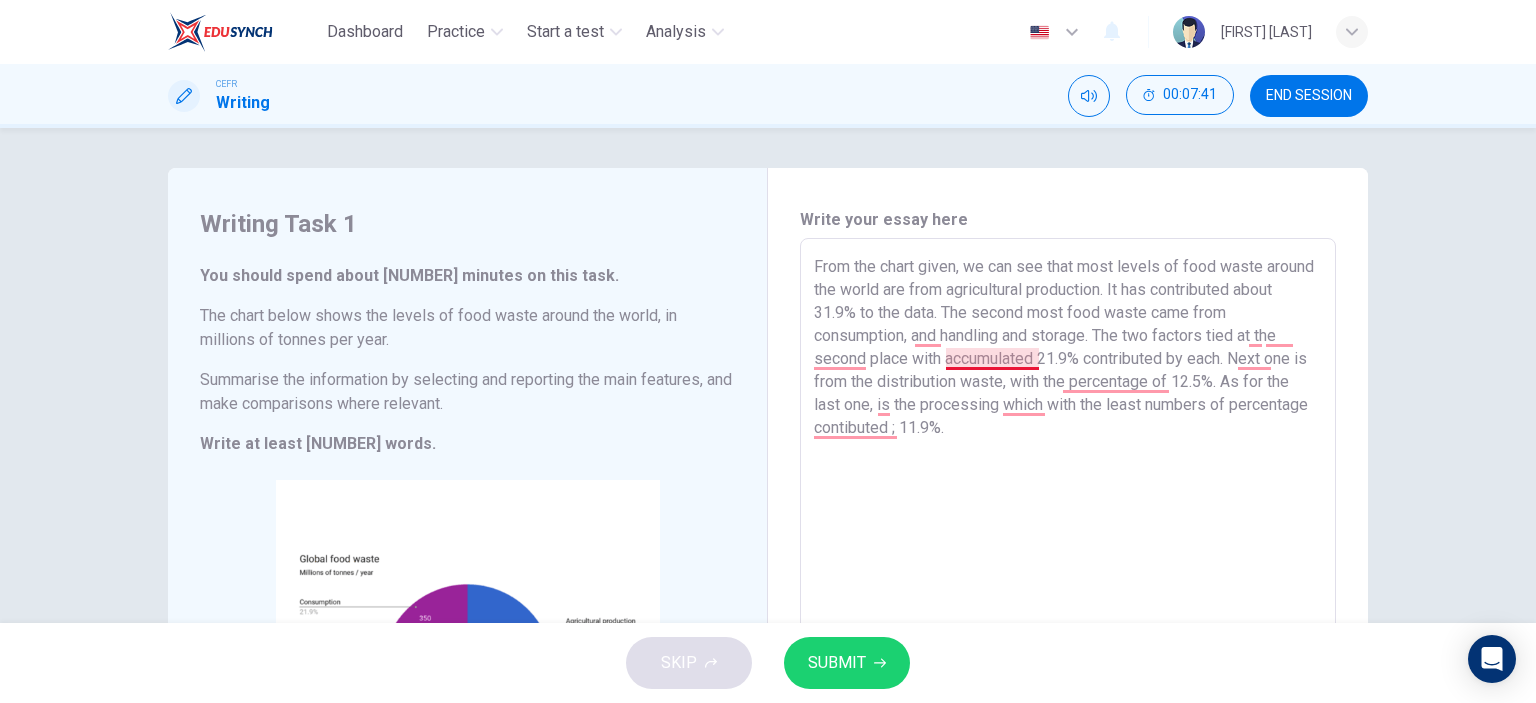 scroll, scrollTop: 100, scrollLeft: 0, axis: vertical 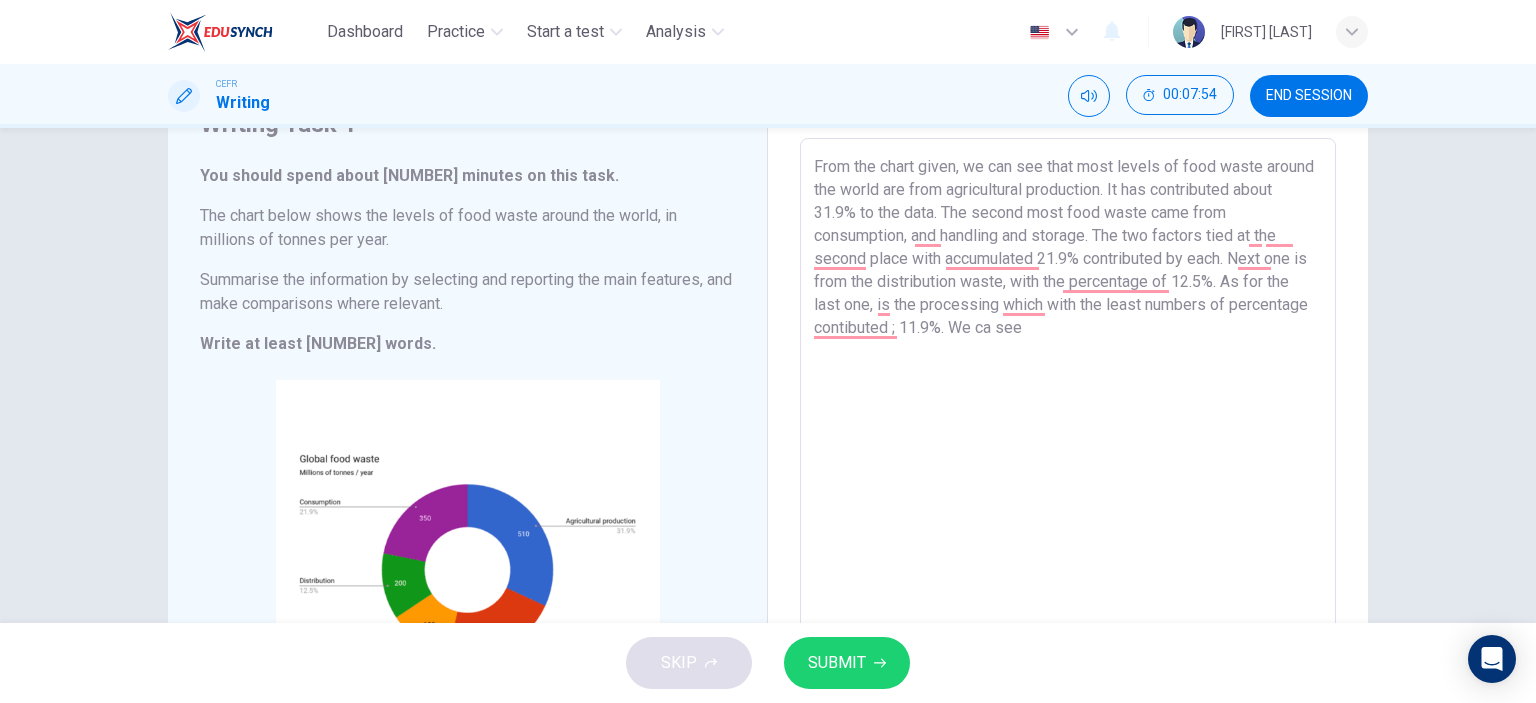 click on "From the chart given, we can see that most levels of food waste around the world are from agricultural production. It has contributed about 31.9% to the data. The second most food waste came from consumption, and handling and storage. The two factors tied at the second place with accumulated 21.9% contributed by each. Next one is from the distribution waste, with the percentage of 12.5%. As for the last one, is the processing which with the least numbers of percentage contibuted ; 11.9%. We ca see" at bounding box center [1068, 434] 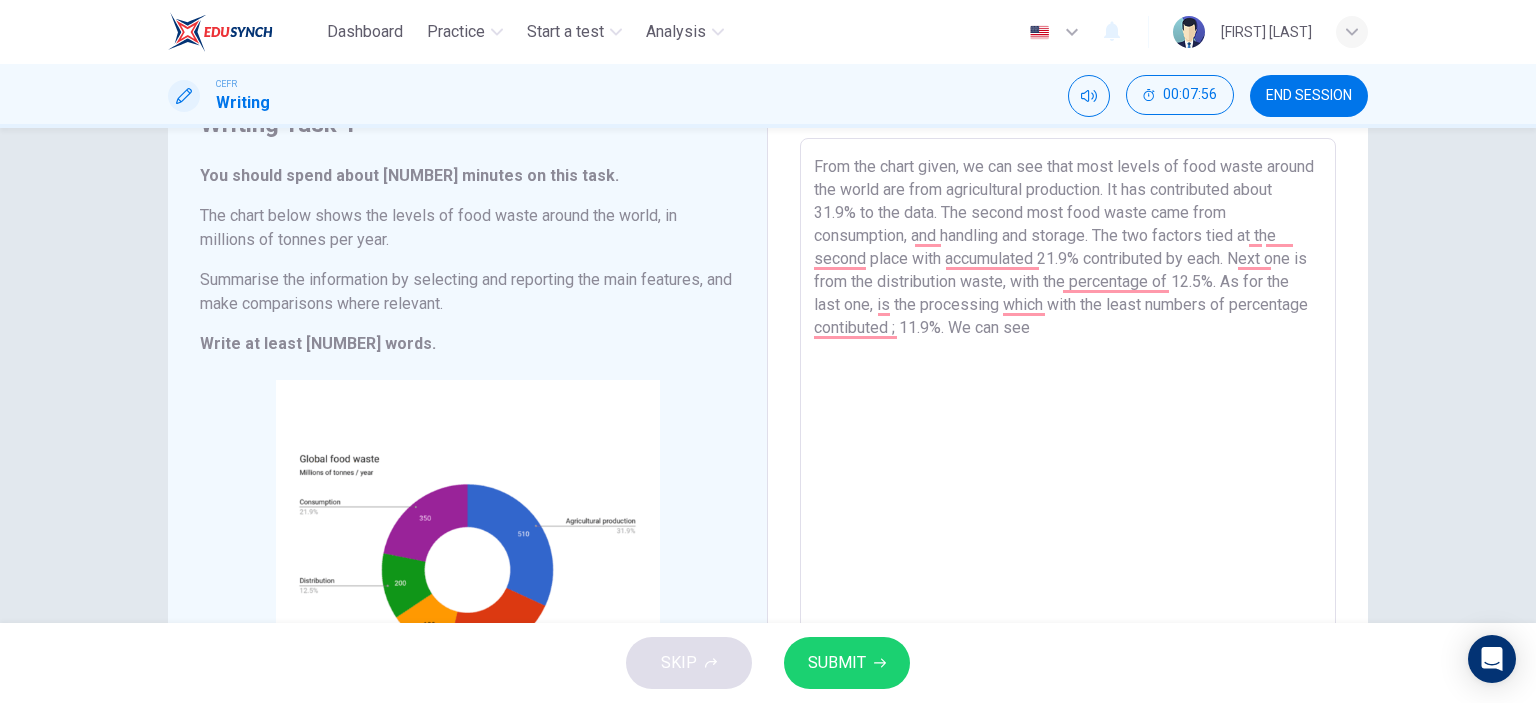 click on "From the chart given, we can see that most levels of food waste around the world are from agricultural production. It has contributed about 31.9% to the data. The second most food waste came from consumption, and handling and storage. The two factors tied at the second place with accumulated 21.9% contributed by each. Next one is from the distribution waste, with the percentage of 12.5%. As for the last one, is the processing which with the least numbers of percentage contibuted ; 11.9%. We can see" at bounding box center [1068, 434] 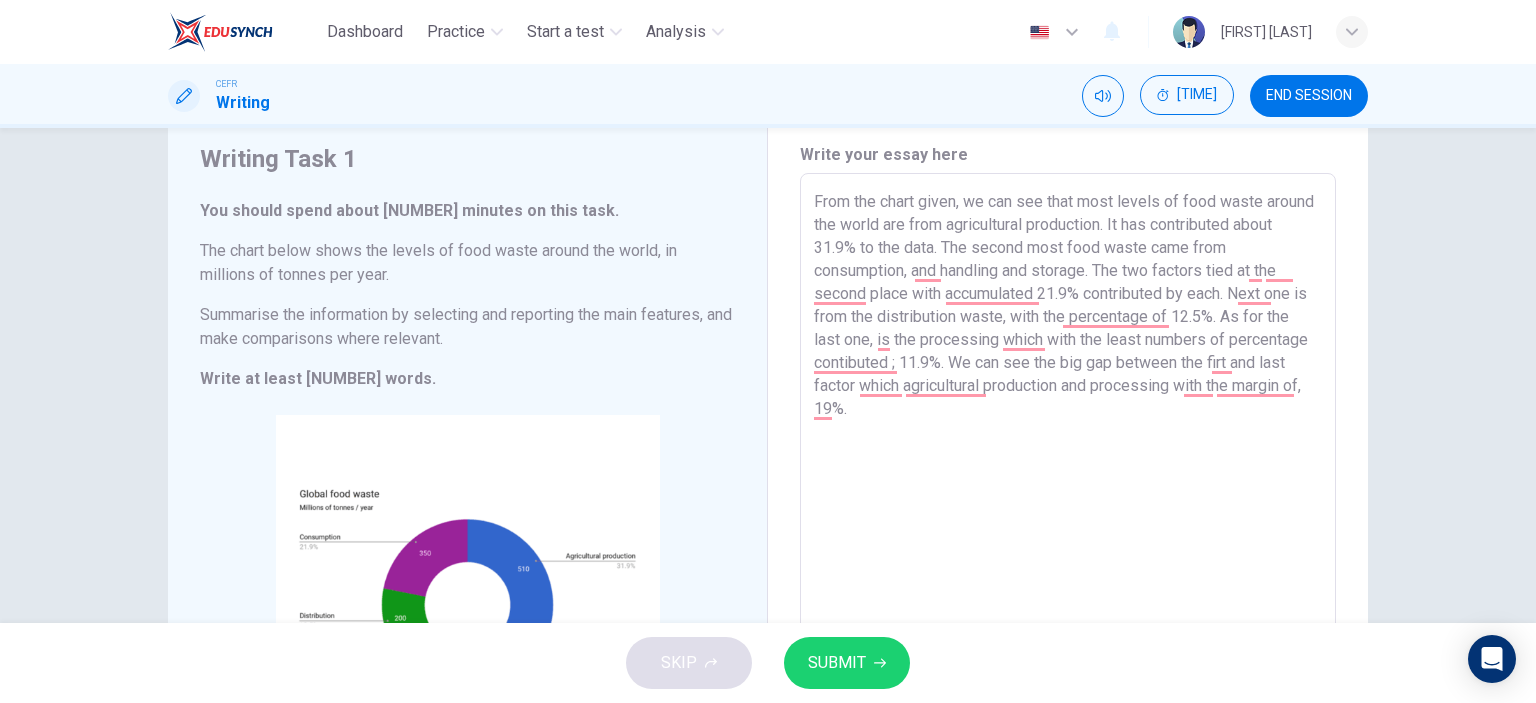scroll, scrollTop: 100, scrollLeft: 0, axis: vertical 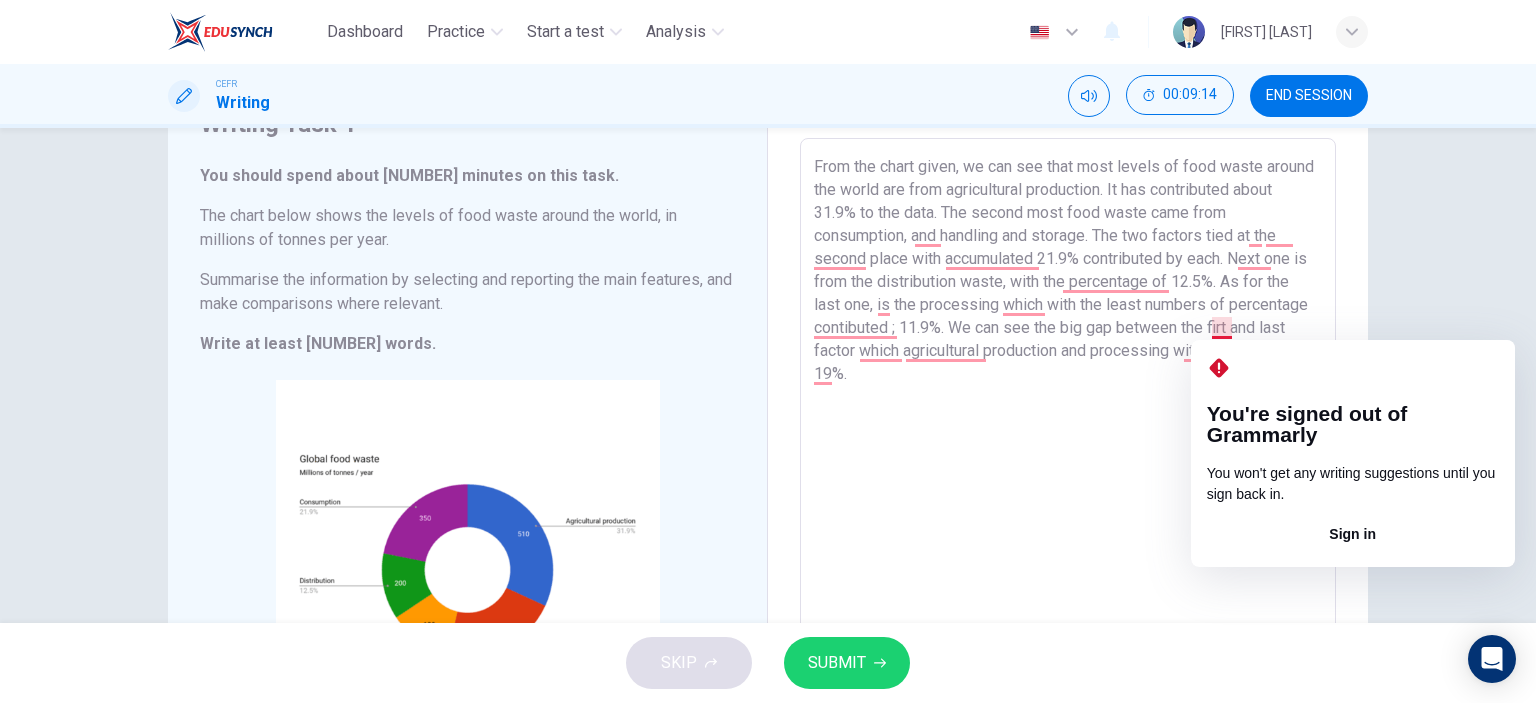 click on "From the chart given, we can see that most levels of food waste around the world are from agricultural production. It has contributed about 31.9% to the data. The second most food waste came from consumption, and handling and storage. The two factors tied at the second place with accumulated 21.9% contributed by each. Next one is from the distribution waste, with the percentage of 12.5%. As for the last one, is the processing which with the least numbers of percentage contibuted ; 11.9%. We can see the big gap between the firt and last factor which agricultural production and processing with the margin of, 19%." at bounding box center (1068, 434) 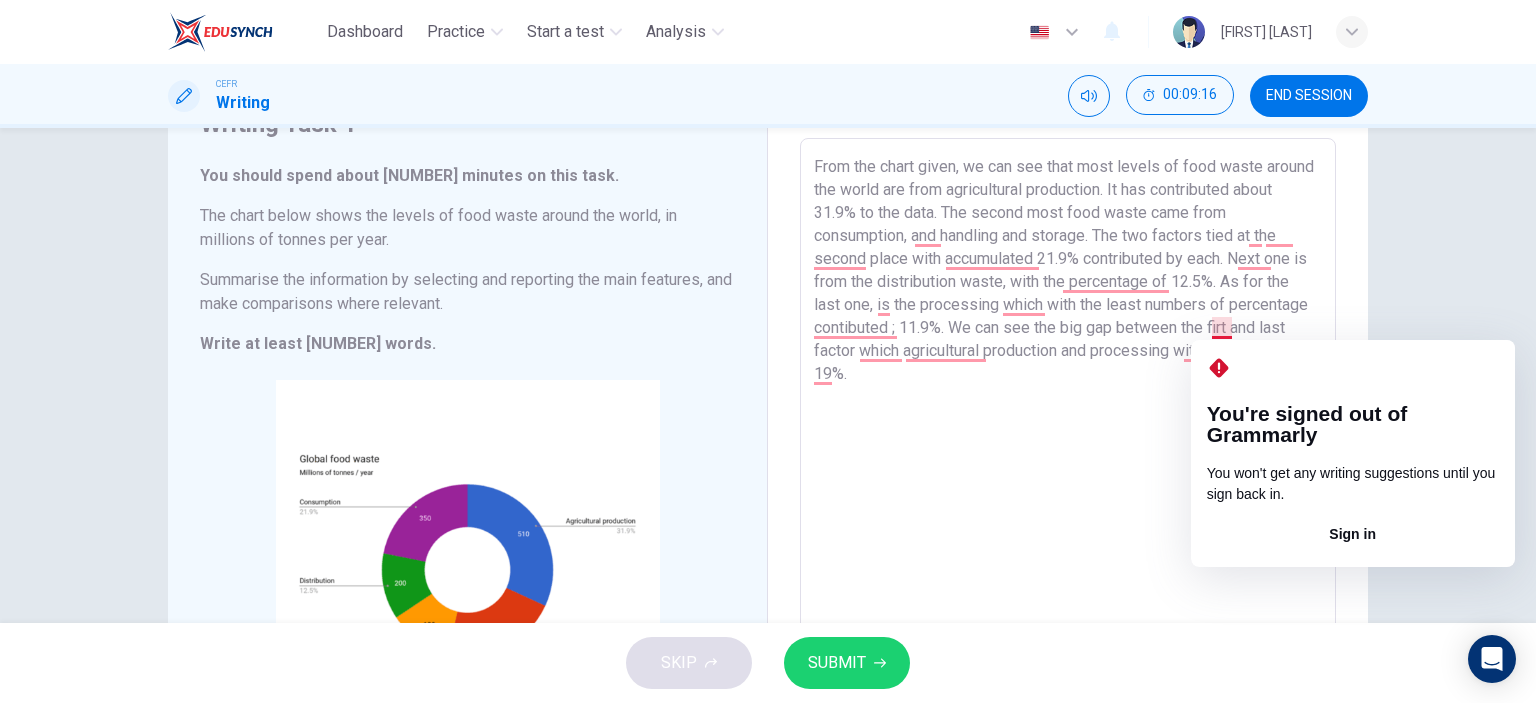 click on "From the chart given, we can see that most levels of food waste around the world are from agricultural production. It has contributed about 31.9% to the data. The second most food waste came from consumption, and handling and storage. The two factors tied at the second place with accumulated 21.9% contributed by each. Next one is from the distribution waste, with the percentage of 12.5%. As for the last one, is the processing which with the least numbers of percentage contibuted ; 11.9%. We can see the big gap between the firt and last factor which agricultural production and processing with the margin of, 19%." at bounding box center (1068, 434) 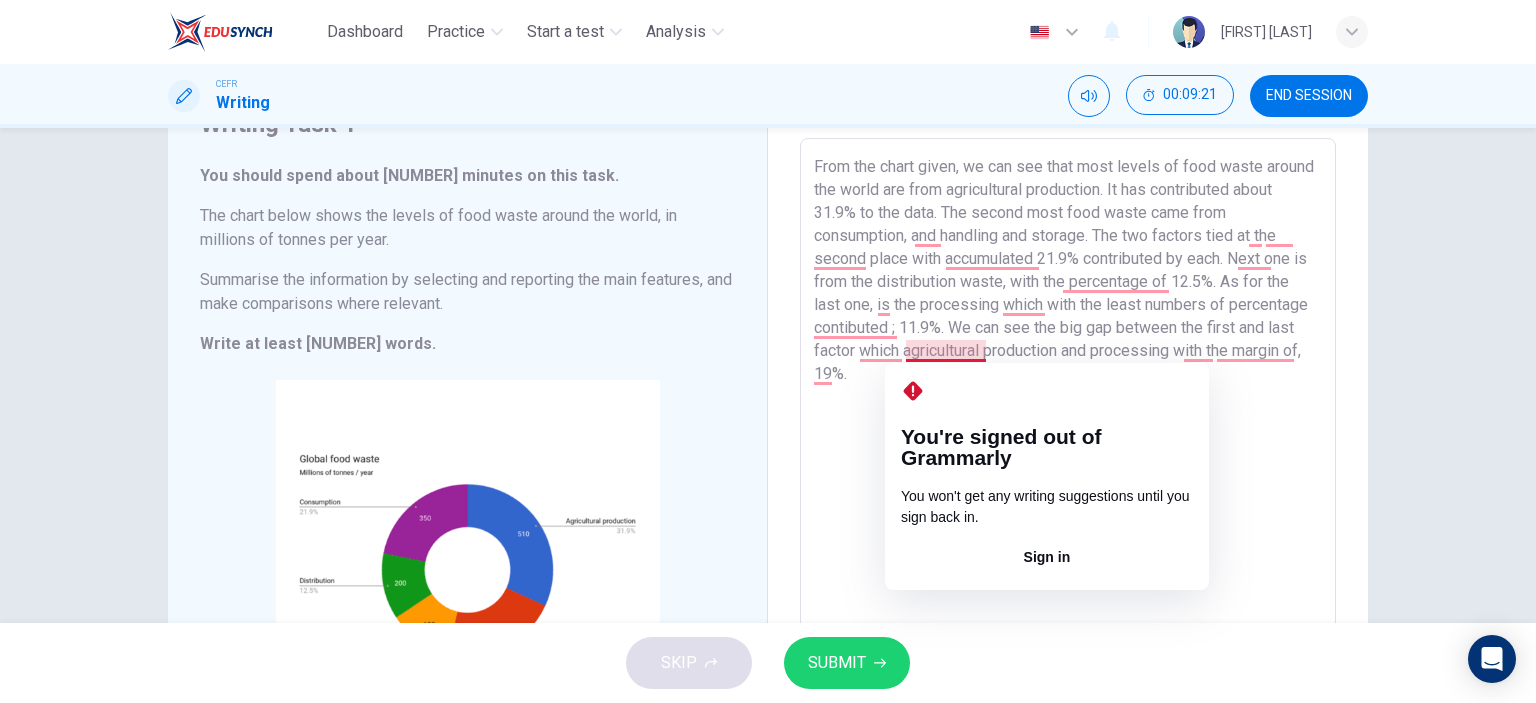 click on "From the chart given, we can see that most levels of food waste around the world are from agricultural production. It has contributed about 31.9% to the data. The second most food waste came from consumption, and handling and storage. The two factors tied at the second place with accumulated 21.9% contributed by each. Next one is from the distribution waste, with the percentage of 12.5%. As for the last one, is the processing which with the least numbers of percentage contibuted ; 11.9%. We can see the big gap between the first and last factor which agricultural production and processing with the margin of, 19%." at bounding box center (1068, 434) 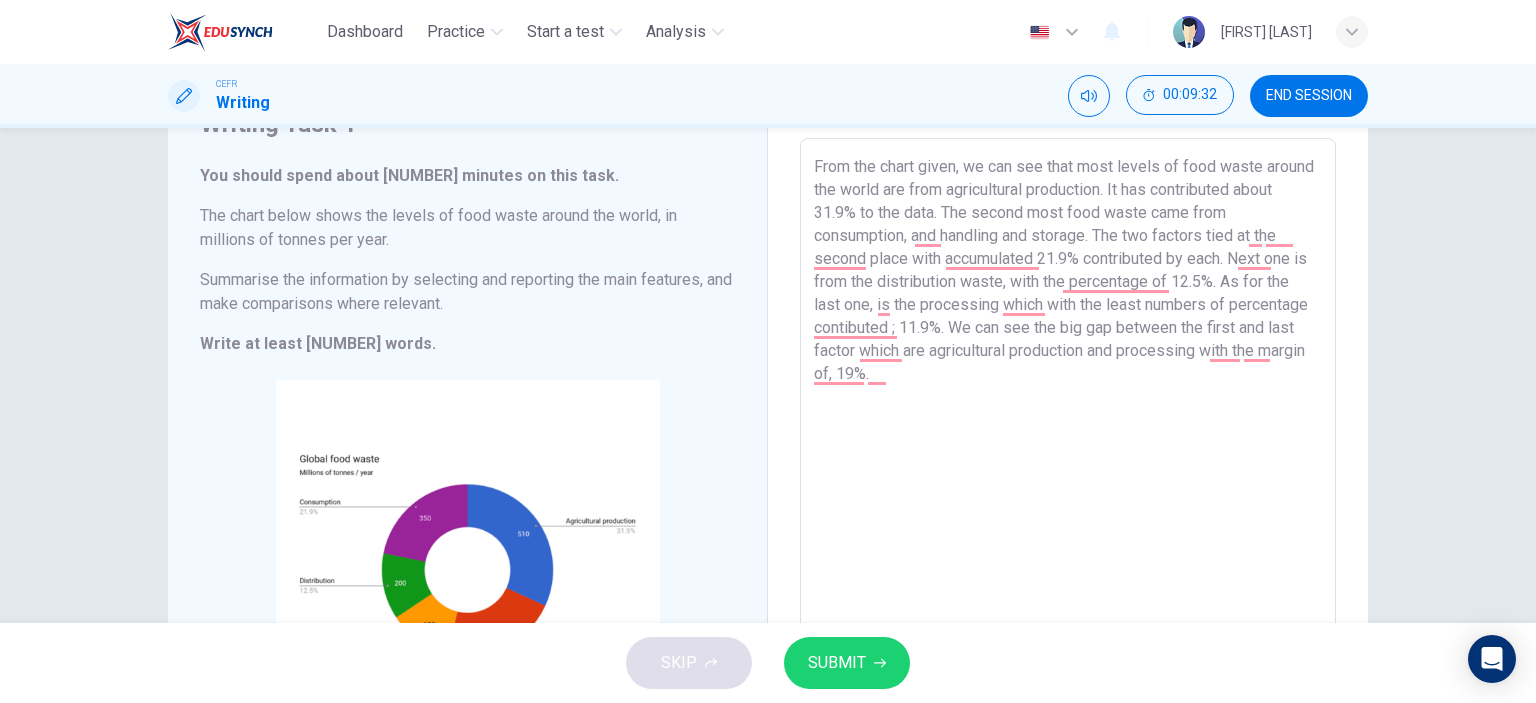 click on "From the chart given, we can see that most levels of food waste around the world are from agricultural production. It has contributed about 31.9% to the data. The second most food waste came from consumption, and handling and storage. The two factors tied at the second place with accumulated 21.9% contributed by each. Next one is from the distribution waste, with the percentage of 12.5%. As for the last one, is the processing which with the least numbers of percentage contibuted ; 11.9%. We can see the big gap between the first and last factor which are agricultural production and processing with the margin of, 19%." at bounding box center [1068, 434] 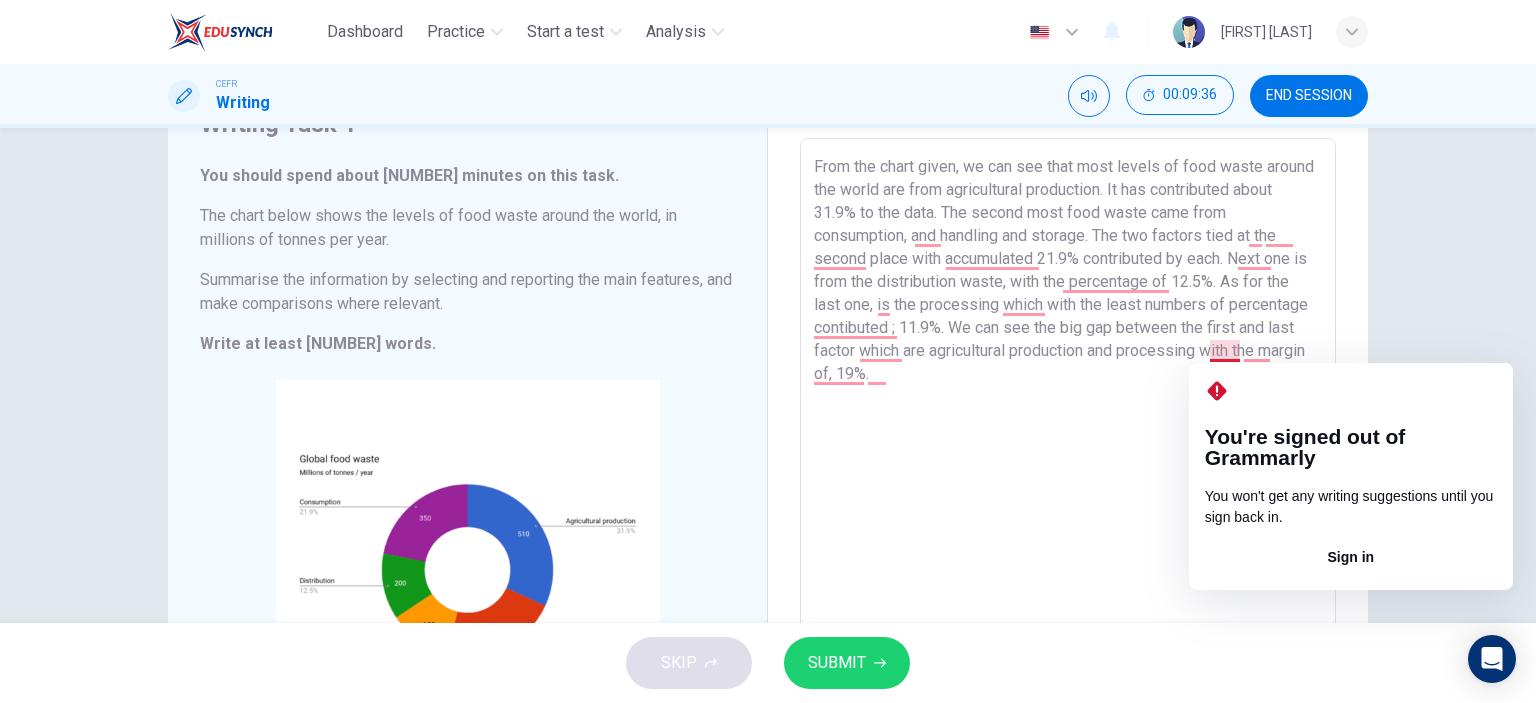 click on "From the chart given, we can see that most levels of food waste around the world are from agricultural production. It has contributed about 31.9% to the data. The second most food waste came from consumption, and handling and storage. The two factors tied at the second place with accumulated 21.9% contributed by each. Next one is from the distribution waste, with the percentage of 12.5%. As for the last one, is the processing which with the least numbers of percentage contibuted ; 11.9%. We can see the big gap between the first and last factor which are agricultural production and processing with the margin of, 19%." at bounding box center (1068, 434) 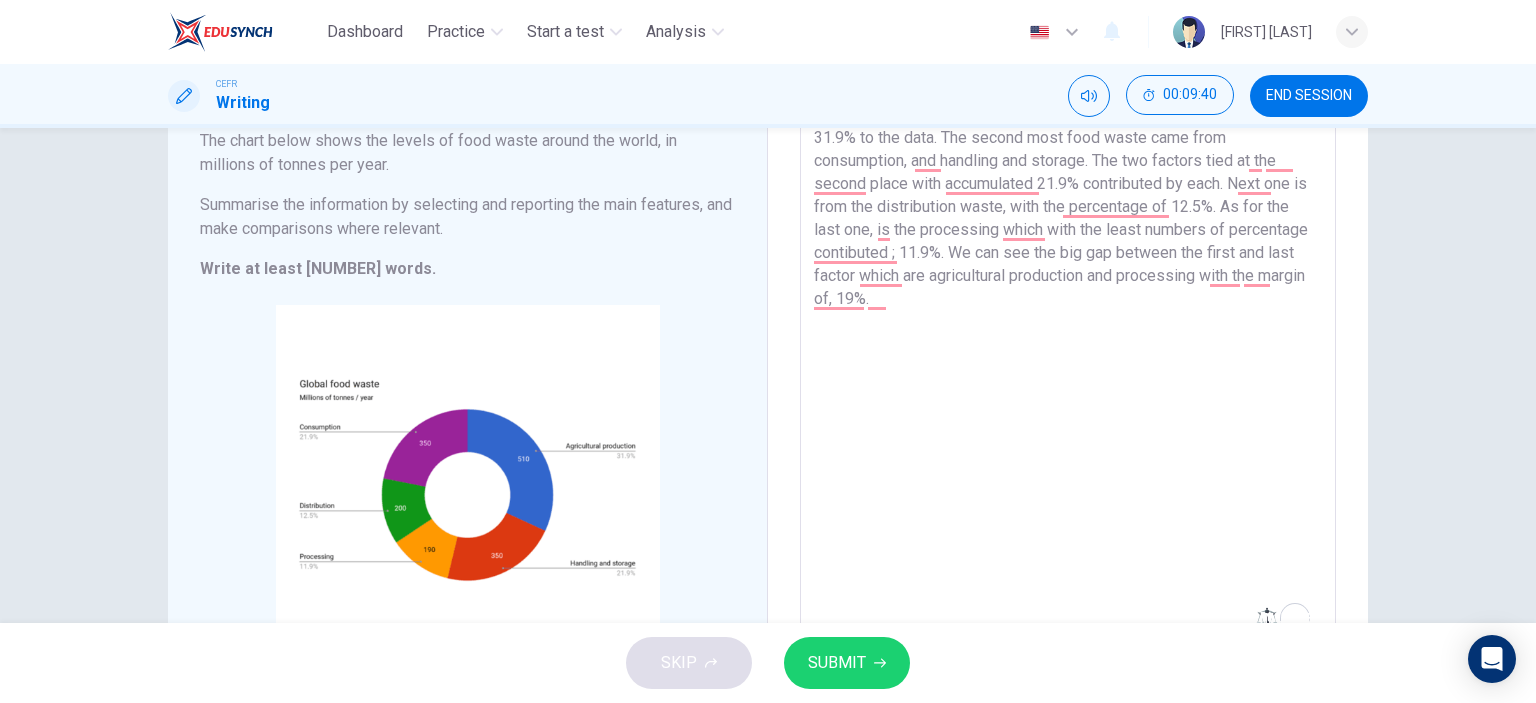 scroll, scrollTop: 0, scrollLeft: 0, axis: both 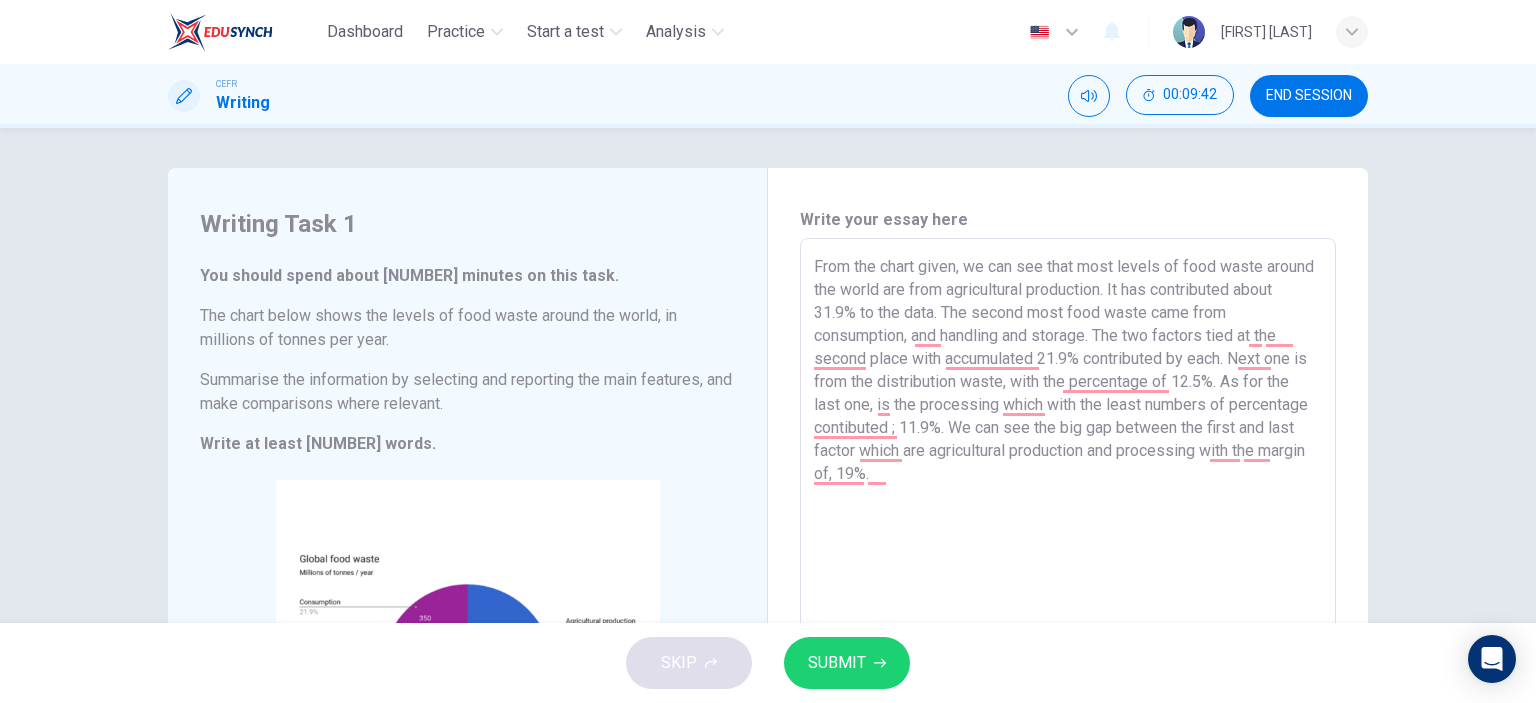 click on "From the chart given, we can see that most levels of food waste around the world are from agricultural production. It has contributed about 31.9% to the data. The second most food waste came from consumption, and handling and storage. The two factors tied at the second place with accumulated 21.9% contributed by each. Next one is from the distribution waste, with the percentage of 12.5%. As for the last one, is the processing which with the least numbers of percentage contibuted ; 11.9%. We can see the big gap between the first and last factor which are agricultural production and processing with the margin of, 19%." at bounding box center [1068, 534] 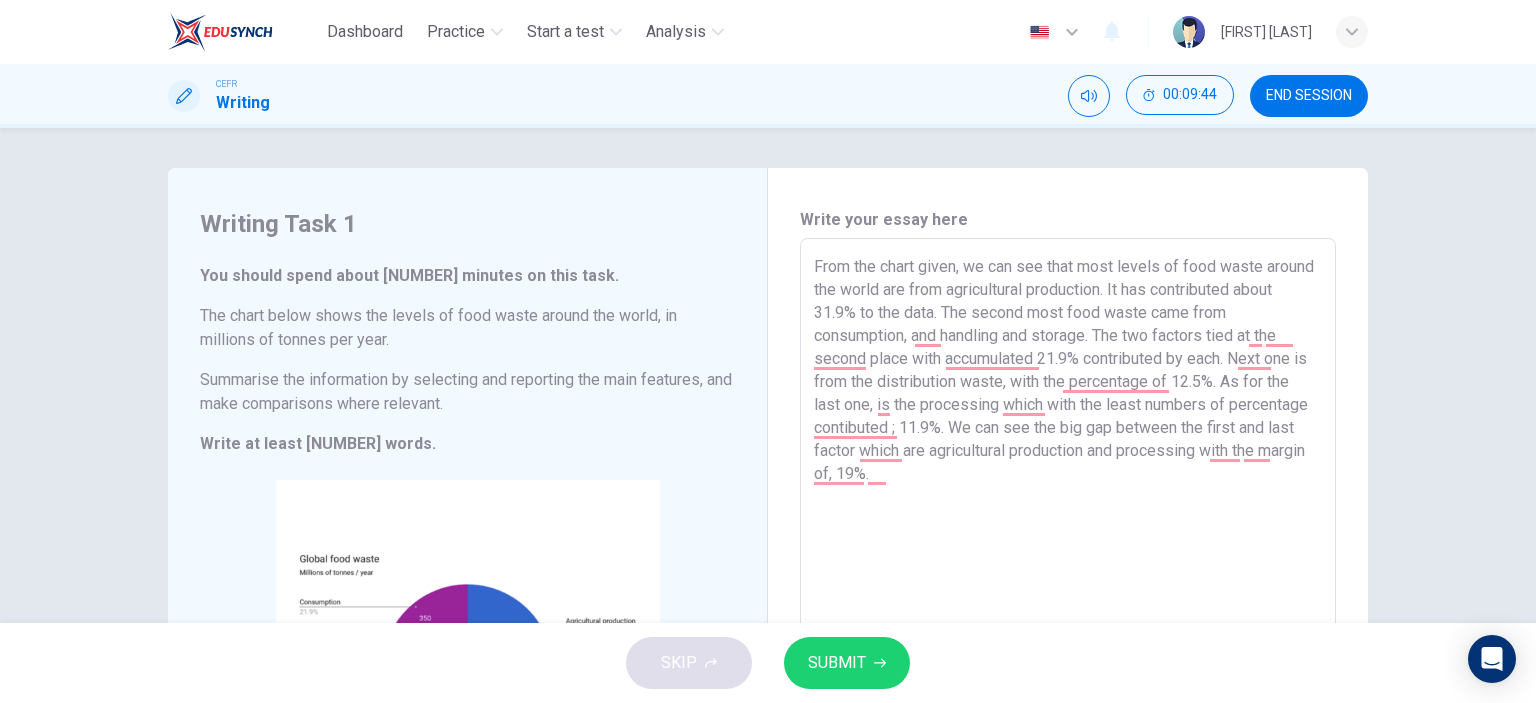 click on "From the chart given, we can see that most levels of food waste around the world are from agricultural production. It has contributed about 31.9% to the data. The second most food waste came from consumption, and handling and storage. The two factors tied at the second place with accumulated 21.9% contributed by each. Next one is from the distribution waste, with the percentage of 12.5%. As for the last one, is the processing which with the least numbers of percentage contibuted ; 11.9%. We can see the big gap between the first and last factor which are agricultural production and processing with the margin of, 19%." at bounding box center [1068, 534] 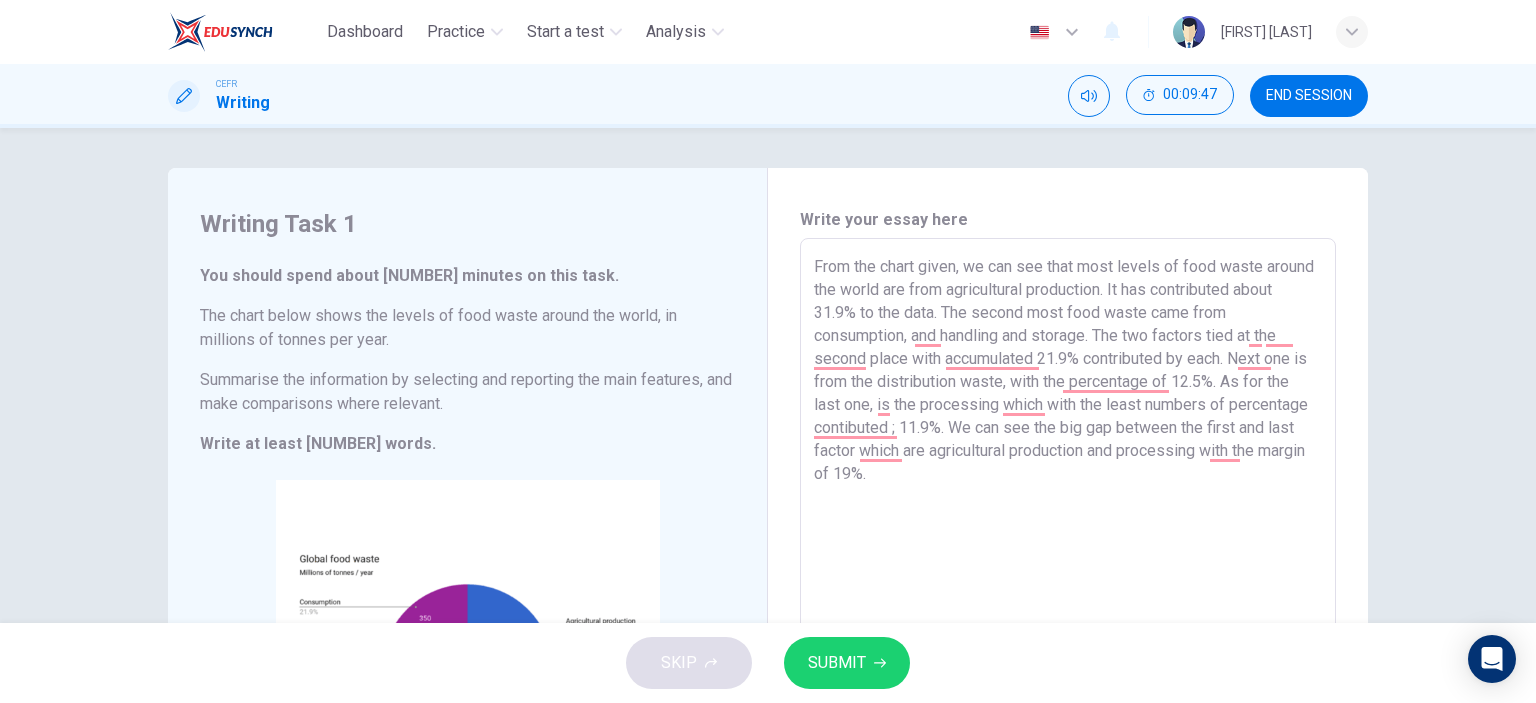 click on "From the chart given, we can see that most levels of food waste around the world are from agricultural production. It has contributed about 31.9% to the data. The second most food waste came from consumption, and handling and storage. The two factors tied at the second place with accumulated 21.9% contributed by each. Next one is from the distribution waste, with the percentage of 12.5%. As for the last one, is the processing which with the least numbers of percentage contibuted ; 11.9%. We can see the big gap between the first and last factor which are agricultural production and processing with the margin of 19%." at bounding box center (1068, 534) 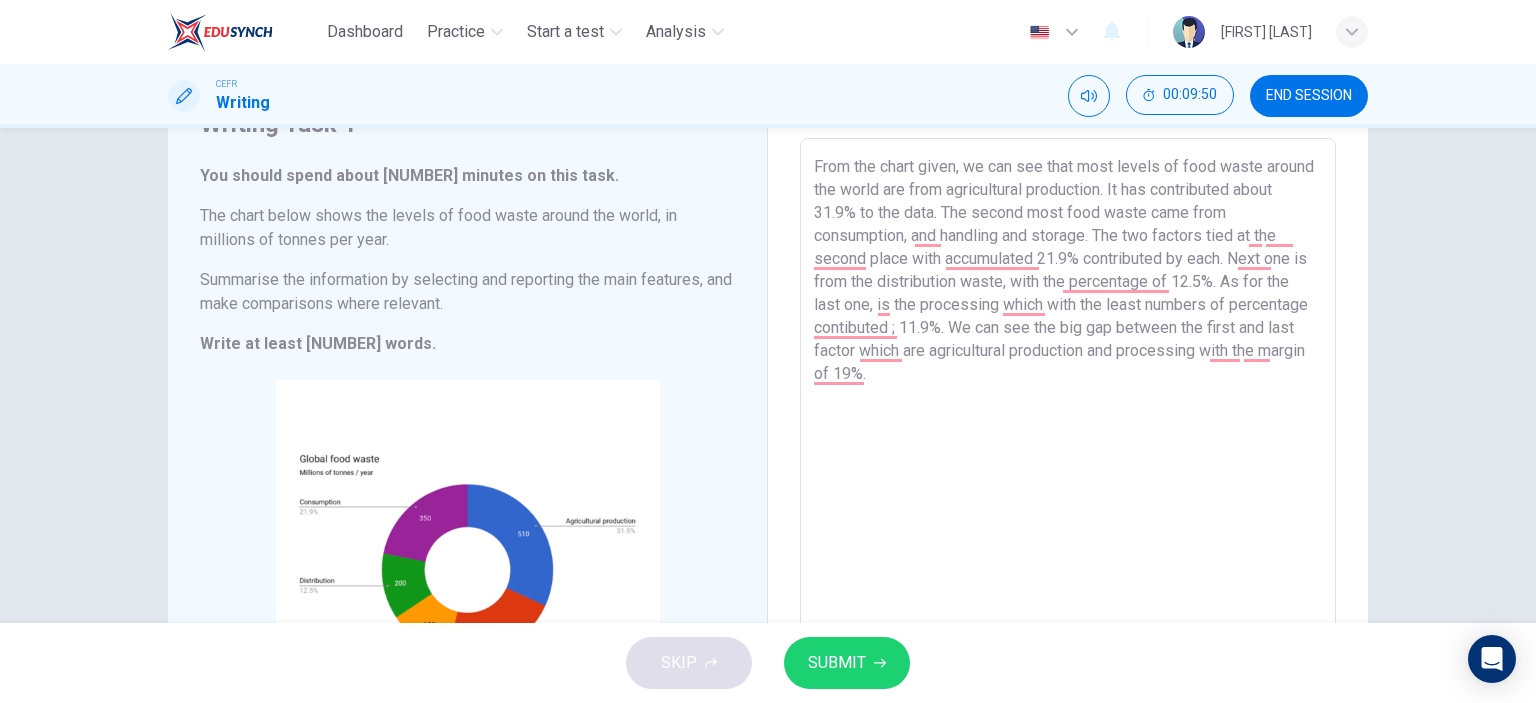 scroll, scrollTop: 0, scrollLeft: 0, axis: both 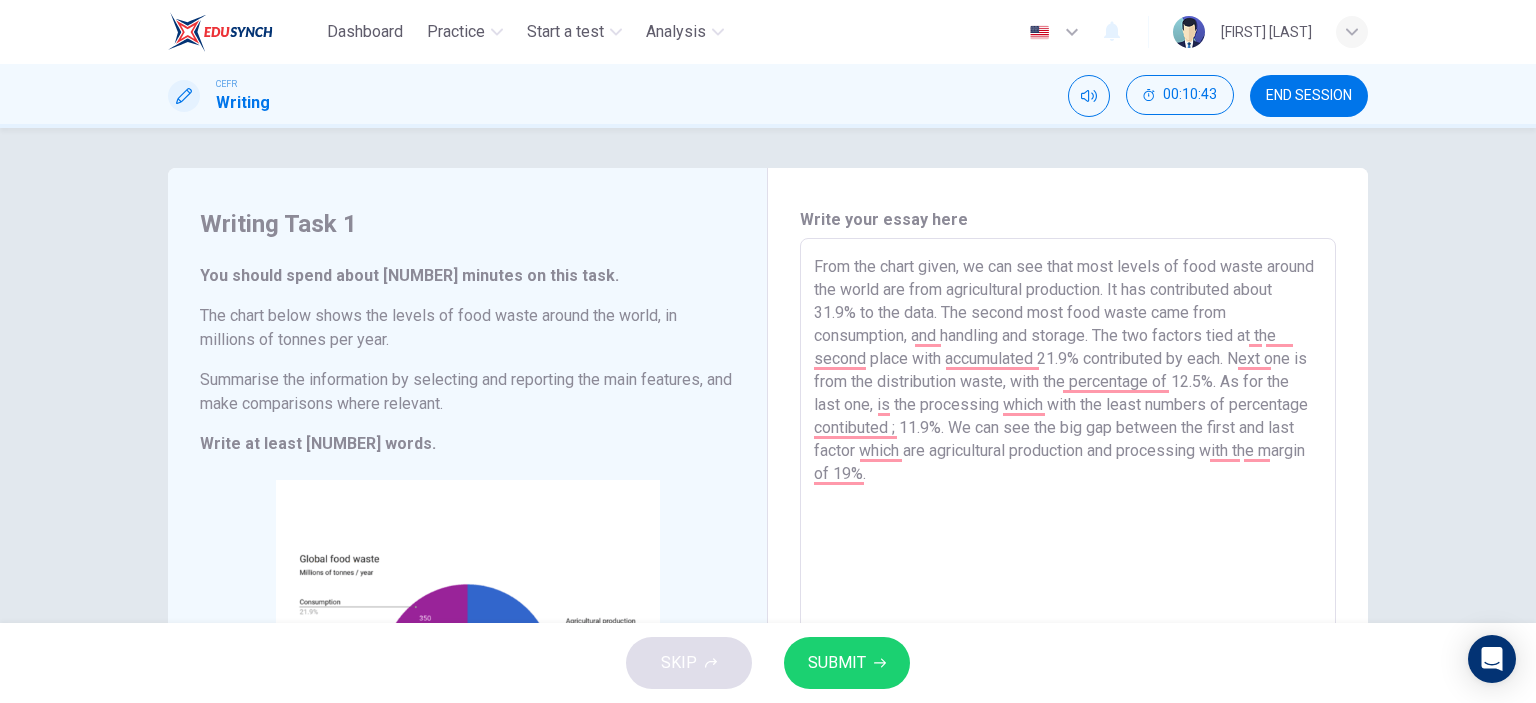 click on "From the chart given, we can see that most levels of food waste around the world are from agricultural production. It has contributed about 31.9% to the data. The second most food waste came from consumption, and handling and storage. The two factors tied at the second place with accumulated 21.9% contributed by each. Next one is from the distribution waste, with the percentage of 12.5%. As for the last one, is the processing which with the least numbers of percentage contibuted ; 11.9%. We can see the big gap between the first and last factor which are agricultural production and processing with the margin of 19%." at bounding box center [1068, 534] 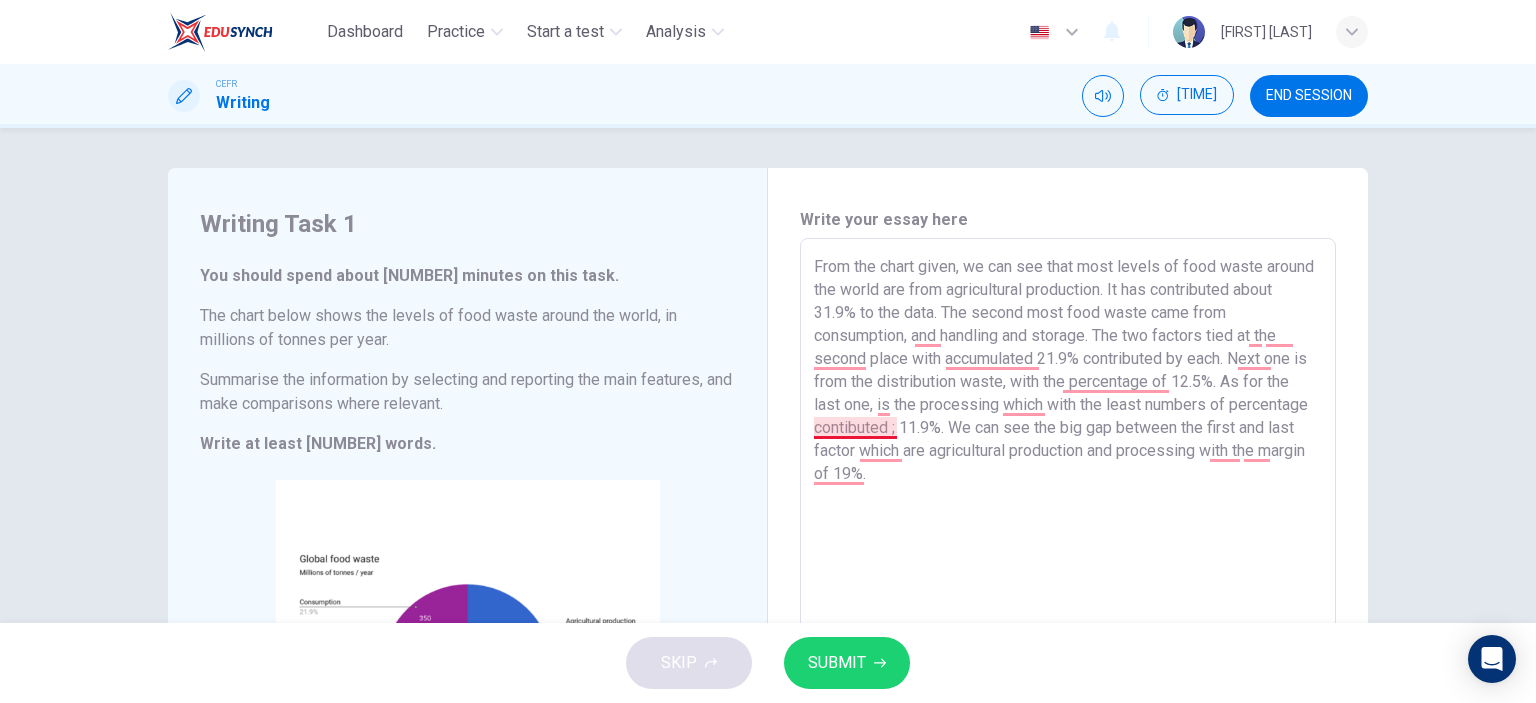 click on "From the chart given, we can see that most levels of food waste around the world are from agricultural production. It has contributed about 31.9% to the data. The second most food waste came from consumption, and handling and storage. The two factors tied at the second place with accumulated 21.9% contributed by each. Next one is from the distribution waste, with the percentage of 12.5%. As for the last one, is the processing which with the least numbers of percentage contibuted ; 11.9%. We can see the big gap between the first and last factor which are agricultural production and processing with the margin of 19%." at bounding box center [1068, 534] 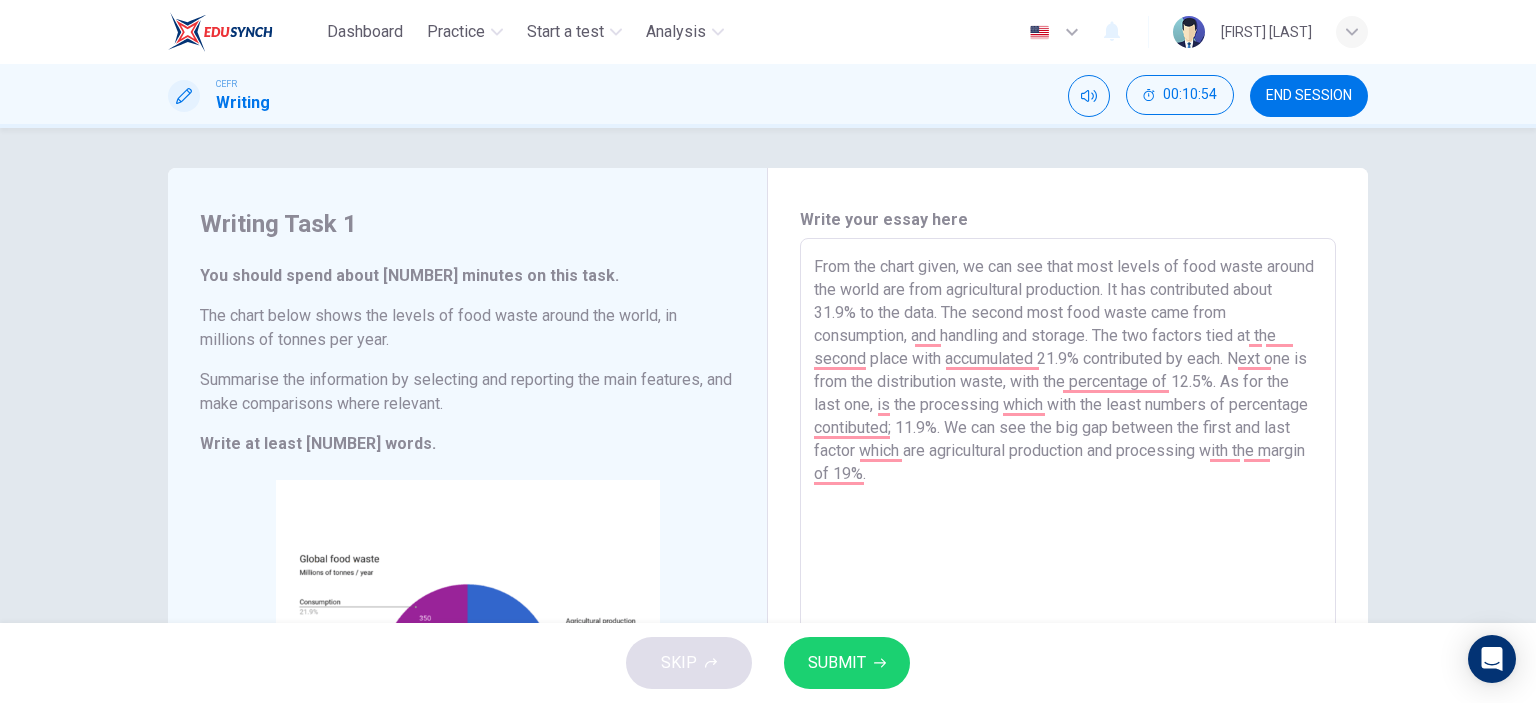 click on "From the chart given, we can see that most levels of food waste around the world are from agricultural production. It has contributed about 31.9% to the data. The second most food waste came from consumption, and handling and storage. The two factors tied at the second place with accumulated 21.9% contributed by each. Next one is from the distribution waste, with the percentage of 12.5%. As for the last one, is the processing which with the least numbers of percentage contibuted; 11.9%. We can see the big gap between the first and last factor which are agricultural production and processing with the margin of 19%." at bounding box center [1068, 534] 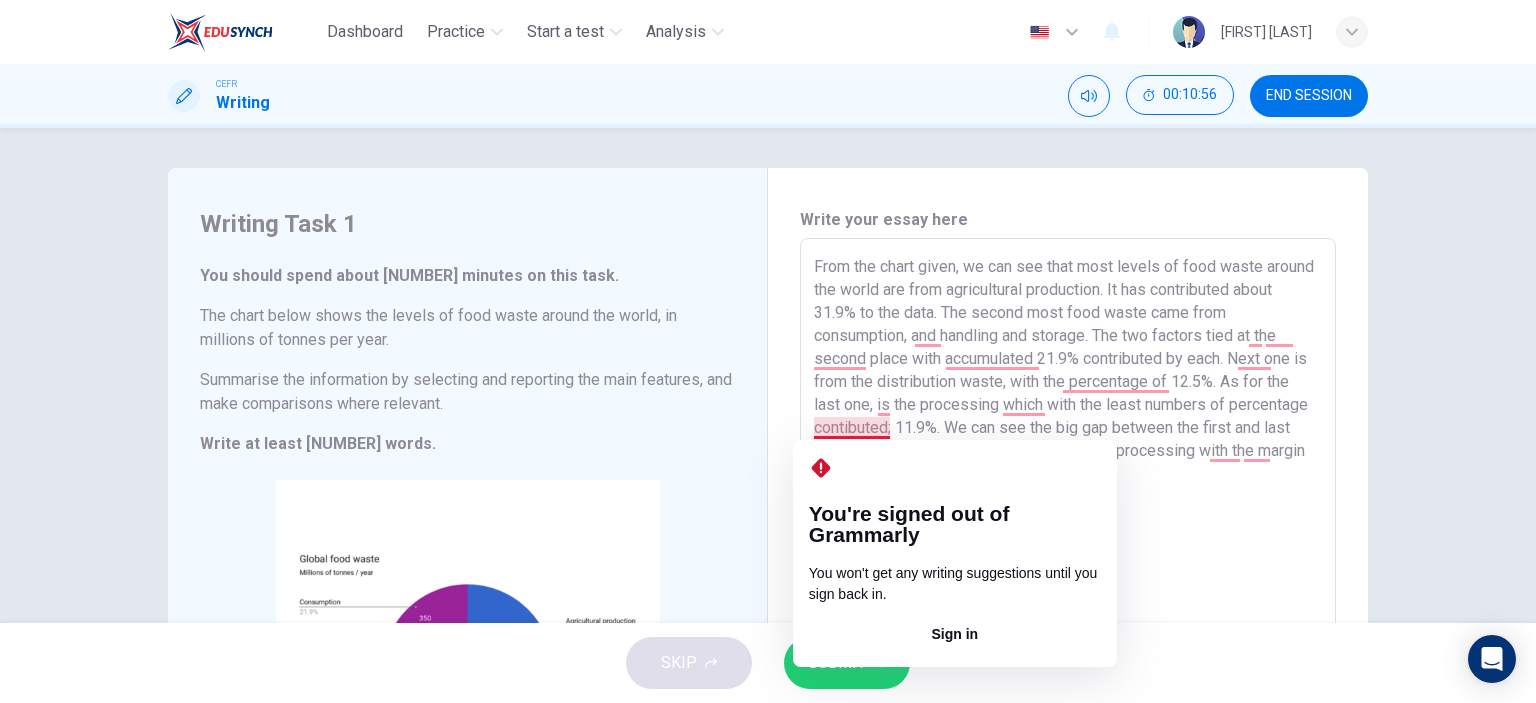 click on "From the chart given, we can see that most levels of food waste around the world are from agricultural production. It has contributed about 31.9% to the data. The second most food waste came from consumption, and handling and storage. The two factors tied at the second place with accumulated 21.9% contributed by each. Next one is from the distribution waste, with the percentage of 12.5%. As for the last one, is the processing which with the least numbers of percentage contibuted; 11.9%. We can see the big gap between the first and last factor which are agricultural production and processing with the margin of 19%." at bounding box center (1068, 534) 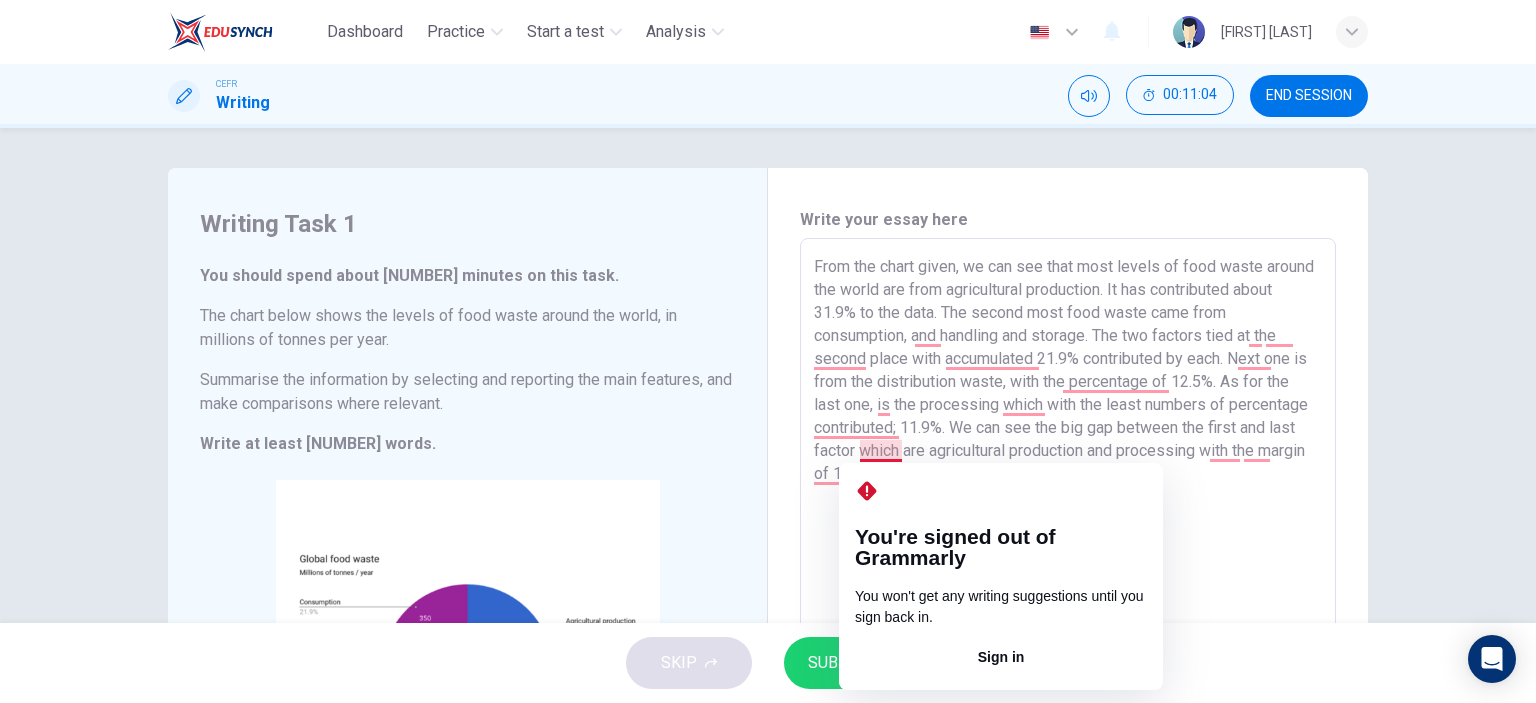 click on "From the chart given, we can see that most levels of food waste around the world are from agricultural production. It has contributed about 31.9% to the data. The second most food waste came from consumption, and handling and storage. The two factors tied at the second place with accumulated 21.9% contributed by each. Next one is from the distribution waste, with the percentage of 12.5%. As for the last one, is the processing which with the least numbers of percentage contributed; 11.9%. We can see the big gap between the first and last factor which are agricultural production and processing with the margin of 19%." at bounding box center (1068, 534) 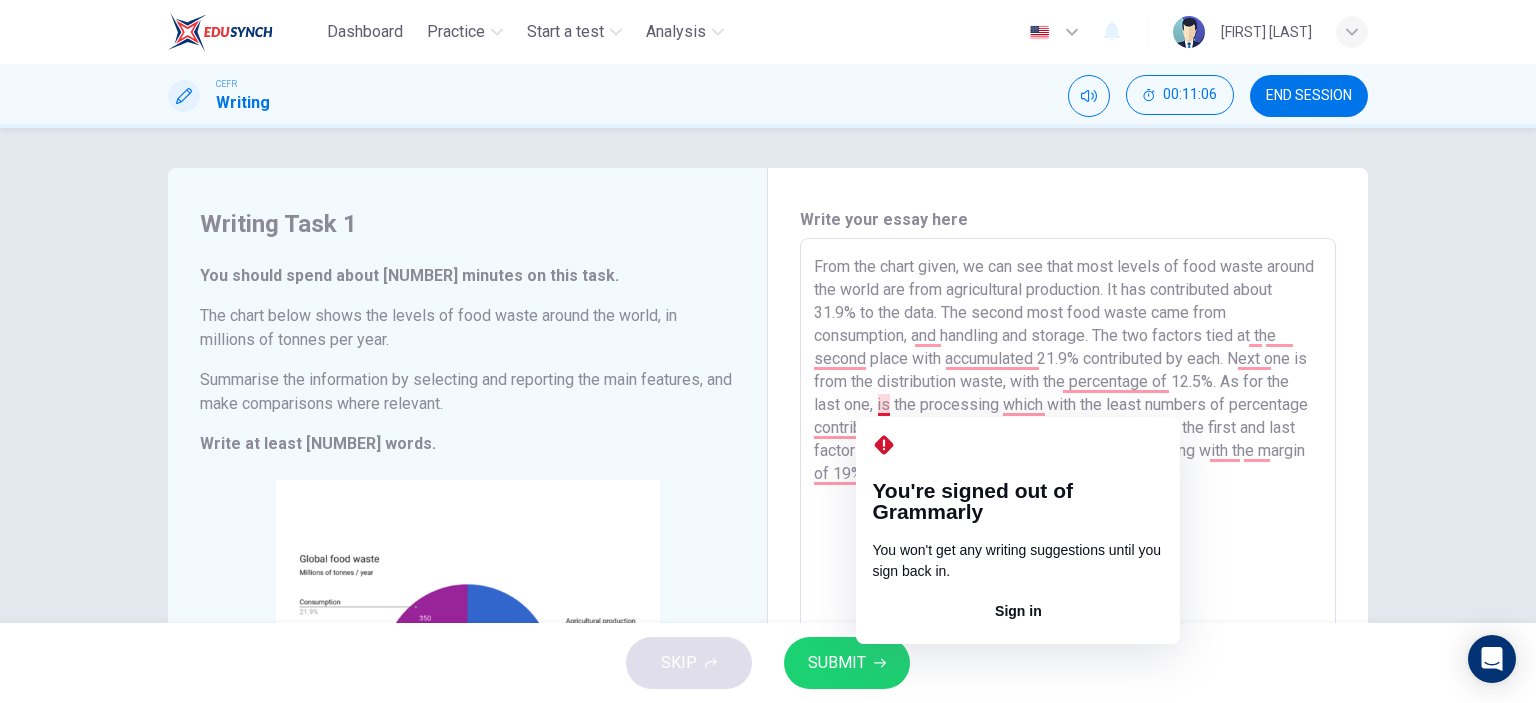 click on "From the chart given, we can see that most levels of food waste around the world are from agricultural production. It has contributed about 31.9% to the data. The second most food waste came from consumption, and handling and storage. The two factors tied at the second place with accumulated 21.9% contributed by each. Next one is from the distribution waste, with the percentage of 12.5%. As for the last one, is the processing which with the least numbers of percentage contributed; 11.9%. We can see the big gap between the first and last factor which are agricultural production and processing with the margin of 19%." at bounding box center [1068, 534] 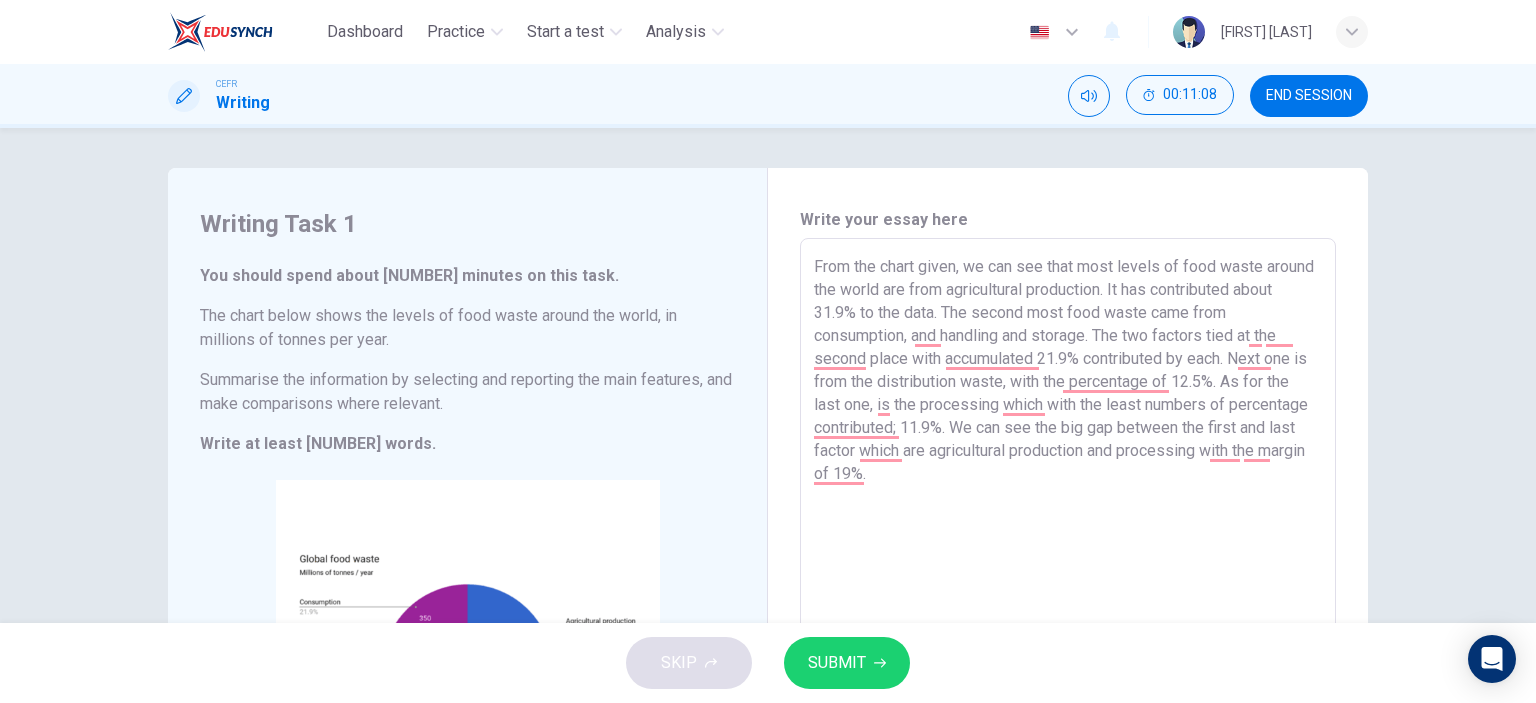 click on "From the chart given, we can see that most levels of food waste around the world are from agricultural production. It has contributed about 31.9% to the data. The second most food waste came from consumption, and handling and storage. The two factors tied at the second place with accumulated 21.9% contributed by each. Next one is from the distribution waste, with the percentage of 12.5%. As for the last one, is the processing which with the least numbers of percentage contributed; 11.9%. We can see the big gap between the first and last factor which are agricultural production and processing with the margin of 19%." at bounding box center (1068, 534) 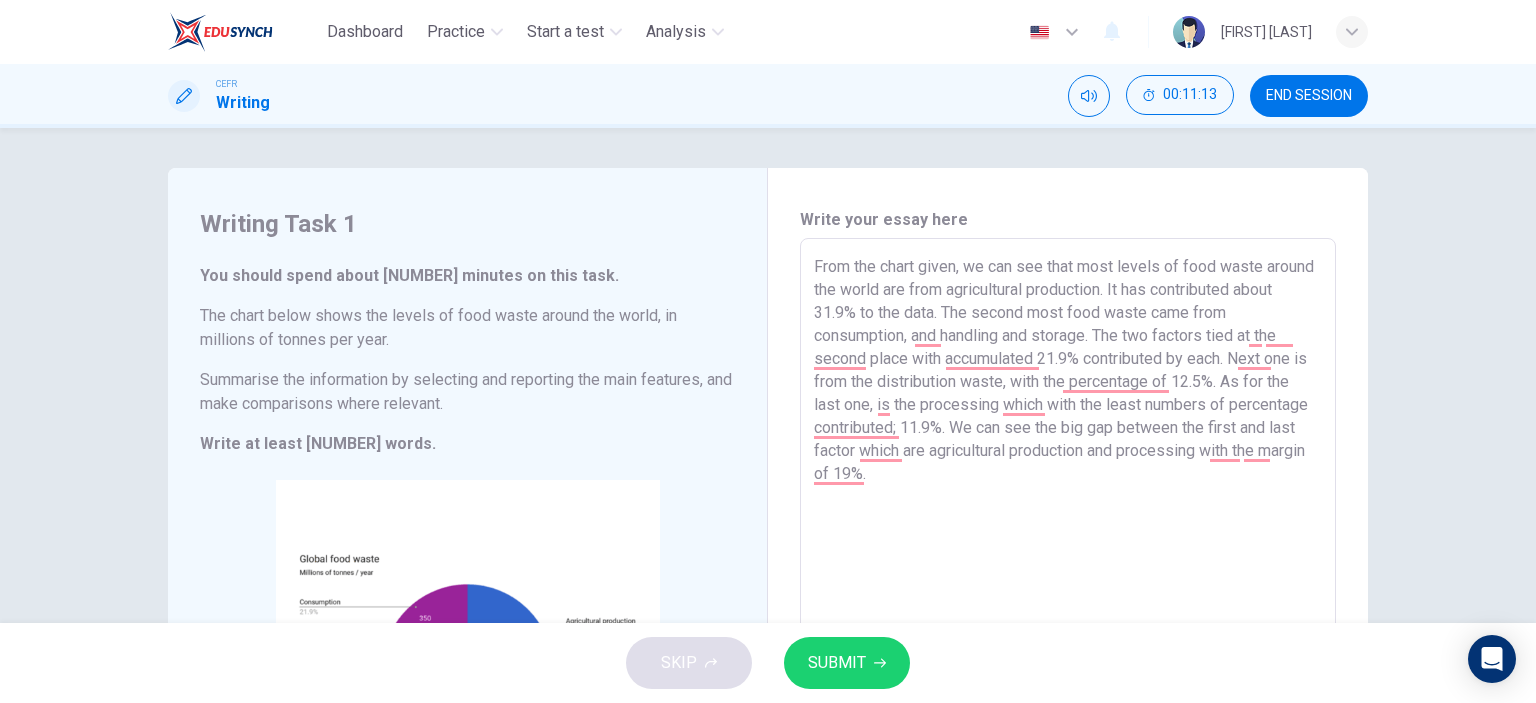 click on "From the chart given, we can see that most levels of food waste around the world are from agricultural production. It has contributed about 31.9% to the data. The second most food waste came from consumption, and handling and storage. The two factors tied at the second place with accumulated 21.9% contributed by each. Next one is from the distribution waste, with the percentage of 12.5%. As for the last one, is the processing which with the least numbers of percentage contributed; 11.9%. We can see the big gap between the first and last factor which are agricultural production and processing with the margin of 19%." at bounding box center (1068, 534) 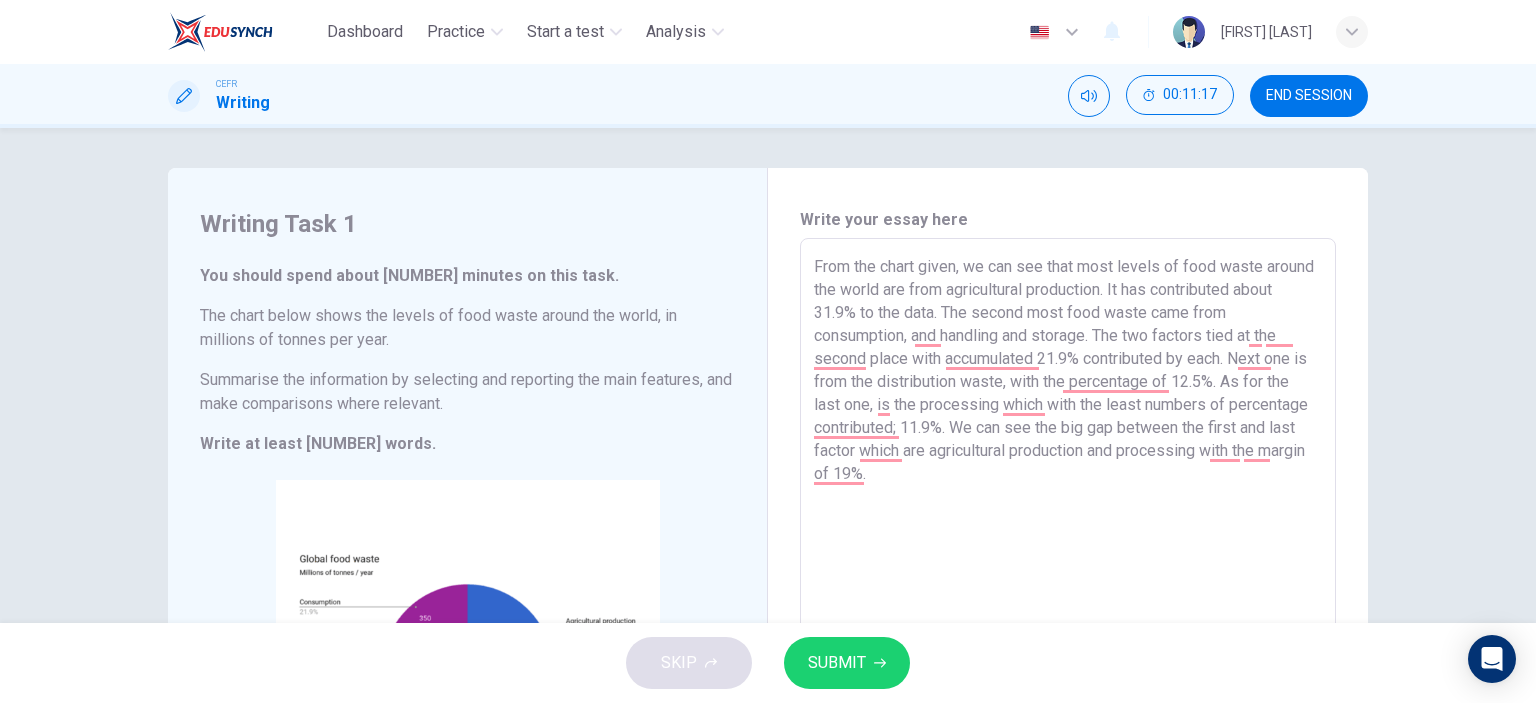 click on "From the chart given, we can see that most levels of food waste around the world are from agricultural production. It has contributed about 31.9% to the data. The second most food waste came from consumption, and handling and storage. The two factors tied at the second place with accumulated 21.9% contributed by each. Next one is from the distribution waste, with the percentage of 12.5%. As for the last one, is the processing which with the least numbers of percentage contributed; 11.9%. We can see the big gap between the first and last factor which are agricultural production and processing with the margin of 19%." at bounding box center [1068, 534] 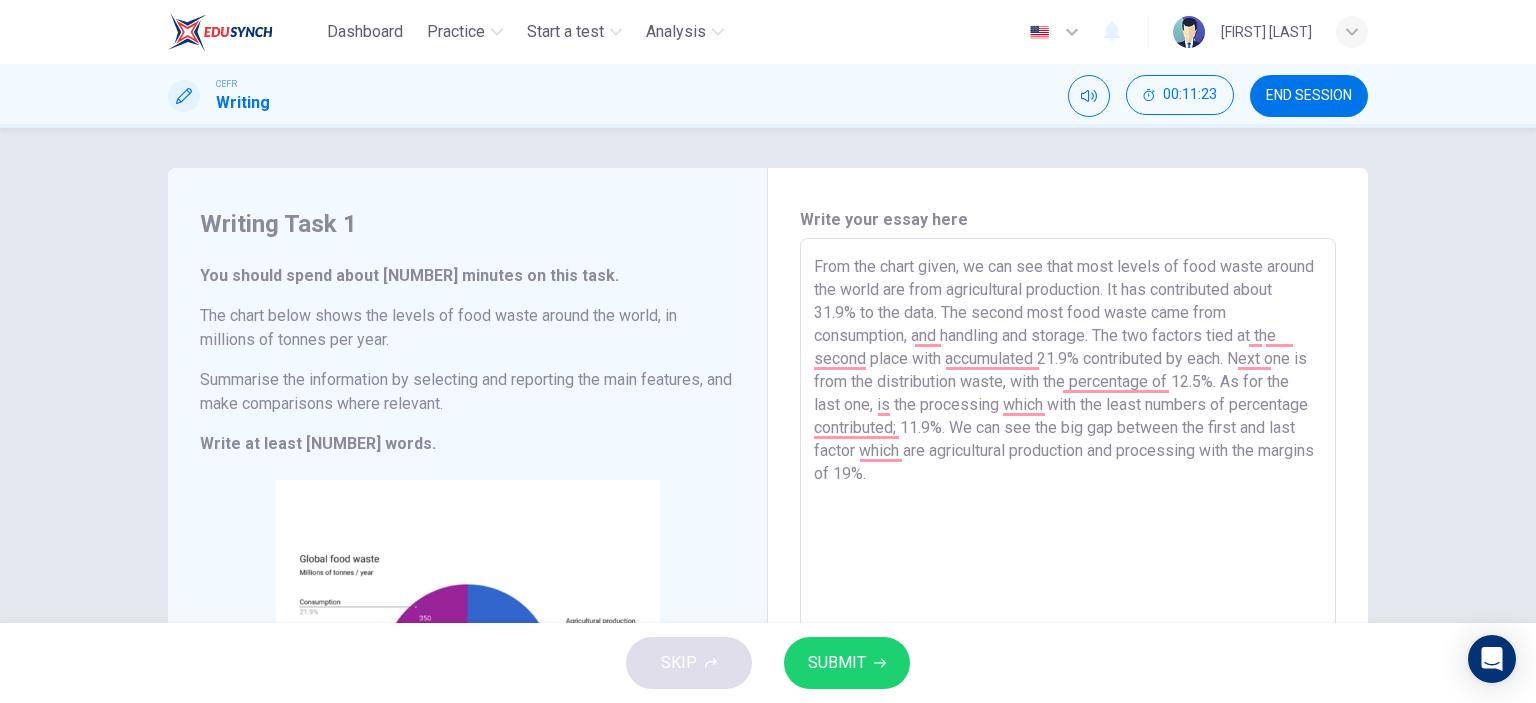 click on "From the chart given, we can see that most levels of food waste around the world are from agricultural production. It has contributed about 31.9% to the data. The second most food waste came from consumption, and handling and storage. The two factors tied at the second place with accumulated 21.9% contributed by each. Next one is from the distribution waste, with the percentage of 12.5%. As for the last one, is the processing which with the least numbers of percentage contributed; 11.9%. We can see the big gap between the first and last factor which are agricultural production and processing with the margins of 19%." at bounding box center (1068, 534) 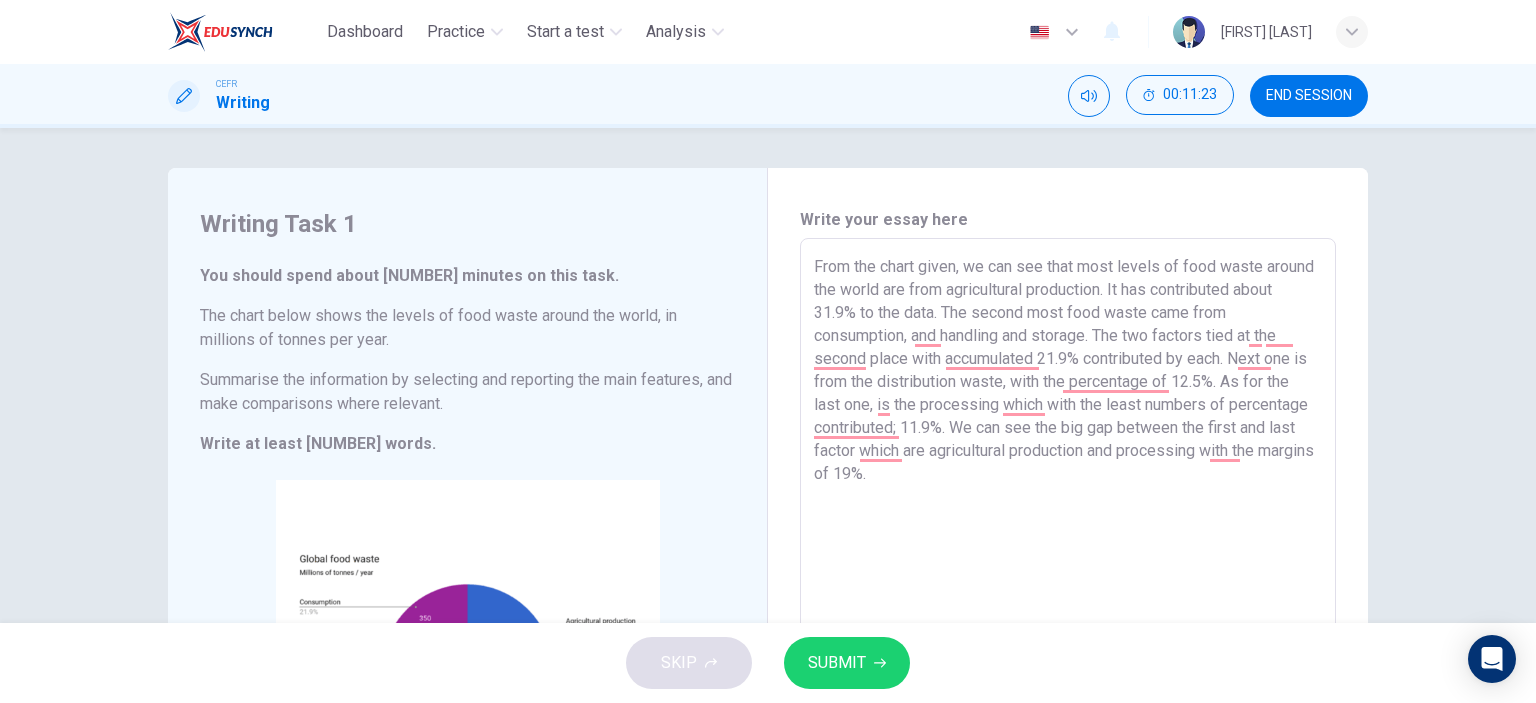 click on "From the chart given, we can see that most levels of food waste around the world are from agricultural production. It has contributed about 31.9% to the data. The second most food waste came from consumption, and handling and storage. The two factors tied at the second place with accumulated 21.9% contributed by each. Next one is from the distribution waste, with the percentage of 12.5%. As for the last one, is the processing which with the least numbers of percentage contributed; 11.9%. We can see the big gap between the first and last factor which are agricultural production and processing with the margins of 19%." at bounding box center (1068, 534) 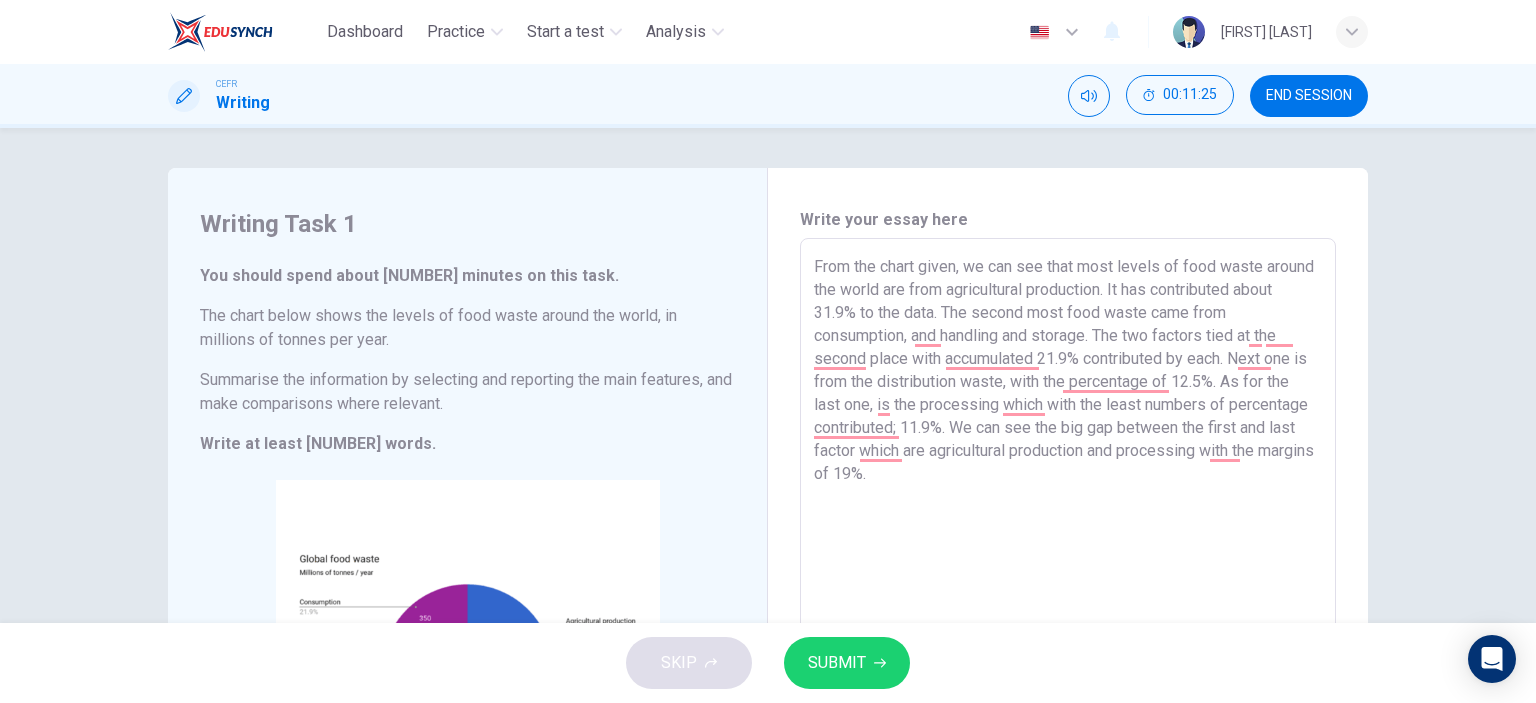 click on "From the chart given, we can see that most levels of food waste around the world are from agricultural production. It has contributed about 31.9% to the data. The second most food waste came from consumption, and handling and storage. The two factors tied at the second place with accumulated 21.9% contributed by each. Next one is from the distribution waste, with the percentage of 12.5%. As for the last one, is the processing which with the least numbers of percentage contributed; 11.9%. We can see the big gap between the first and last factor which are agricultural production and processing with the margins of 19%." at bounding box center (1068, 534) 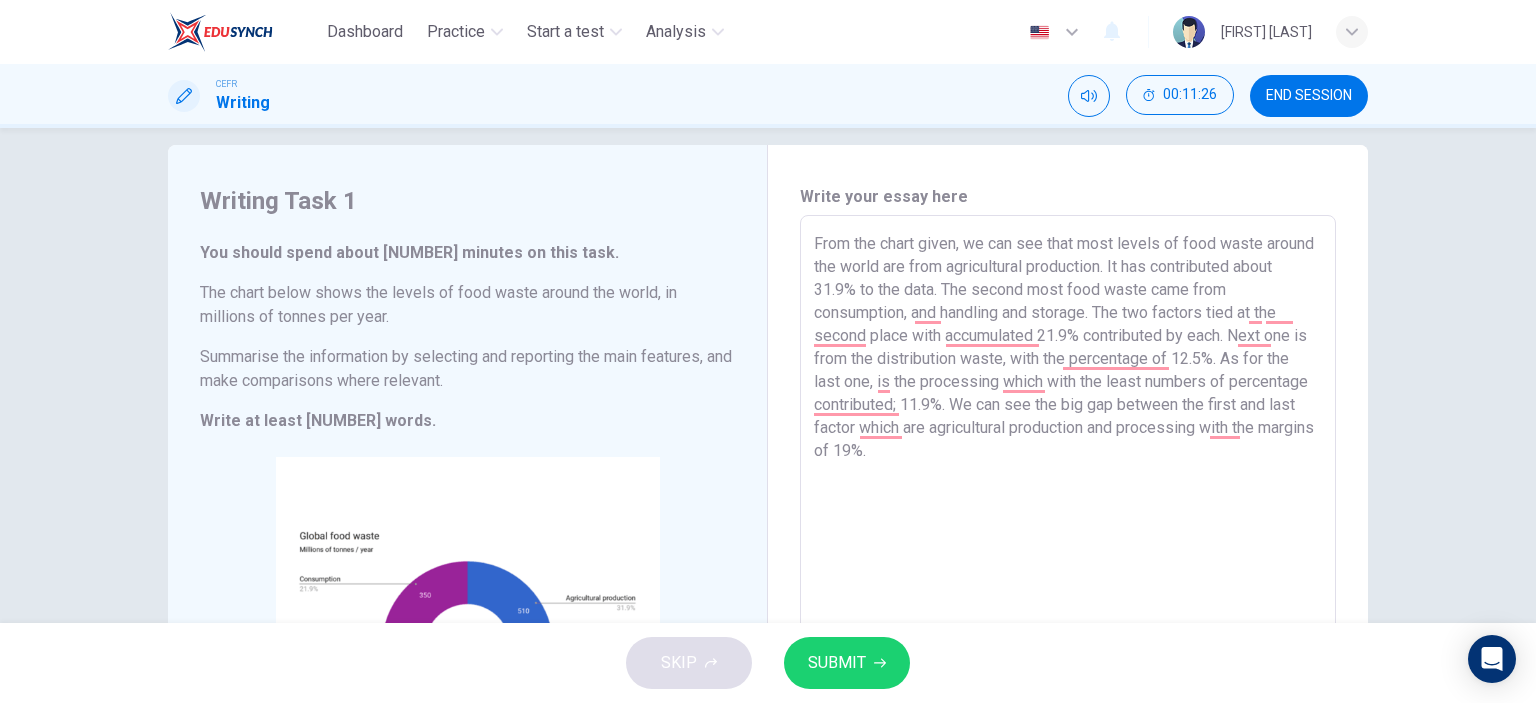 scroll, scrollTop: 17, scrollLeft: 0, axis: vertical 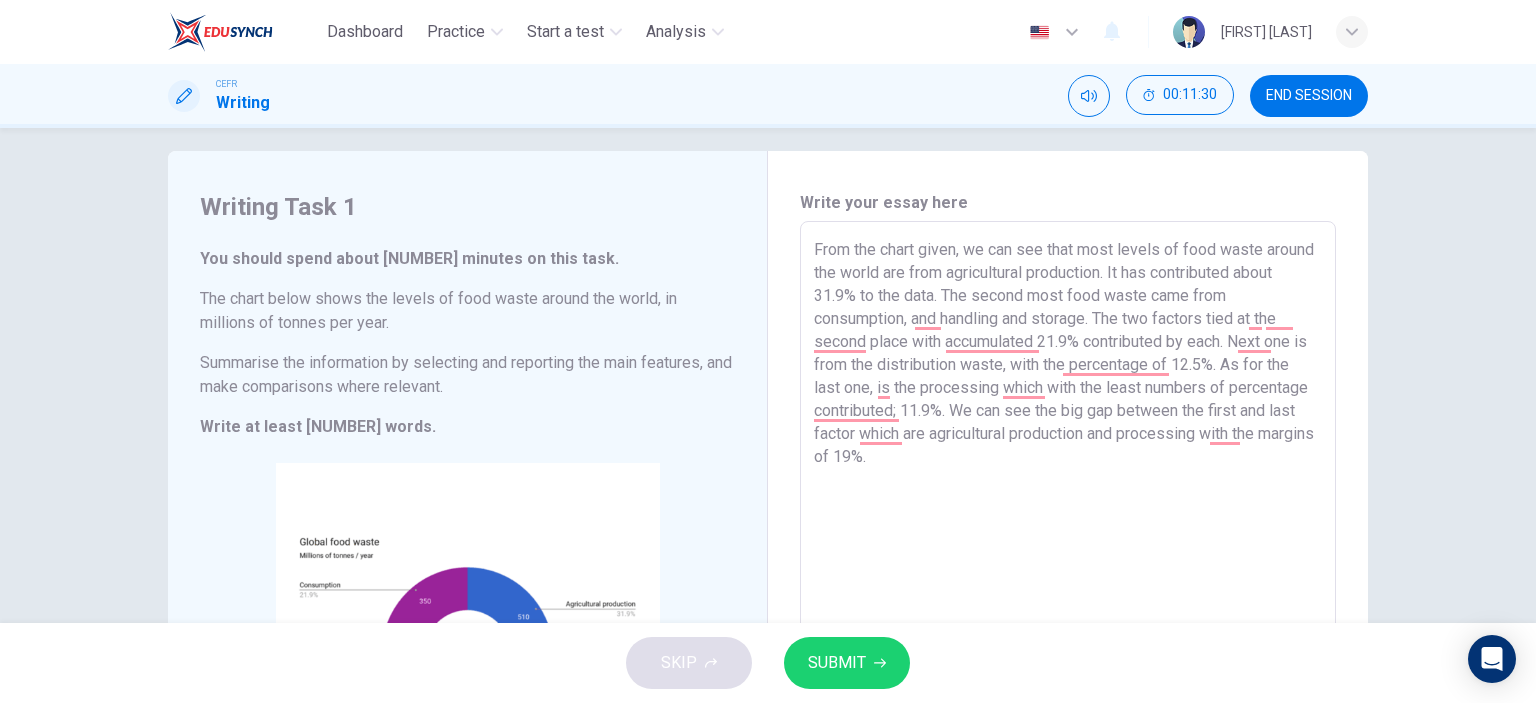 click on "From the chart given, we can see that most levels of food waste around the world are from agricultural production. It has contributed about 31.9% to the data. The second most food waste came from consumption, and handling and storage. The two factors tied at the second place with accumulated 21.9% contributed by each. Next one is from the distribution waste, with the percentage of 12.5%. As for the last one, is the processing which with the least numbers of percentage contributed; 11.9%. We can see the big gap between the first and last factor which are agricultural production and processing with the margins of 19%." at bounding box center [1068, 517] 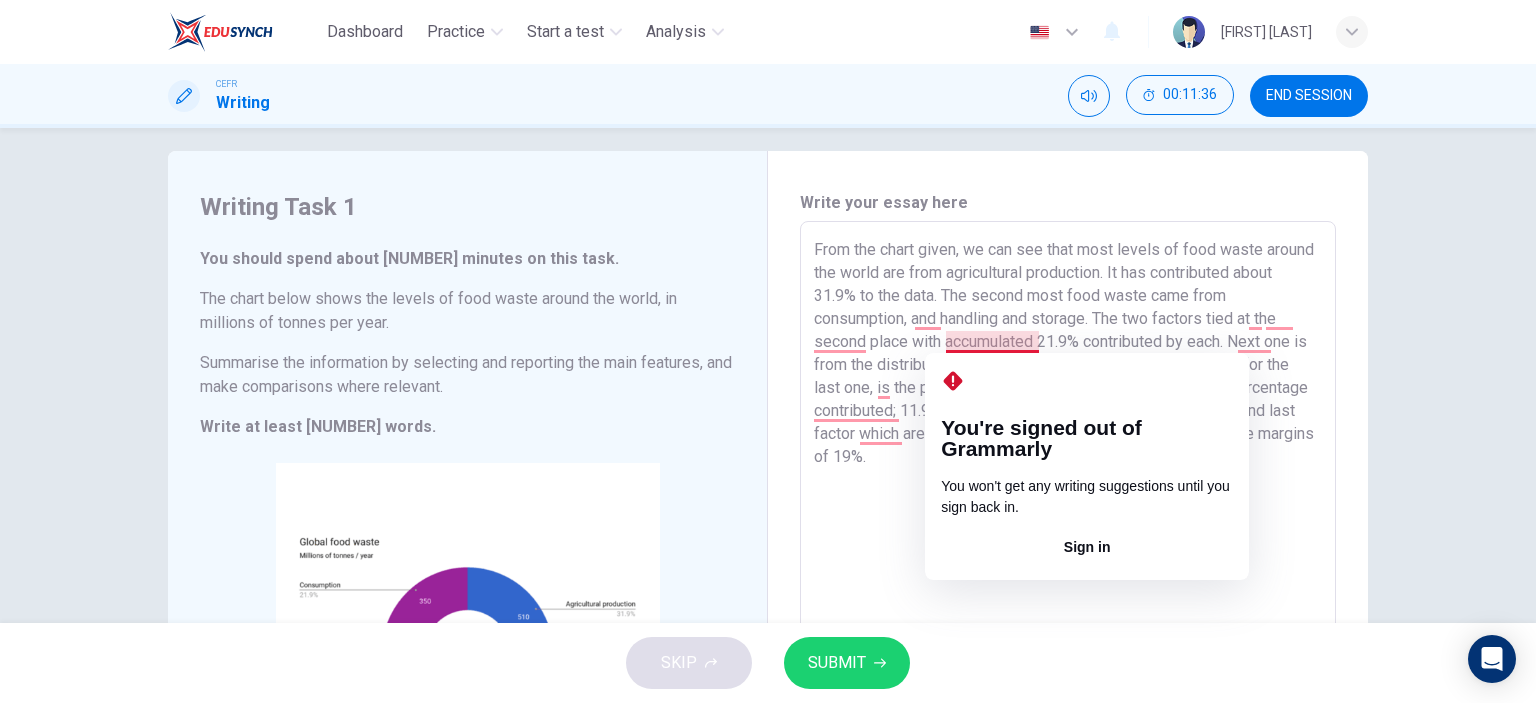 click on "From the chart given, we can see that most levels of food waste around the world are from agricultural production. It has contributed about 31.9% to the data. The second most food waste came from consumption, and handling and storage. The two factors tied at the second place with accumulated 21.9% contributed by each. Next one is from the distribution waste, with the percentage of 12.5%. As for the last one, is the processing which with the least numbers of percentage contributed; 11.9%. We can see the big gap between the first and last factor which are agricultural production and processing with the margins of 19%." at bounding box center [1068, 517] 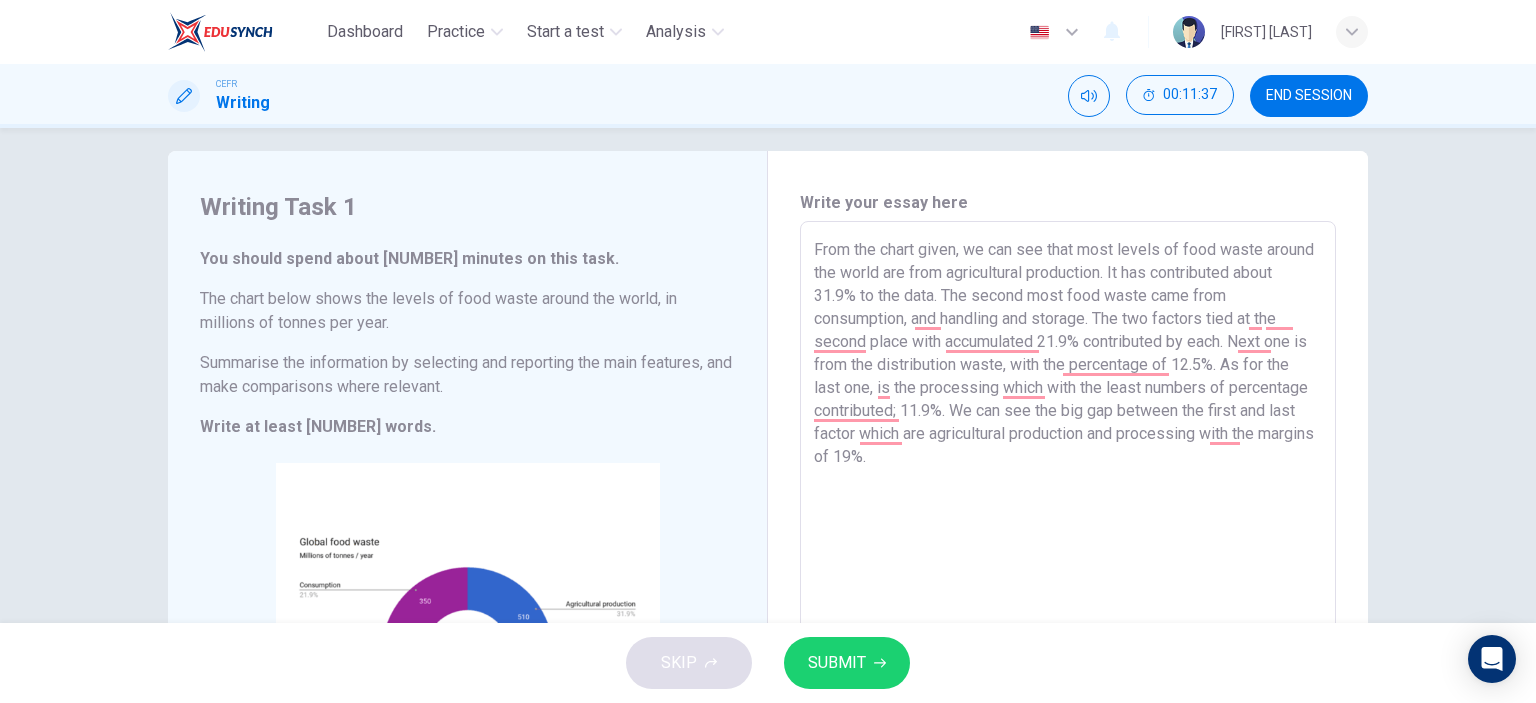 click on "From the chart given, we can see that most levels of food waste around the world are from agricultural production. It has contributed about 31.9% to the data. The second most food waste came from consumption, and handling and storage. The two factors tied at the second place with accumulated 21.9% contributed by each. Next one is from the distribution waste, with the percentage of 12.5%. As for the last one, is the processing which with the least numbers of percentage contributed; 11.9%. We can see the big gap between the first and last factor which are agricultural production and processing with the margins of 19%." at bounding box center (1068, 517) 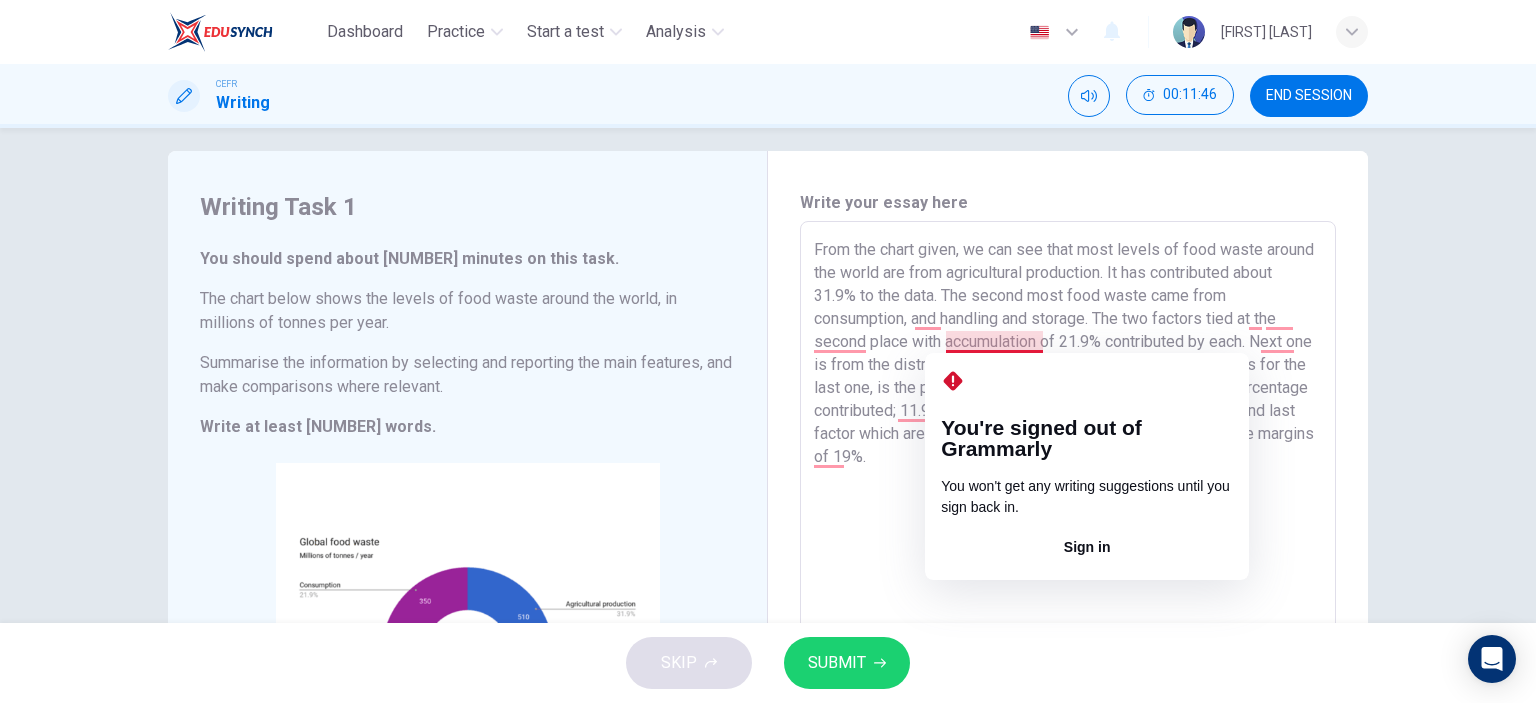 click on "From the chart given, we can see that most levels of food waste around the world are from agricultural production. It has contributed about 31.9% to the data. The second most food waste came from consumption, and handling and storage. The two factors tied at the second place with accumulation of 21.9% contributed by each. Next one is from the distribution waste, with the percentage of 12.5%. As for the last one, is the processing which with the least numbers of percentage contributed; 11.9%. We can see the big gap between the first and last factor which are agricultural production and processing with the margins of 19%." at bounding box center (1068, 517) 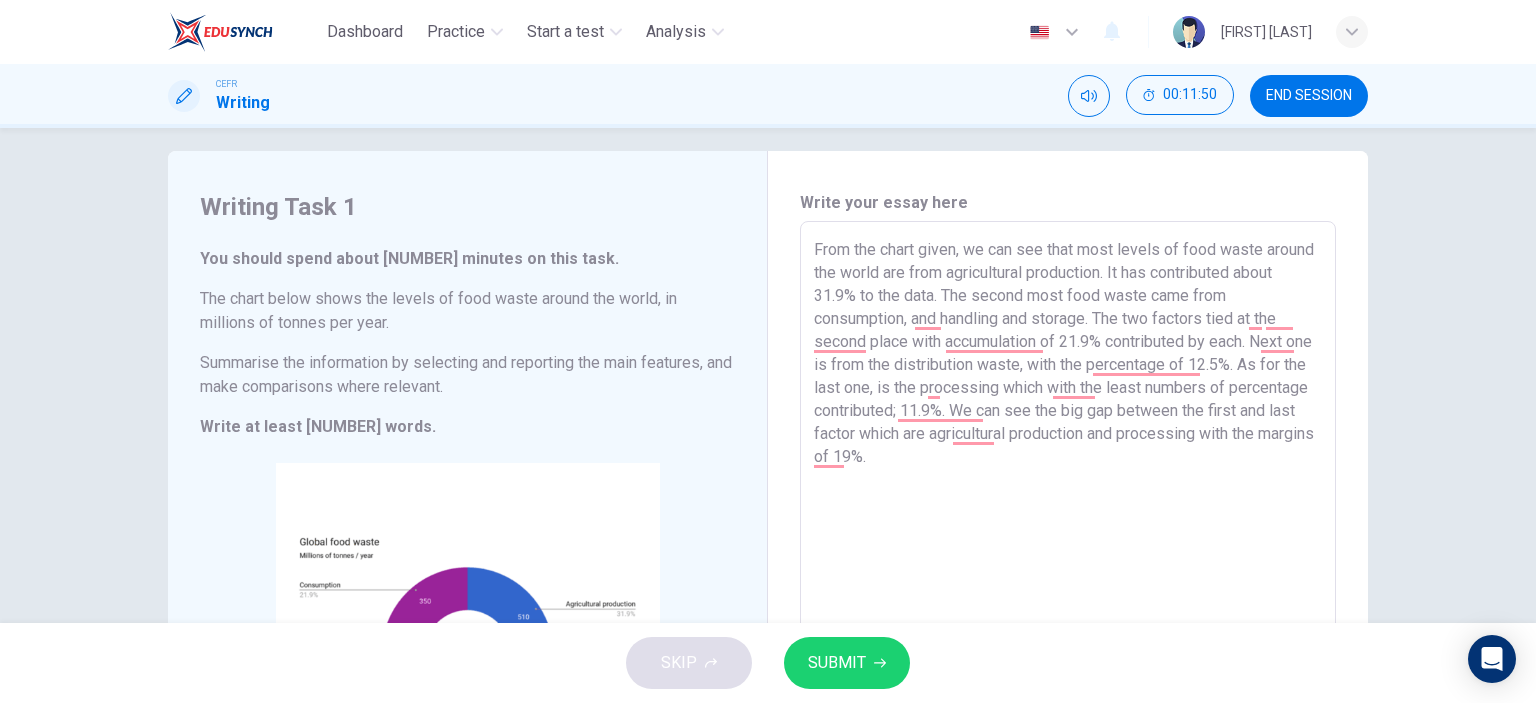 click on "From the chart given, we can see that most levels of food waste around the world are from agricultural production. It has contributed about 31.9% to the data. The second most food waste came from consumption, and handling and storage. The two factors tied at the second place with accumulation of 21.9% contributed by each. Next one is from the distribution waste, with the percentage of 12.5%. As for the last one, is the processing which with the least numbers of percentage contributed; 11.9%. We can see the big gap between the first and last factor which are agricultural production and processing with the margins of 19%." at bounding box center [1068, 517] 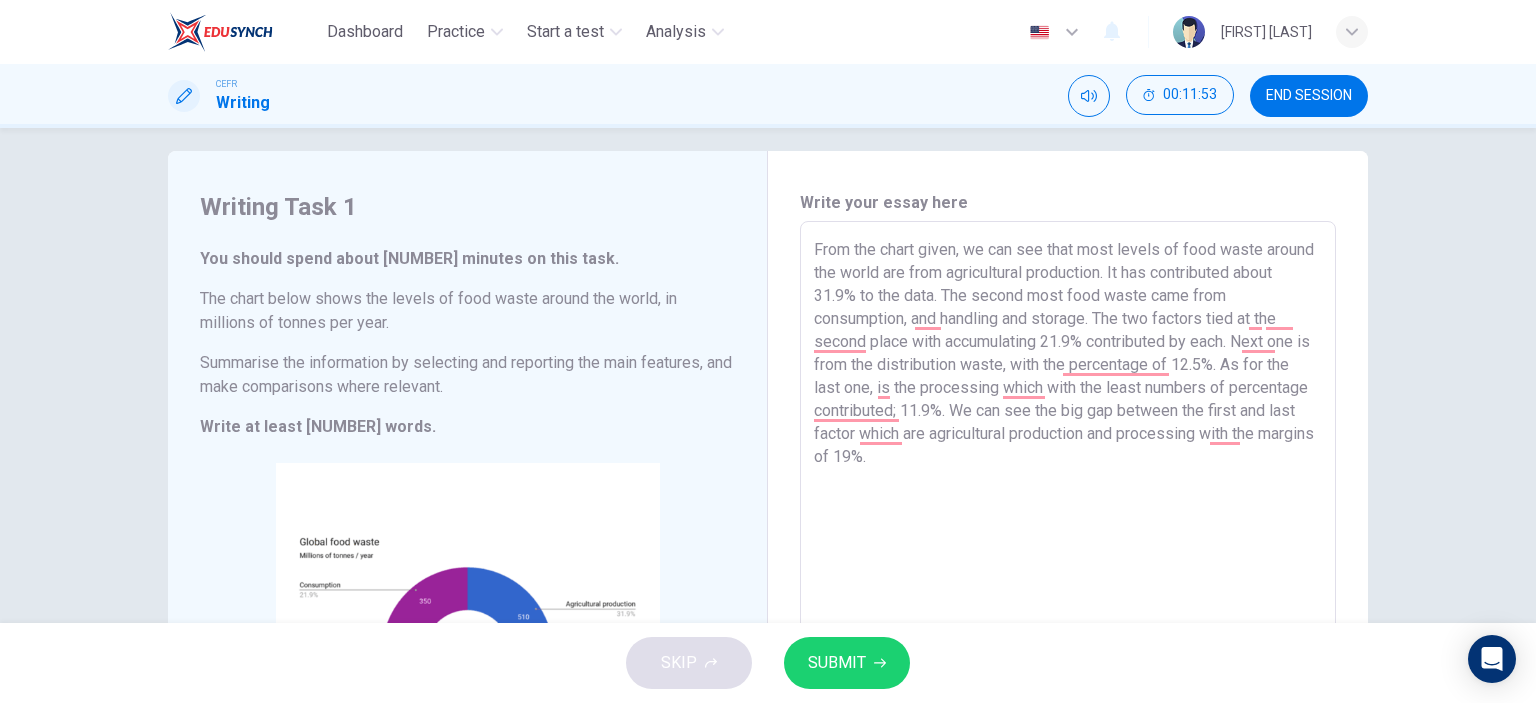 click on "From the chart given, we can see that most levels of food waste around the world are from agricultural production. It has contributed about 31.9% to the data. The second most food waste came from consumption, and handling and storage. The two factors tied at the second place with accumulating 21.9% contributed by each. Next one is from the distribution waste, with the percentage of 12.5%. As for the last one, is the processing which with the least numbers of percentage contributed; 11.9%. We can see the big gap between the first and last factor which are agricultural production and processing with the margins of 19%." at bounding box center (1068, 517) 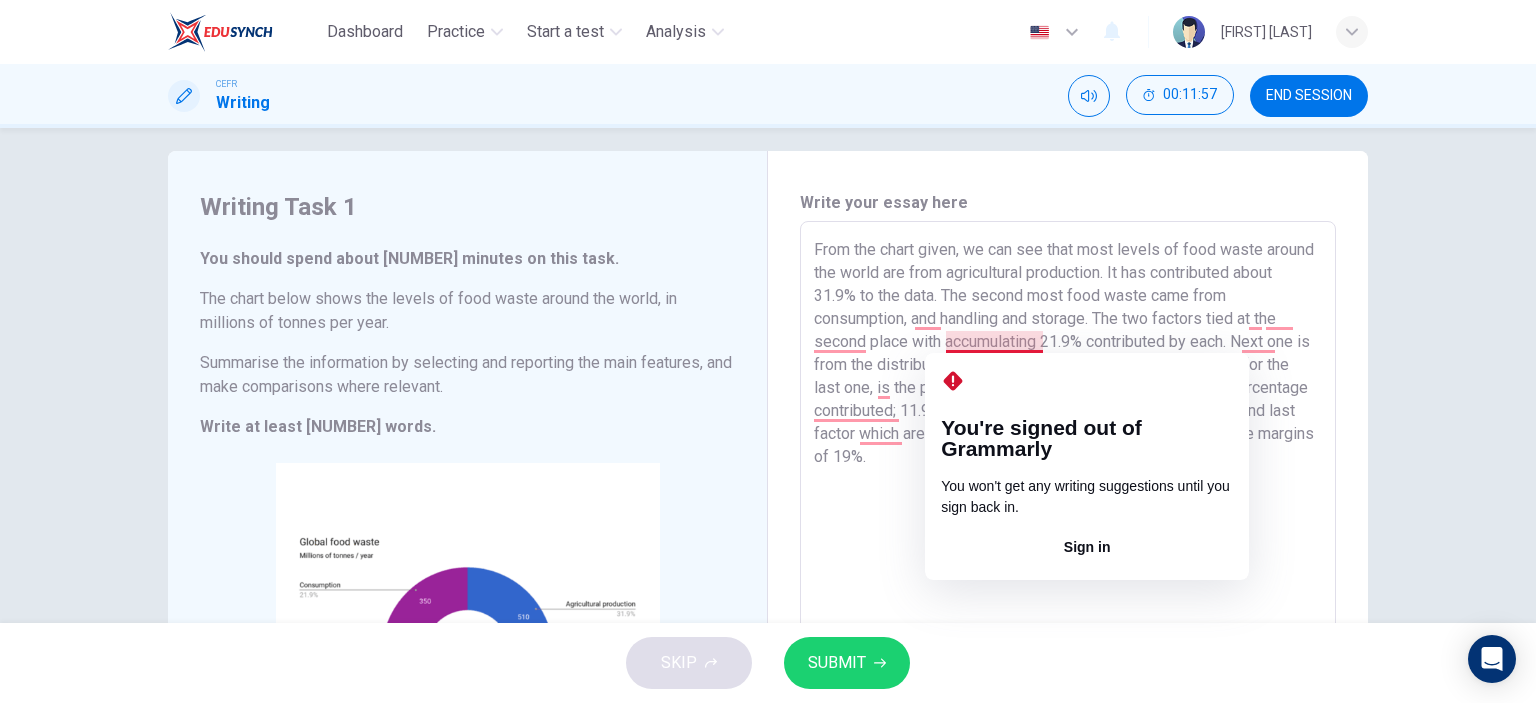 click on "From the chart given, we can see that most levels of food waste around the world are from agricultural production. It has contributed about 31.9% to the data. The second most food waste came from consumption, and handling and storage. The two factors tied at the second place with accumulating 21.9% contributed by each. Next one is from the distribution waste, with the percentage of 12.5%. As for the last one, is the processing which with the least numbers of percentage contributed; 11.9%. We can see the big gap between the first and last factor which are agricultural production and processing with the margins of 19%." at bounding box center [1068, 517] 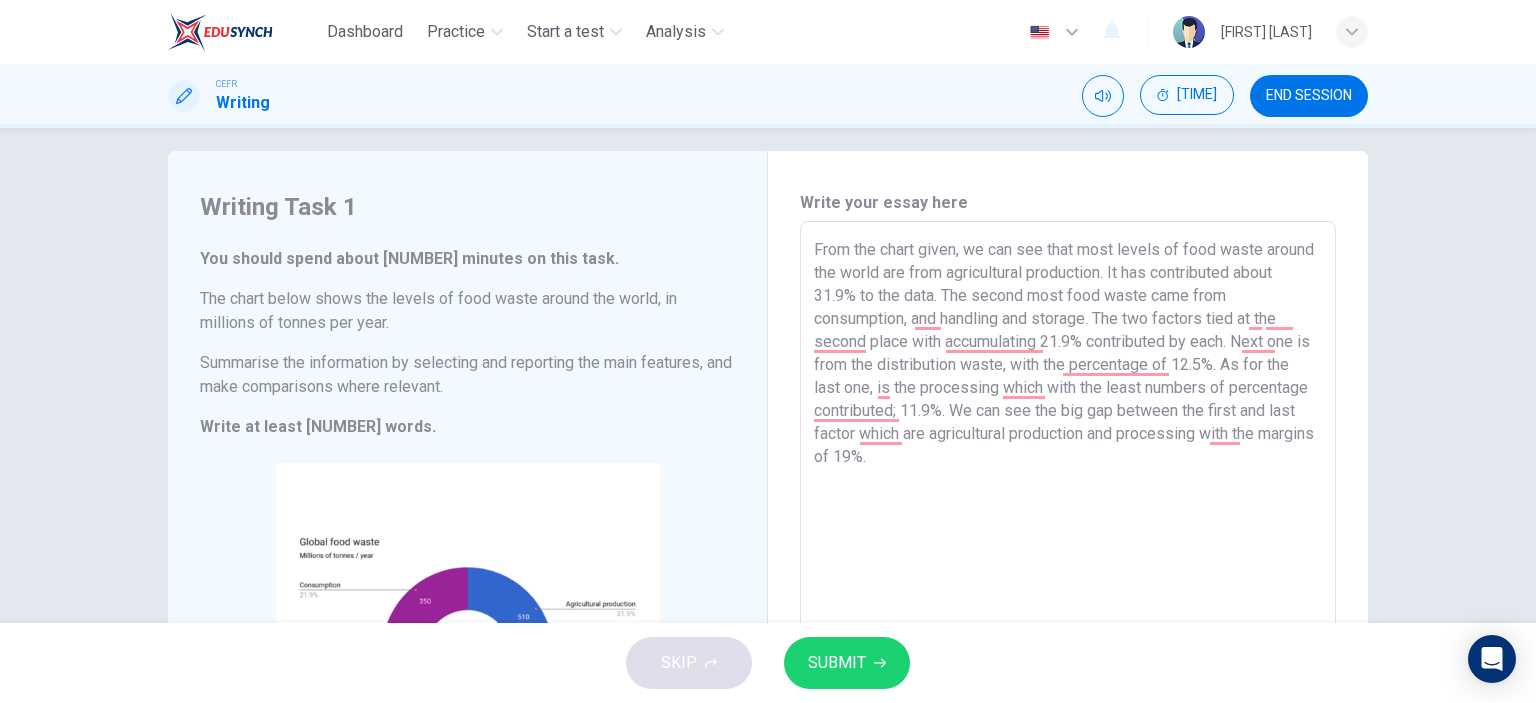 click on "From the chart given, we can see that most levels of food waste around the world are from agricultural production. It has contributed about 31.9% to the data. The second most food waste came from consumption, and handling and storage. The two factors tied at the second place with accumulating 21.9% contributed by each. Next one is from the distribution waste, with the percentage of 12.5%. As for the last one, is the processing which with the least numbers of percentage contributed; 11.9%. We can see the big gap between the first and last factor which are agricultural production and processing with the margins of 19%." at bounding box center [1068, 517] 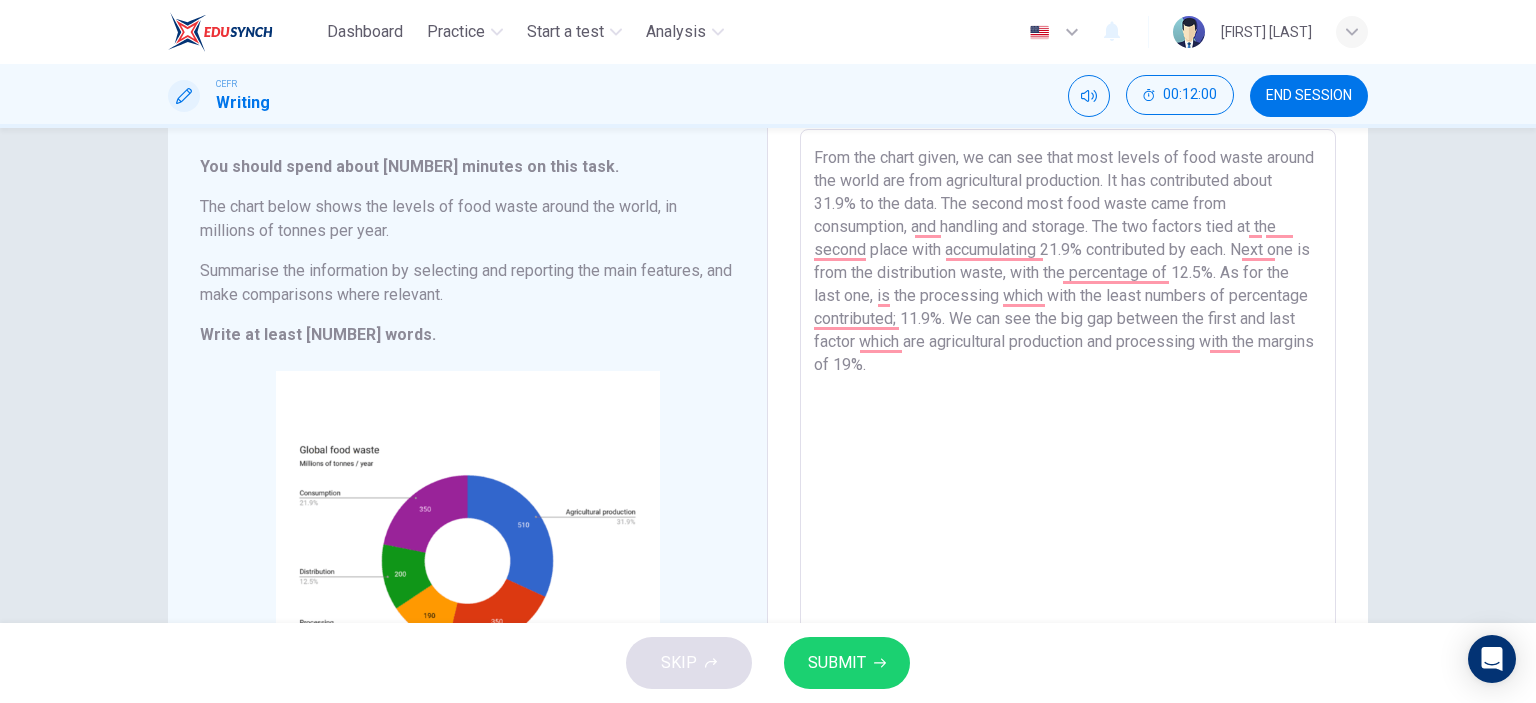 scroll, scrollTop: 0, scrollLeft: 0, axis: both 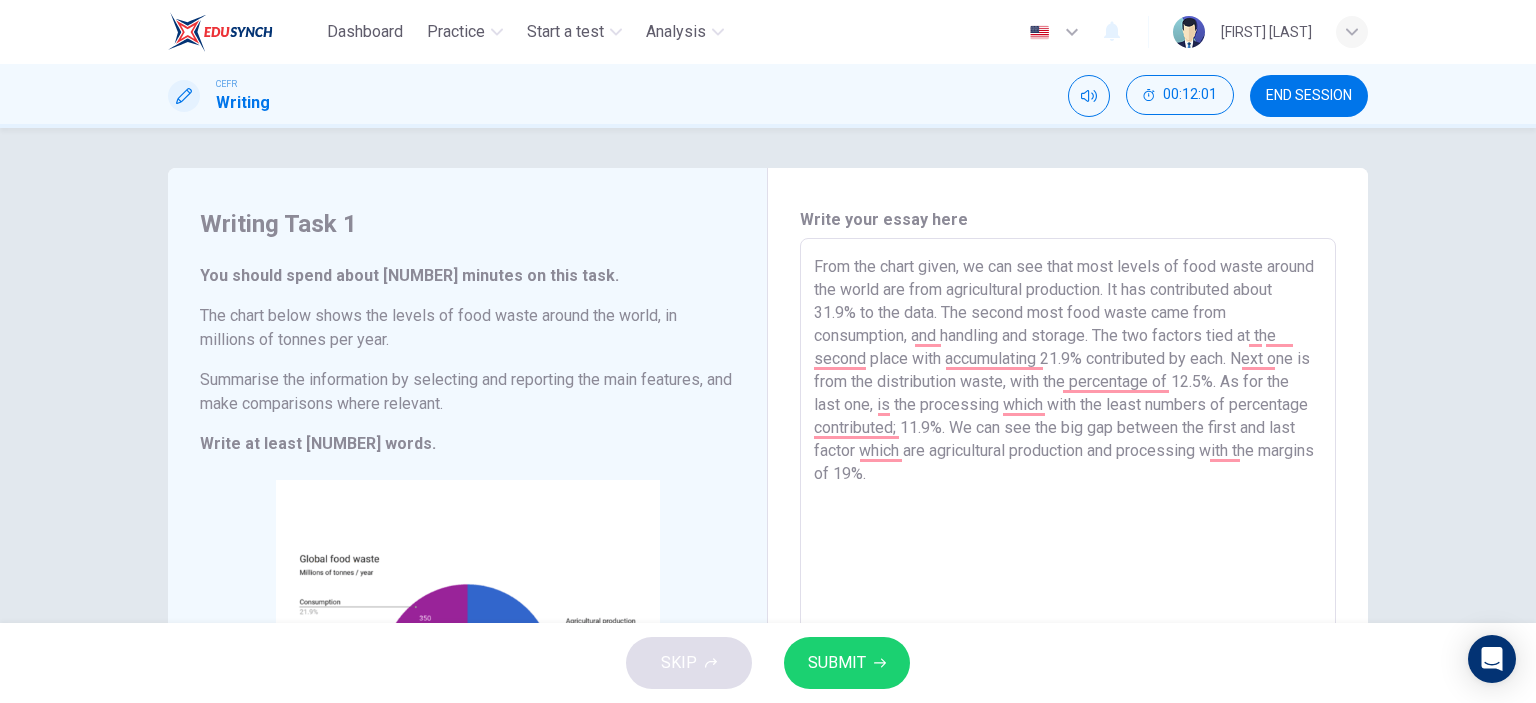 click on "From the chart given, we can see that most levels of food waste around the world are from agricultural production. It has contributed about 31.9% to the data. The second most food waste came from consumption, and handling and storage. The two factors tied at the second place with accumulating 21.9% contributed by each. Next one is from the distribution waste, with the percentage of 12.5%. As for the last one, is the processing which with the least numbers of percentage contributed; 11.9%. We can see the big gap between the first and last factor which are agricultural production and processing with the margins of 19%." at bounding box center (1068, 534) 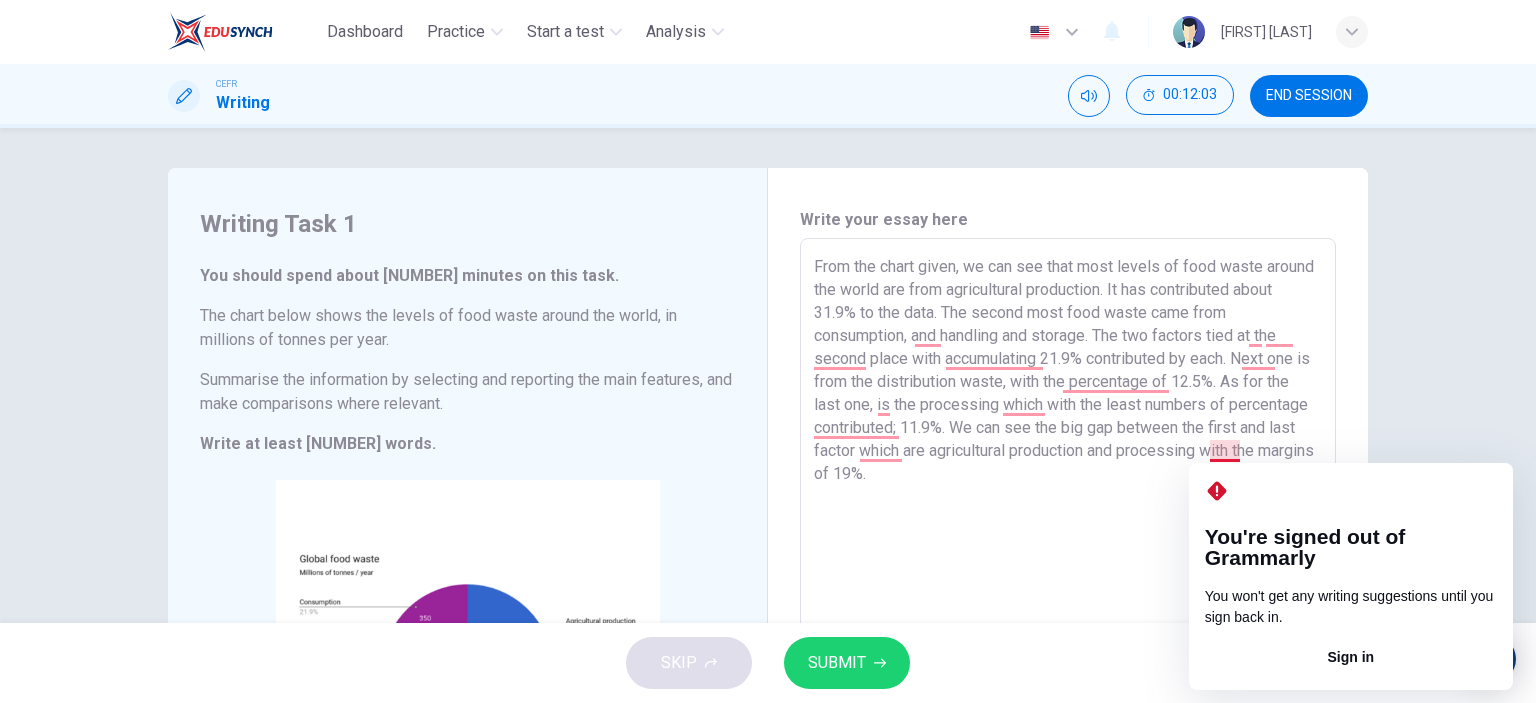 click on "From the chart given, we can see that most levels of food waste around the world are from agricultural production. It has contributed about 31.9% to the data. The second most food waste came from consumption, and handling and storage. The two factors tied at the second place with accumulating 21.9% contributed by each. Next one is from the distribution waste, with the percentage of 12.5%. As for the last one, is the processing which with the least numbers of percentage contributed; 11.9%. We can see the big gap between the first and last factor which are agricultural production and processing with the margins of 19%." at bounding box center (1068, 534) 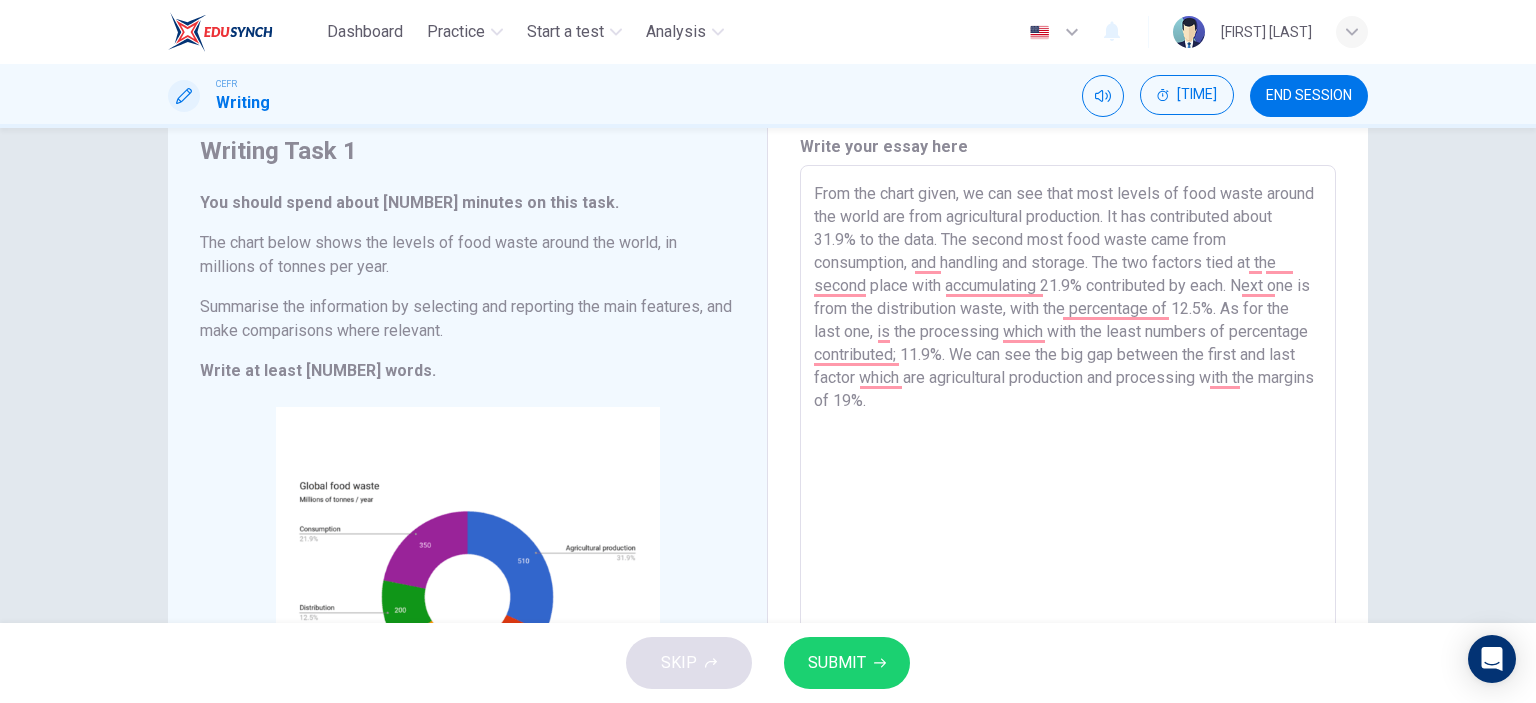 scroll, scrollTop: 0, scrollLeft: 0, axis: both 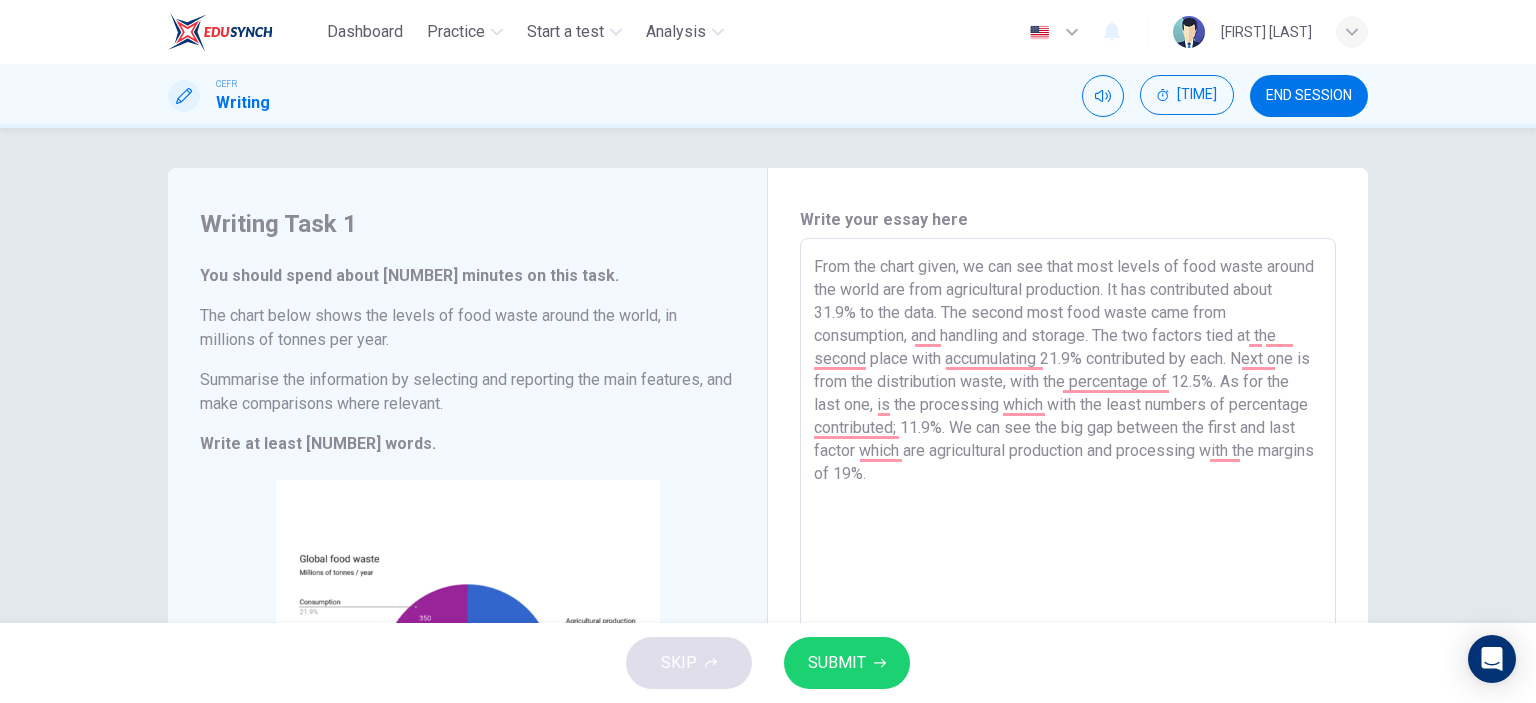 click on "From the chart given, we can see that most levels of food waste around the world are from agricultural production. It has contributed about 31.9% to the data. The second most food waste came from consumption, and handling and storage. The two factors tied at the second place with accumulating 21.9% contributed by each. Next one is from the distribution waste, with the percentage of 12.5%. As for the last one, is the processing which with the least numbers of percentage contributed; 11.9%. We can see the big gap between the first and last factor which are agricultural production and processing with the margins of 19%." at bounding box center [1068, 534] 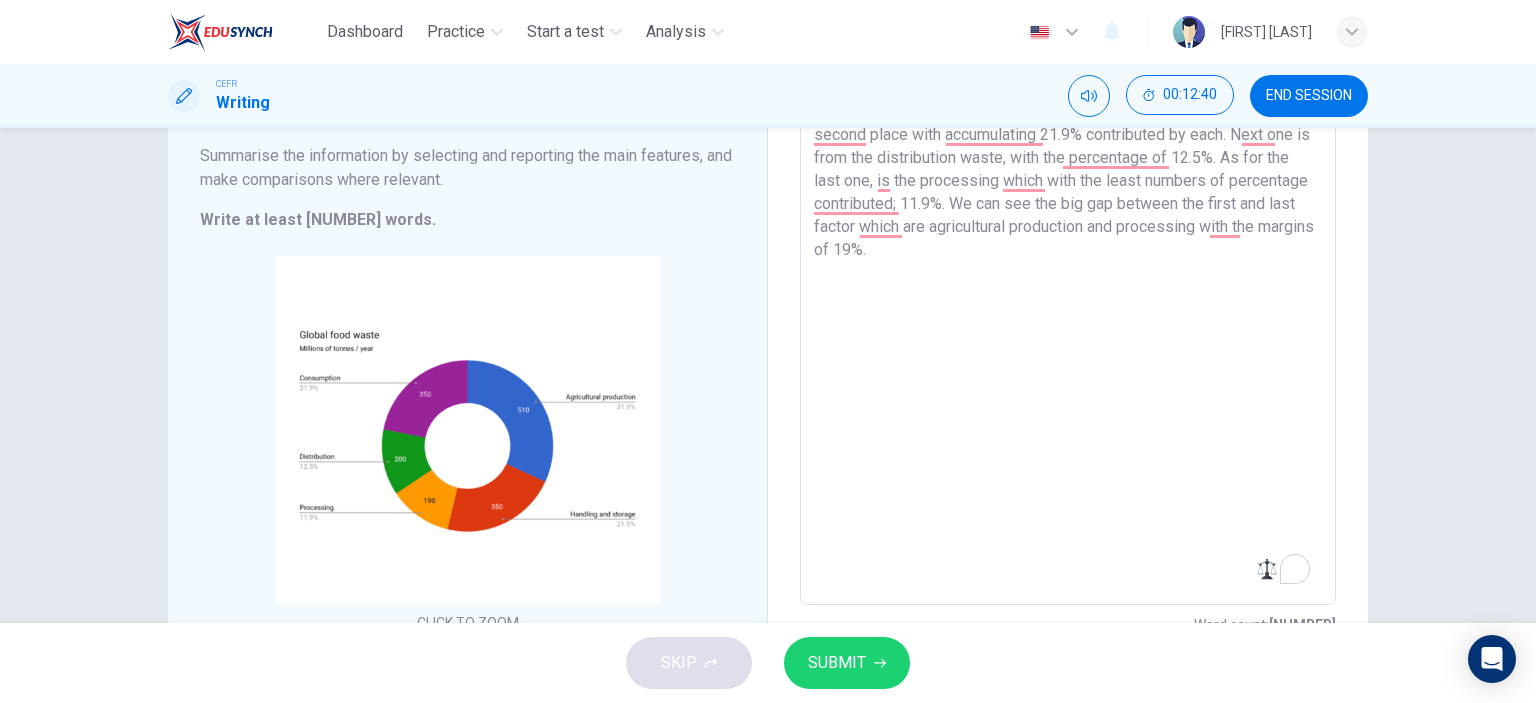 scroll, scrollTop: 0, scrollLeft: 0, axis: both 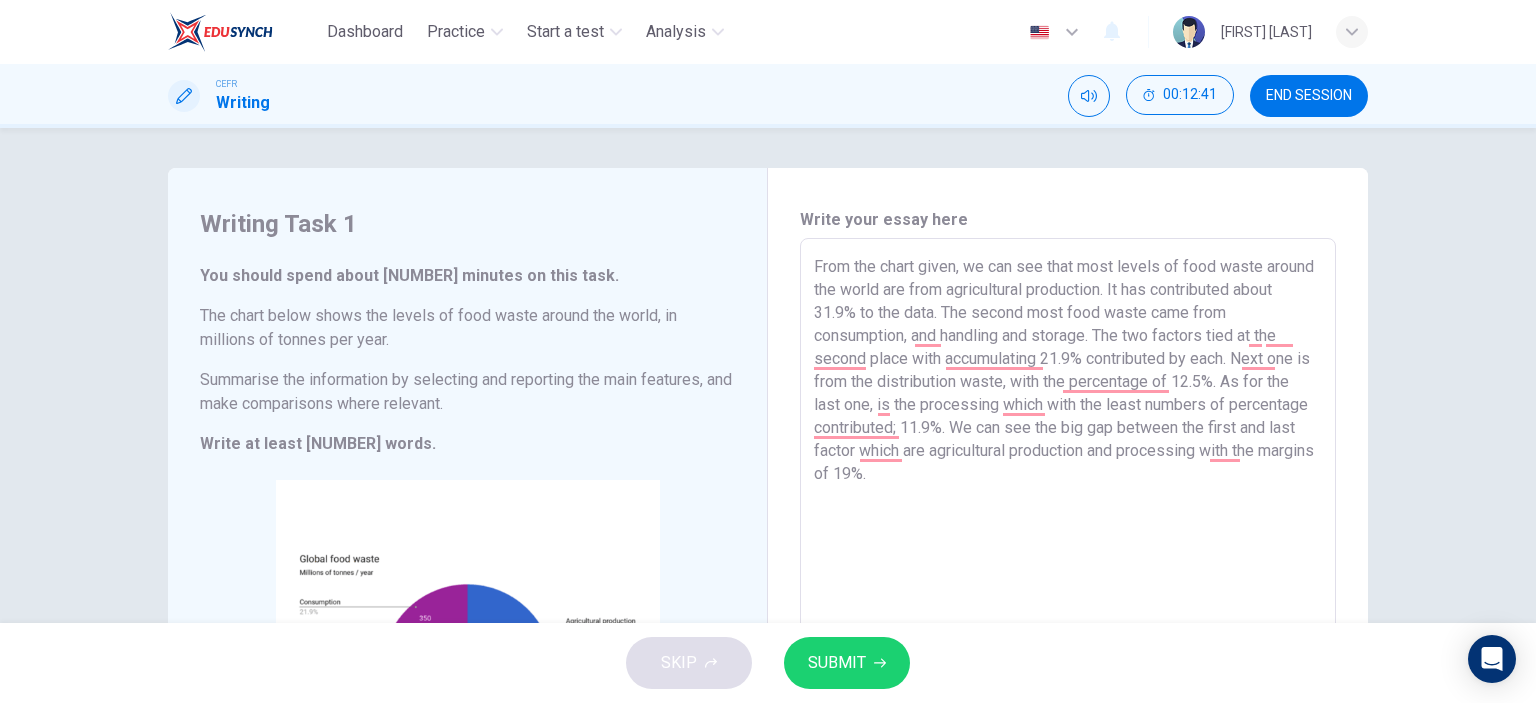 type on "From the chart given, we can see that most levels of food waste around the world are from agricultural production. It has contributed about 31.9% to the data. The second most food waste came from consumption, and handling and storage. The two factors tied at the second place with accumulating 21.9% contributed by each. Next one is from the distribution waste, with the percentage of 12.5%. As for the last one, is the processing which with the least numbers of percentage contributed; 11.9%. We can see the big gap between the first and last factor which are agricultural production and processing with the margins of 19%." 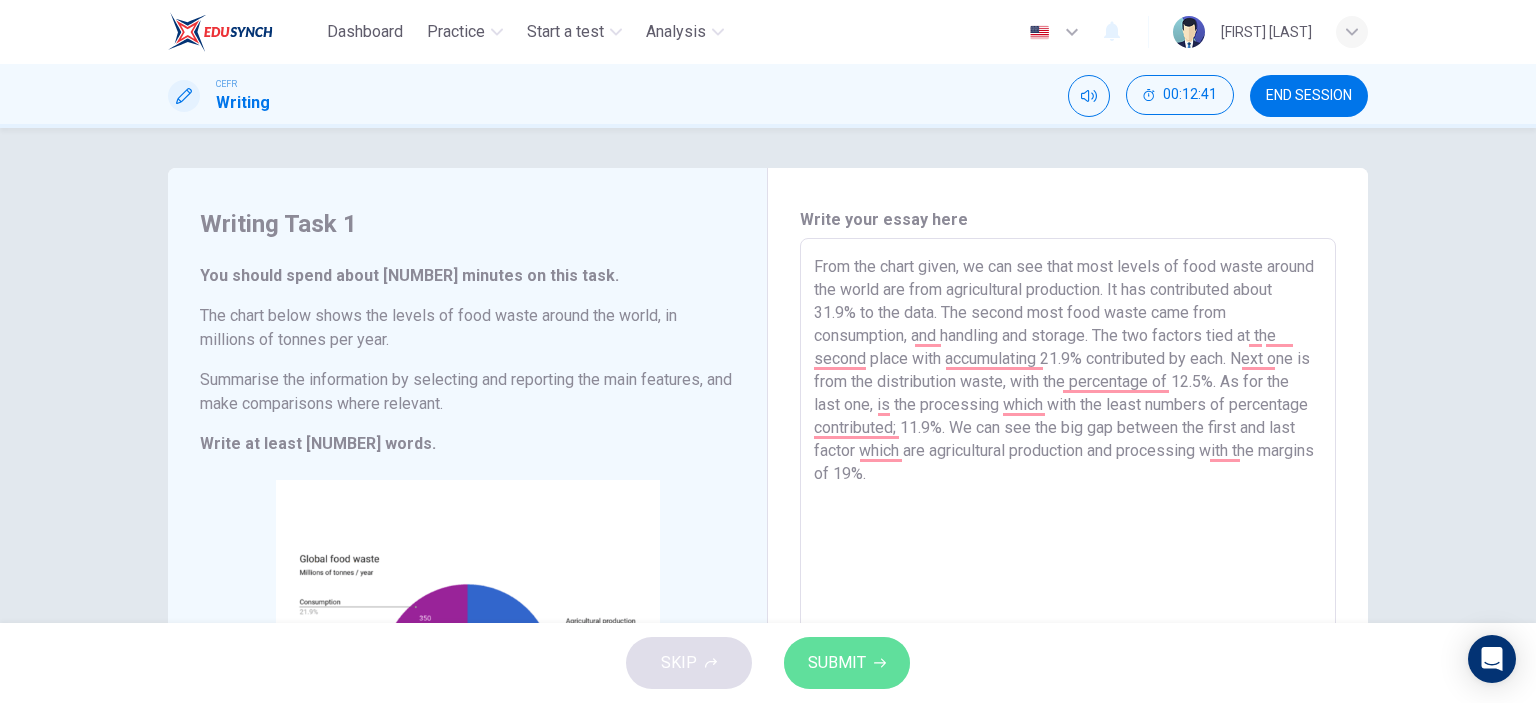 click on "SUBMIT" at bounding box center (847, 663) 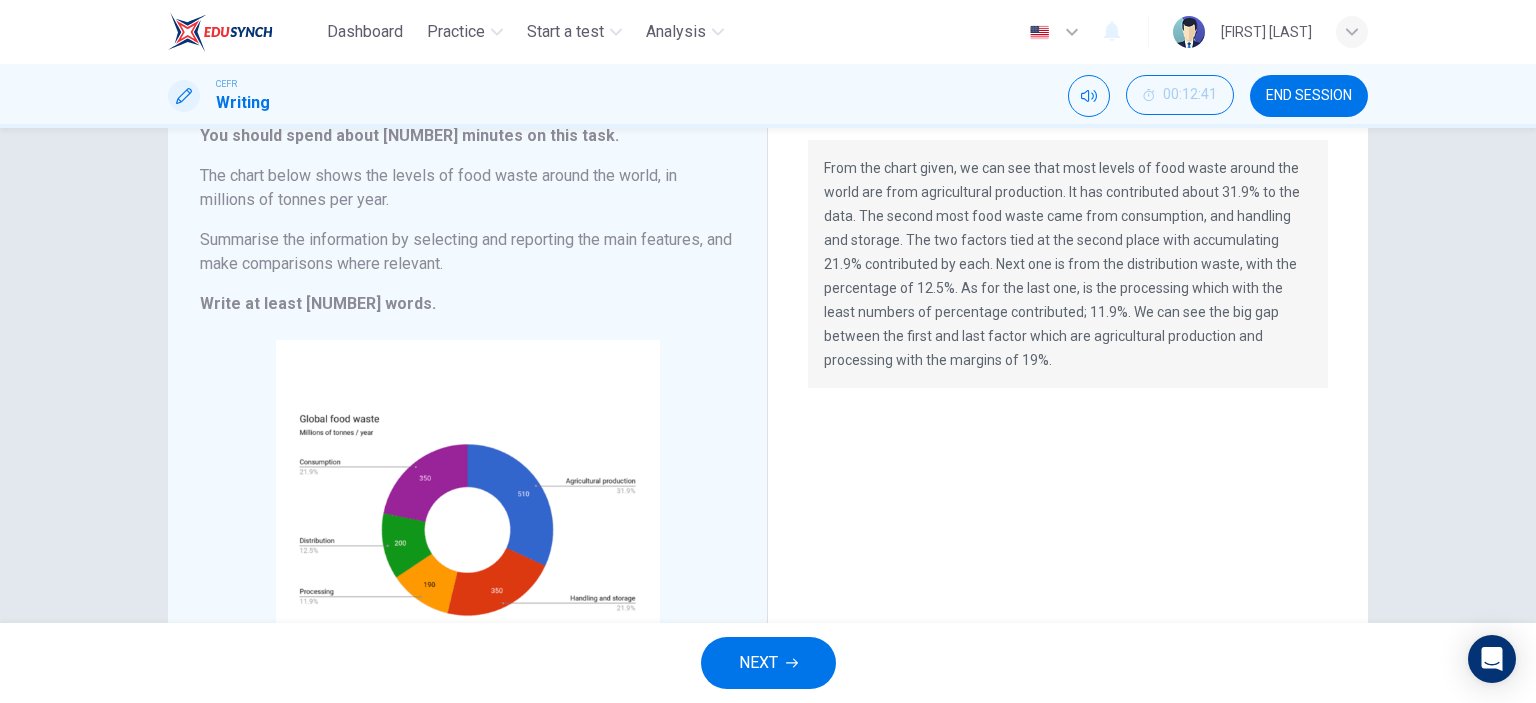 scroll, scrollTop: 0, scrollLeft: 0, axis: both 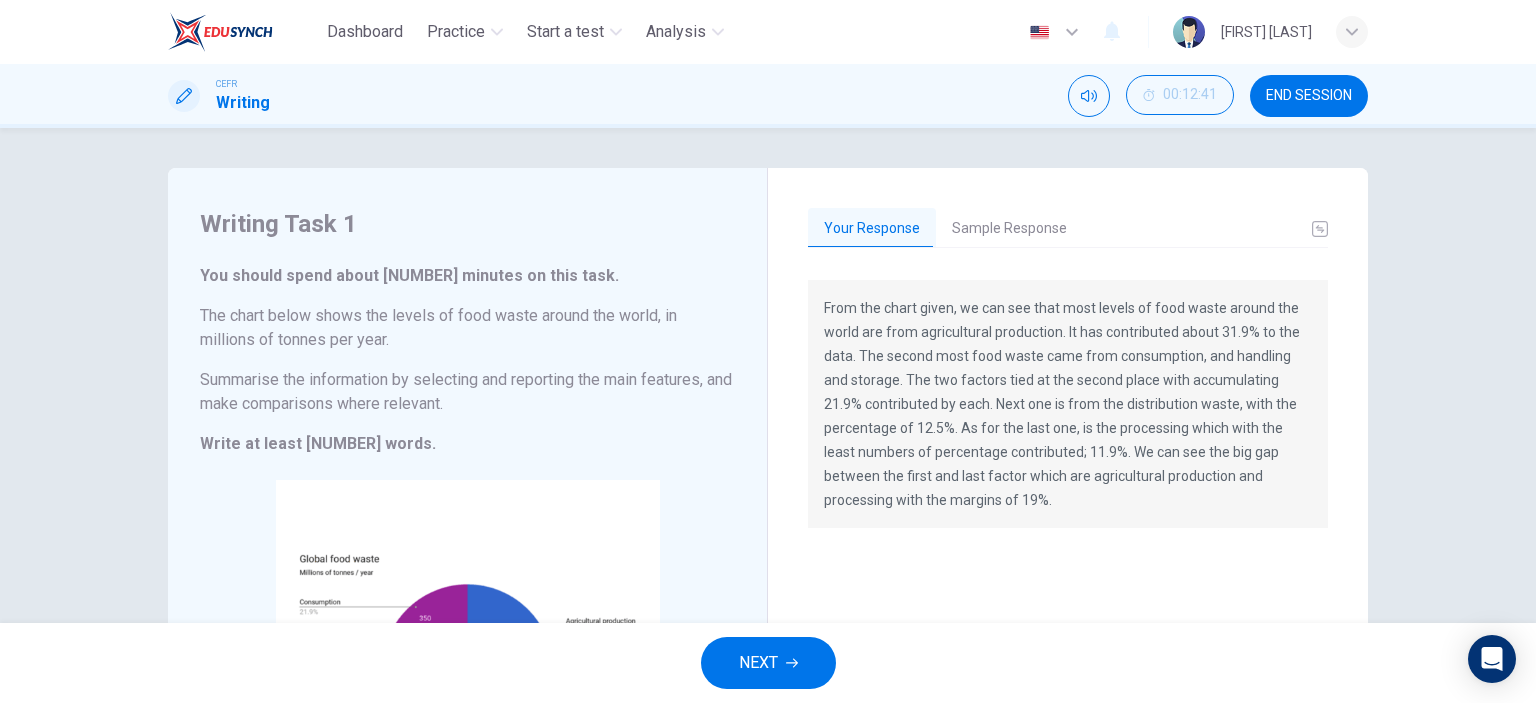 click on "Sample Response" at bounding box center [1009, 229] 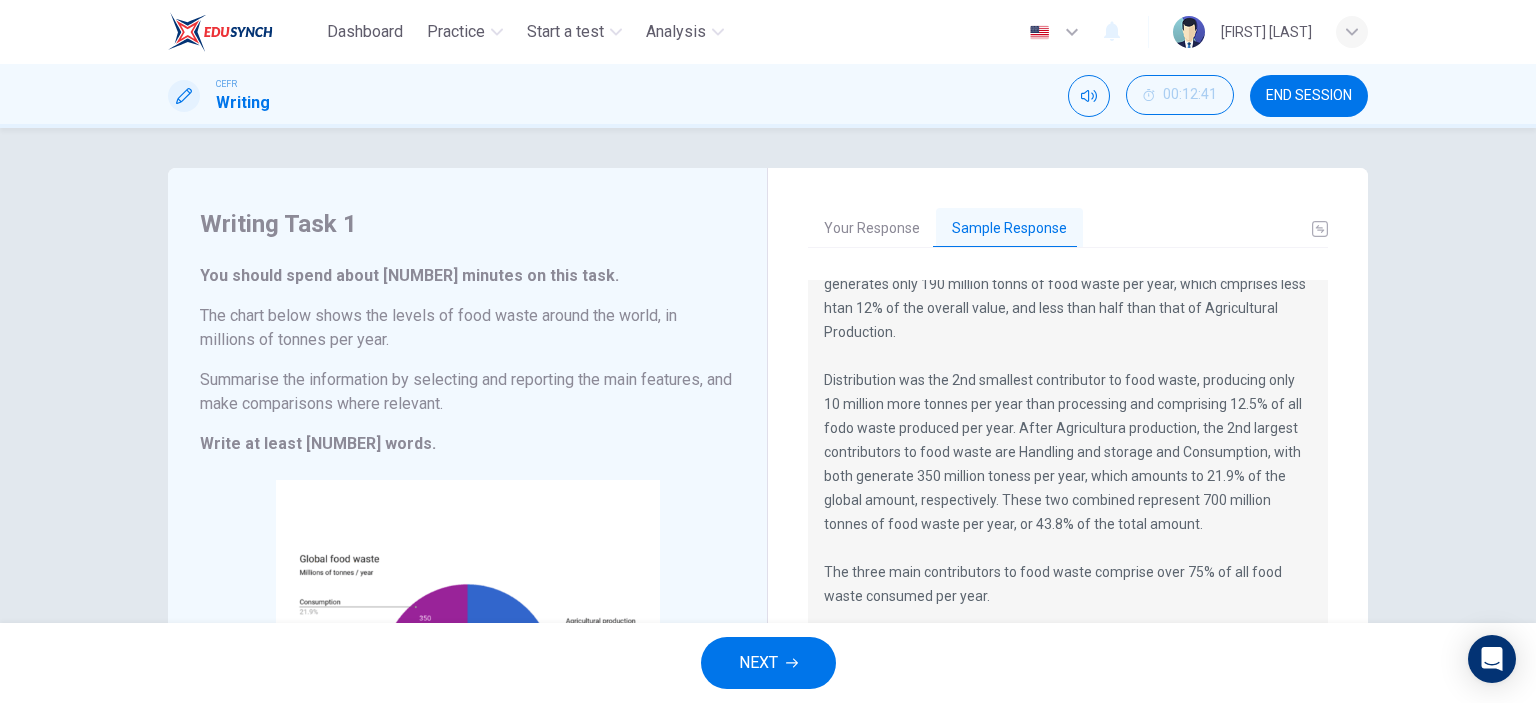 scroll, scrollTop: 0, scrollLeft: 0, axis: both 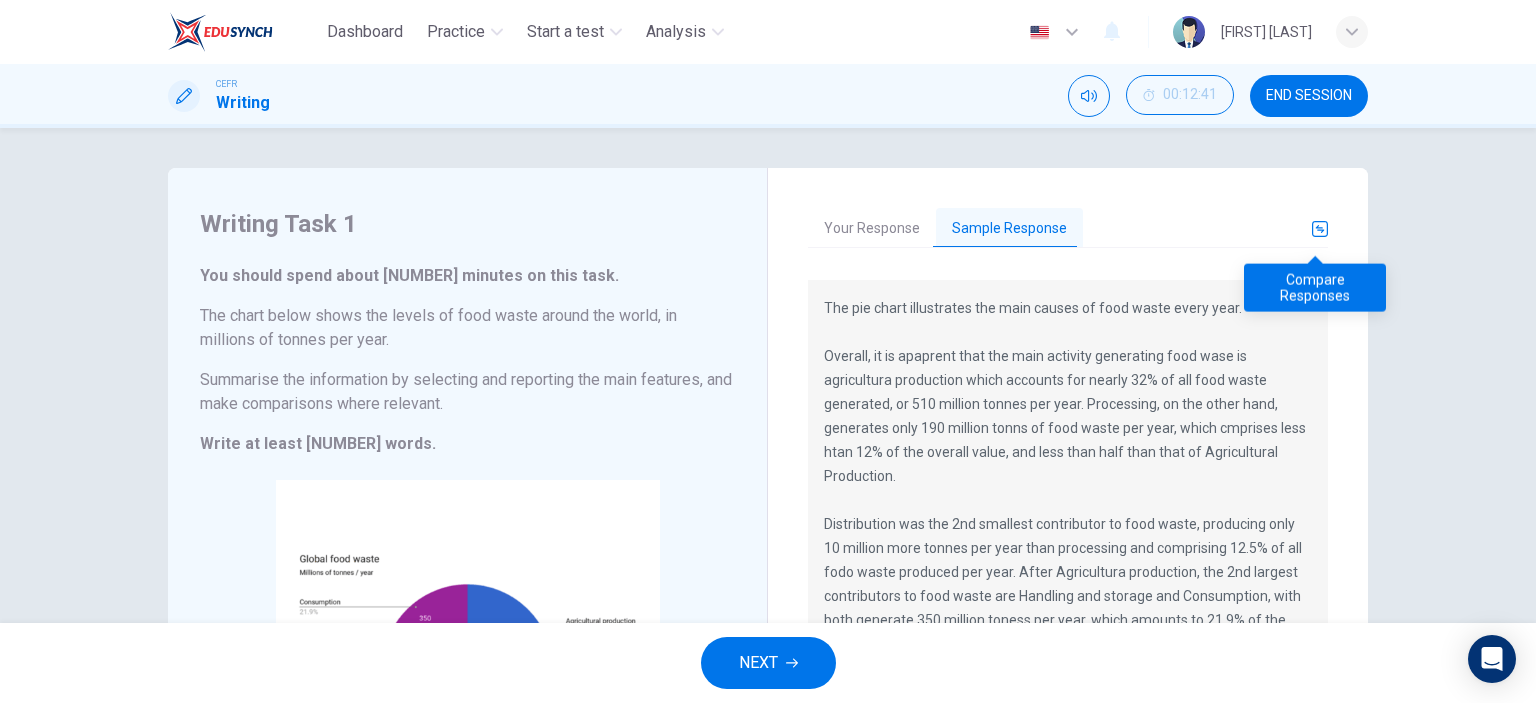 click at bounding box center (1320, 229) 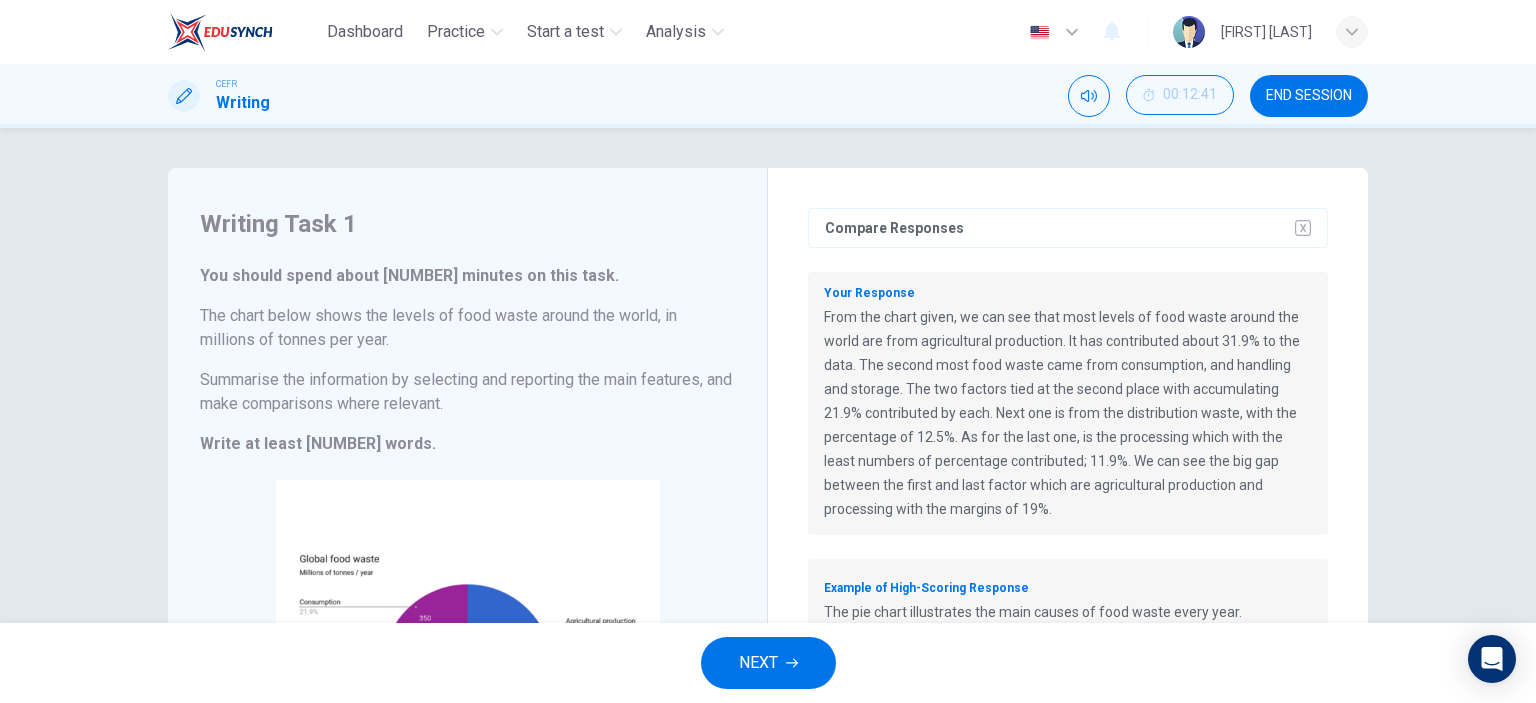 scroll, scrollTop: 10, scrollLeft: 0, axis: vertical 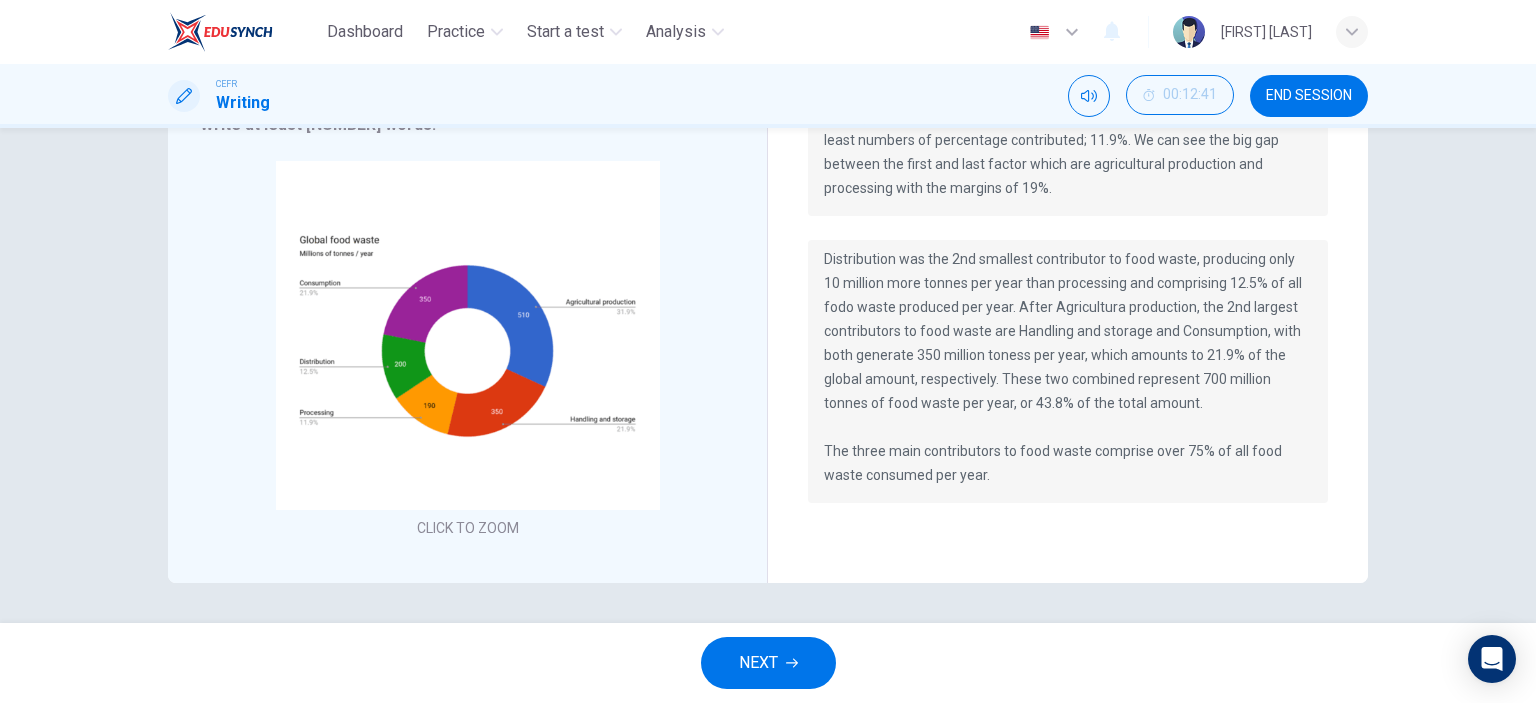 click on "NEXT" at bounding box center (758, 663) 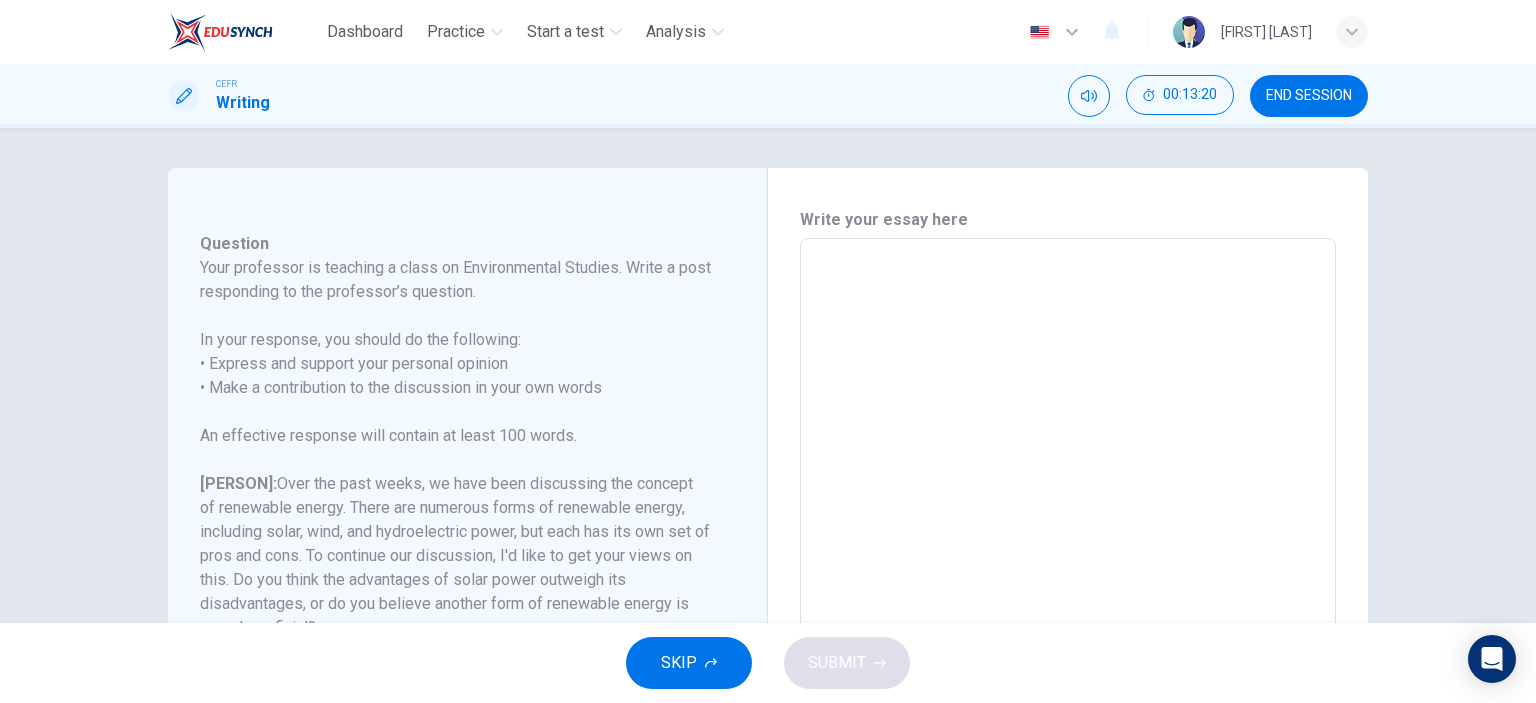 scroll, scrollTop: 437, scrollLeft: 0, axis: vertical 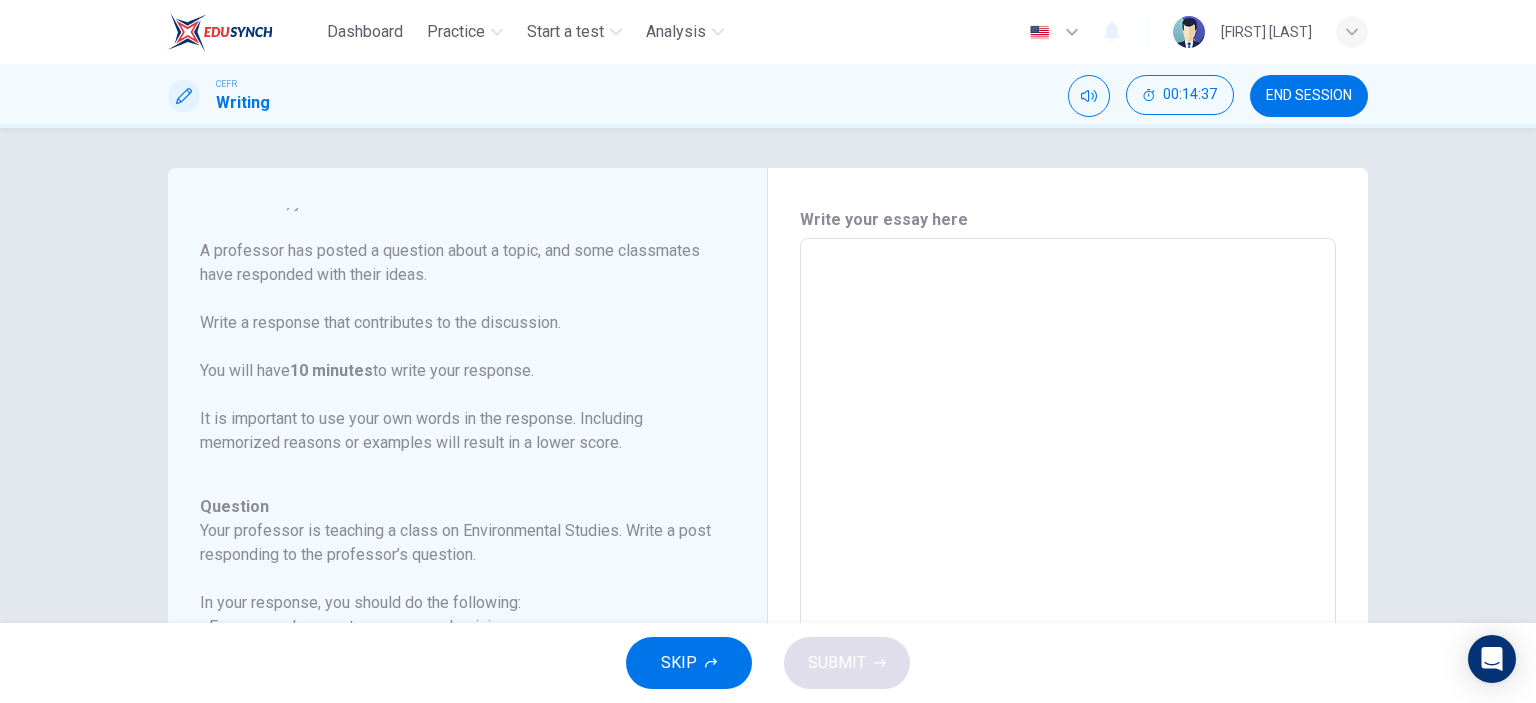 click at bounding box center [1068, 572] 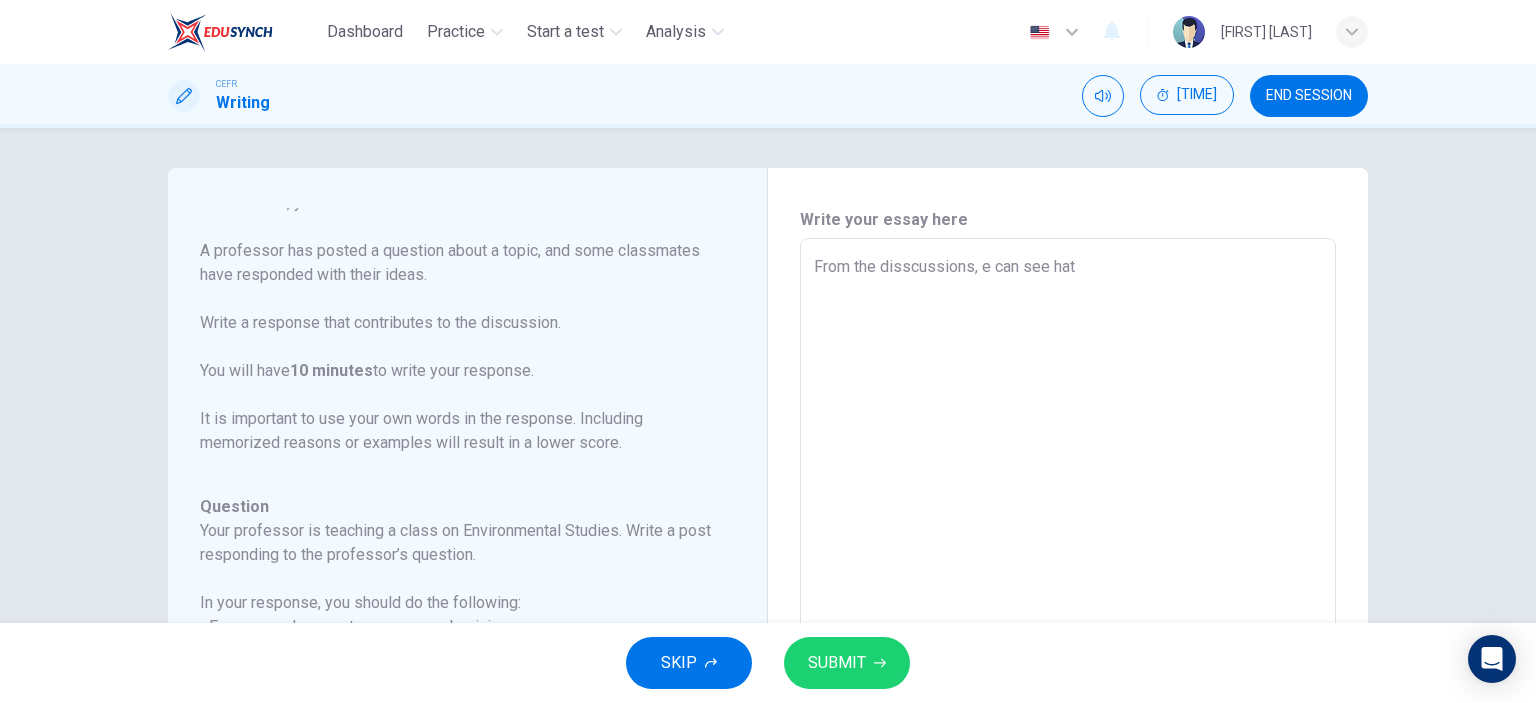 click on "From the disscussions, e can see hat" at bounding box center [1068, 572] 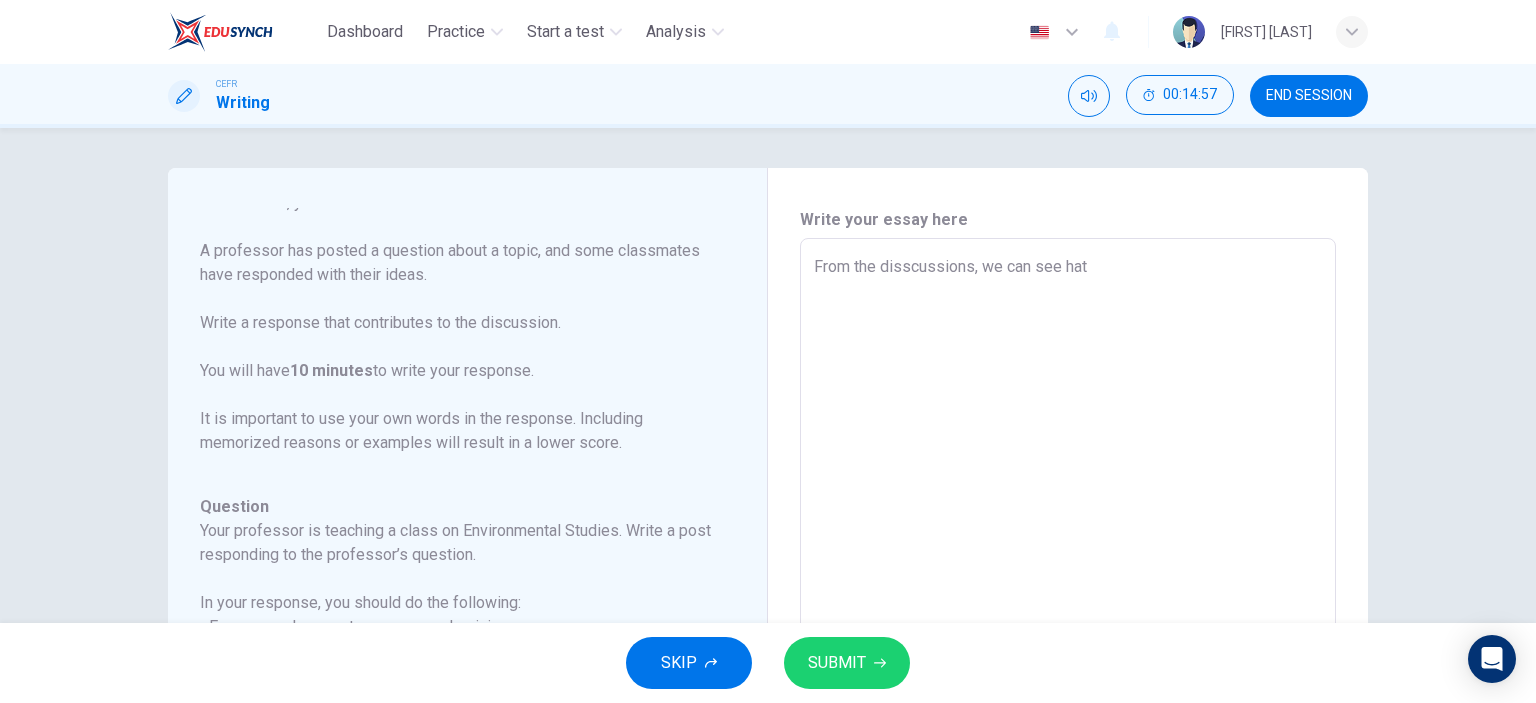 click on "From the disscussions, we can see hat" at bounding box center [1068, 572] 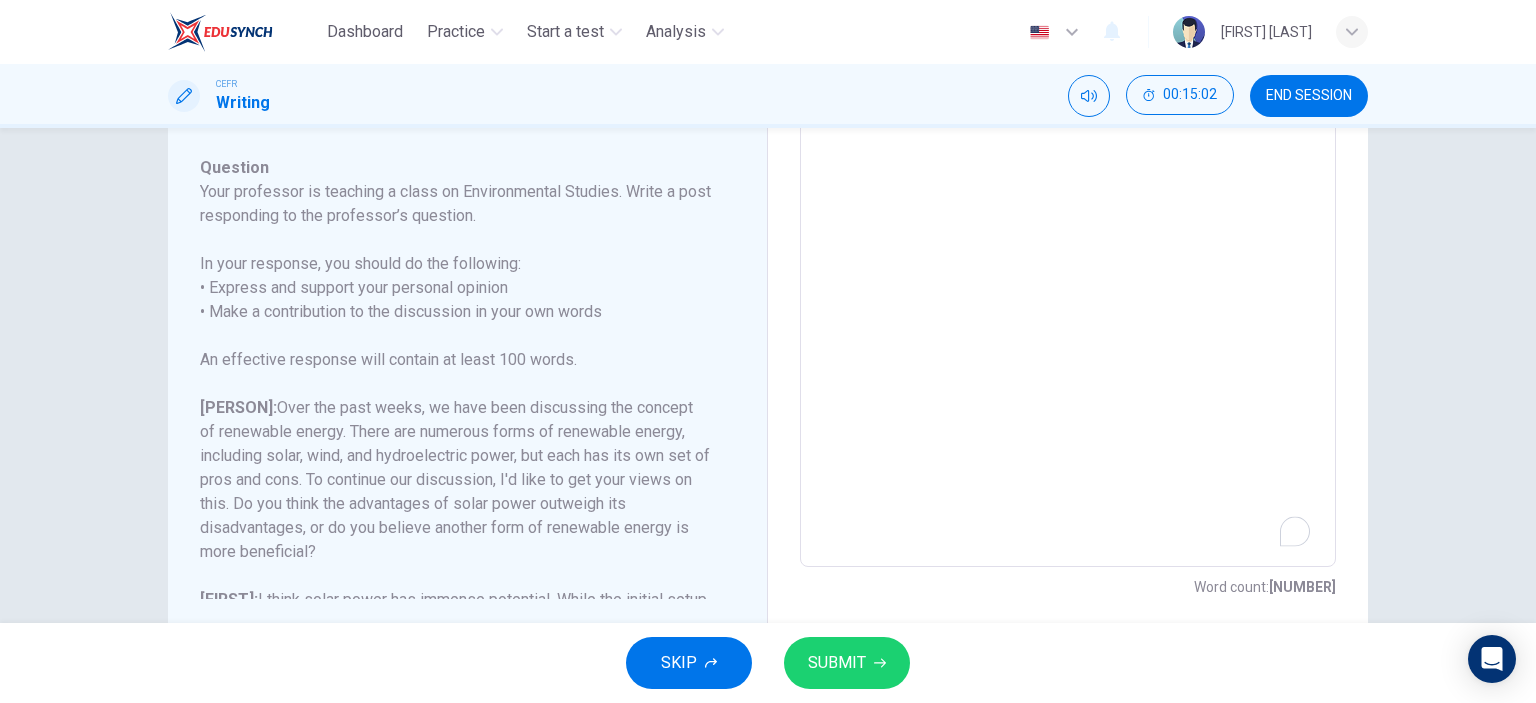 scroll, scrollTop: 395, scrollLeft: 0, axis: vertical 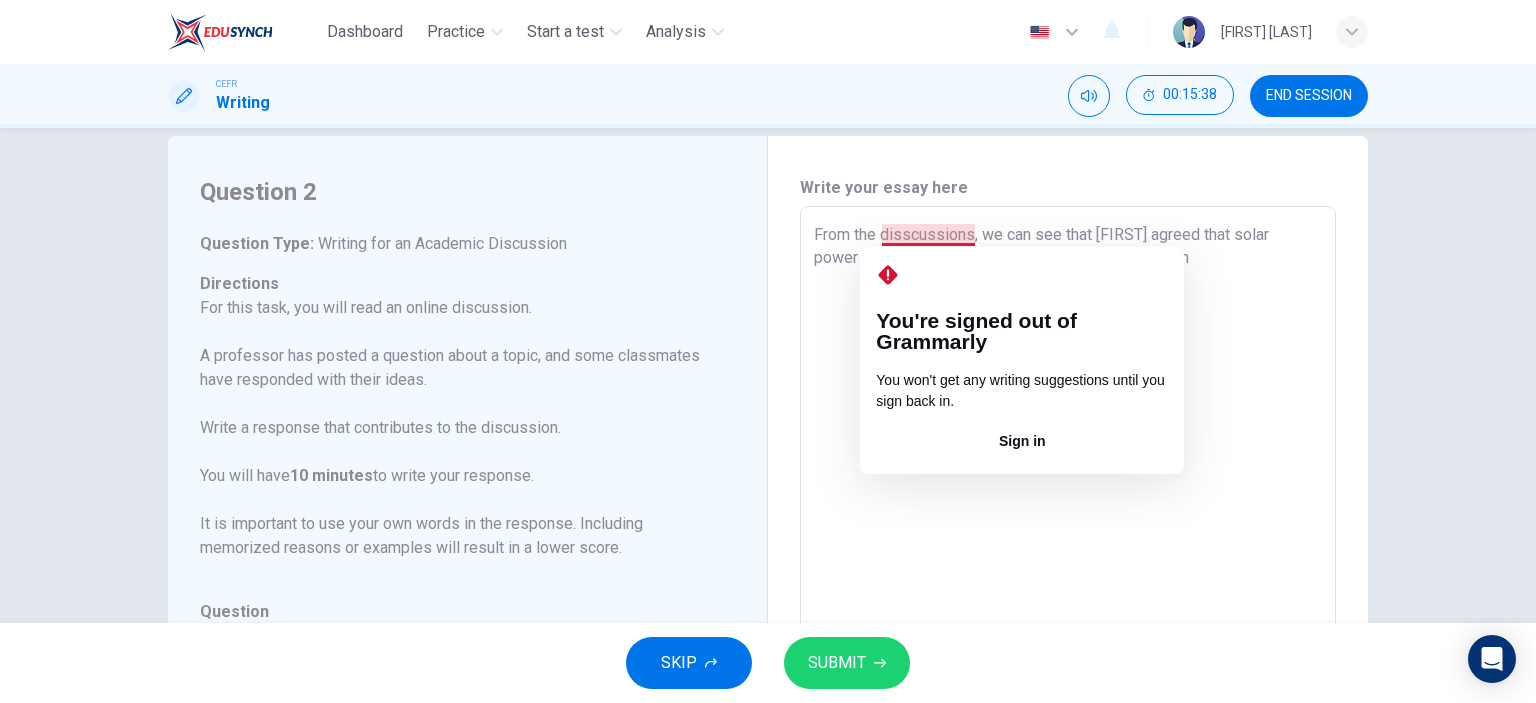 click on "From the disscussions, we can see that [FIRST] agreed that solar power do give benefits like cheaper for long0term run" at bounding box center (1068, 540) 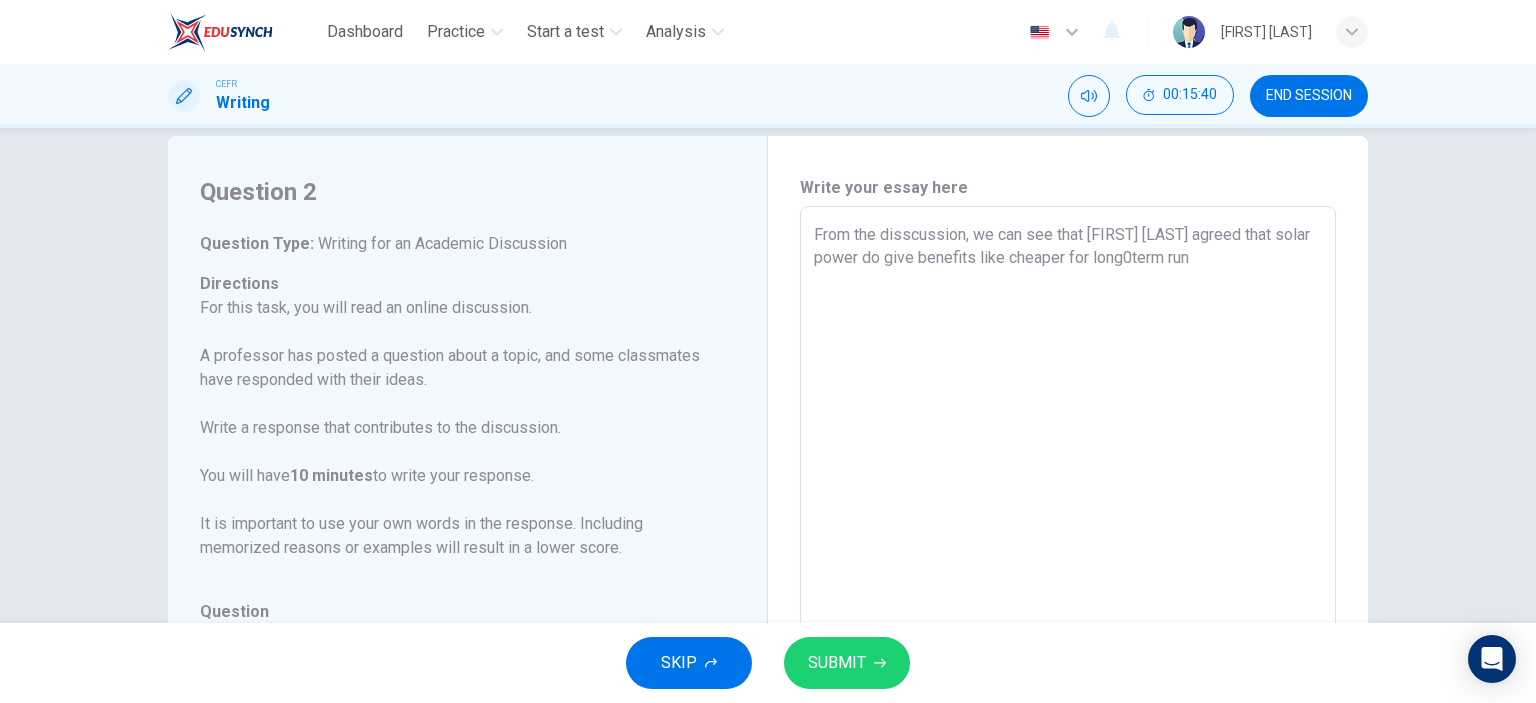 click on "From the disscussion, we can see that [FIRST] [LAST] agreed that solar power do give benefits like cheaper for long0term run" at bounding box center [1068, 540] 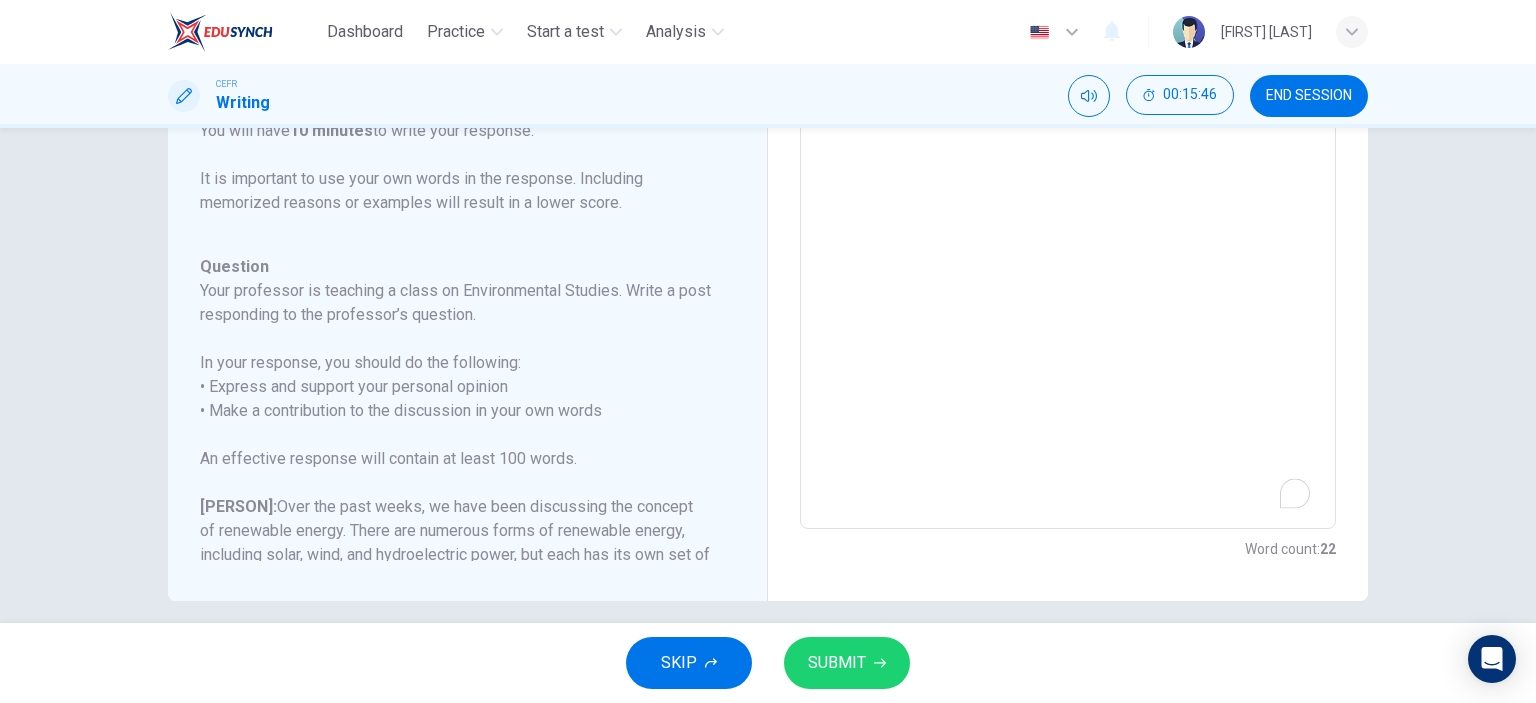 scroll, scrollTop: 395, scrollLeft: 0, axis: vertical 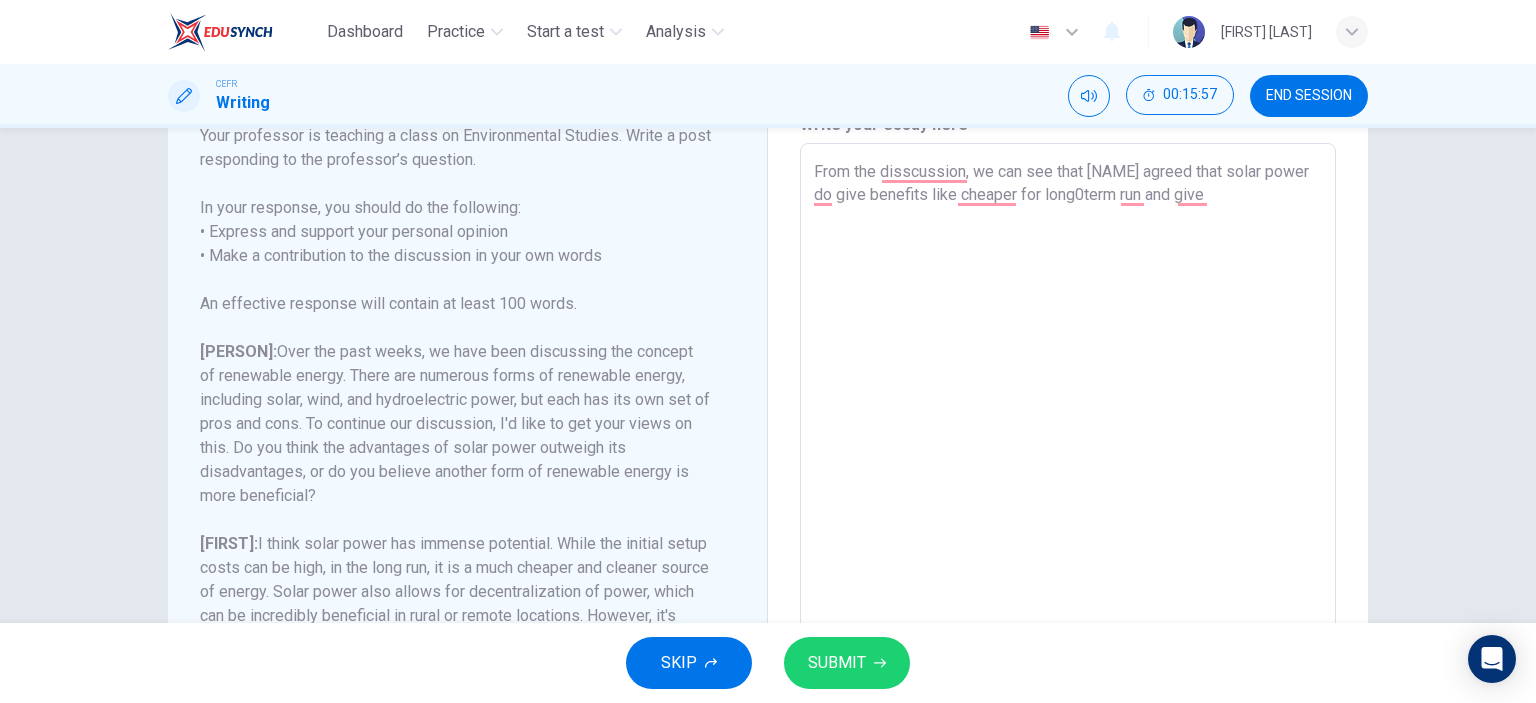 click on "From the disscussion, we can see that [NAME] agreed that solar power do give benefits like cheaper for long0term run and give" at bounding box center (1068, 477) 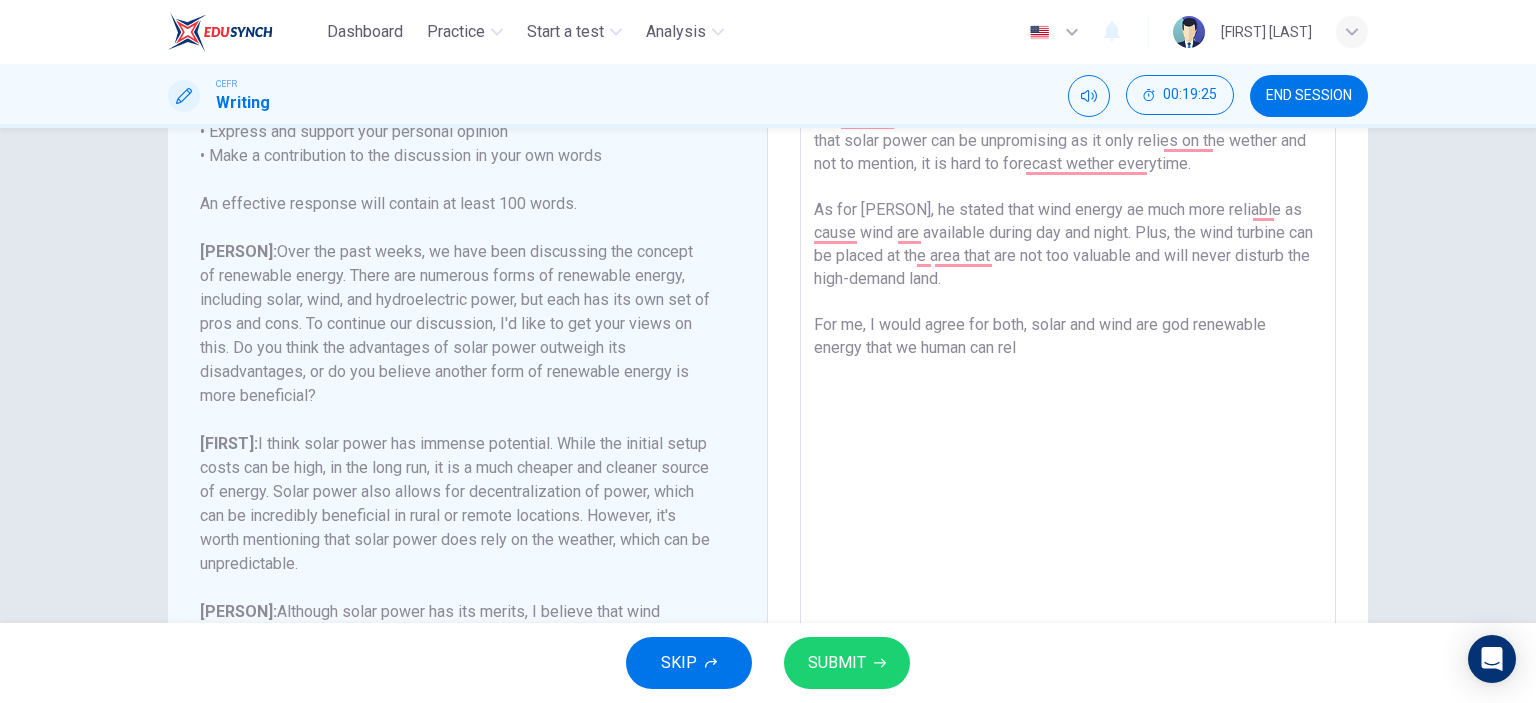 scroll, scrollTop: 95, scrollLeft: 0, axis: vertical 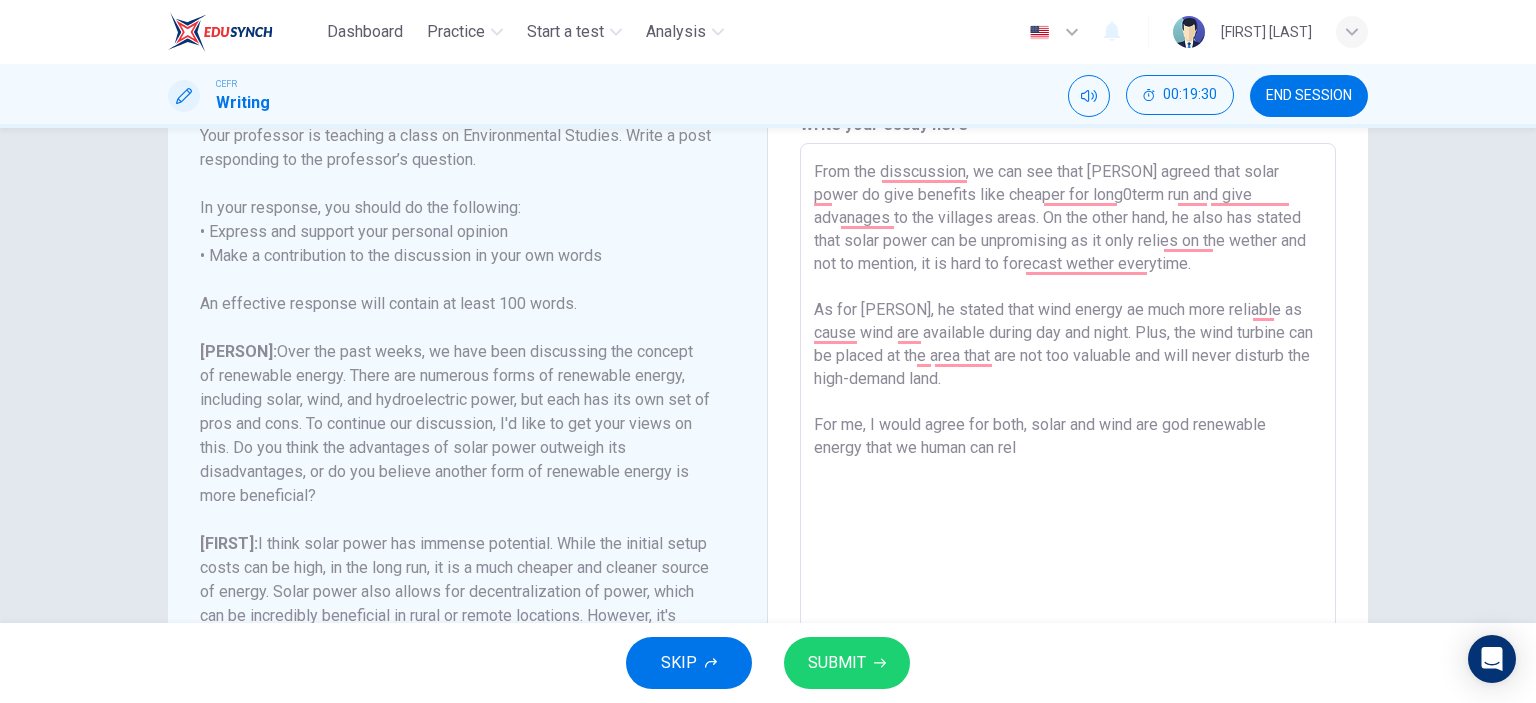 click on "From the disscussion, we can see that [PERSON] agreed that solar power do give benefits like cheaper for long0term run and give advanages to the villages areas. On the other hand, he also has stated that solar power can be unpromising as it only relies on the wether and not to mention, it is hard to forecast wether everytime.
As for [PERSON], he stated that wind energy ae much more reliable as cause wind are available during day and night. Plus, the wind turbine can be placed at the area that are not too valuable and will never disturb the high-demand land.
For me, I would agree for both, solar and wind are god renewable energy that we human can rel" at bounding box center (1068, 477) 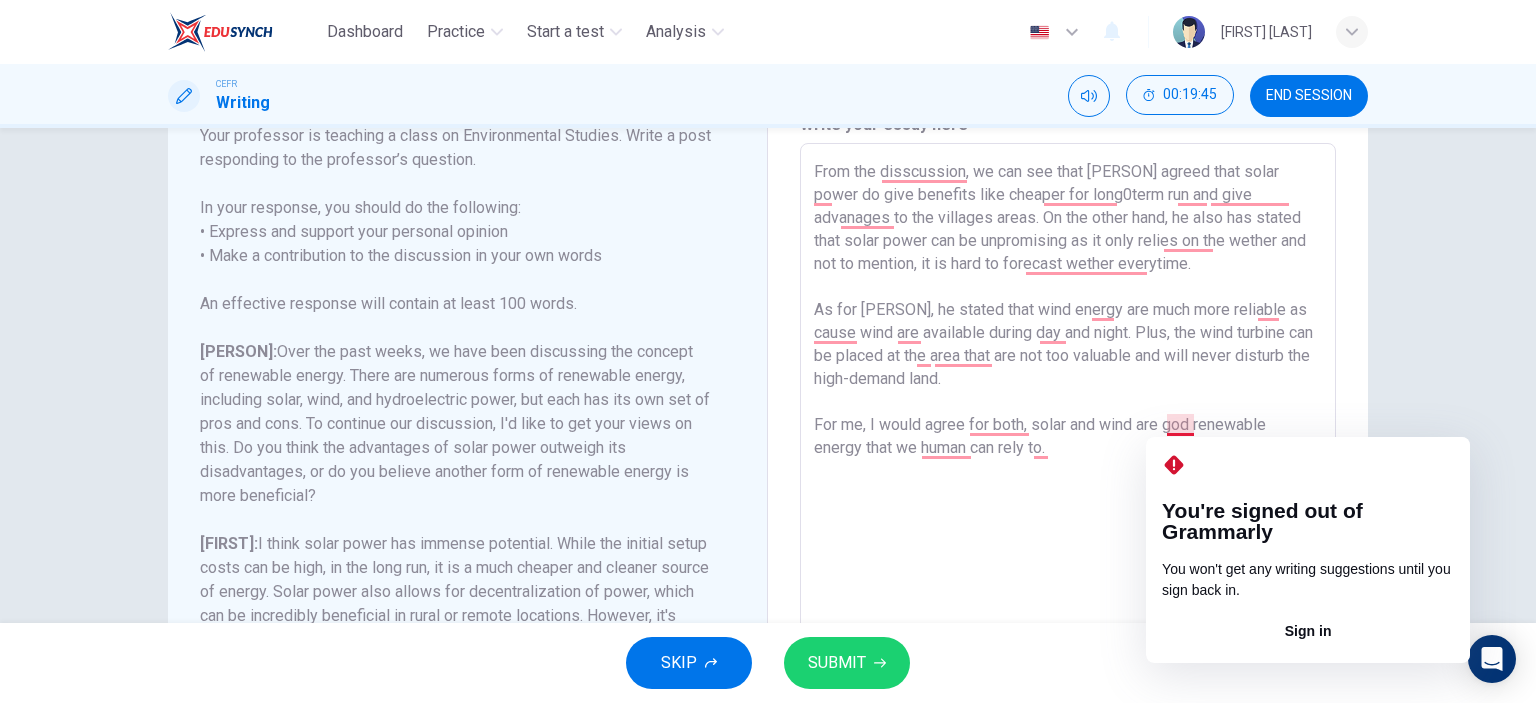 click on "From the disscussion, we can see that [PERSON] agreed that solar power do give benefits like cheaper for long0term run and give advanages to the villages areas. On the other hand, he also has stated that solar power can be unpromising as it only relies on the wether and not to mention, it is hard to forecast wether everytime.
As for [PERSON], he stated that wind energy are much more reliable as cause wind are available during day and night. Plus, the wind turbine can be placed at the area that are not too valuable and will never disturb the high-demand land.
For me, I would agree for both, solar and wind are god renewable energy that we human can rely to." at bounding box center [1068, 477] 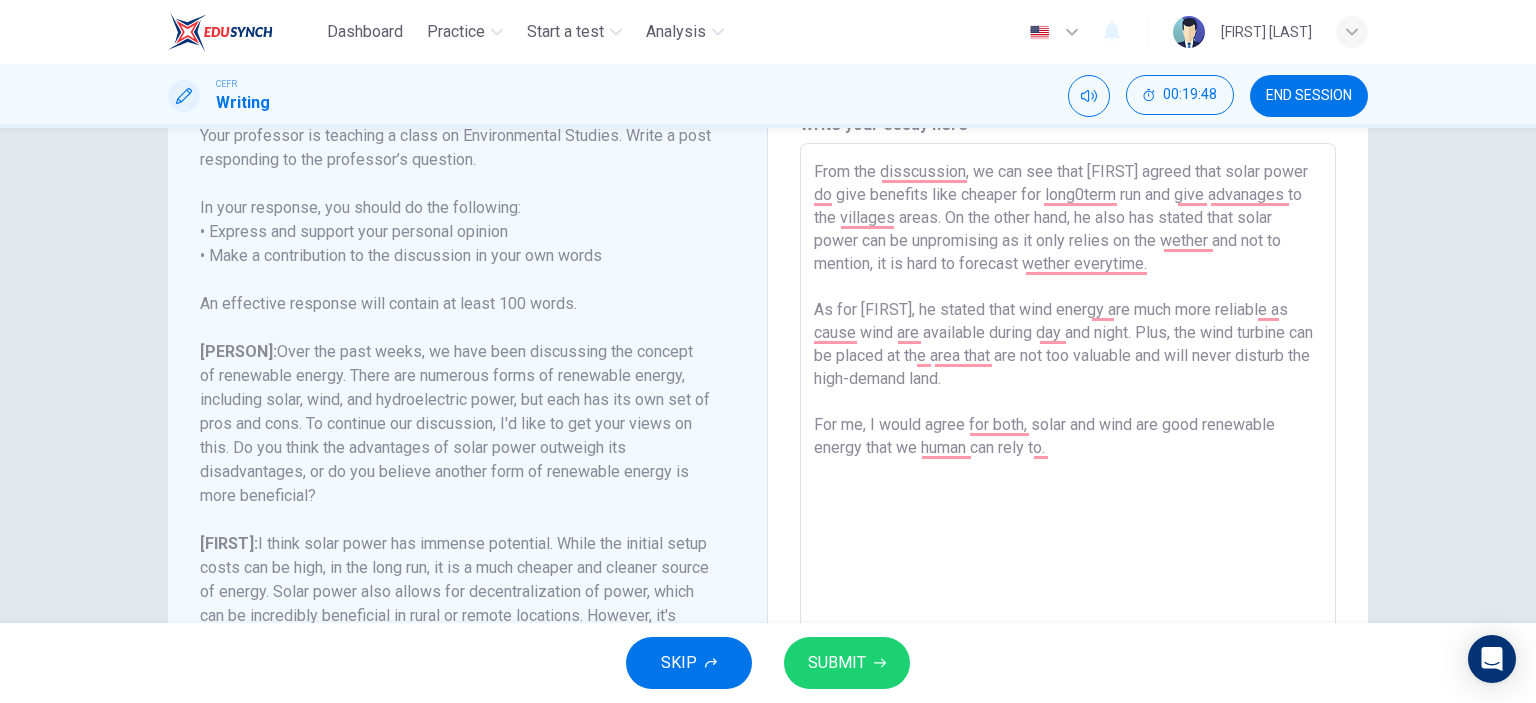 click on "From the disscussion, we can see that [FIRST] agreed that solar power do give benefits like cheaper for long0term run and give advanages to the villages areas. On the other hand, he also has stated that solar power can be unpromising as it only relies on the wether and not to mention, it is hard to forecast wether everytime.
As for [FIRST], he stated that wind energy are much more reliable as cause wind are available during day and night. Plus, the wind turbine can be placed at the area that are not too valuable and will never disturb the high-demand land.
For me, I would agree for both, solar and wind are good renewable energy that we human can rely to." at bounding box center (1068, 477) 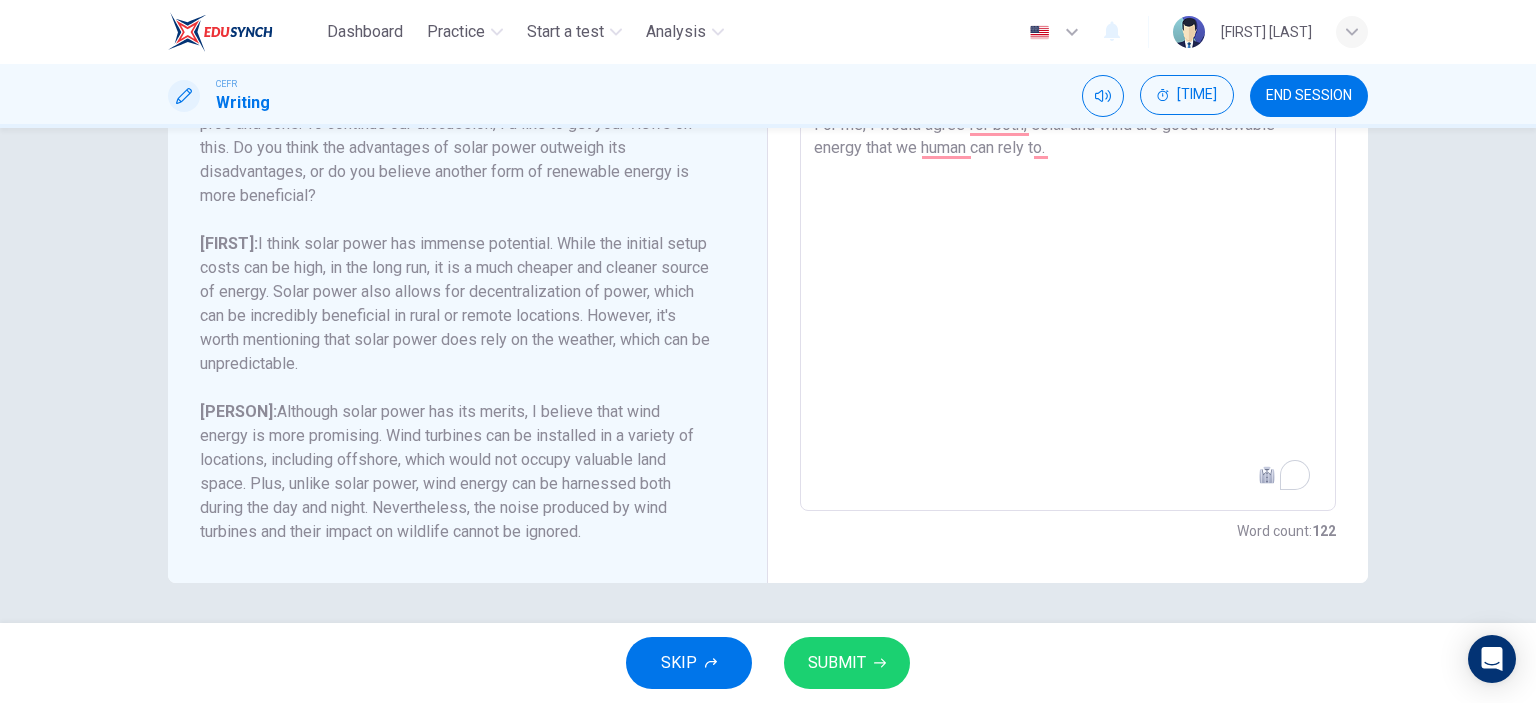 scroll, scrollTop: 0, scrollLeft: 0, axis: both 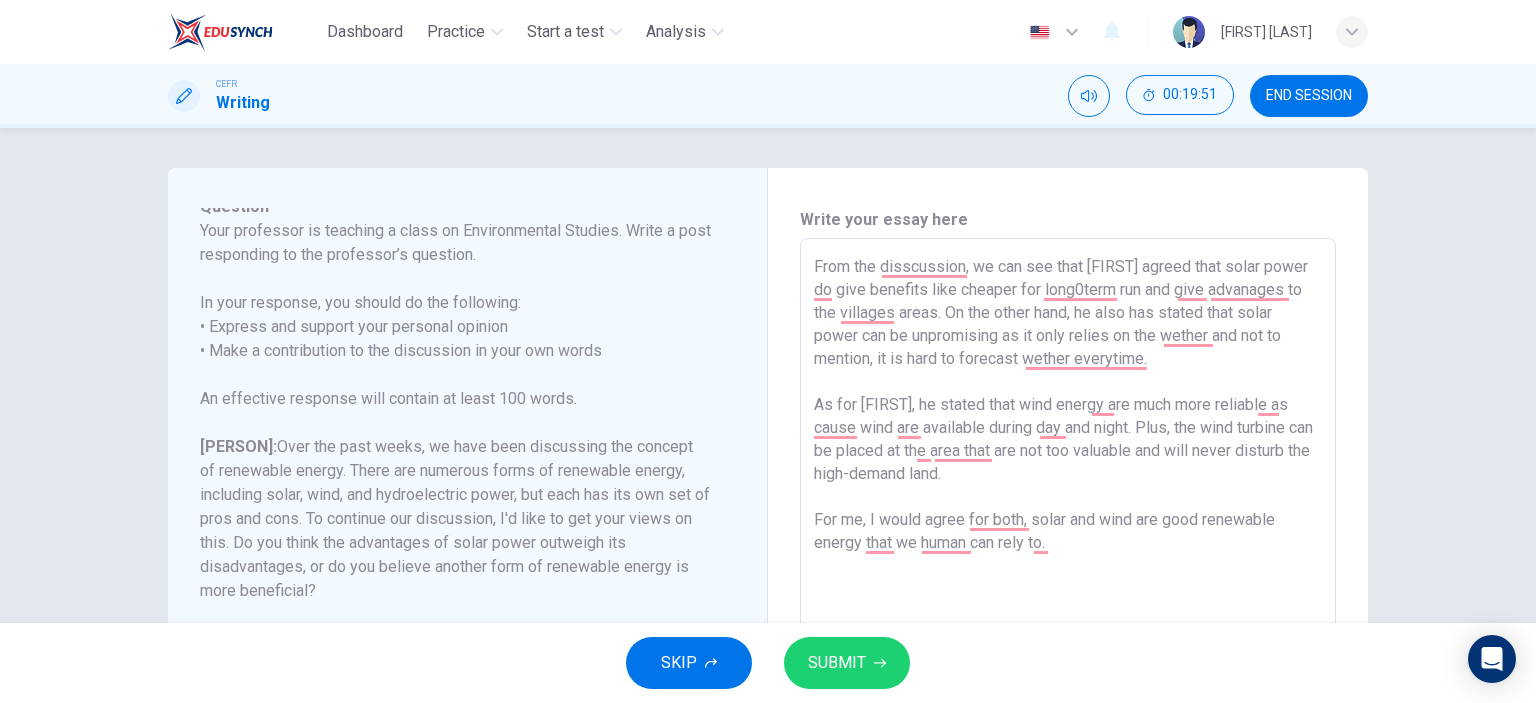 type on "From the disscussion, we can see that [FIRST] agreed that solar power do give benefits like cheaper for long0term run and give advanages to the villages areas. On the other hand, he also has stated that solar power can be unpromising as it only relies on the wether and not to mention, it is hard to forecast wether everytime.
As for [FIRST], he stated that wind energy are much more reliable as cause wind are available during day and night. Plus, the wind turbine can be placed at the area that are not too valuable and will never disturb the high-demand land.
For me, I would agree for both, solar and wind are good renewable energy that we human can rely to." 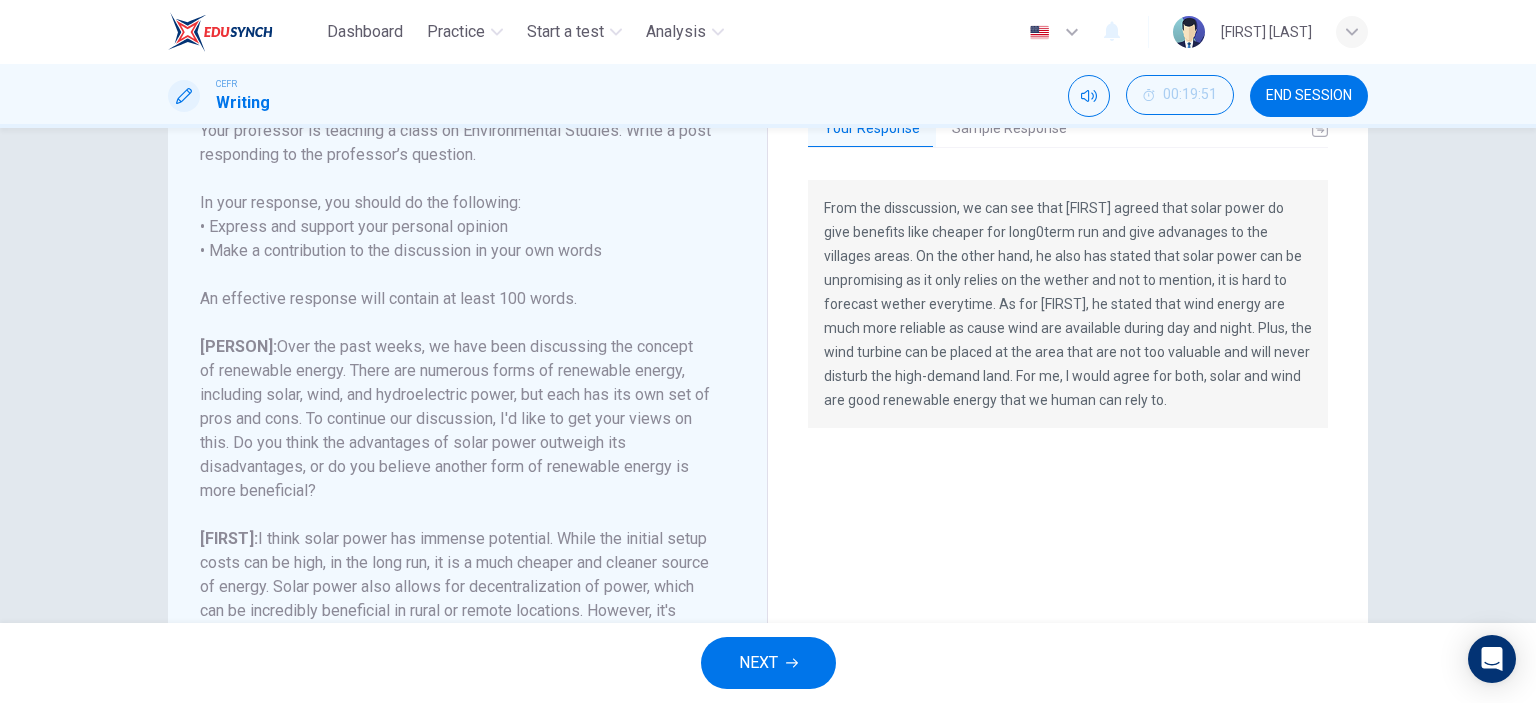 scroll, scrollTop: 0, scrollLeft: 0, axis: both 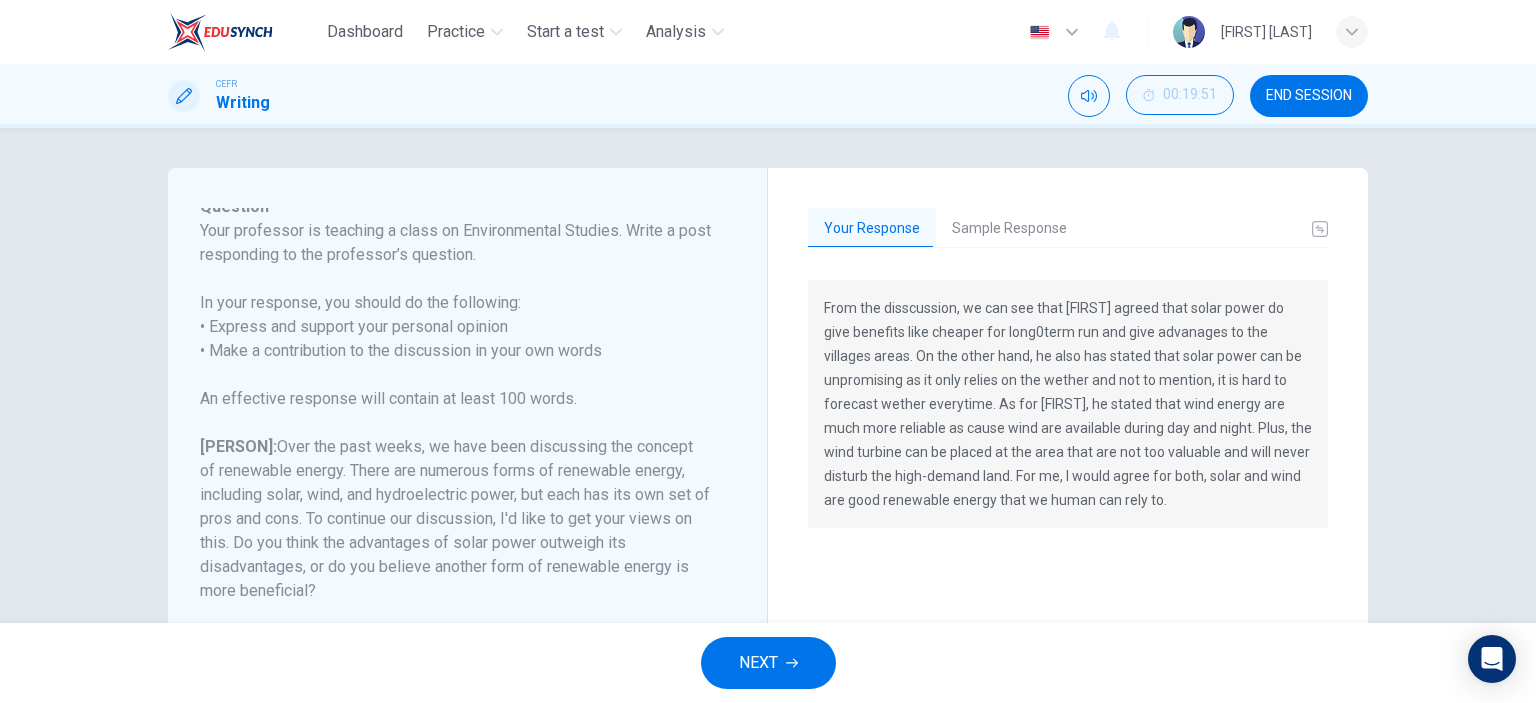 click on "Sample Response" at bounding box center [1009, 229] 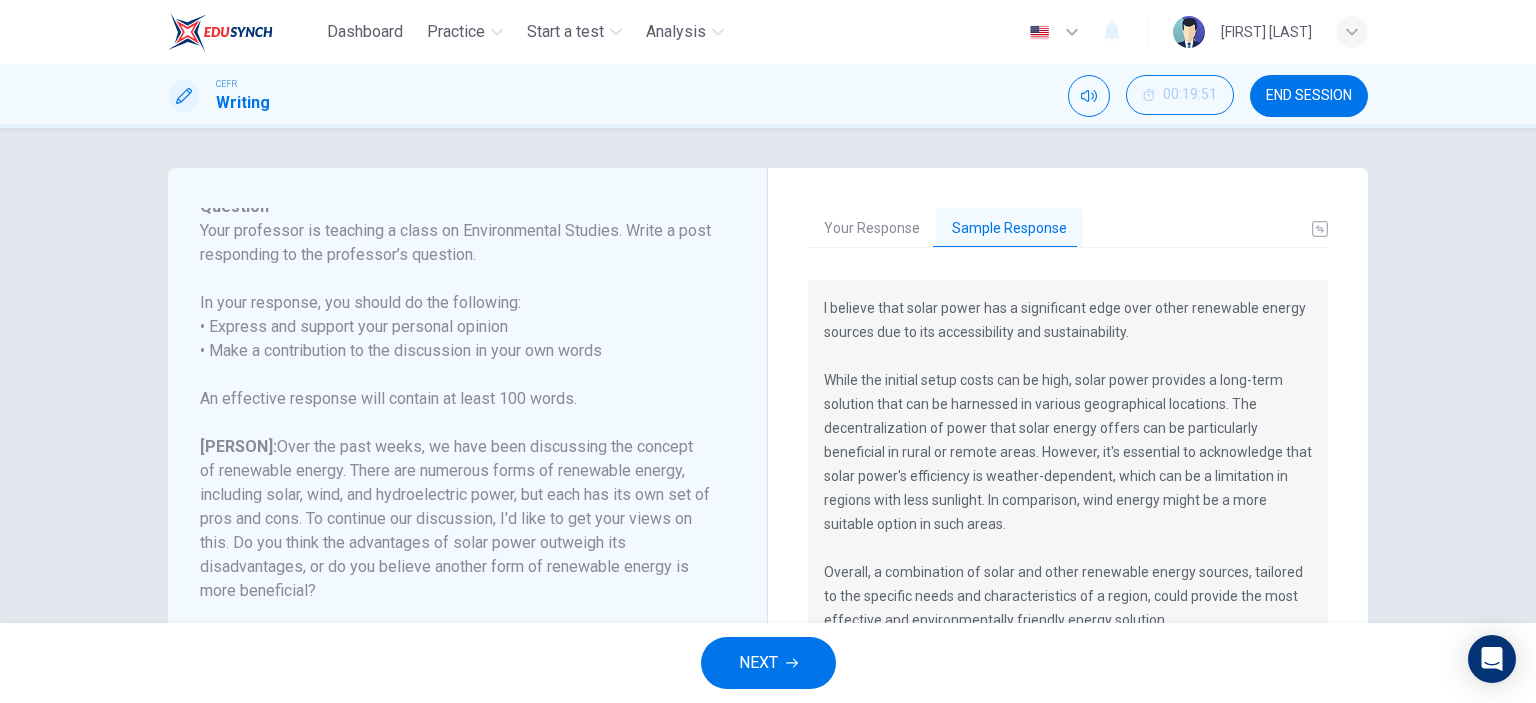type 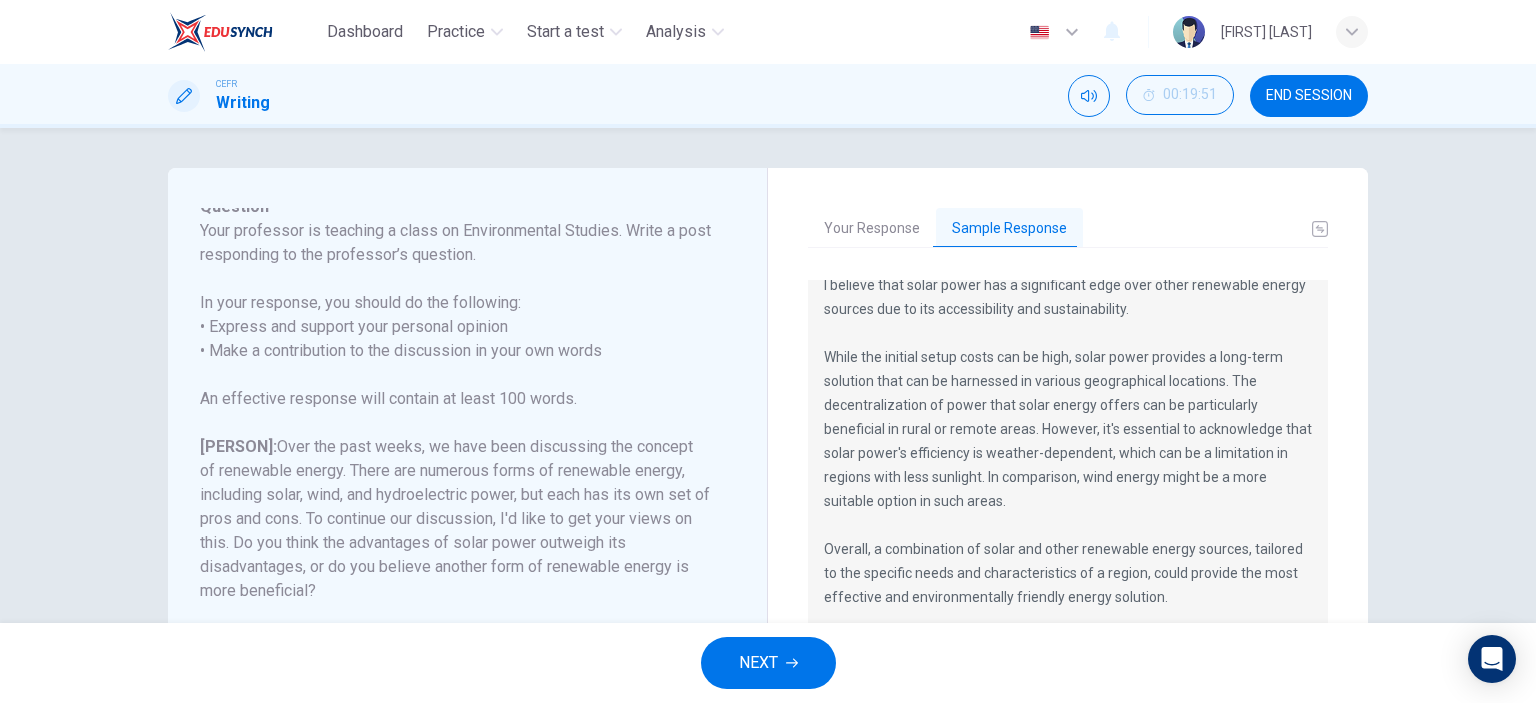 scroll, scrollTop: 24, scrollLeft: 0, axis: vertical 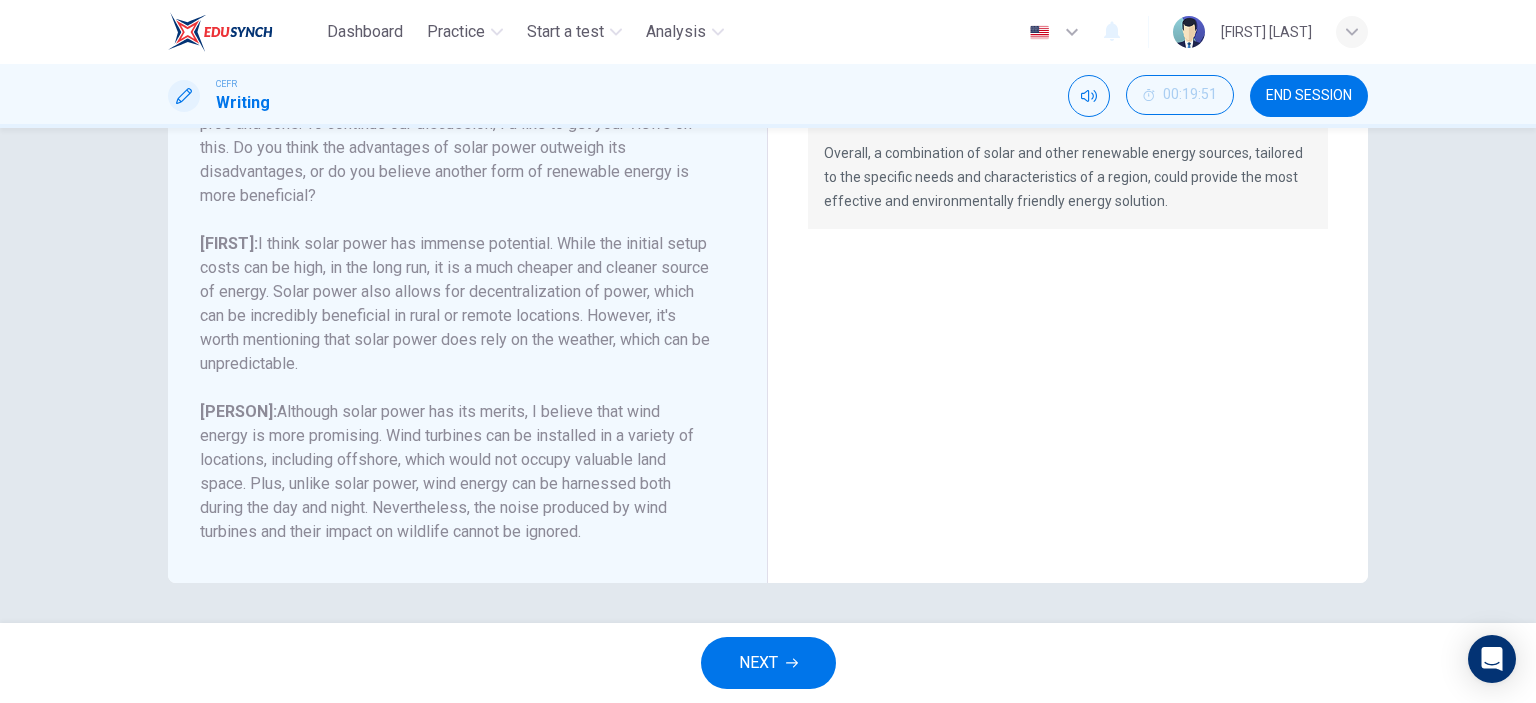 click on "NEXT" at bounding box center [768, 663] 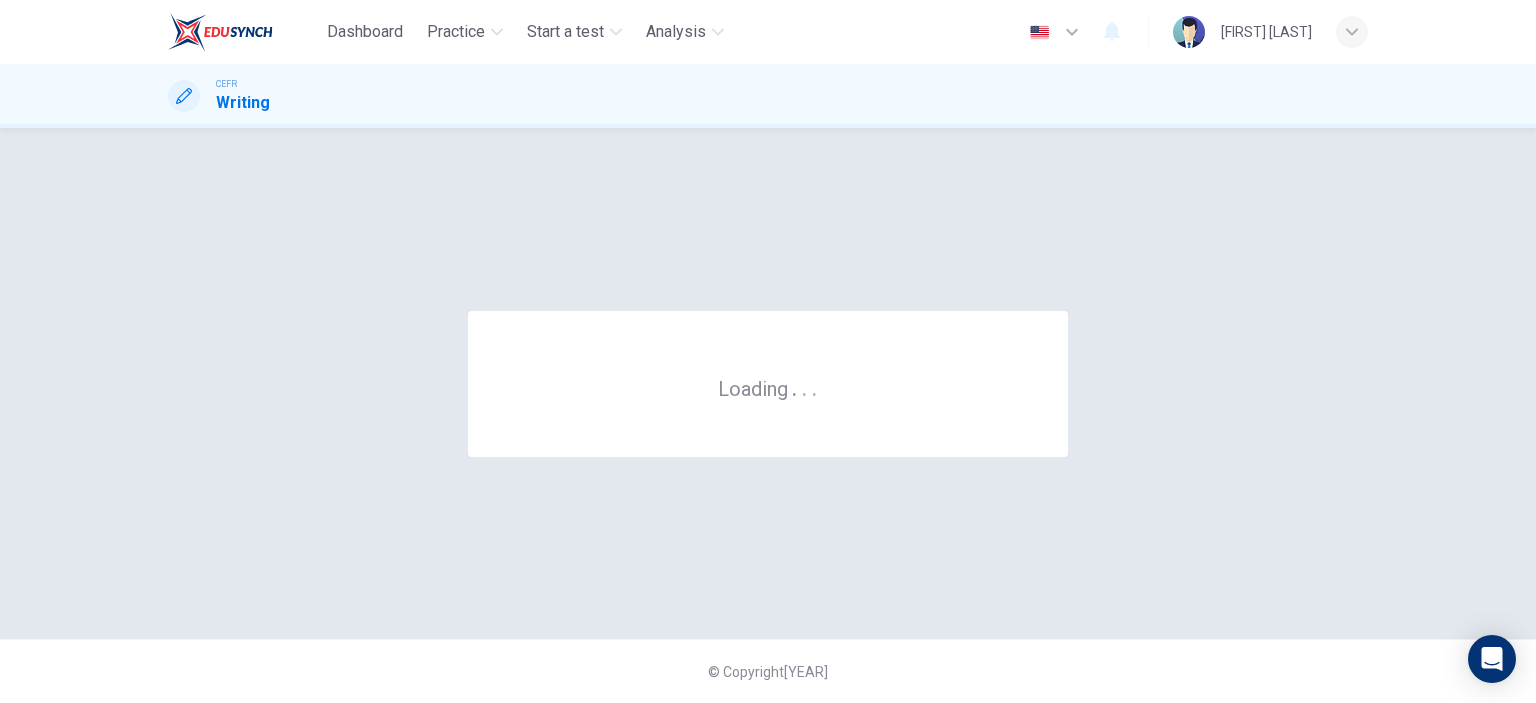 scroll, scrollTop: 0, scrollLeft: 0, axis: both 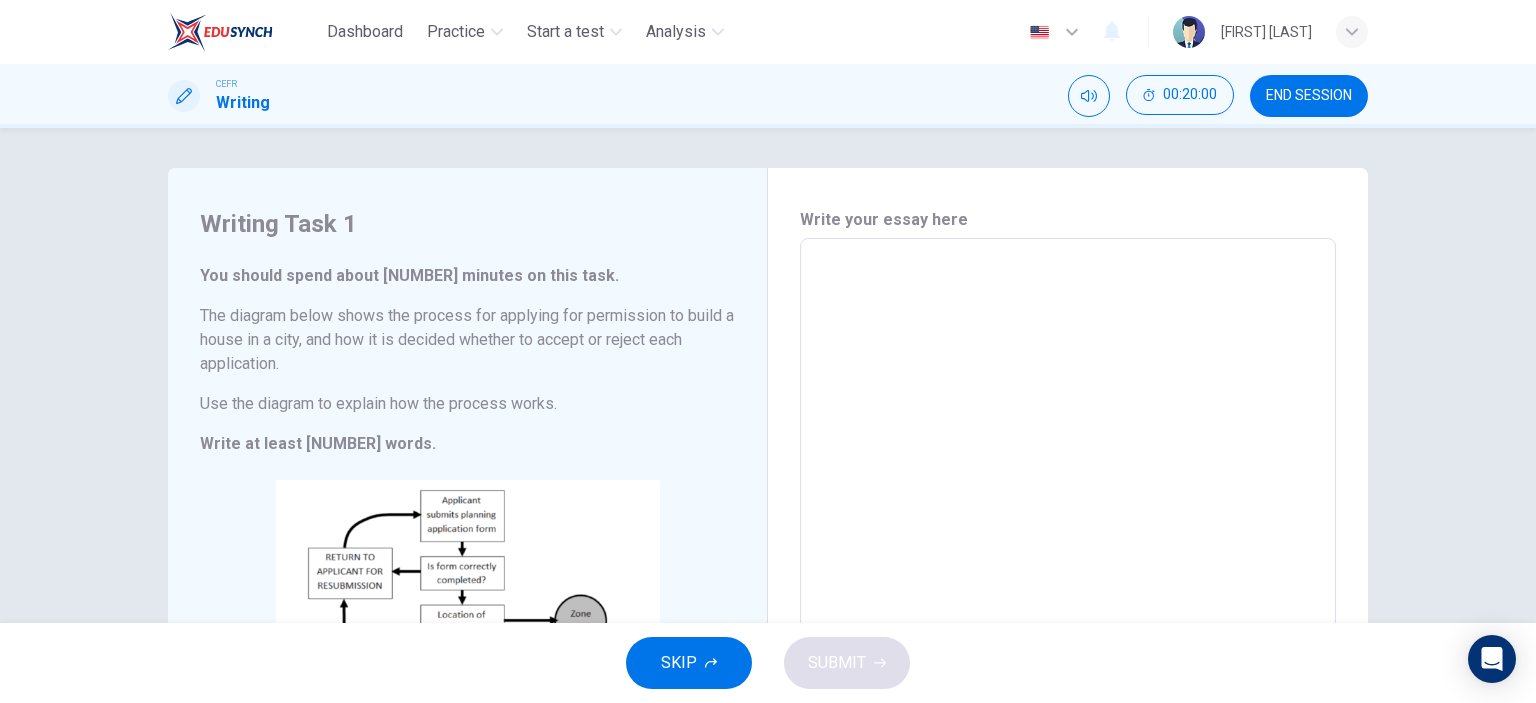 click on "END SESSION" at bounding box center [1309, 96] 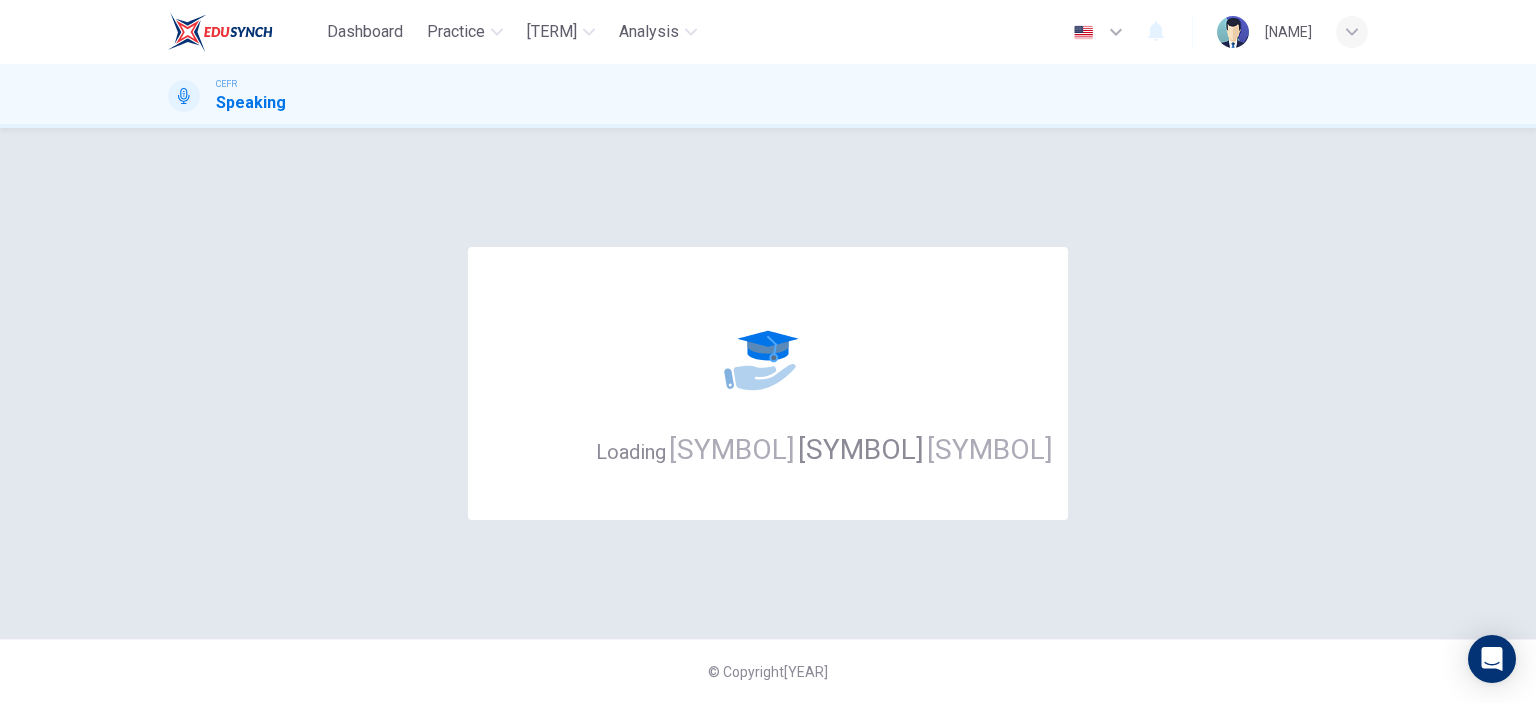 scroll, scrollTop: 0, scrollLeft: 0, axis: both 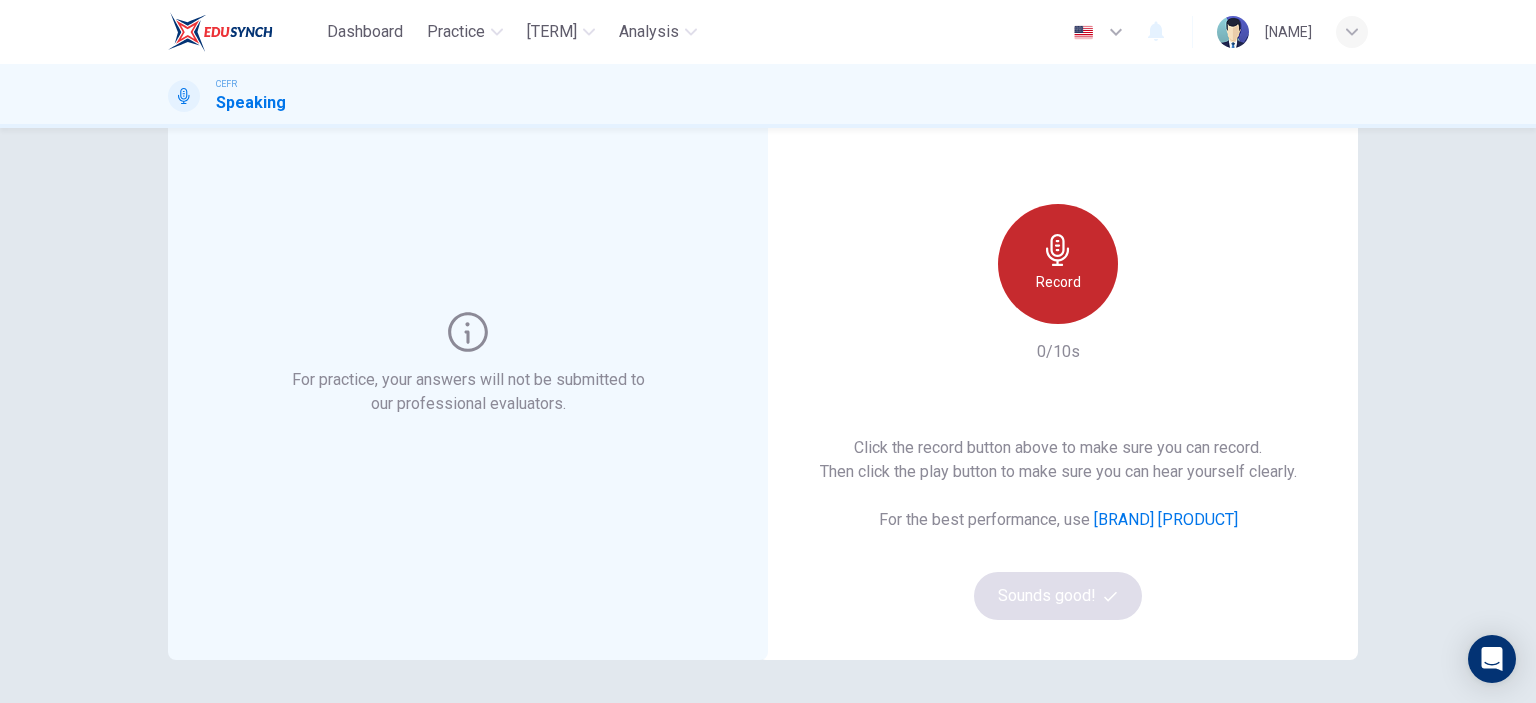 click on "Record" at bounding box center [1058, 282] 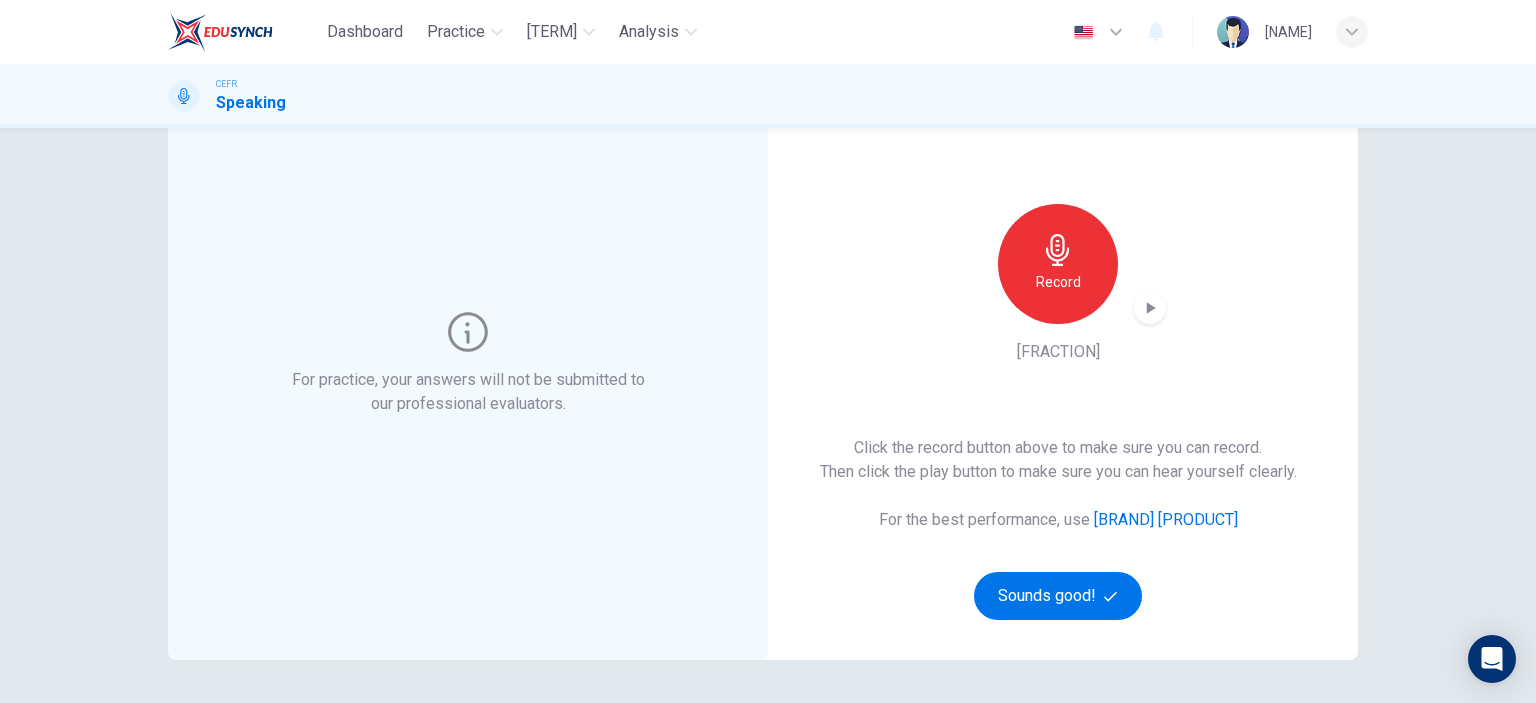 click at bounding box center [1151, 308] 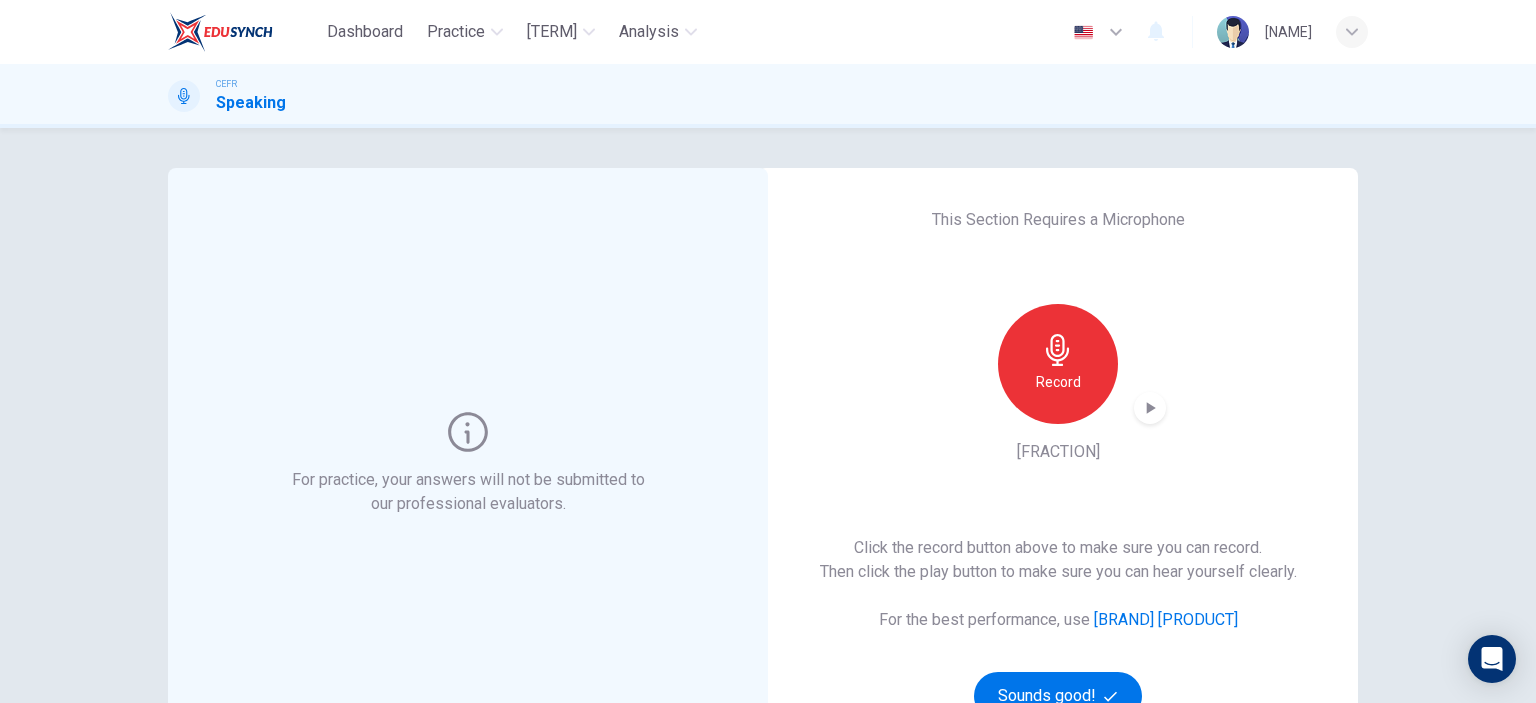 scroll, scrollTop: 0, scrollLeft: 0, axis: both 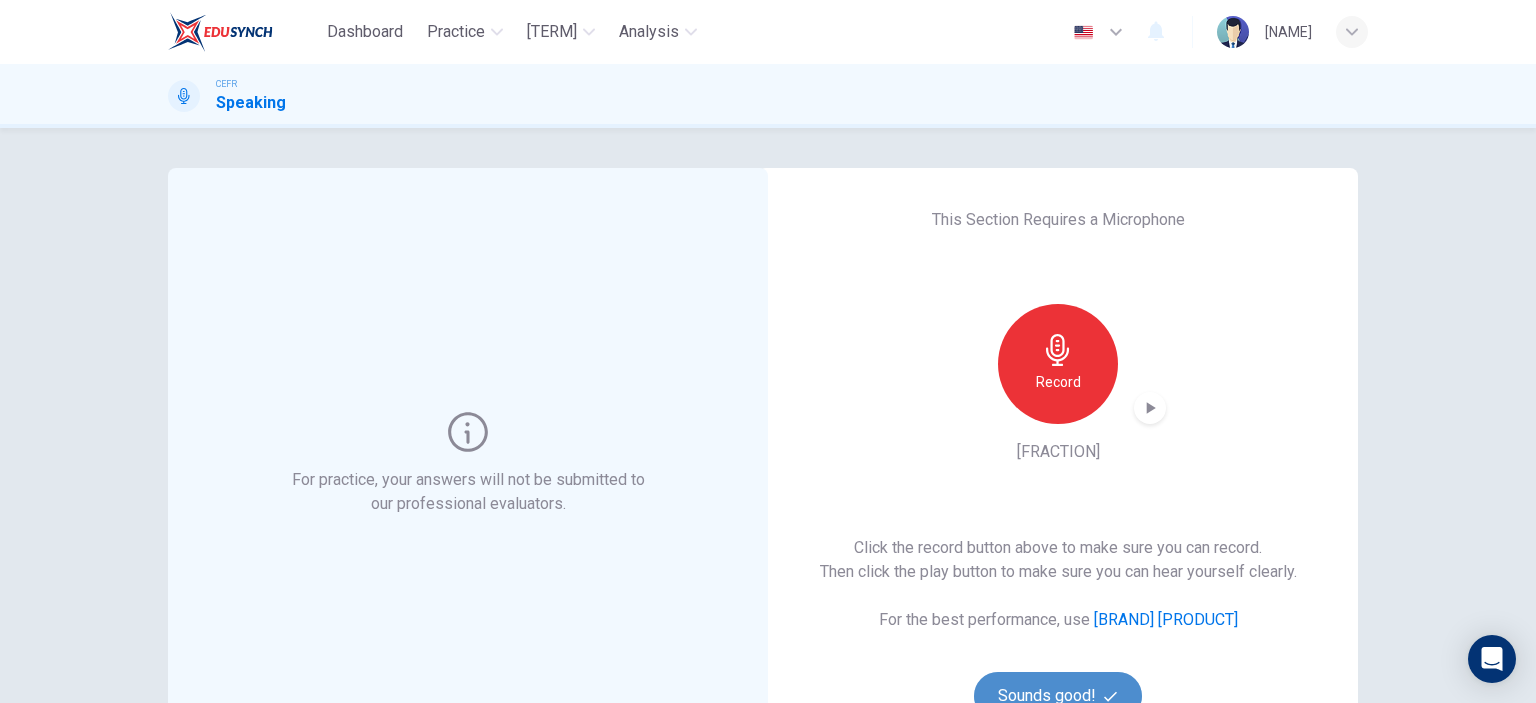 click on "Sounds good!" at bounding box center [1058, 696] 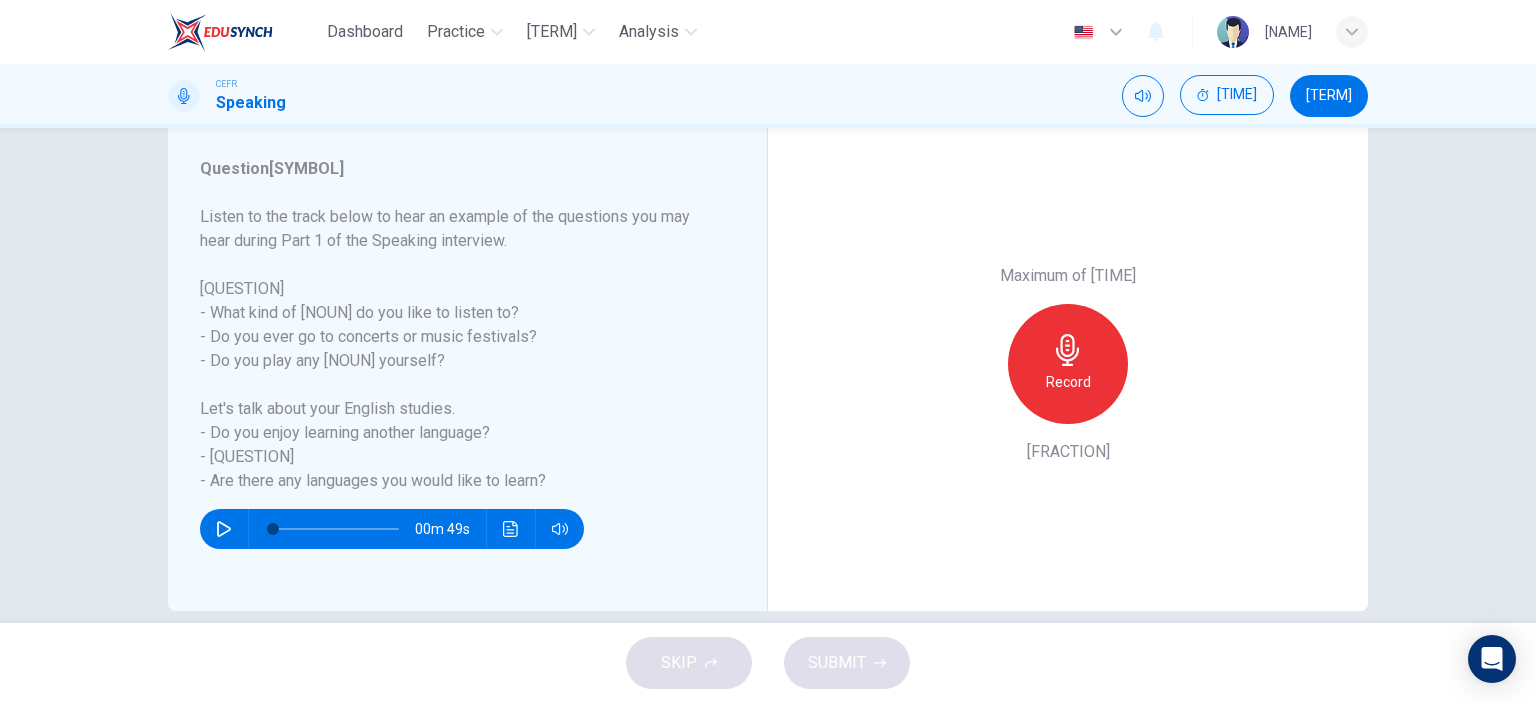 scroll, scrollTop: 280, scrollLeft: 0, axis: vertical 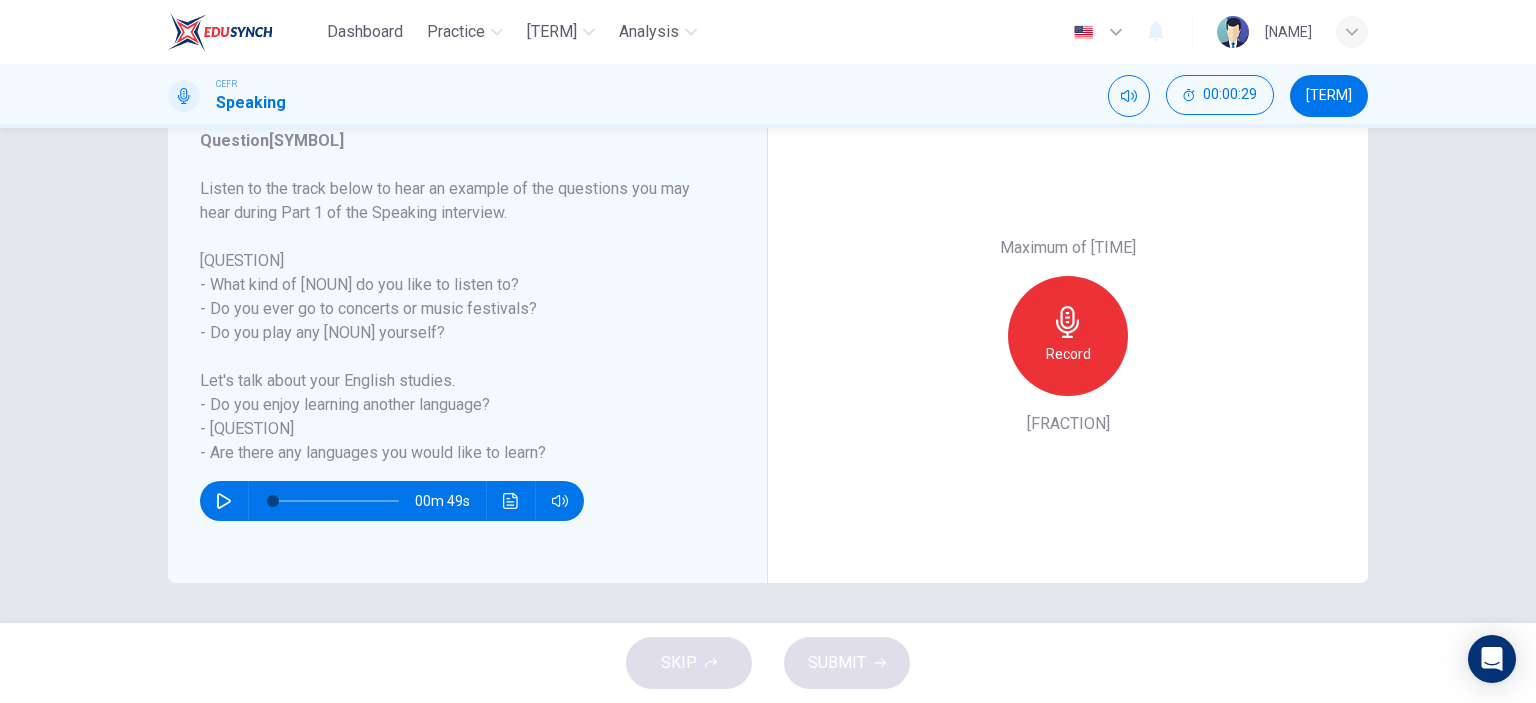 click at bounding box center (224, 501) 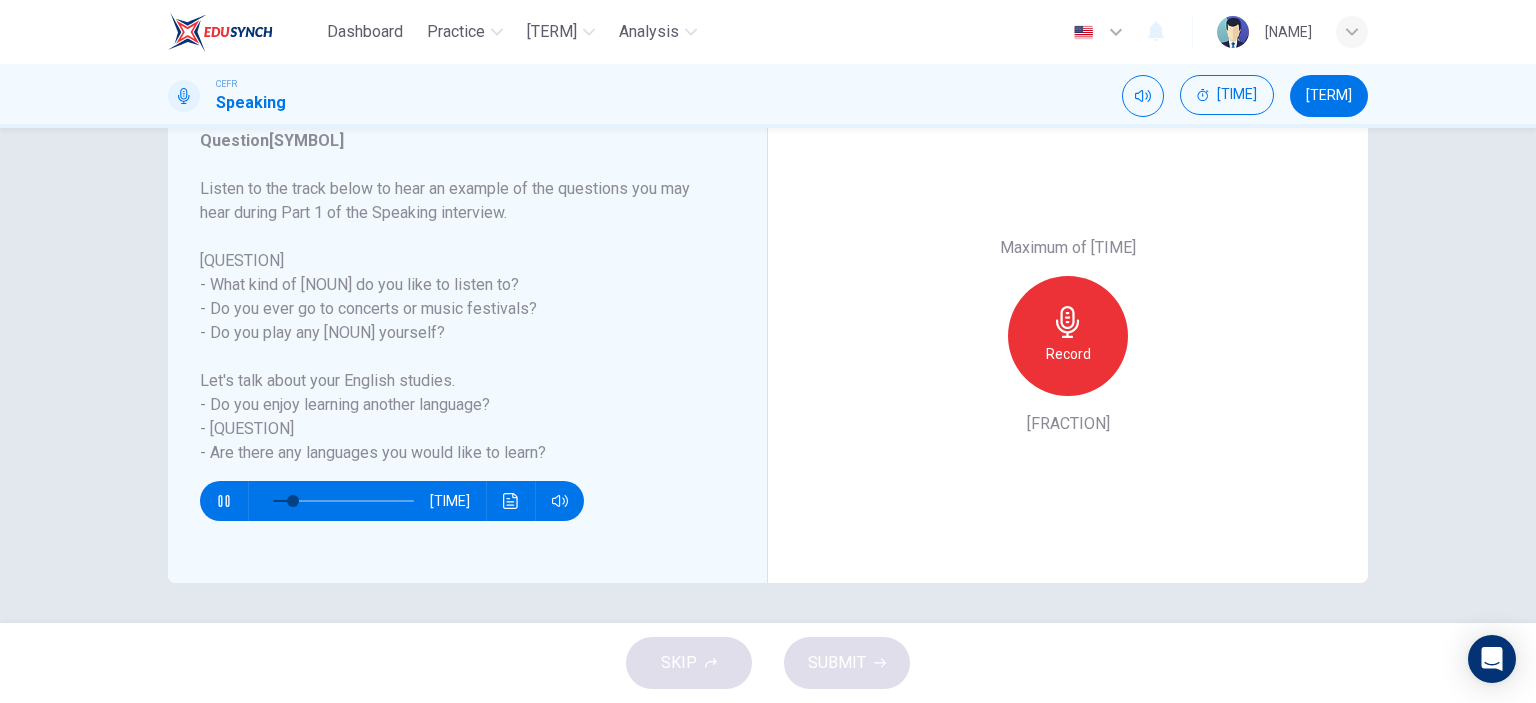 scroll, scrollTop: 180, scrollLeft: 0, axis: vertical 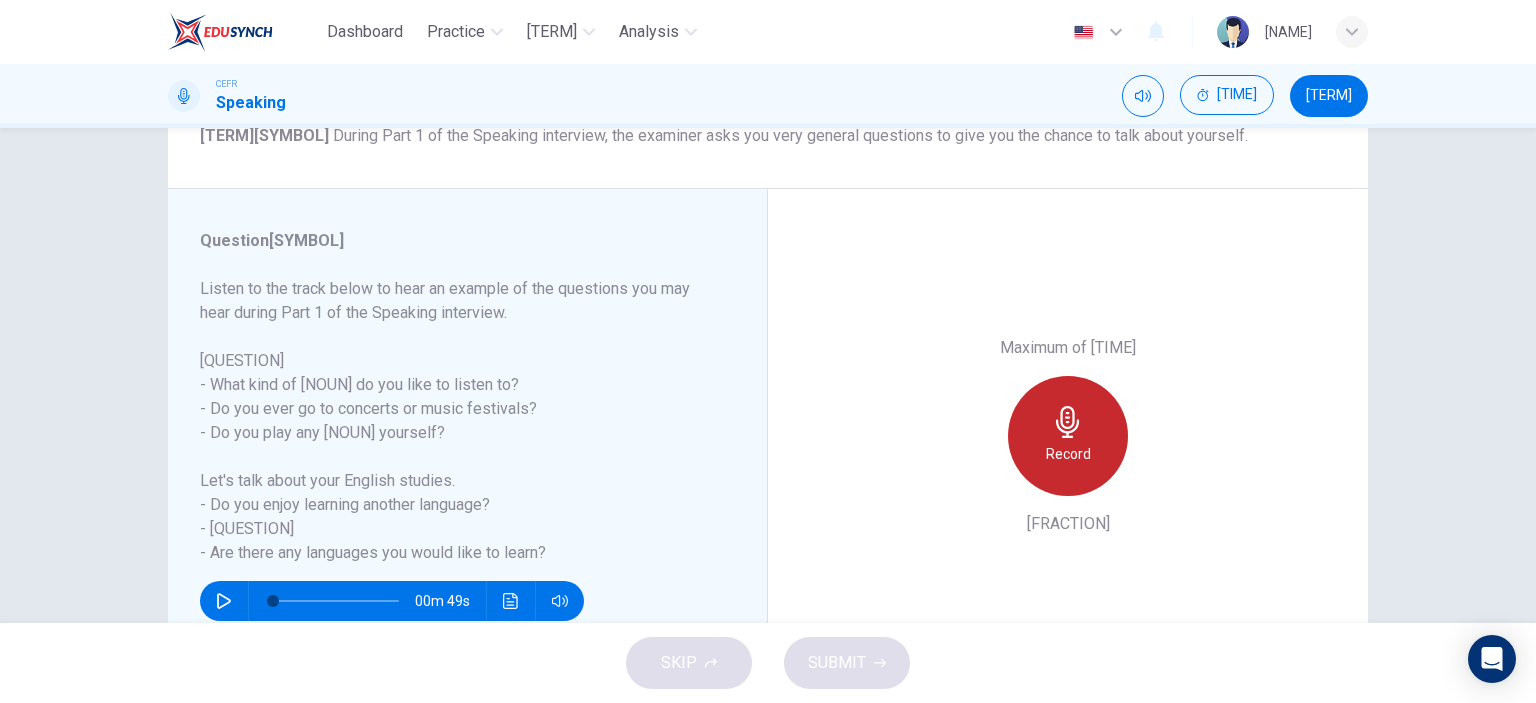 click at bounding box center (1068, 422) 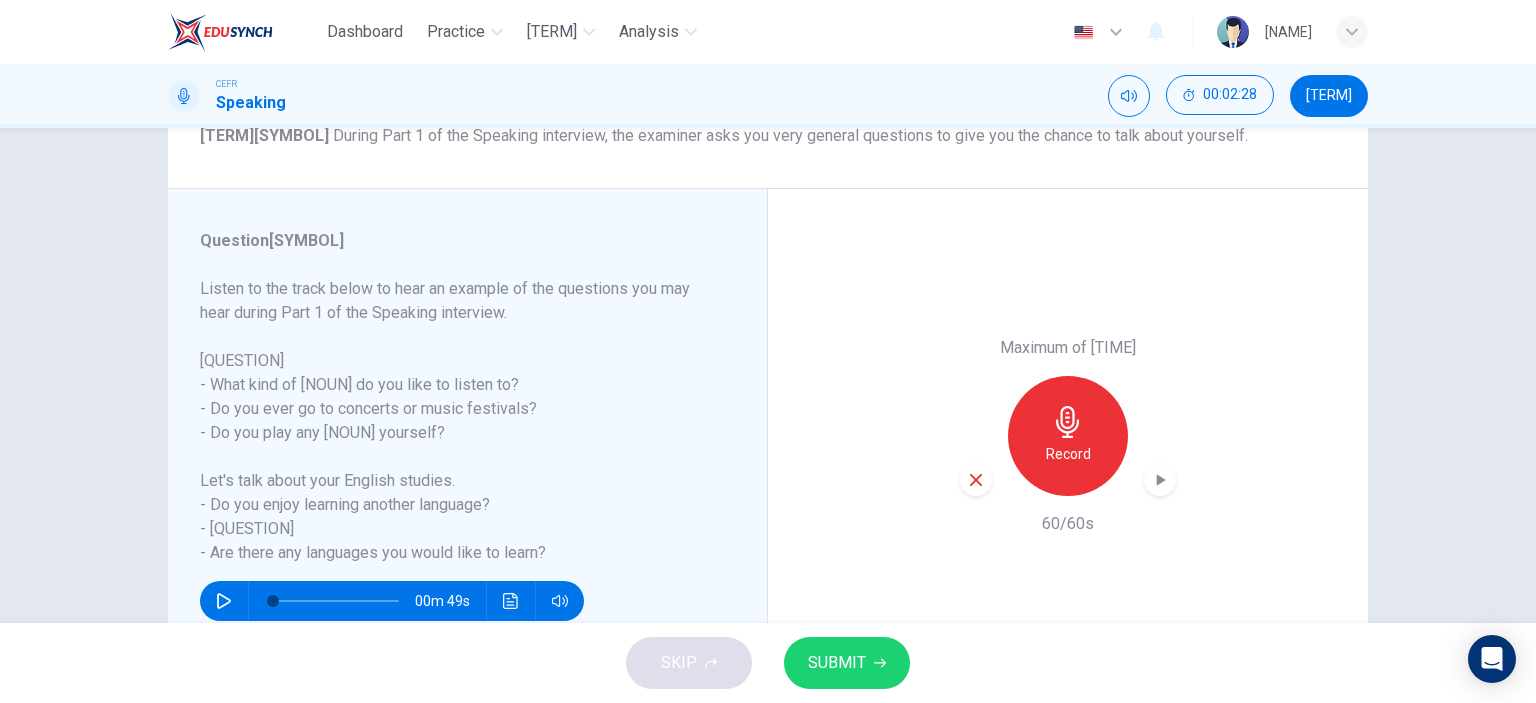 click at bounding box center [1161, 480] 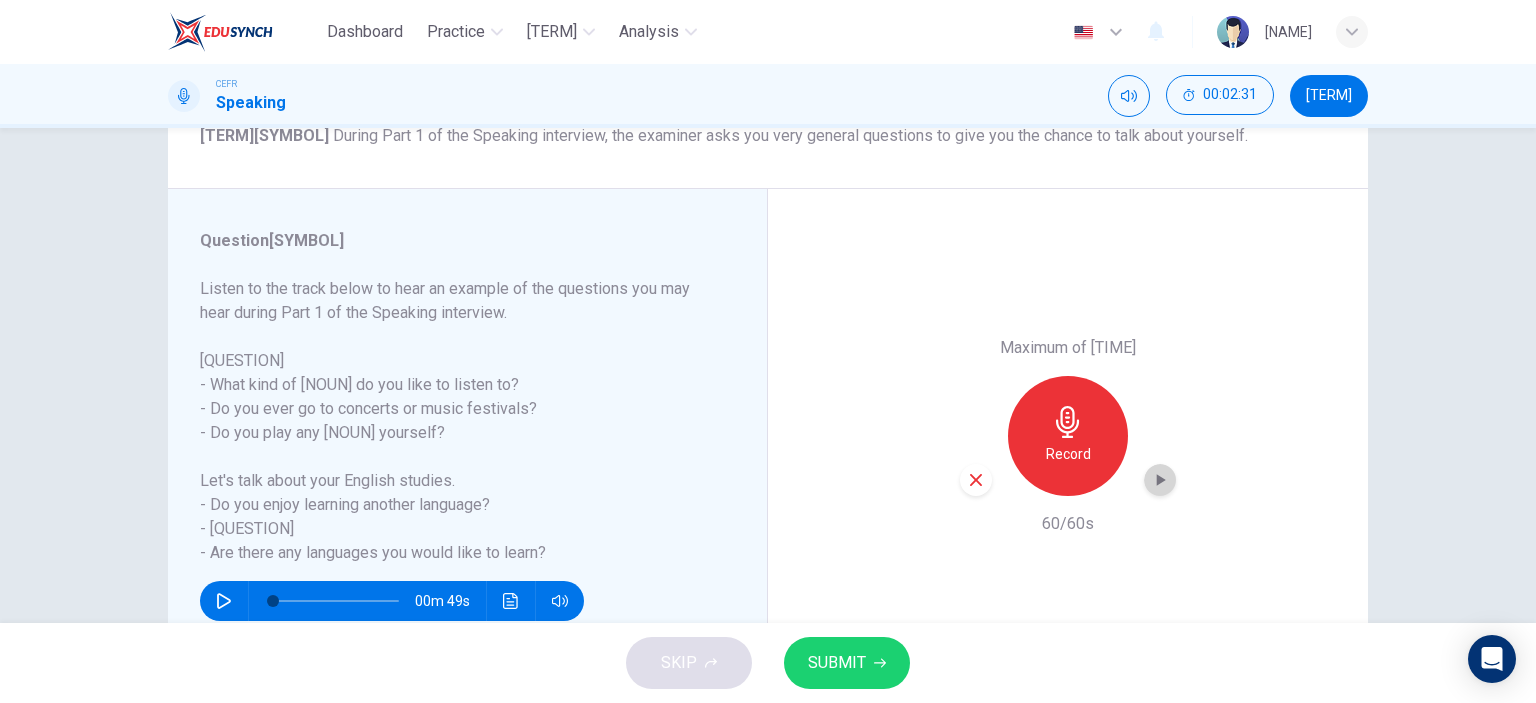 click at bounding box center (1161, 480) 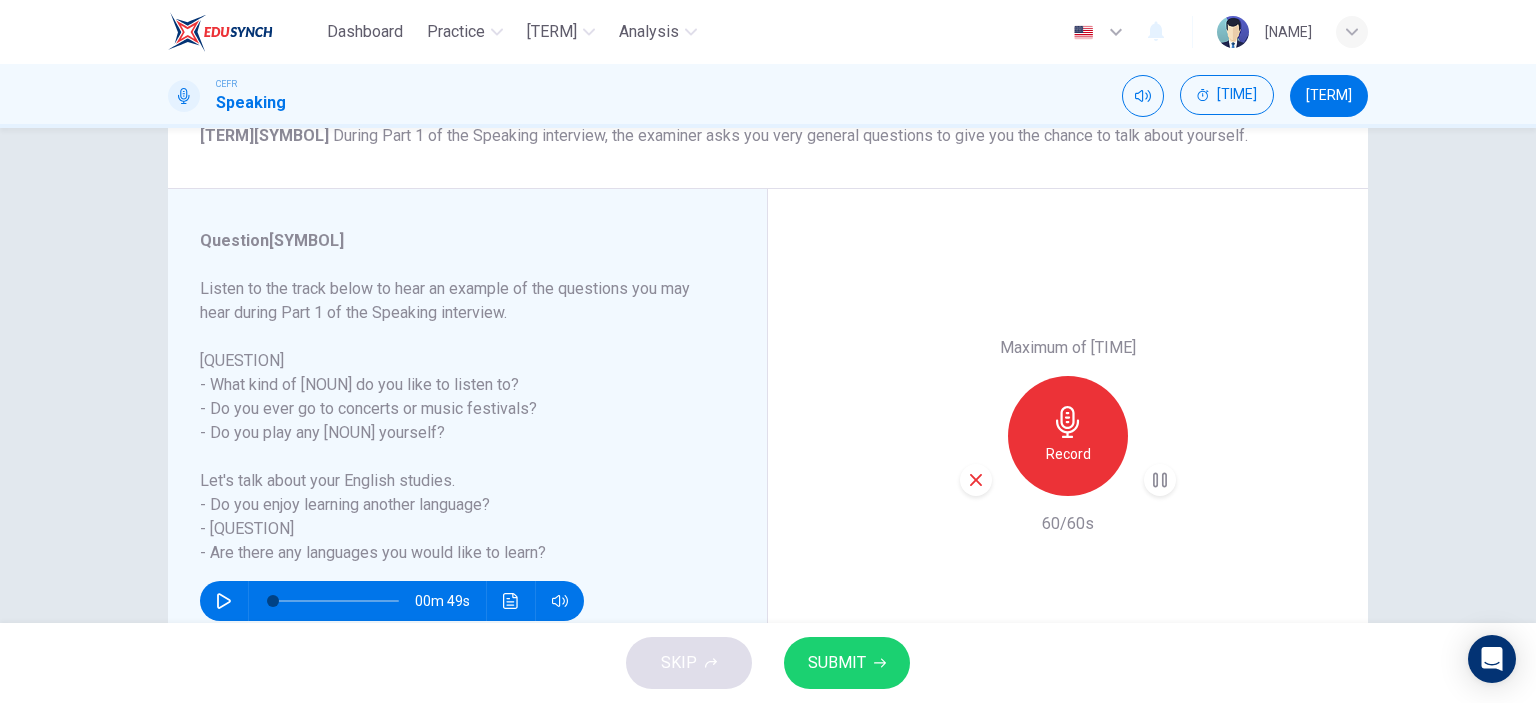 click at bounding box center (976, 480) 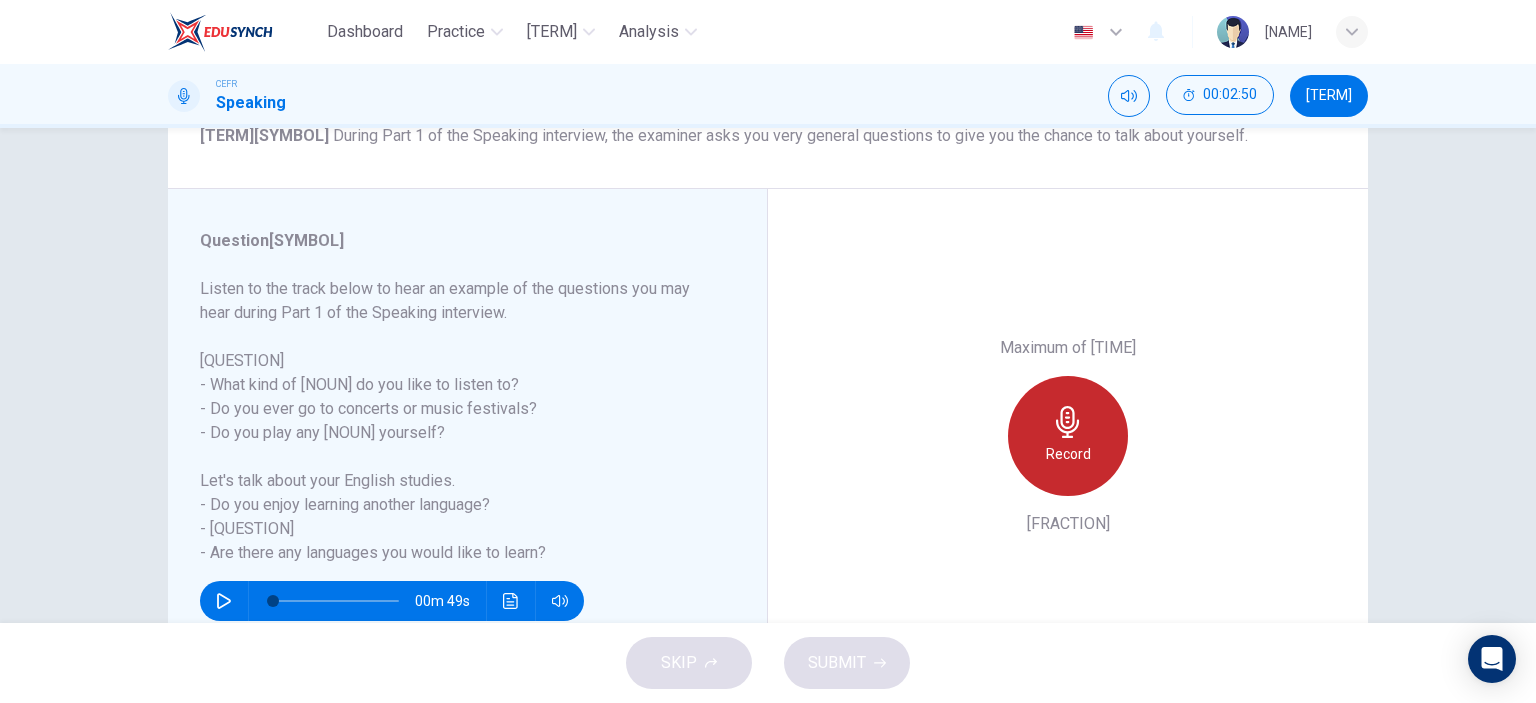 click on "Record" at bounding box center (1068, 436) 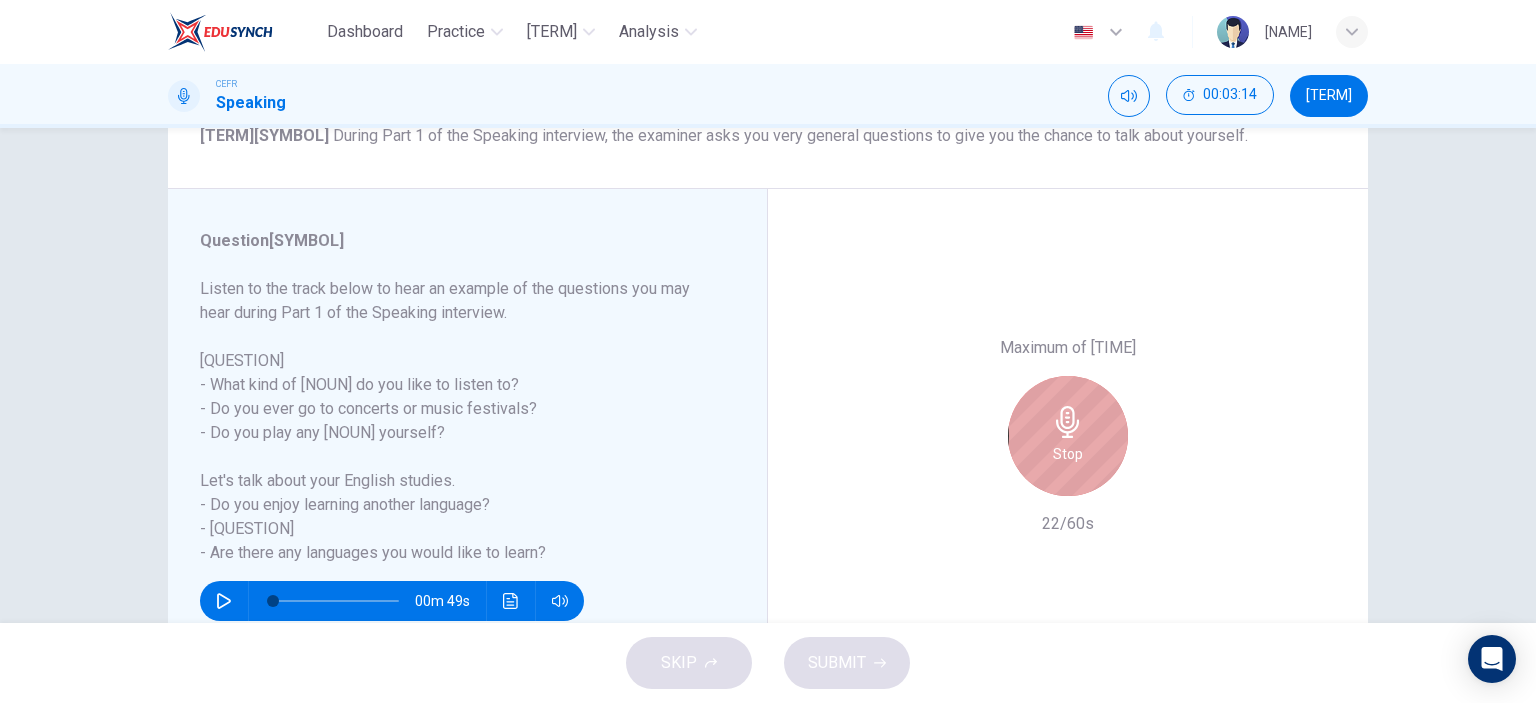 click on "Stop" at bounding box center [1068, 454] 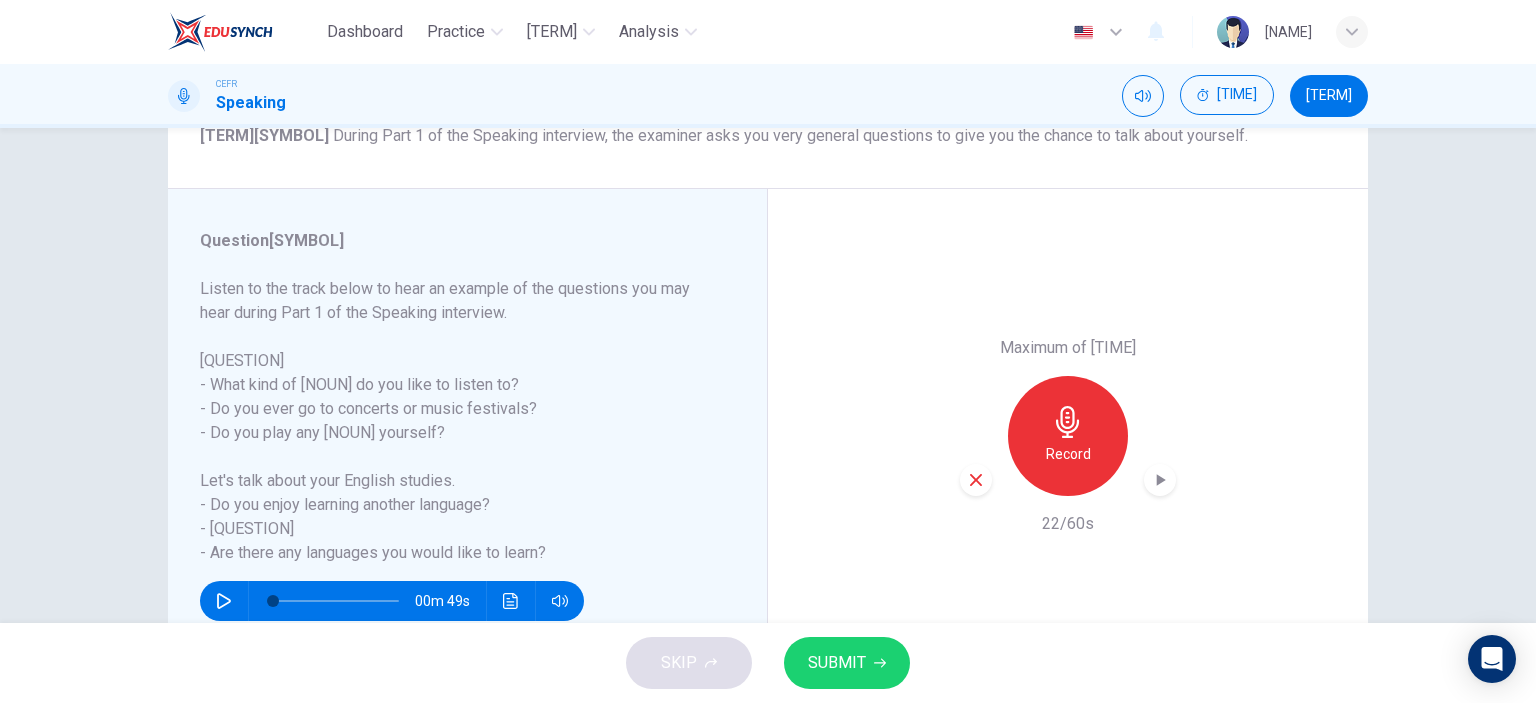 click at bounding box center [976, 480] 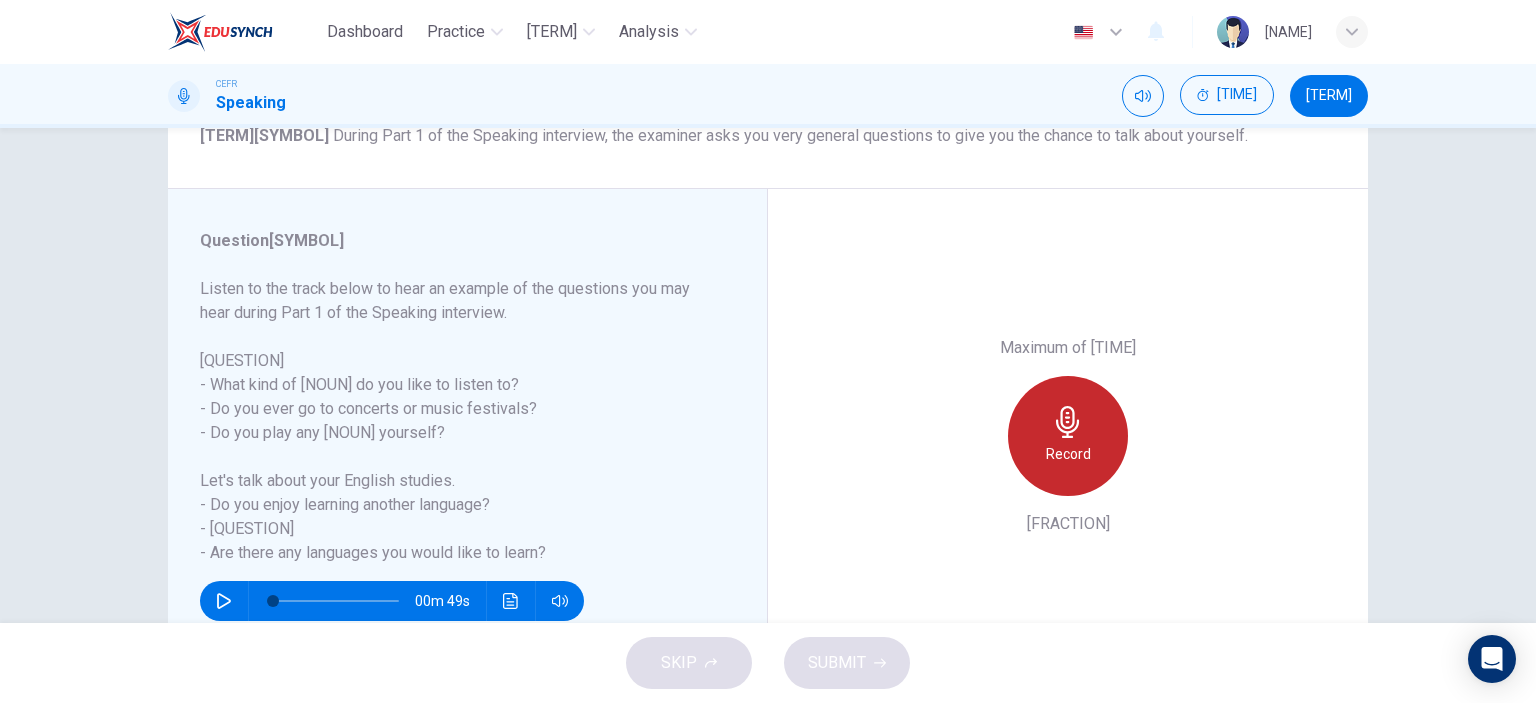 click on "Record" at bounding box center (1068, 454) 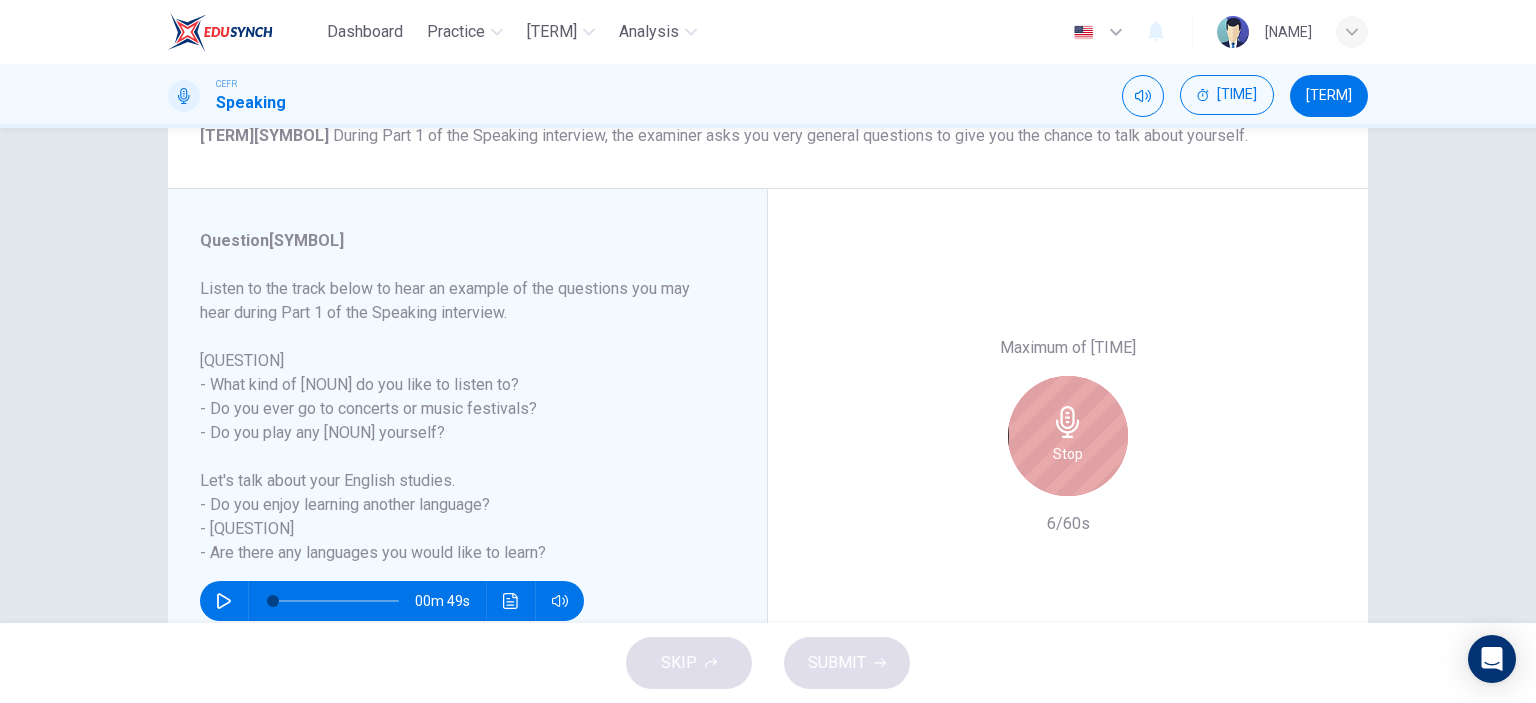 click on "Stop" at bounding box center (1068, 454) 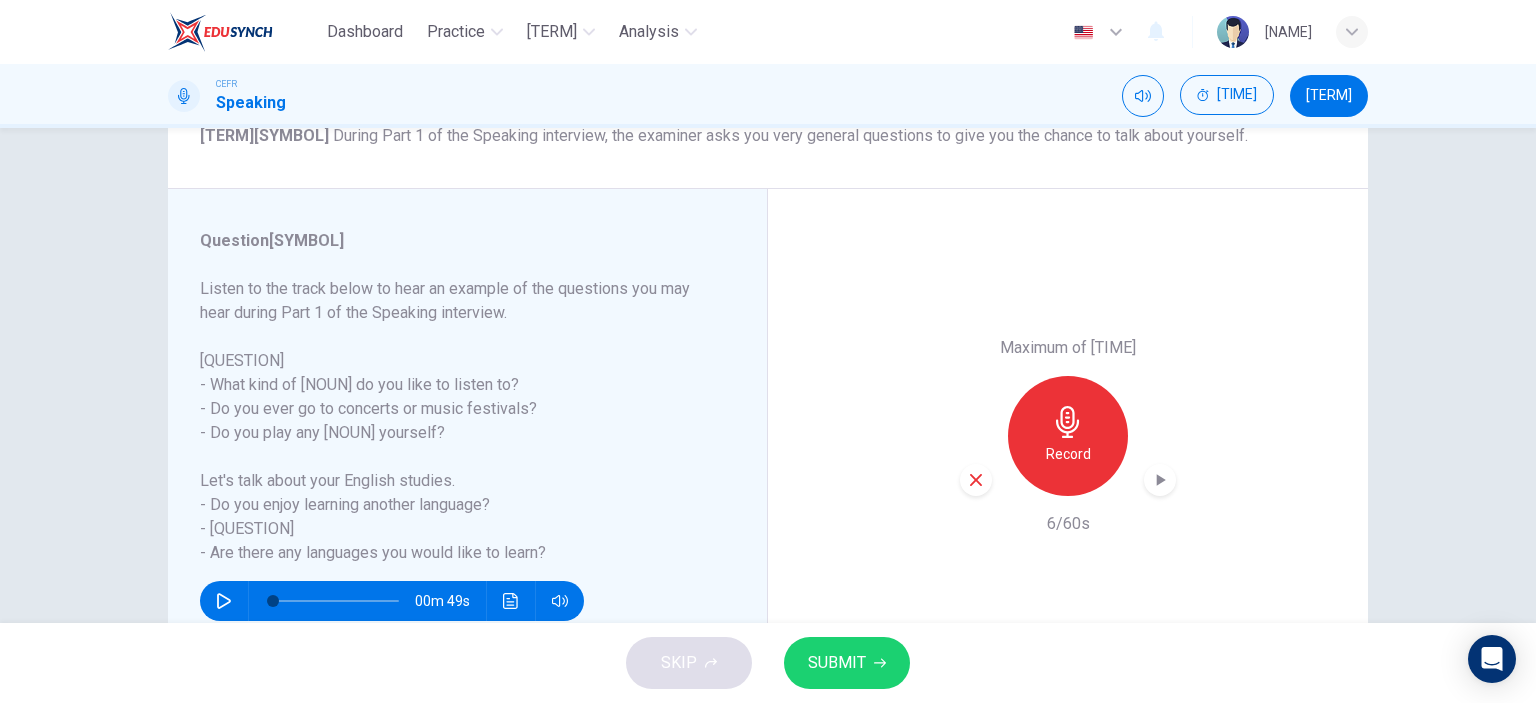 click at bounding box center (976, 480) 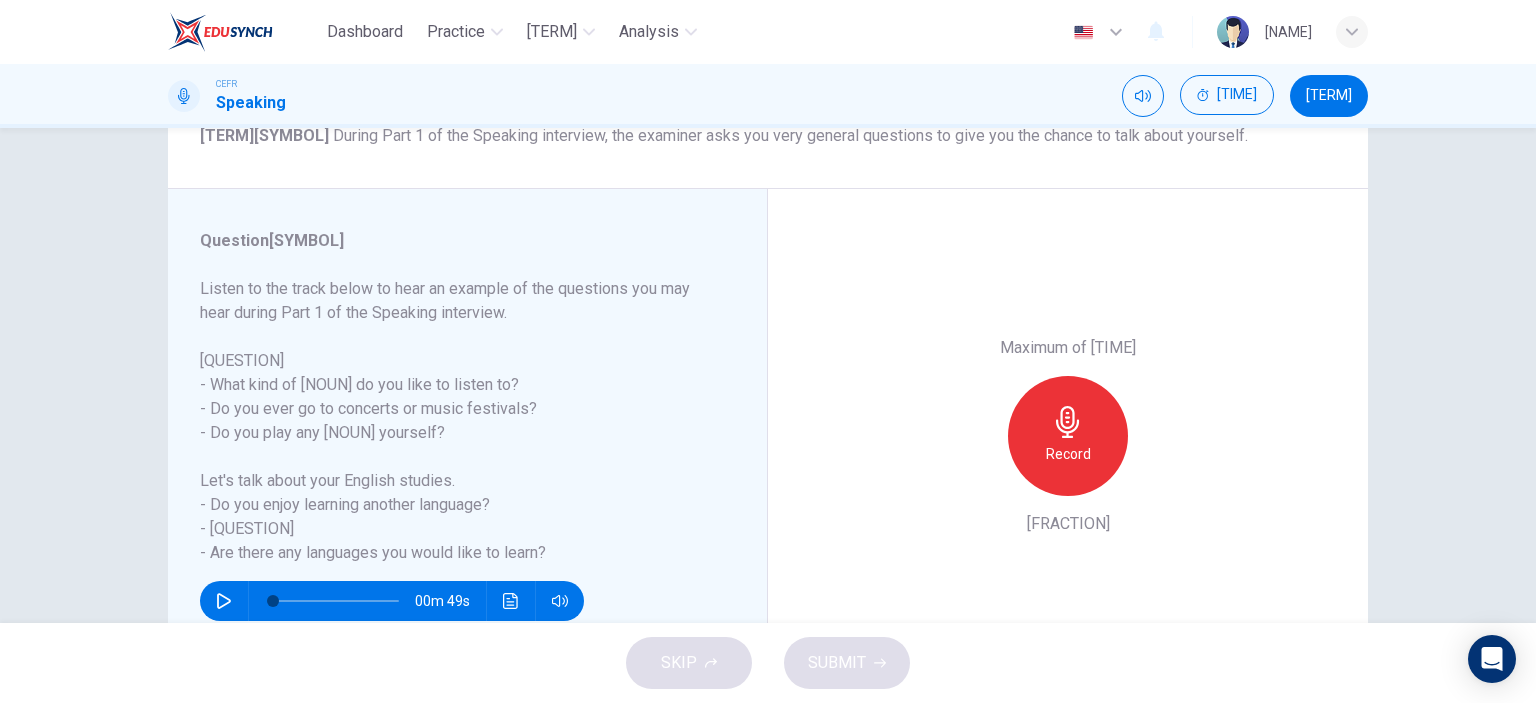 click at bounding box center (1068, 422) 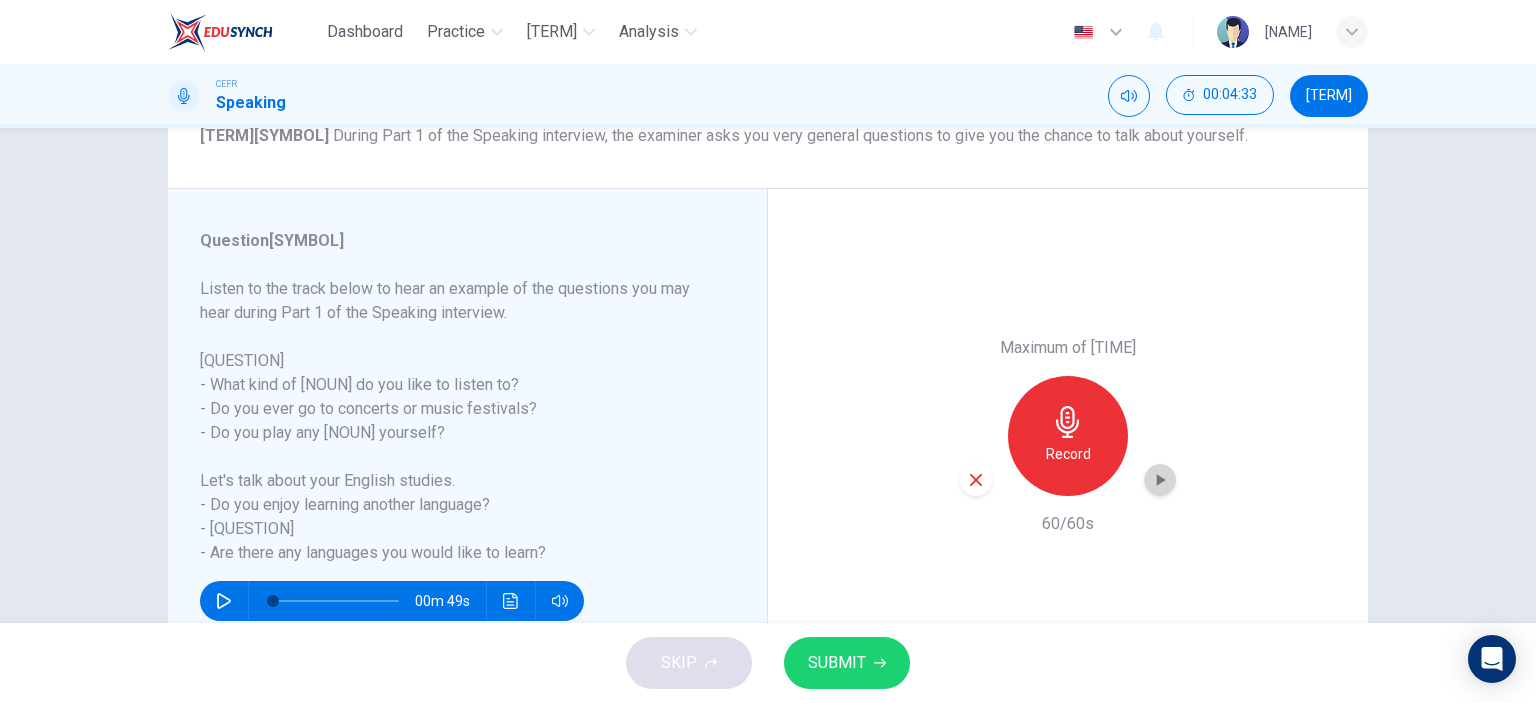 click at bounding box center (1160, 480) 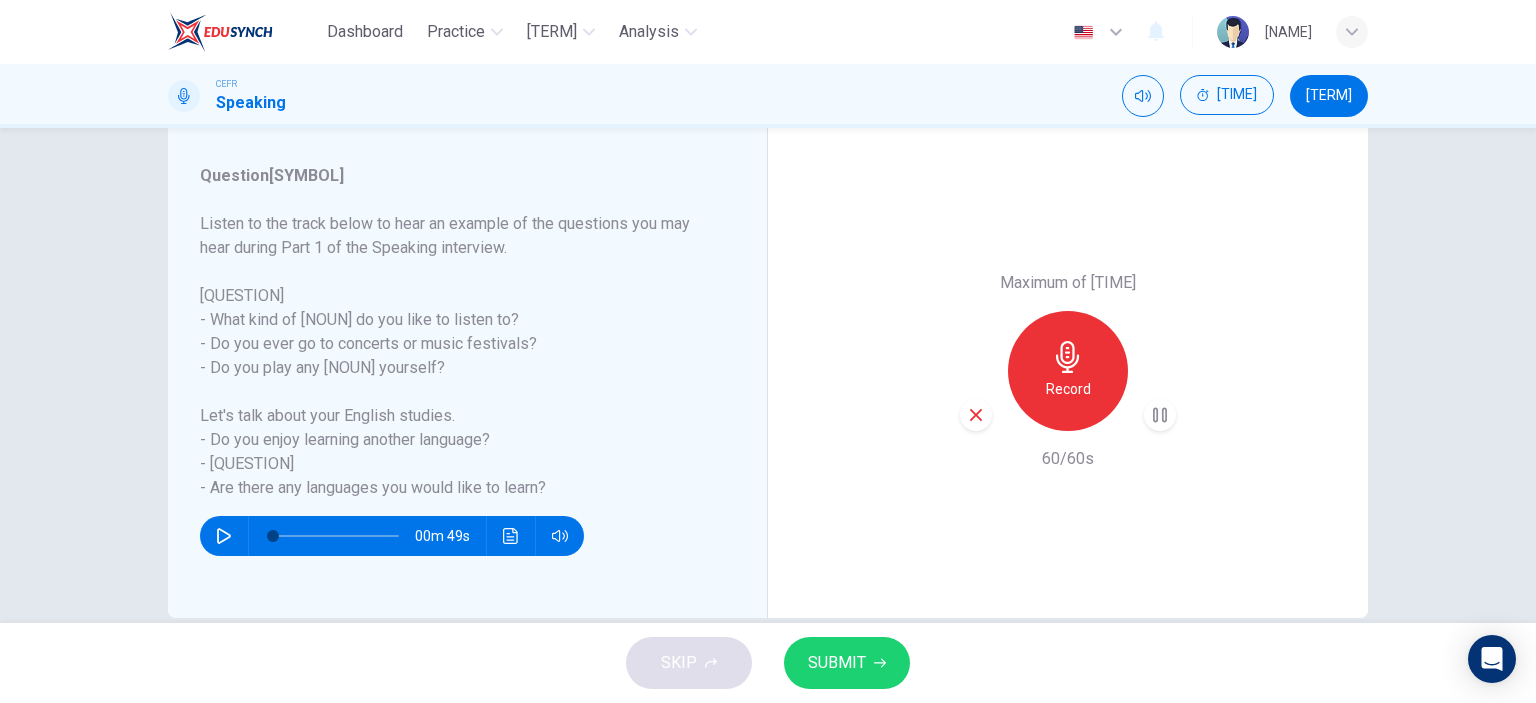 scroll, scrollTop: 280, scrollLeft: 0, axis: vertical 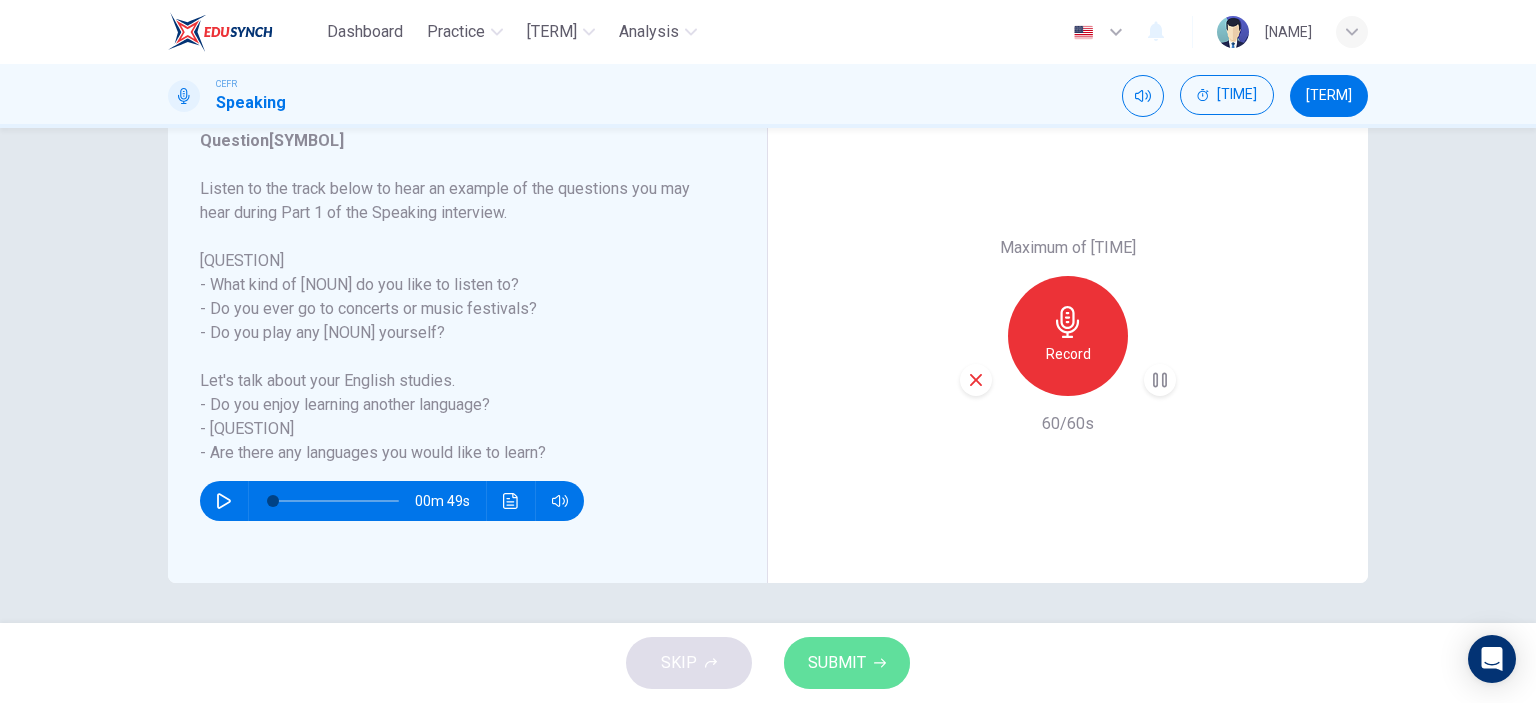 click on "SUBMIT" at bounding box center [847, 663] 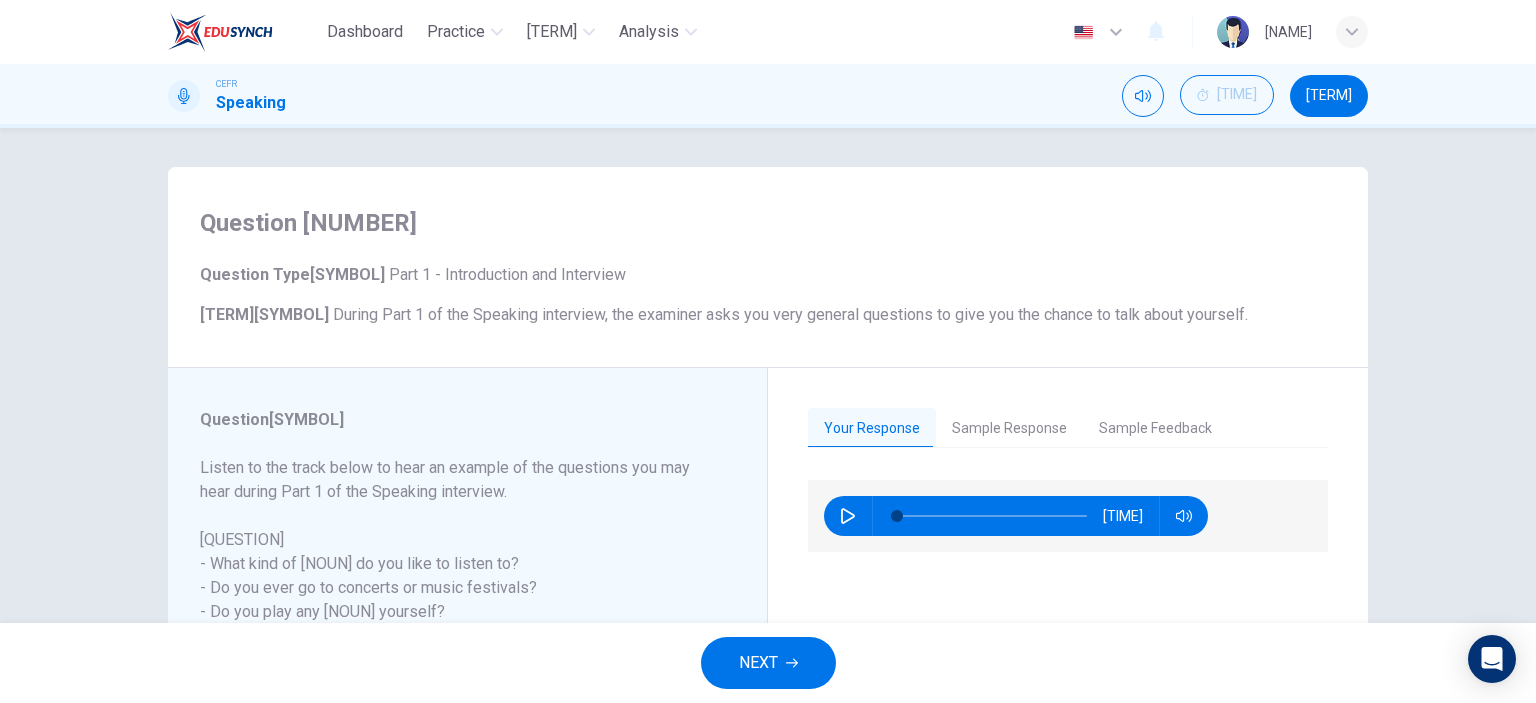 scroll, scrollTop: 0, scrollLeft: 0, axis: both 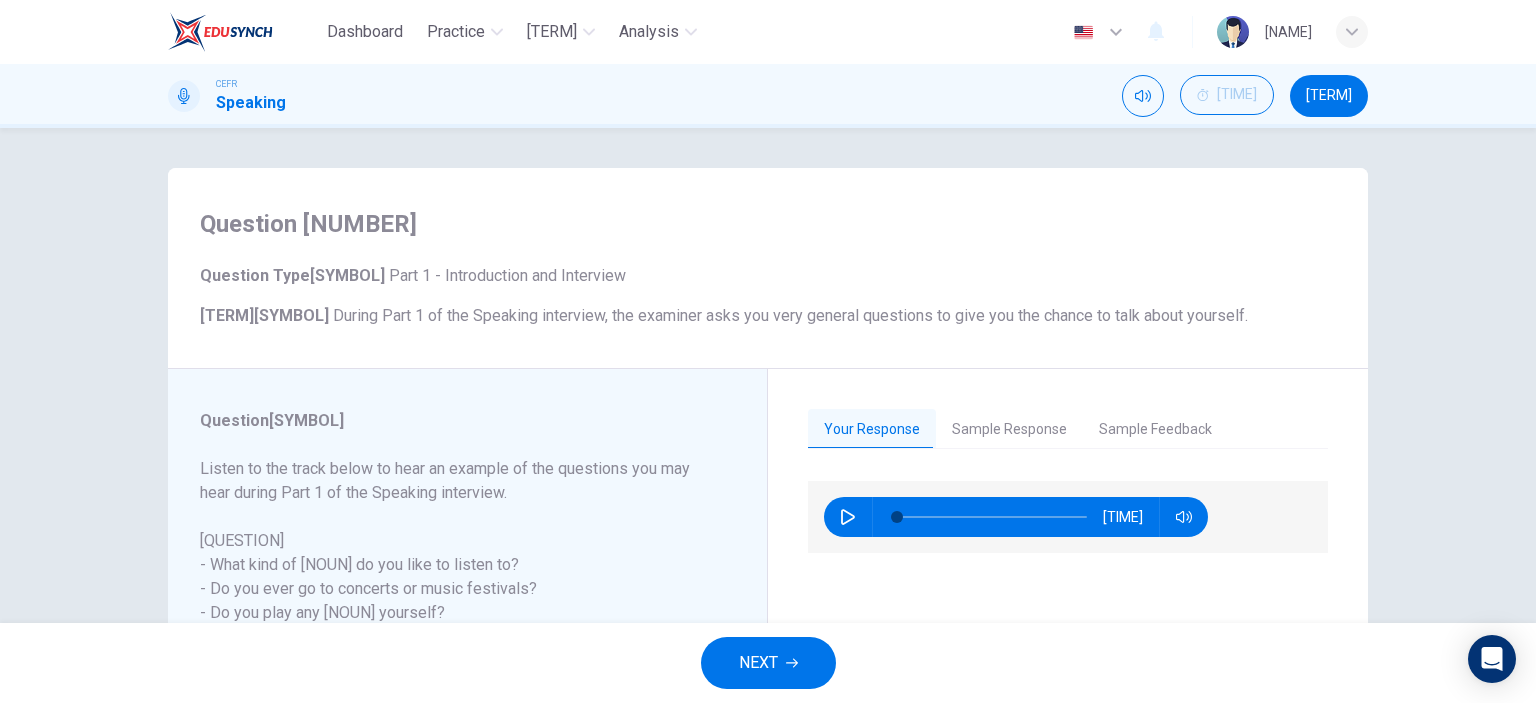 click on "Sample Response" at bounding box center (1009, 430) 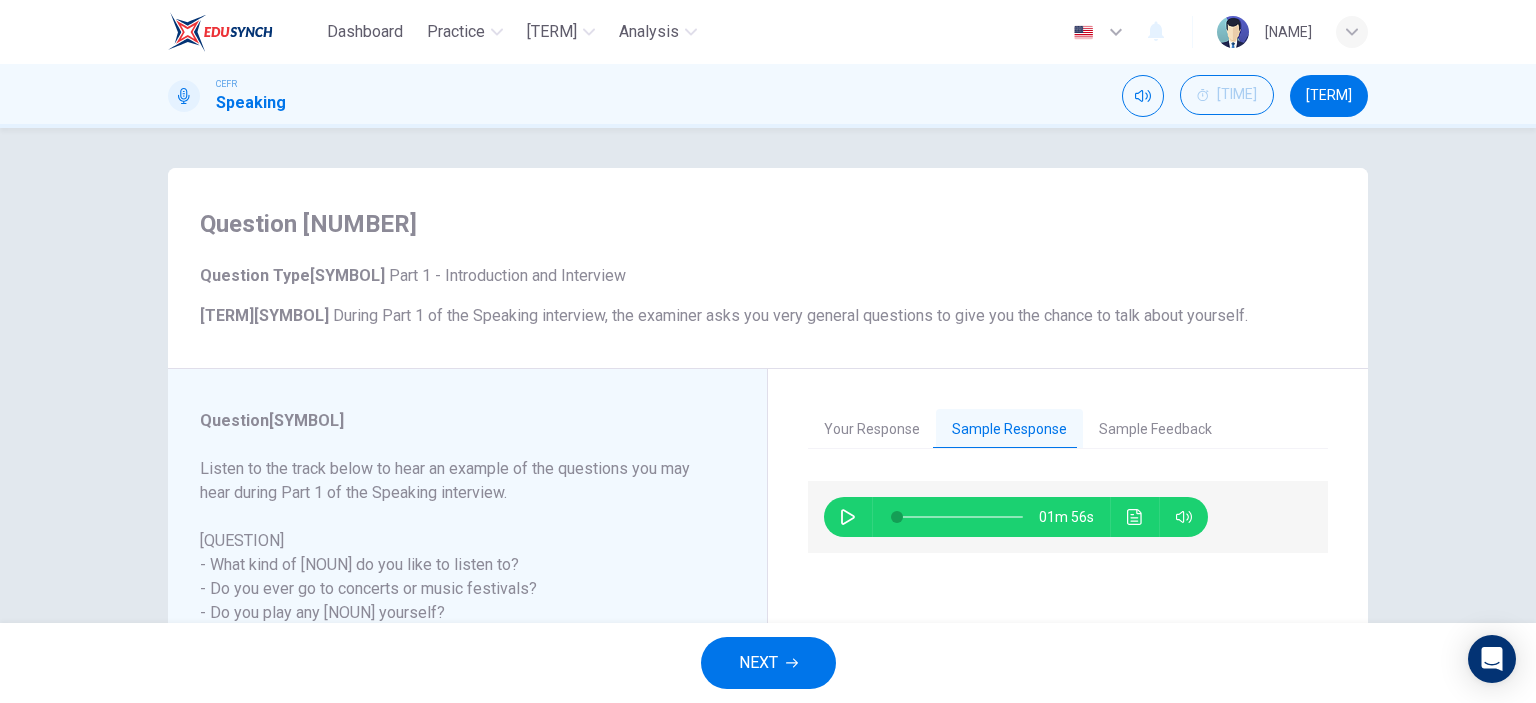 click at bounding box center (848, 517) 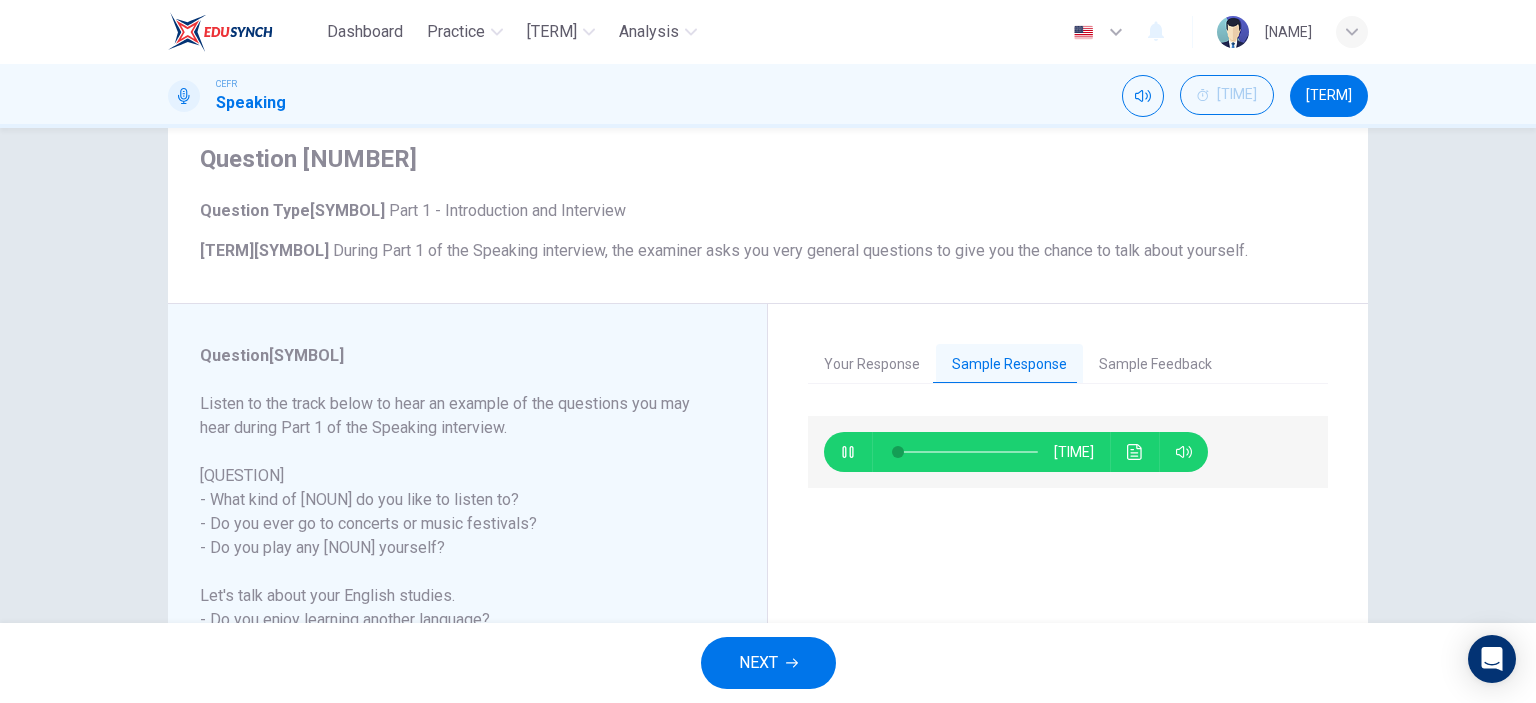 scroll, scrollTop: 100, scrollLeft: 0, axis: vertical 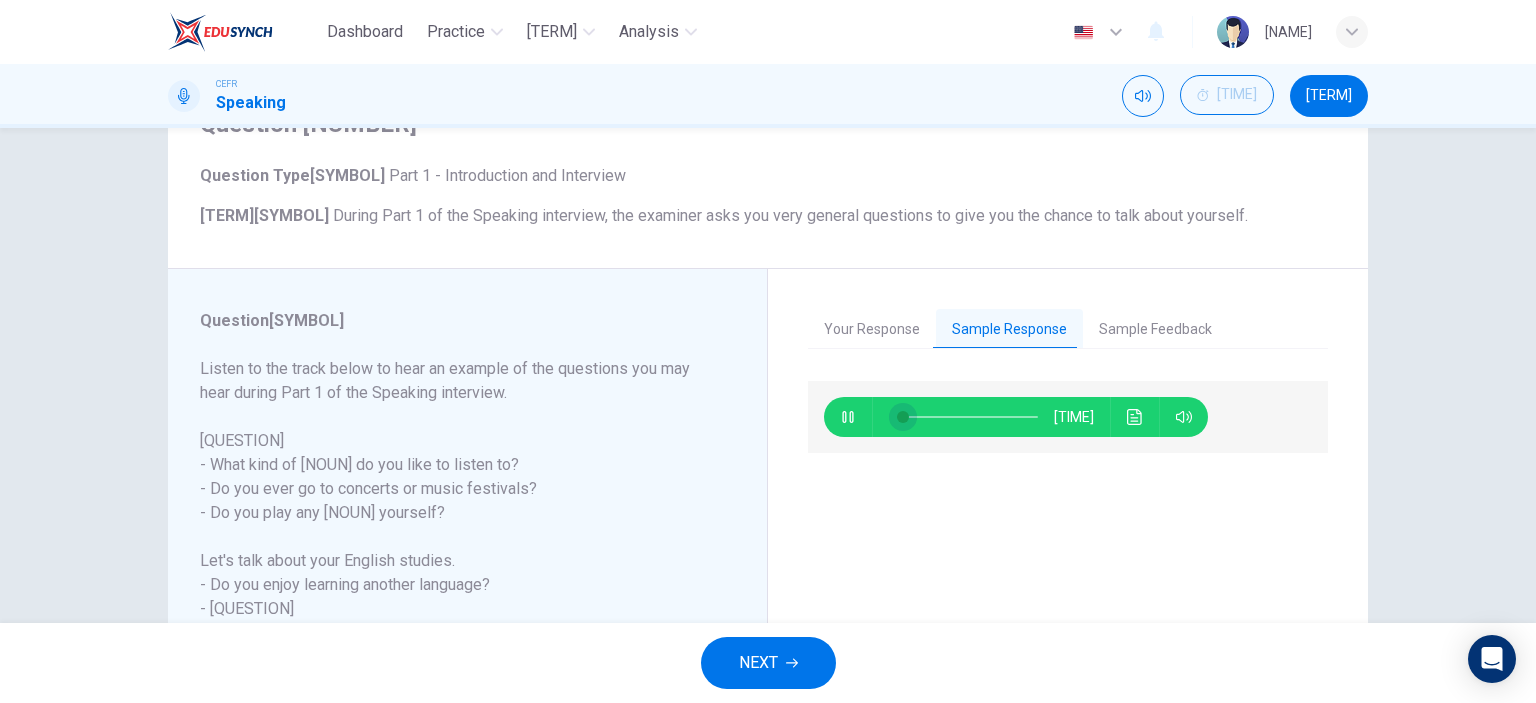 click at bounding box center [967, 417] 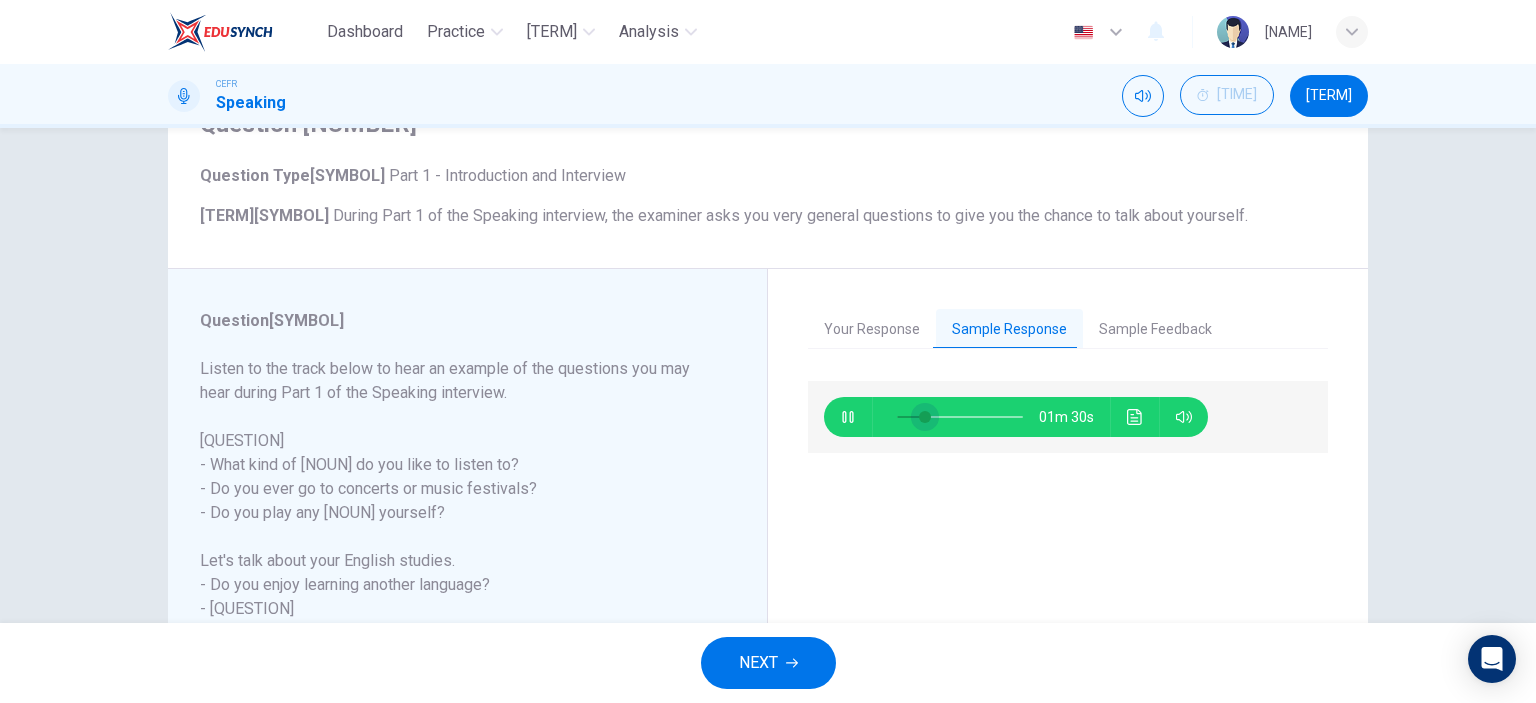 click at bounding box center [925, 417] 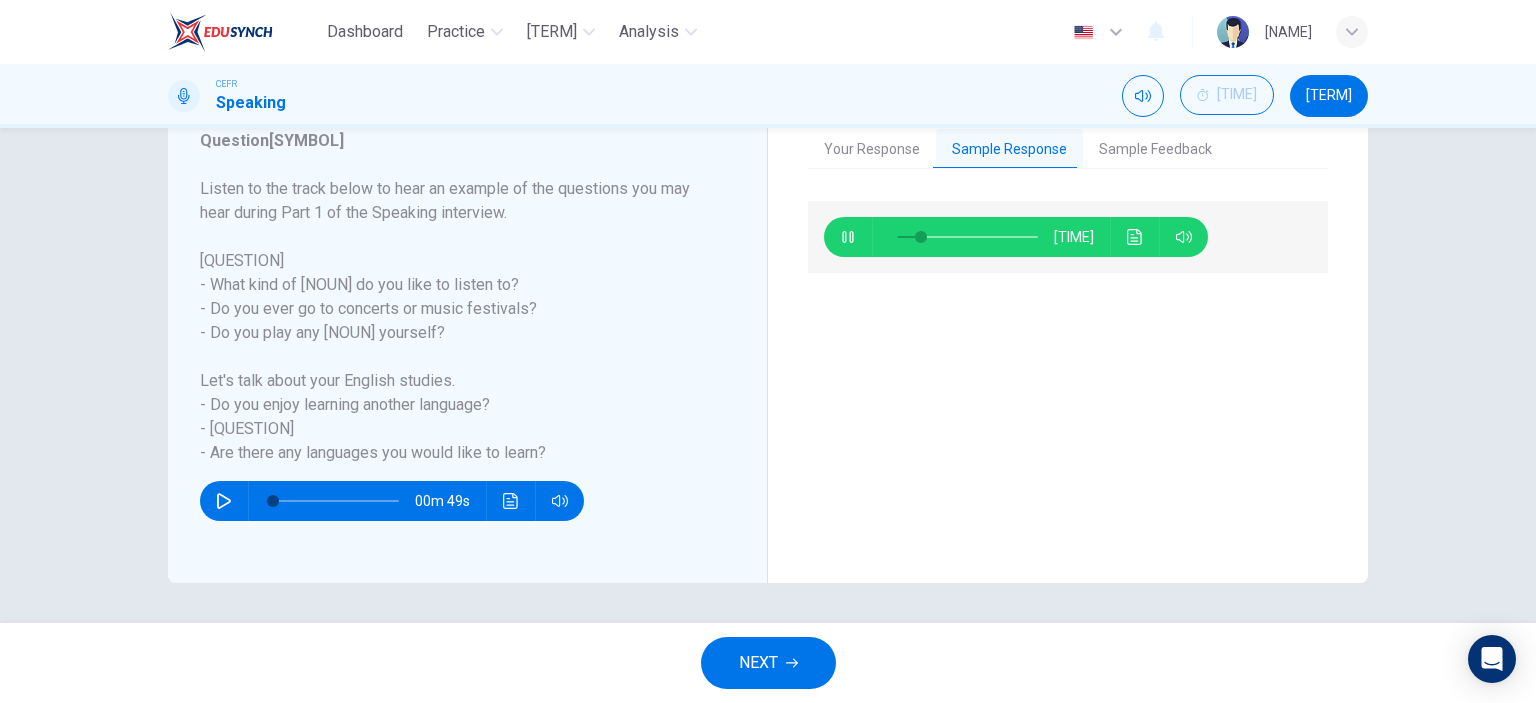 scroll, scrollTop: 180, scrollLeft: 0, axis: vertical 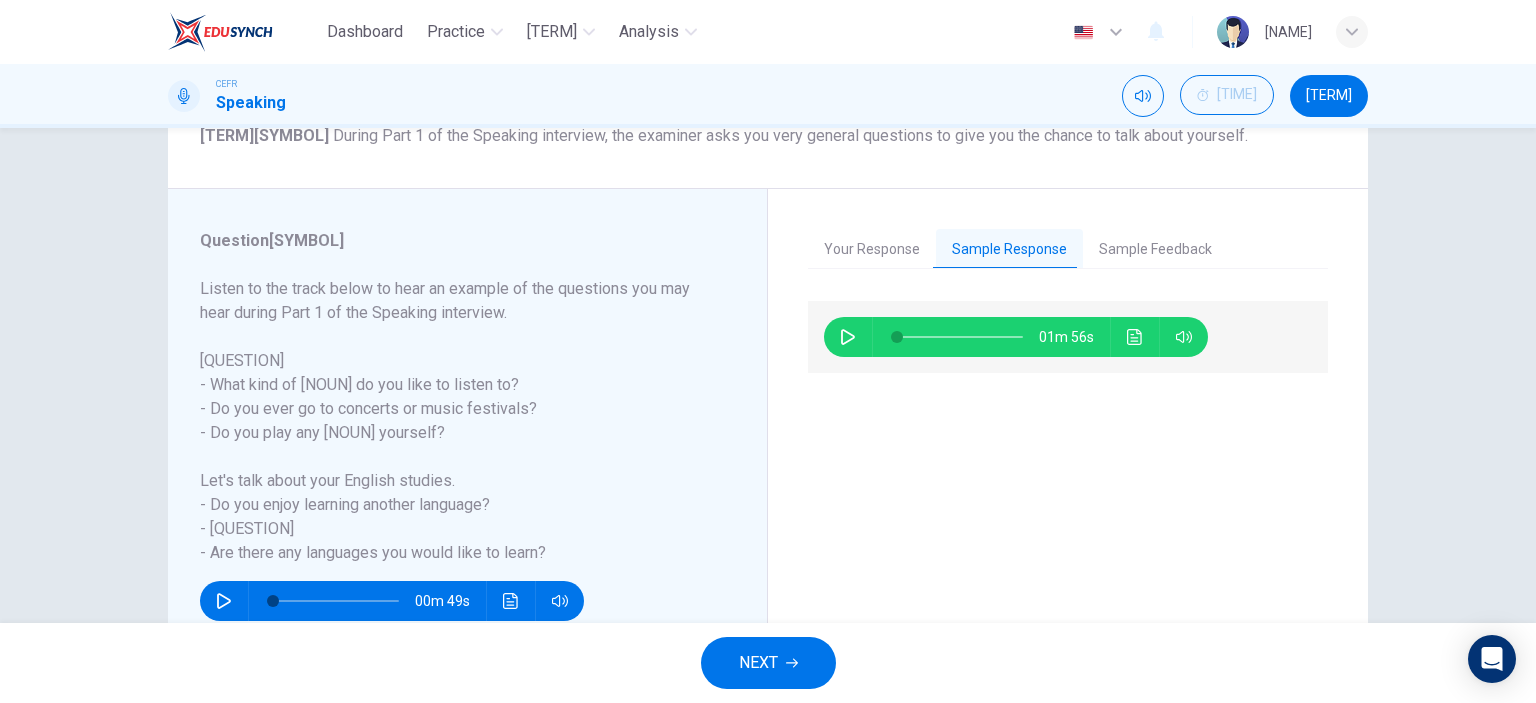 click at bounding box center [792, 663] 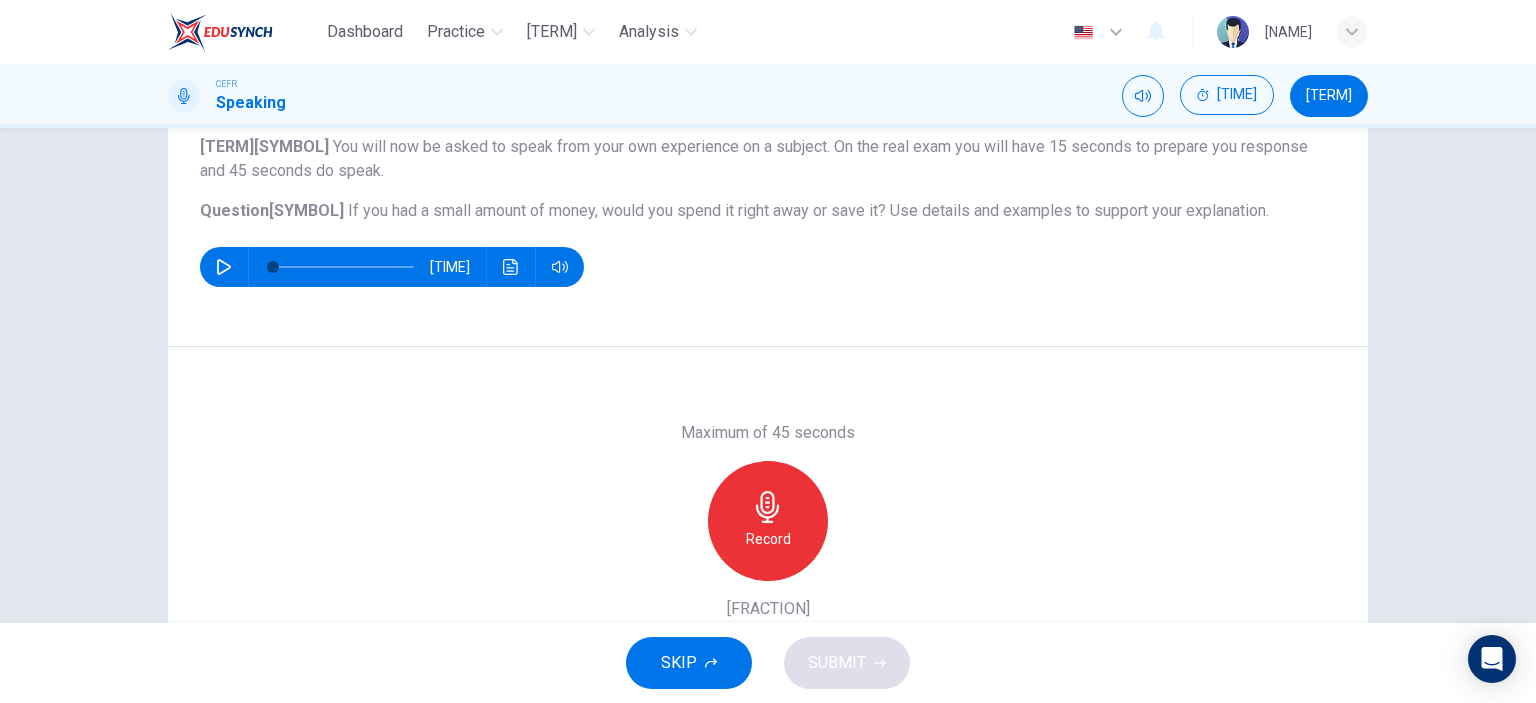 scroll, scrollTop: 280, scrollLeft: 0, axis: vertical 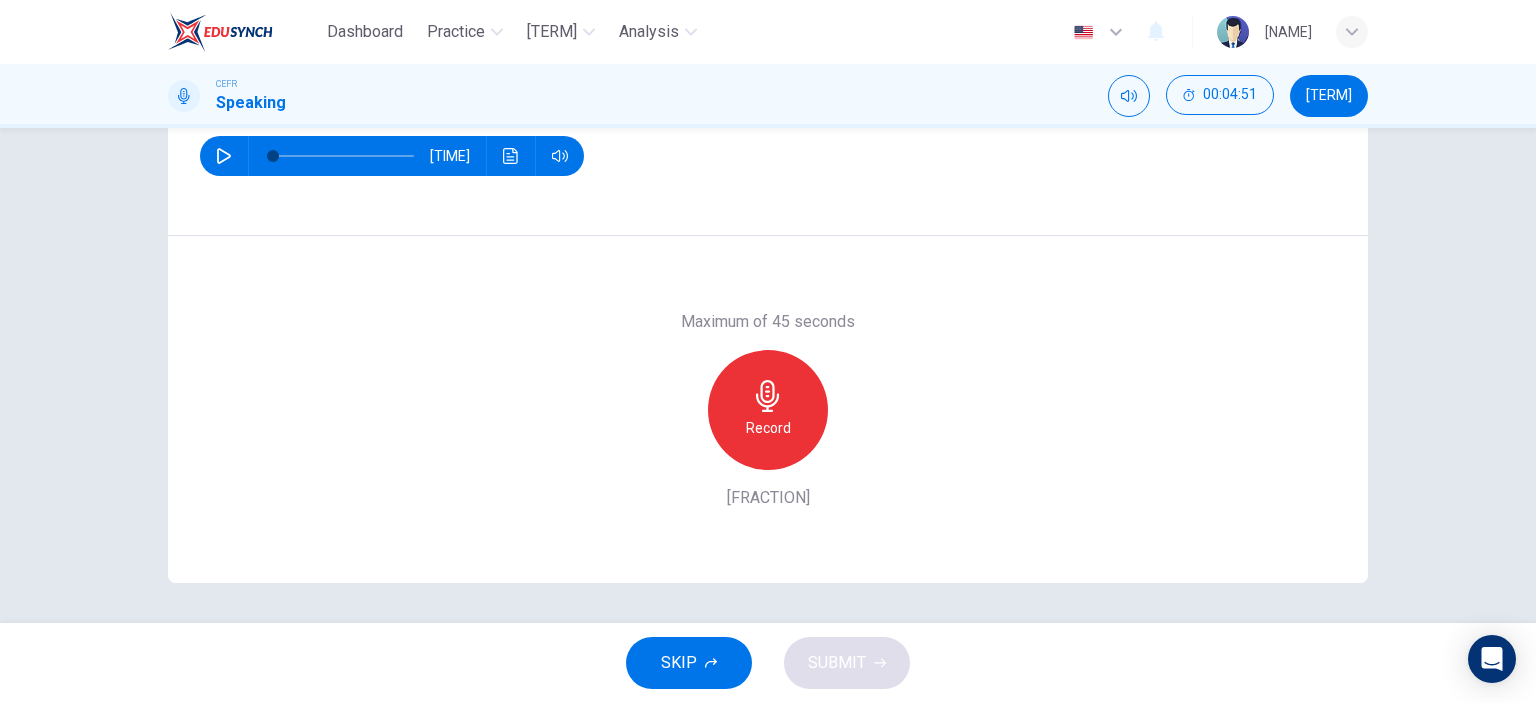 click on "Record" at bounding box center [768, 410] 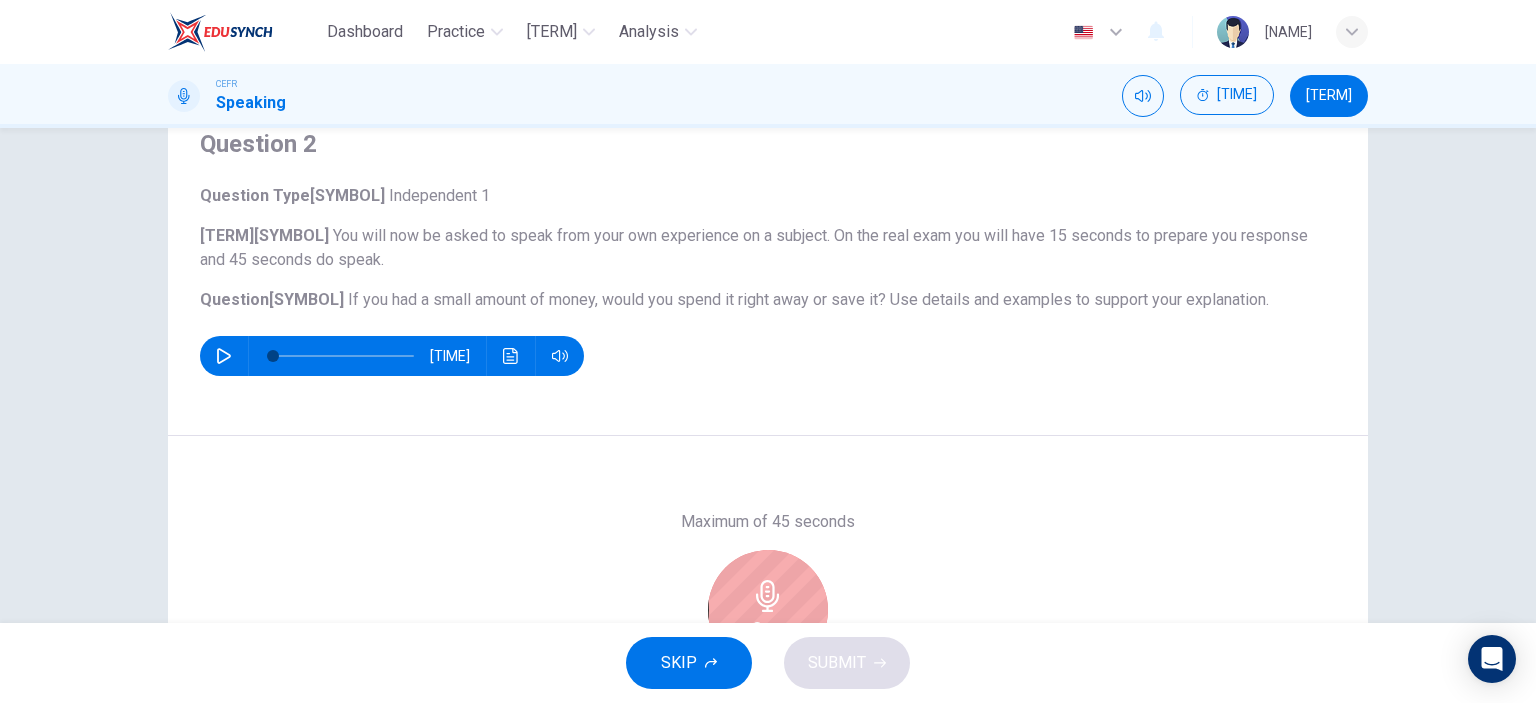 scroll, scrollTop: 280, scrollLeft: 0, axis: vertical 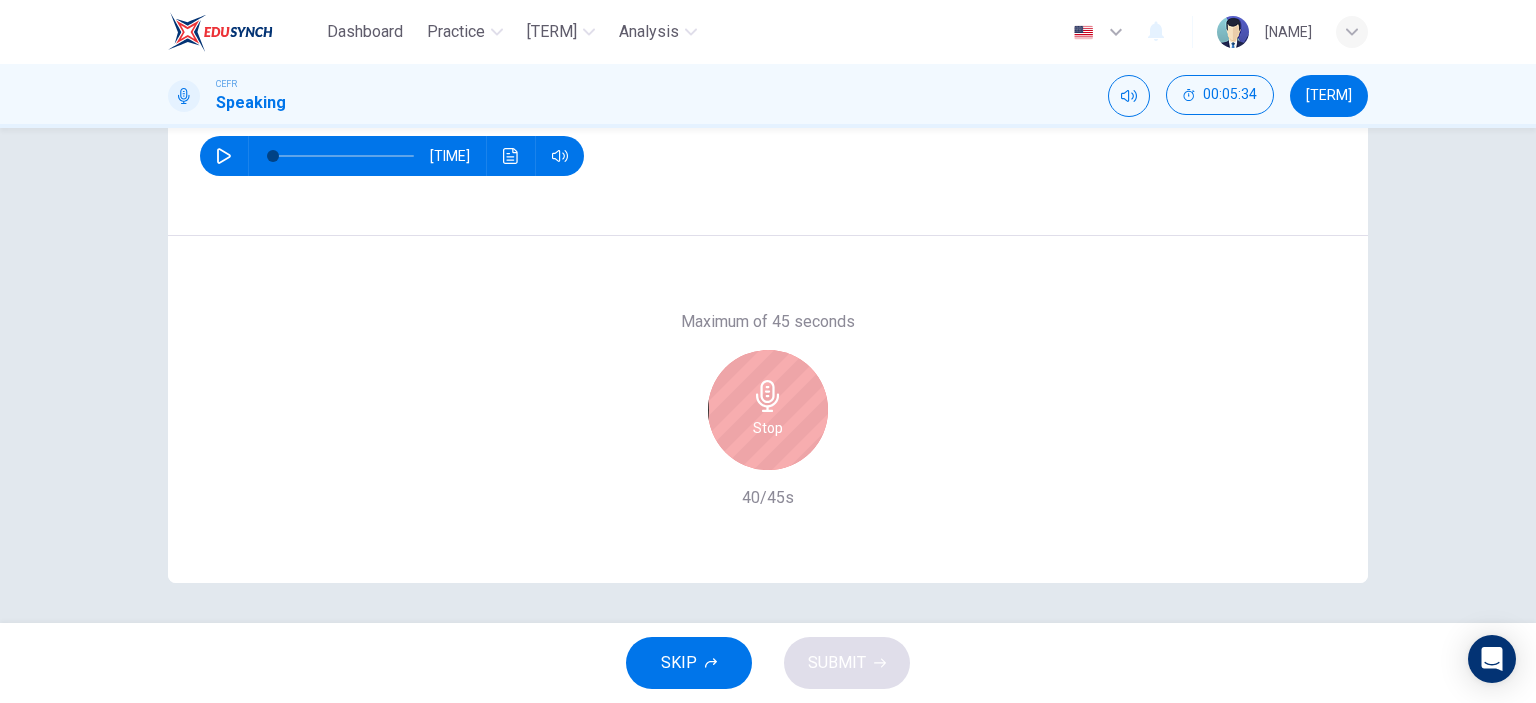 click at bounding box center (767, 396) 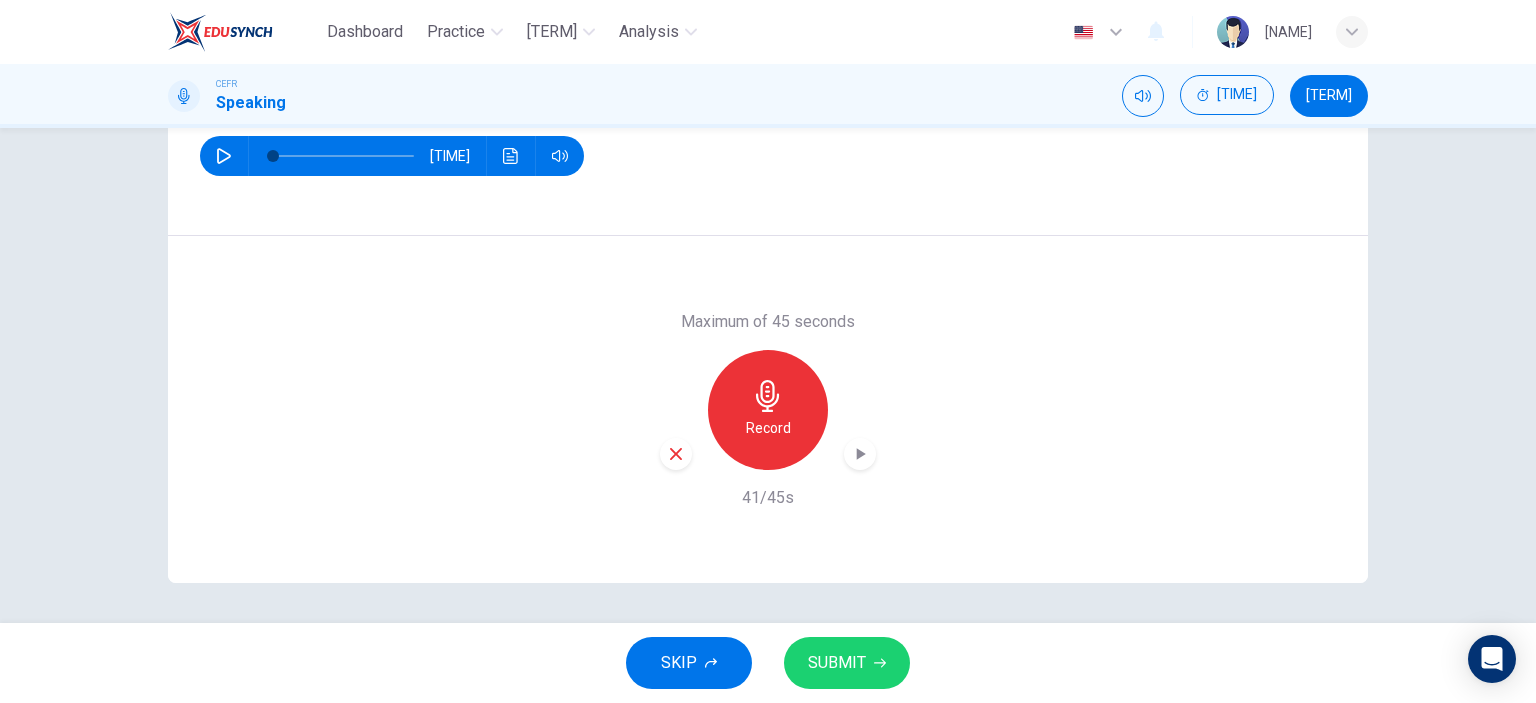 click at bounding box center (676, 454) 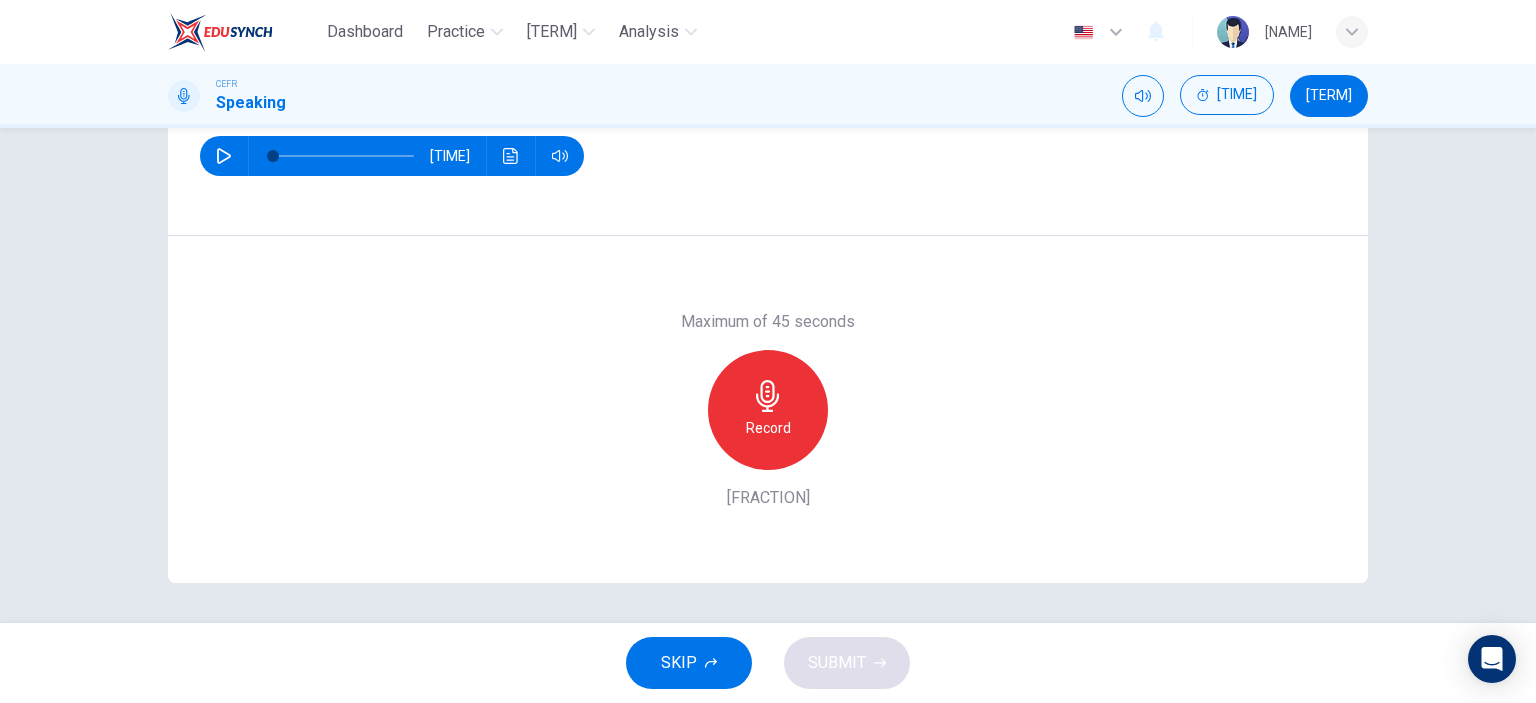 click on "Record" at bounding box center [768, 428] 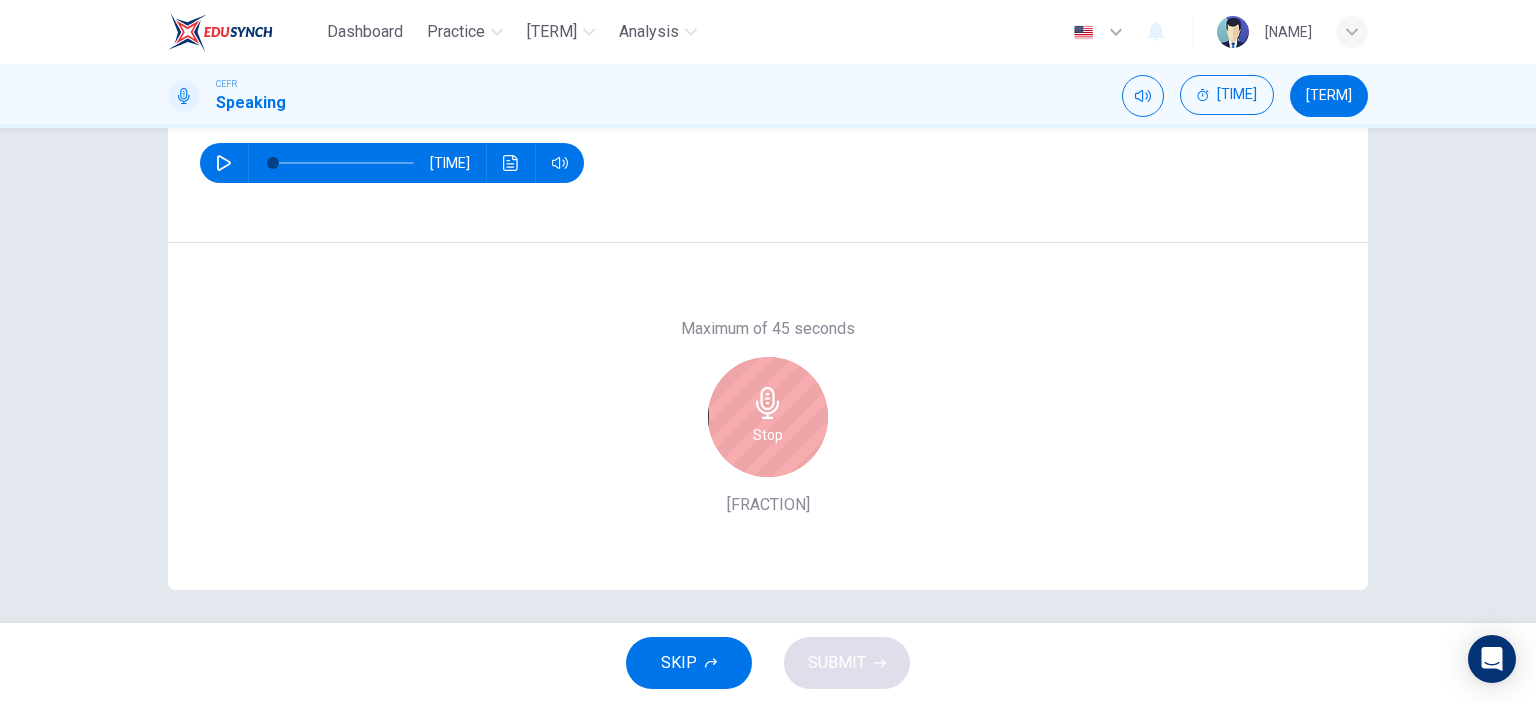 scroll, scrollTop: 280, scrollLeft: 0, axis: vertical 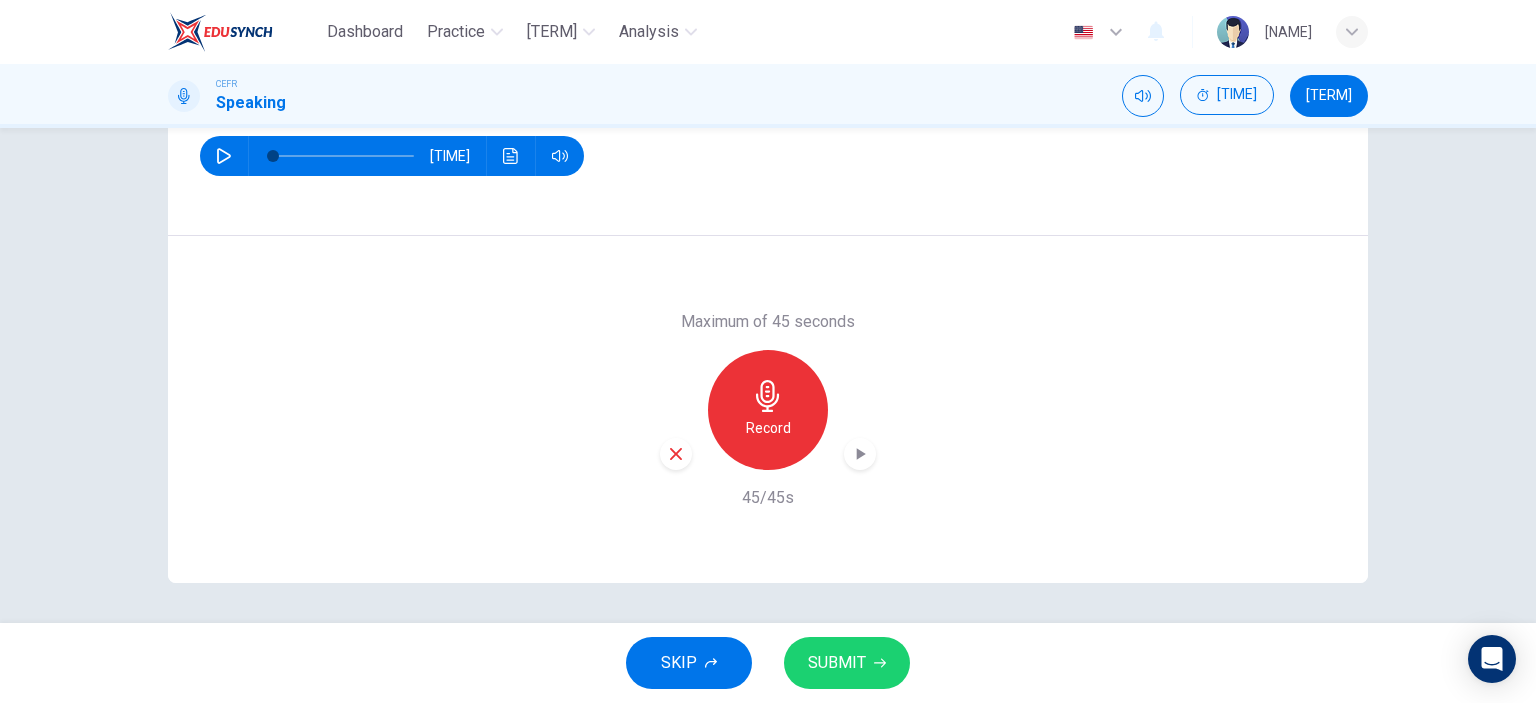 click at bounding box center [860, 454] 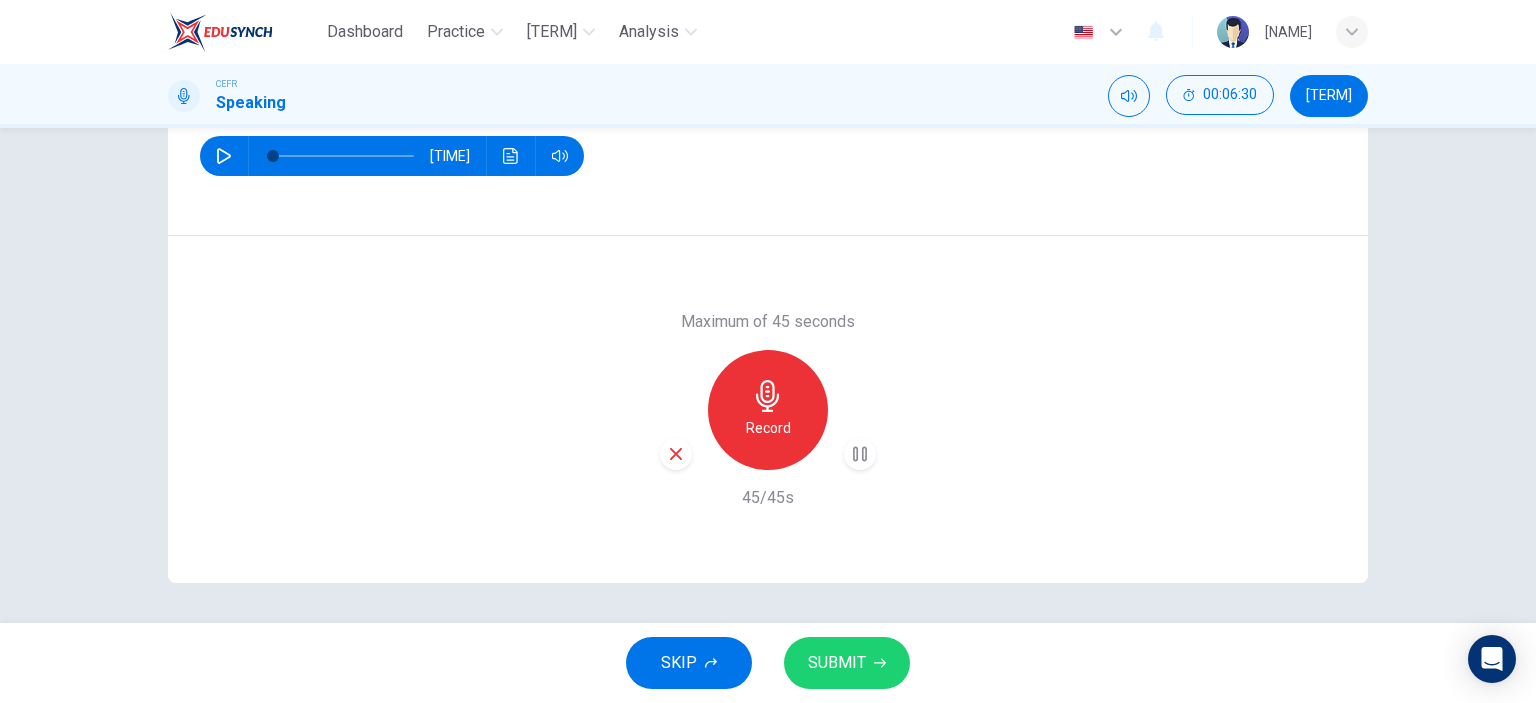 click on "SUBMIT" at bounding box center [837, 663] 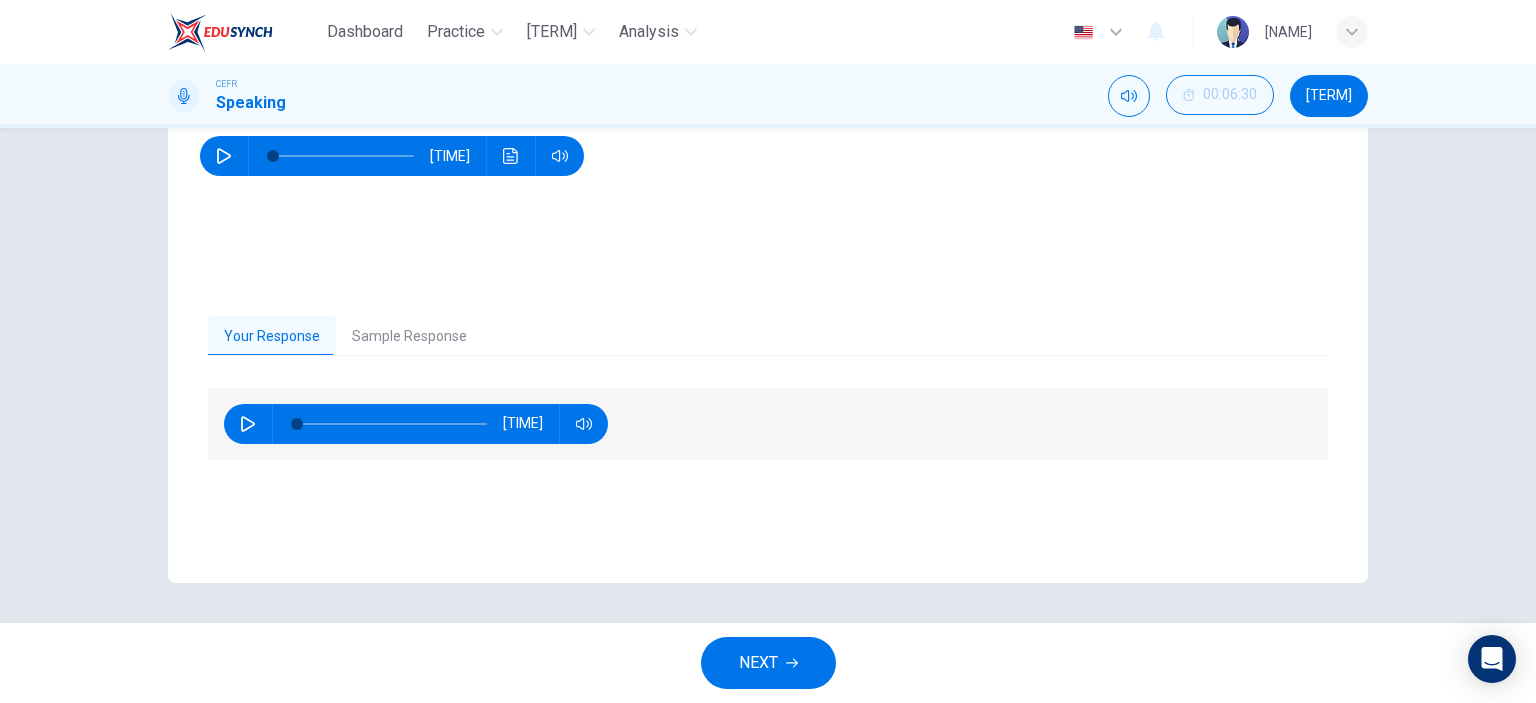 click on "Sample Response" at bounding box center (409, 337) 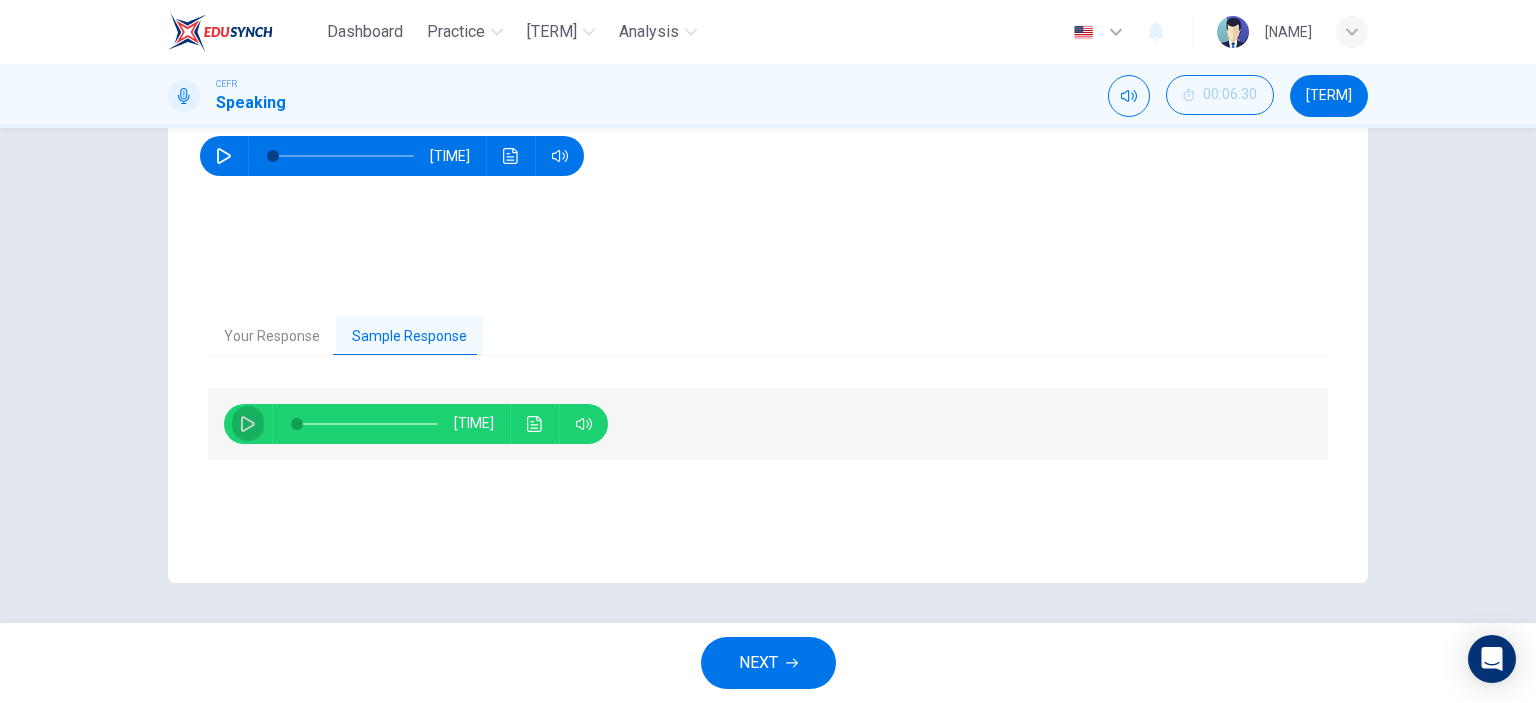 click at bounding box center (248, 424) 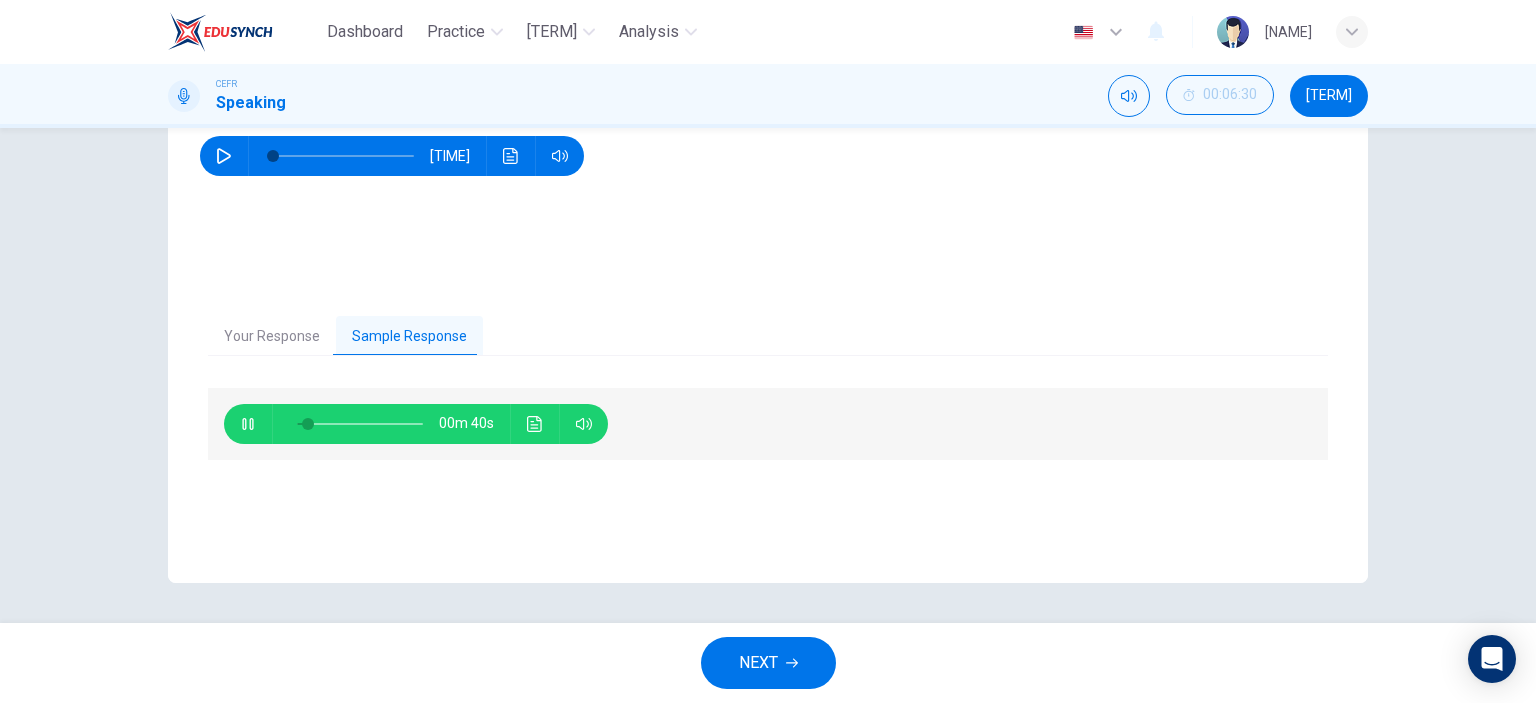 type 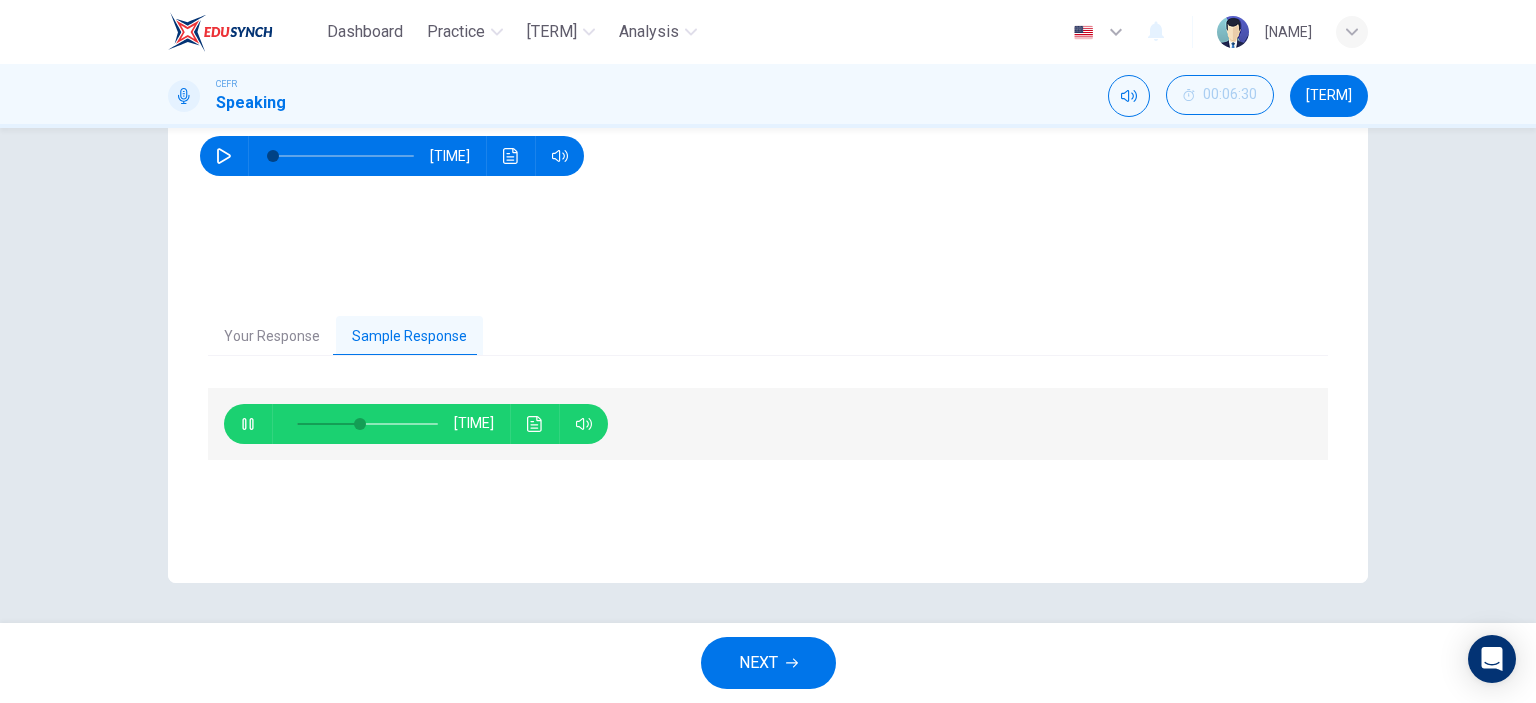 click at bounding box center (792, 663) 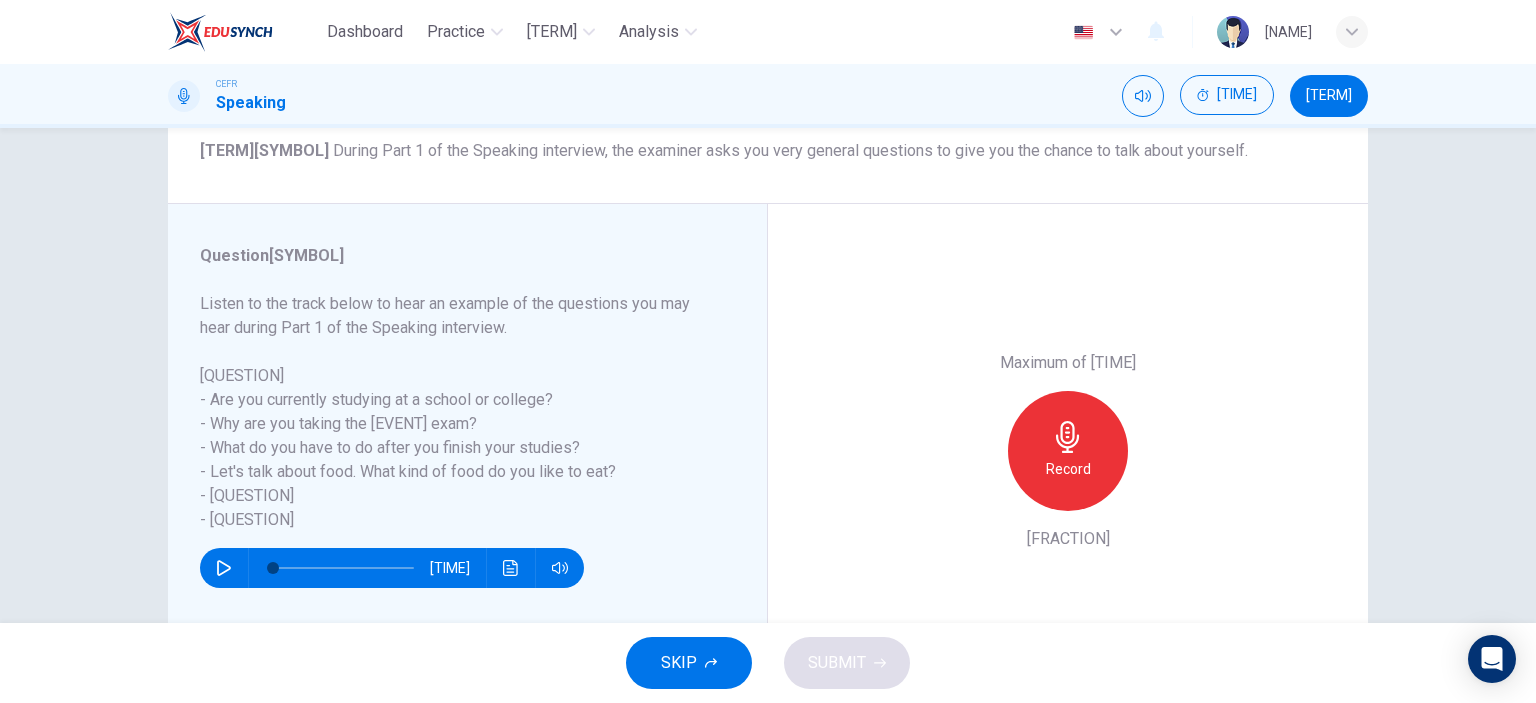 scroll, scrollTop: 200, scrollLeft: 0, axis: vertical 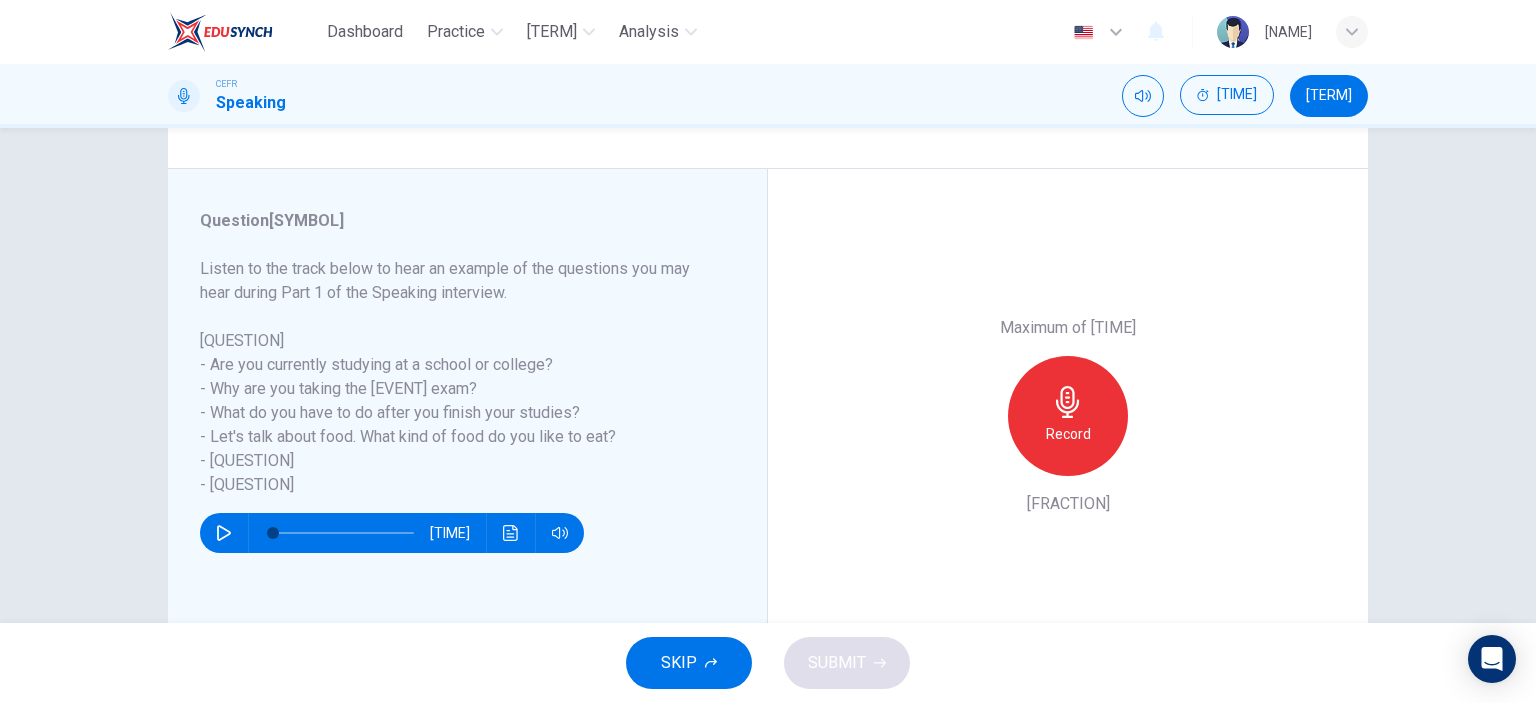 click at bounding box center (1067, 402) 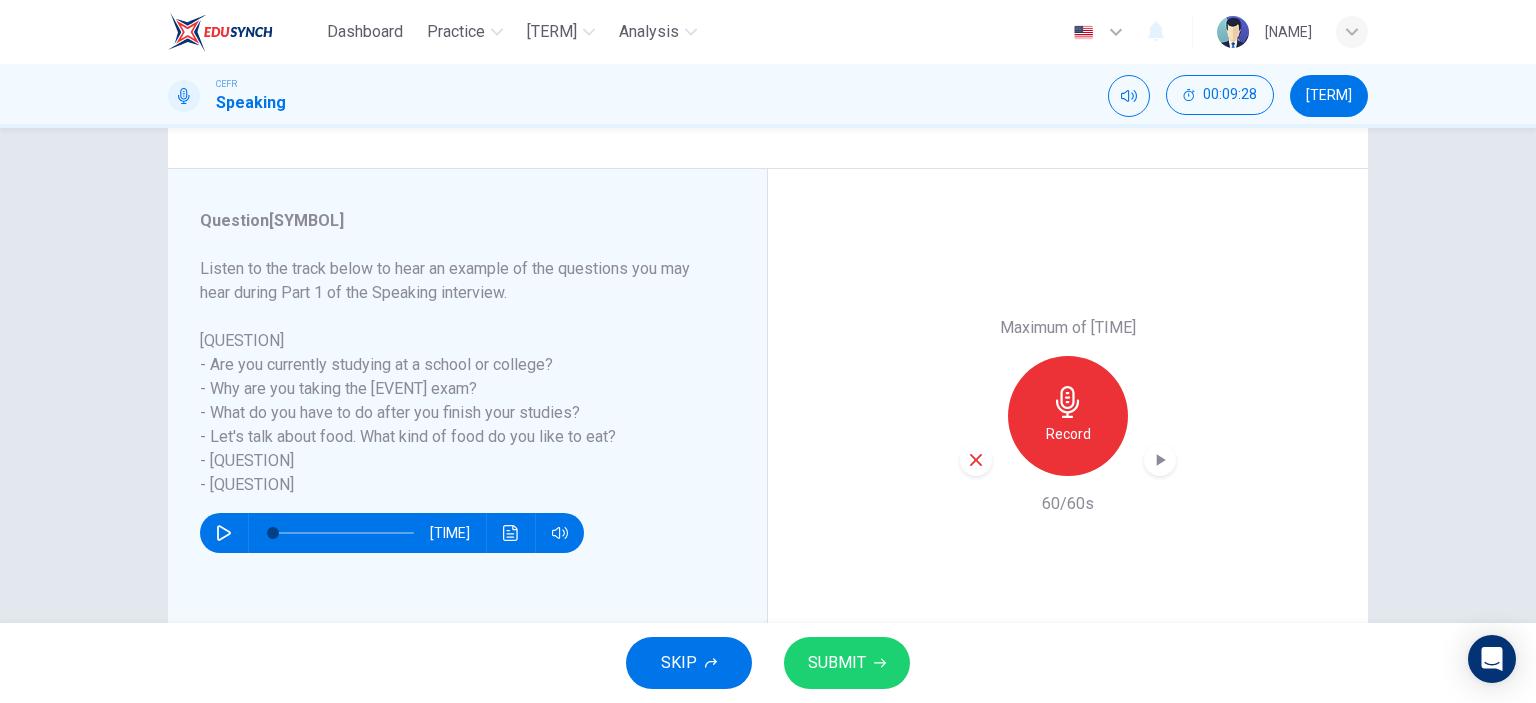 click at bounding box center [976, 460] 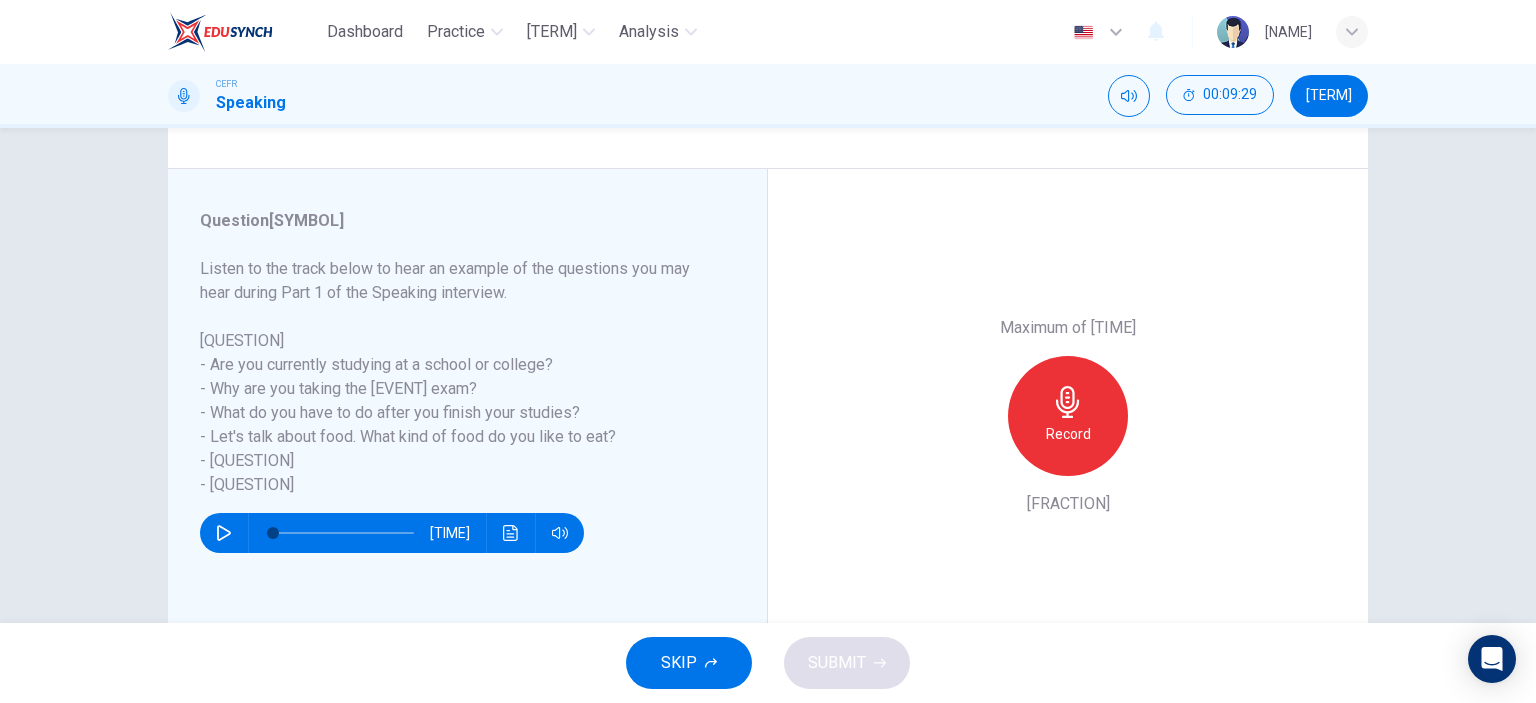 click on "Record" at bounding box center [1068, 416] 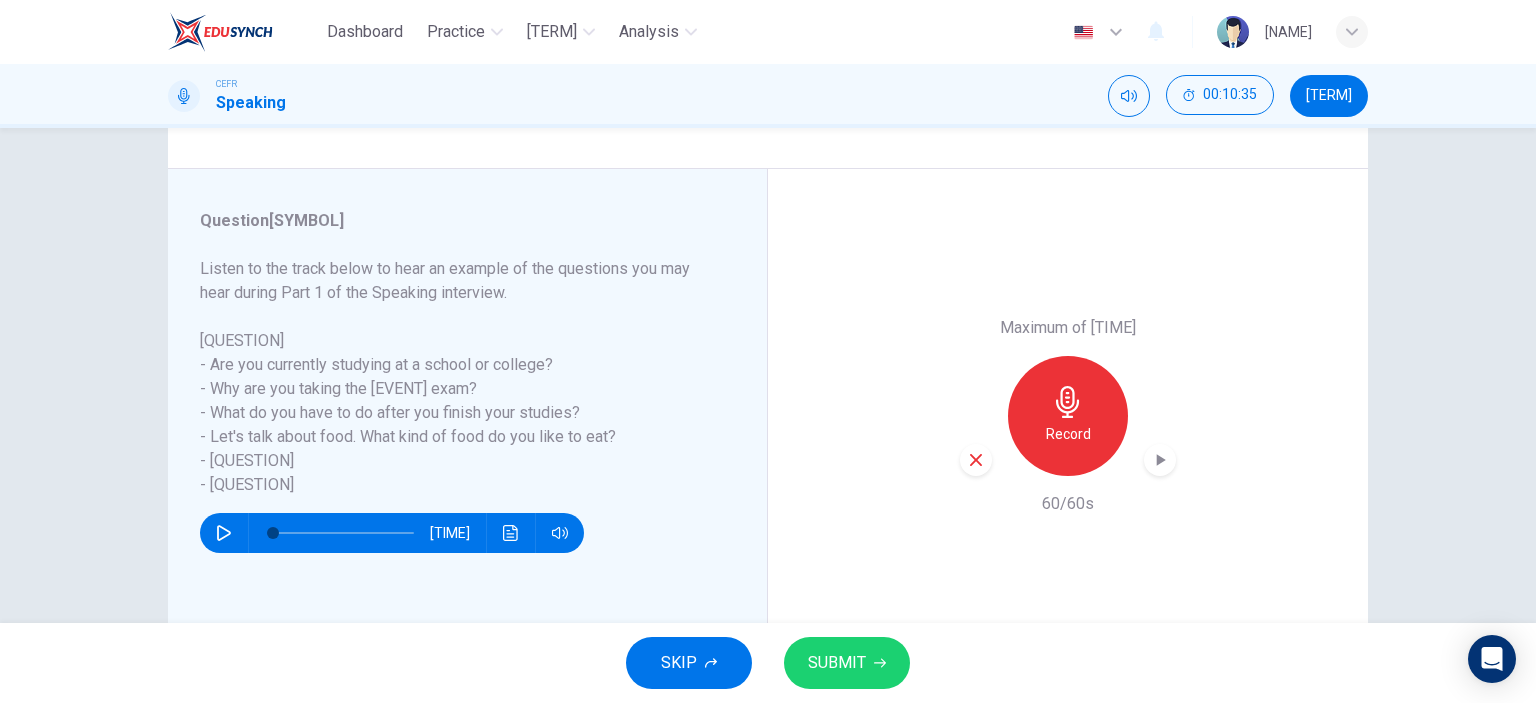 click at bounding box center (1160, 460) 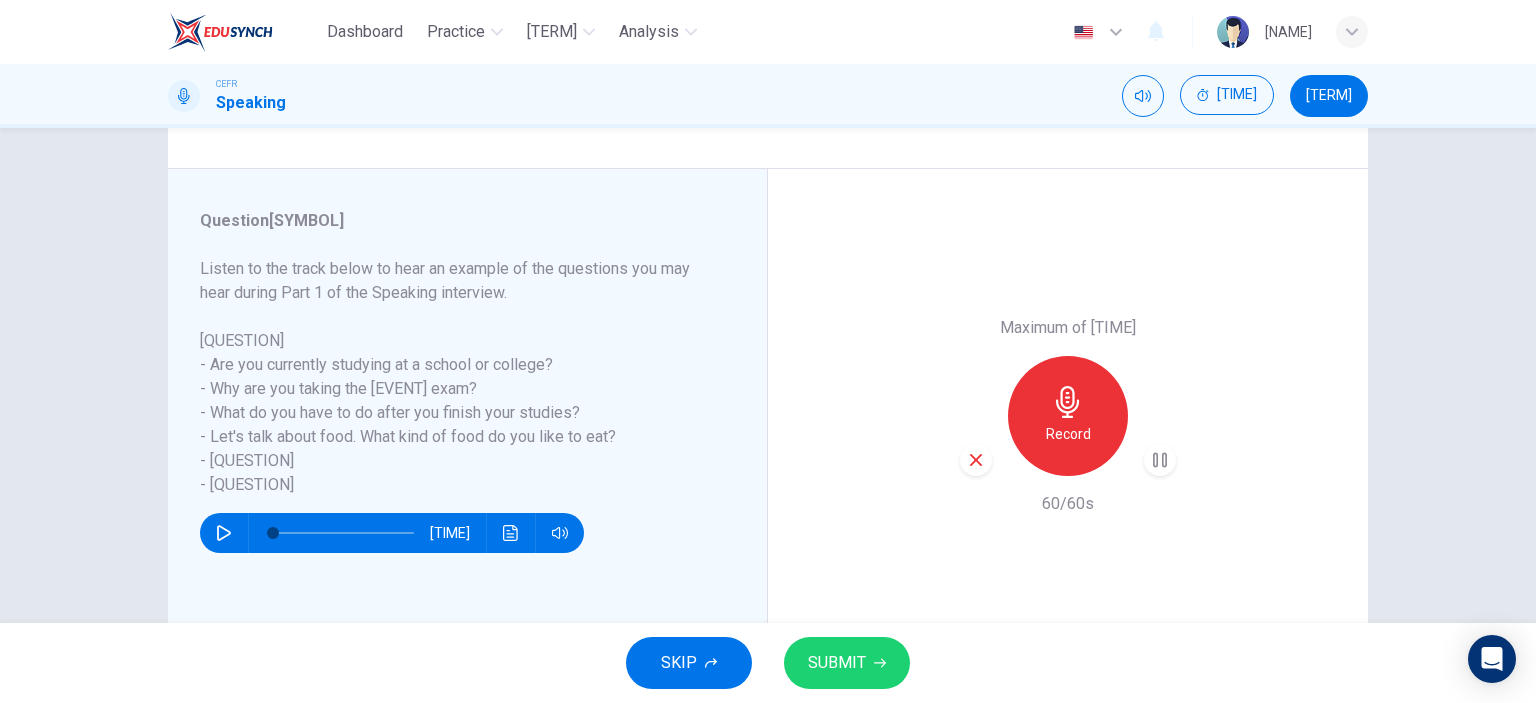 click on "SUBMIT" at bounding box center [837, 663] 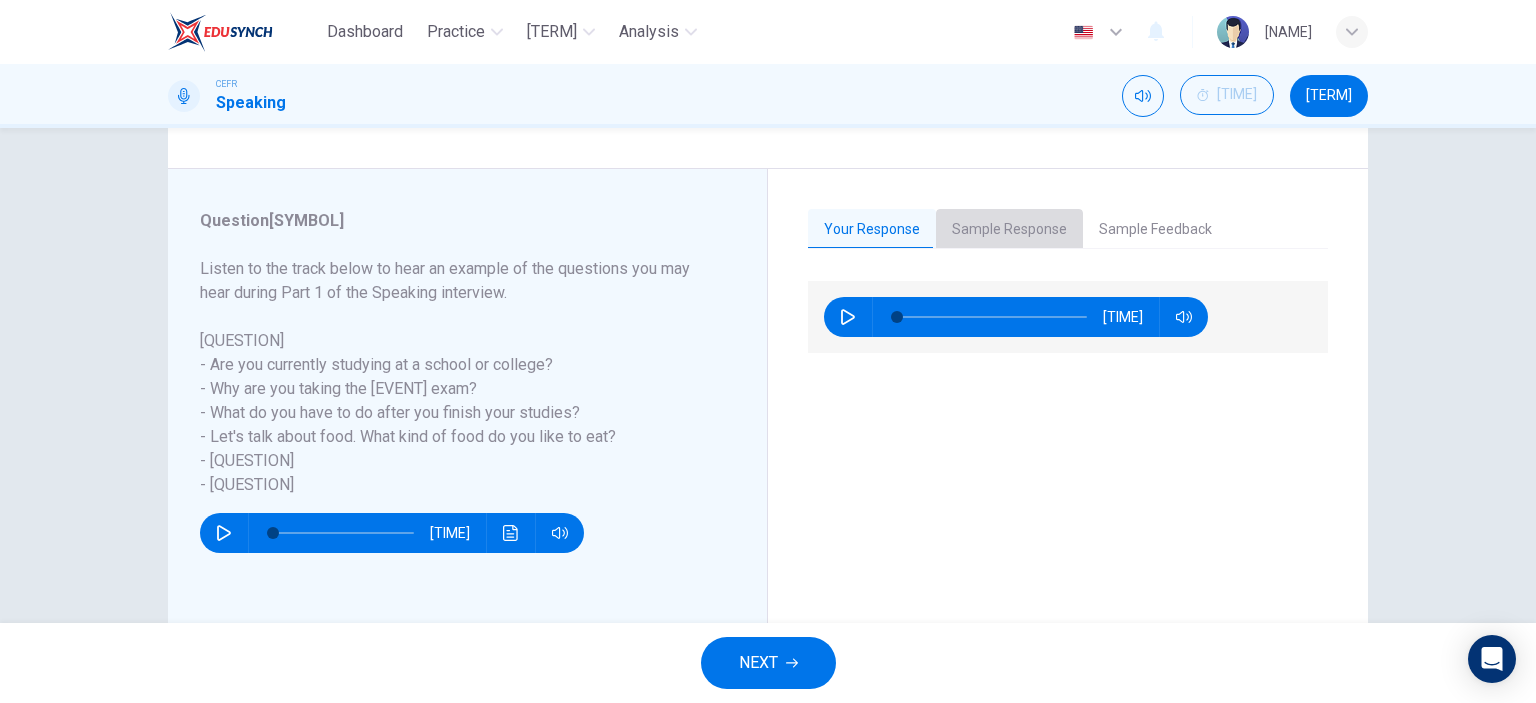 click on "Sample Response" at bounding box center (1009, 230) 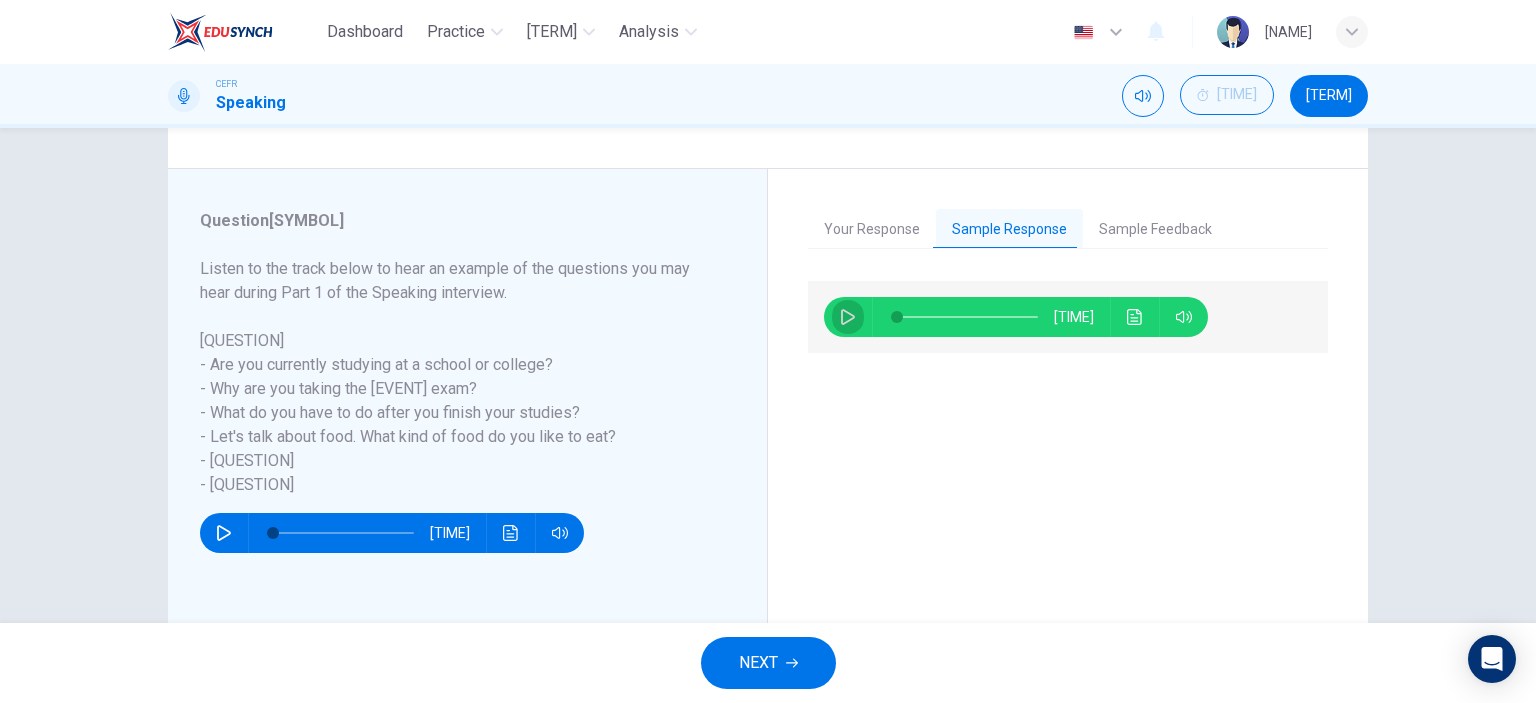 click at bounding box center [848, 317] 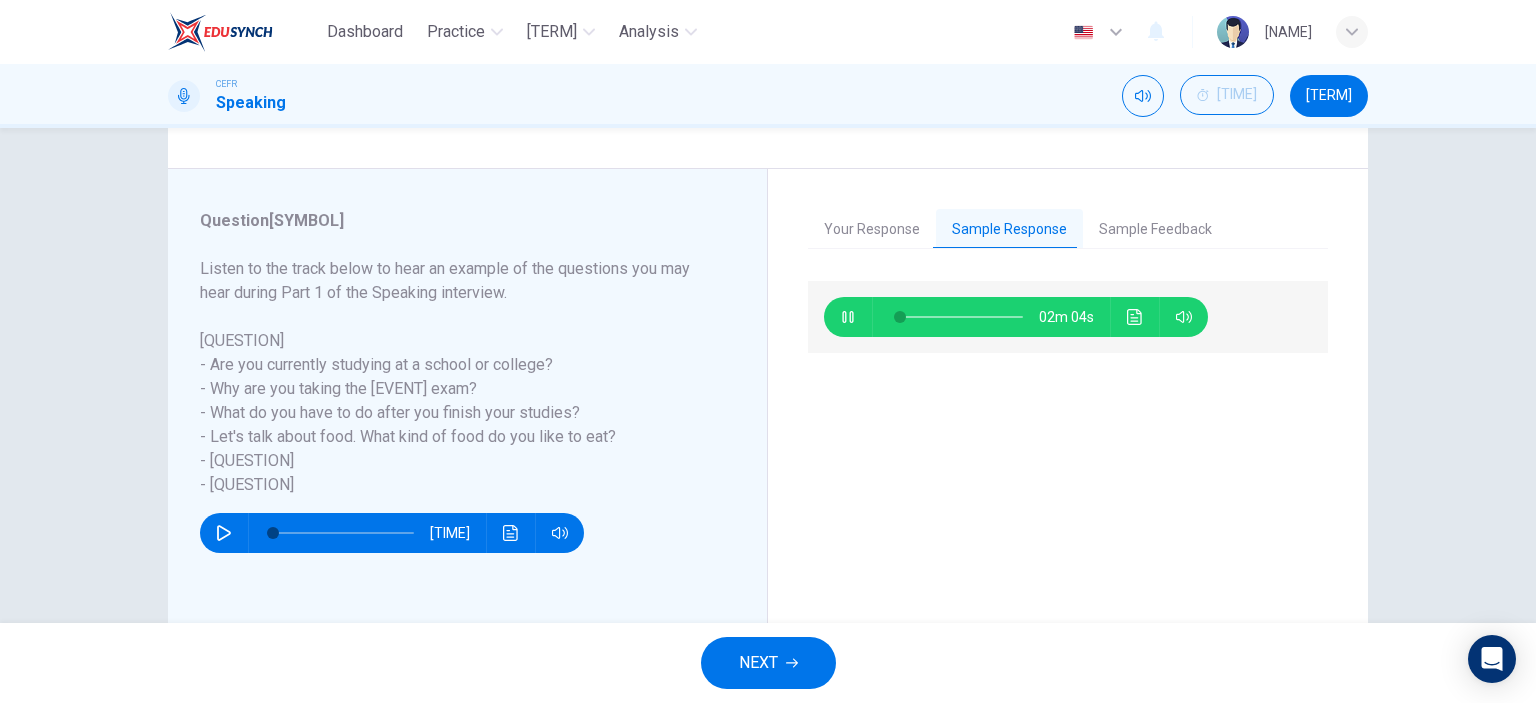 click on "Sample Feedback" at bounding box center [1155, 230] 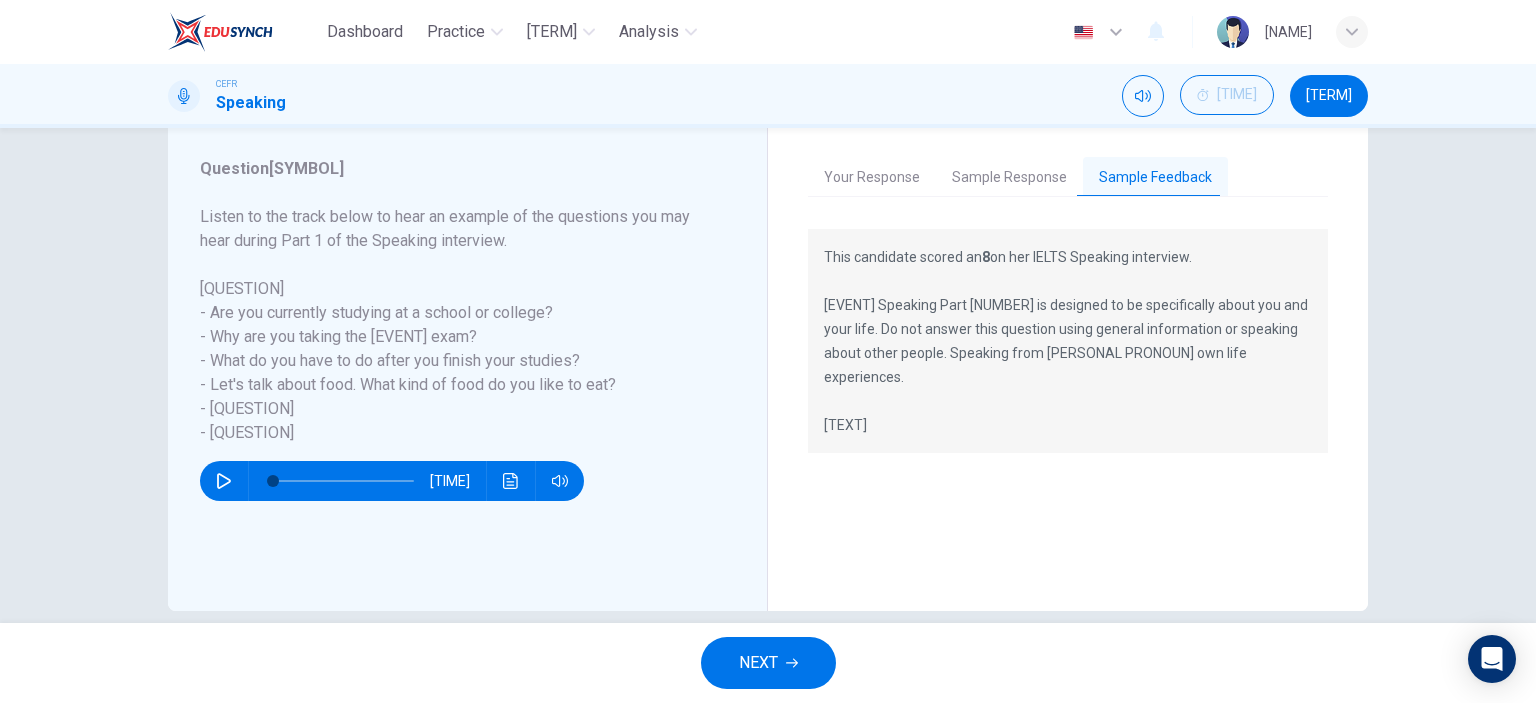 scroll, scrollTop: 280, scrollLeft: 0, axis: vertical 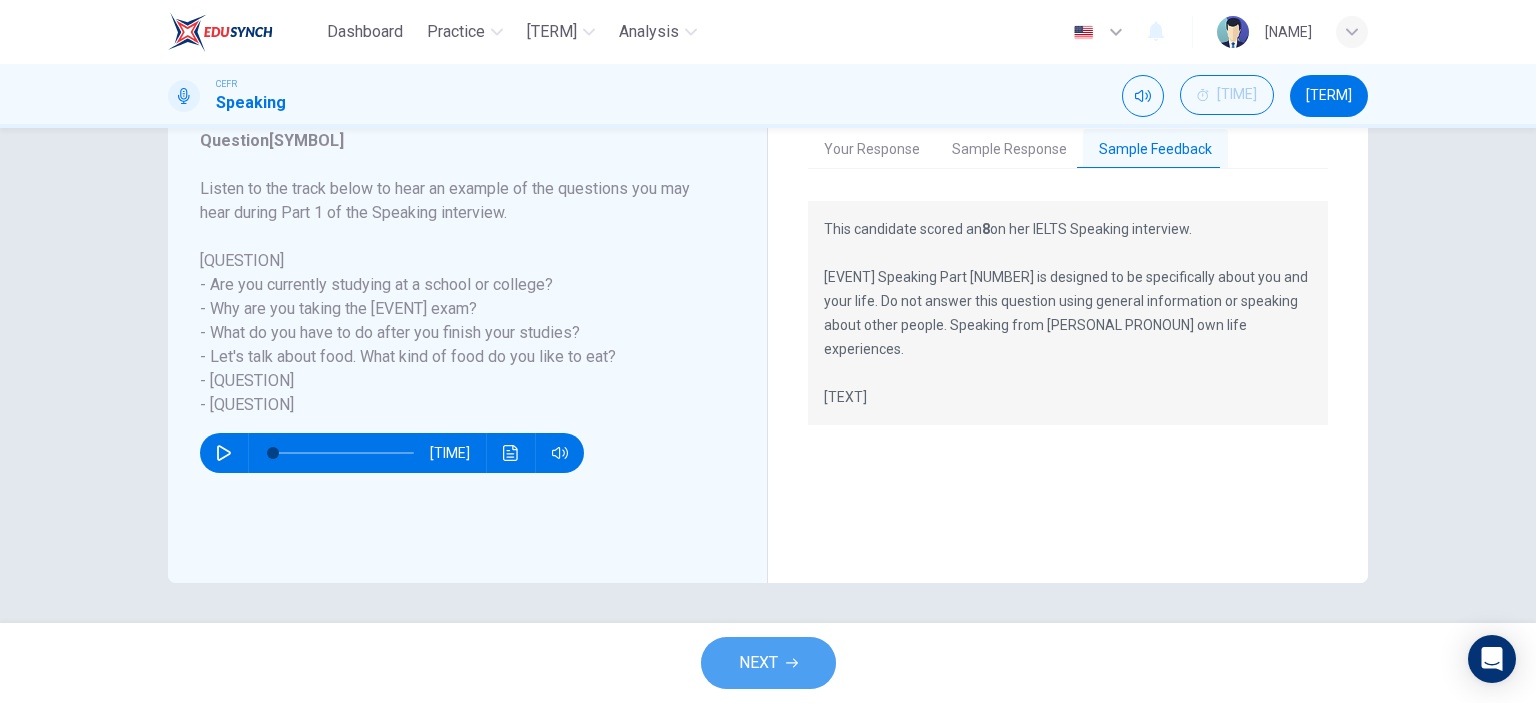 click at bounding box center [792, 663] 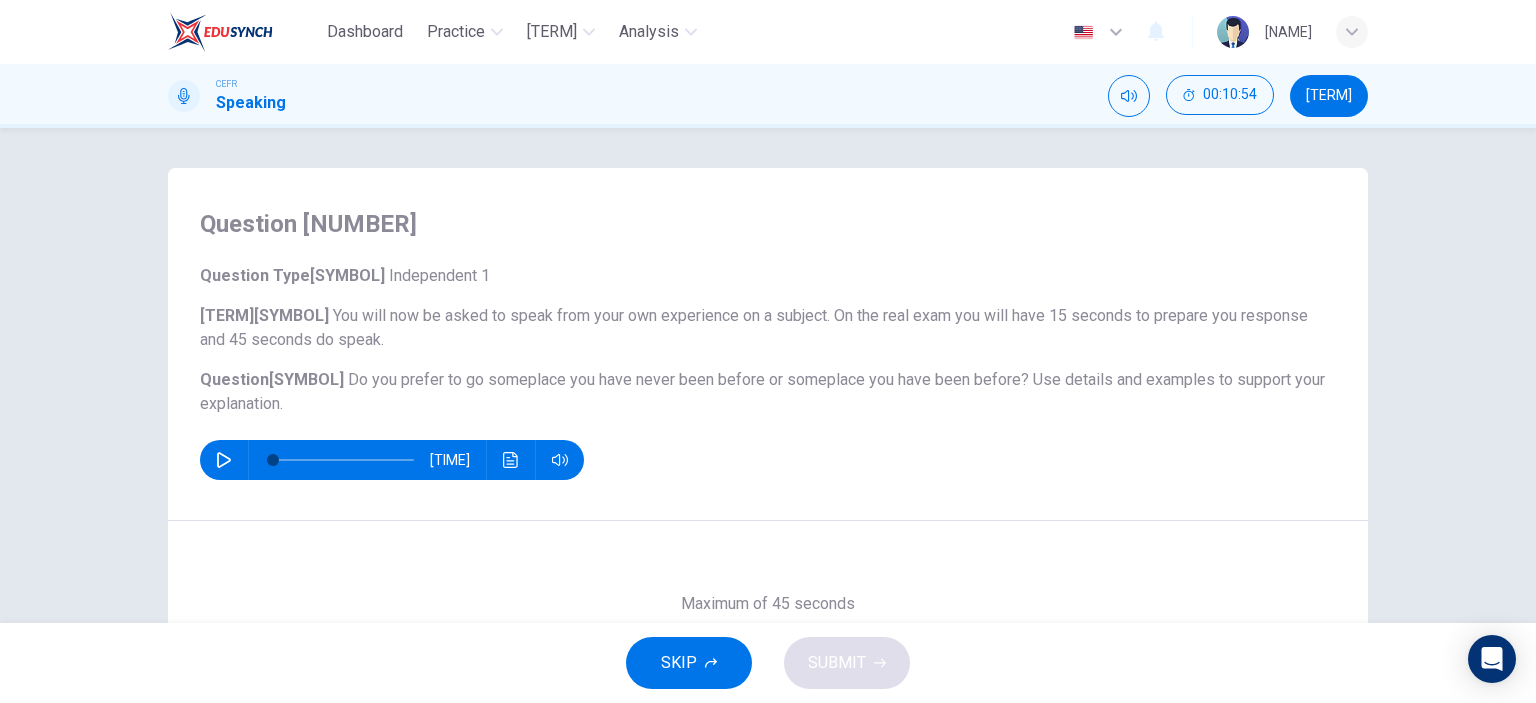 scroll, scrollTop: 200, scrollLeft: 0, axis: vertical 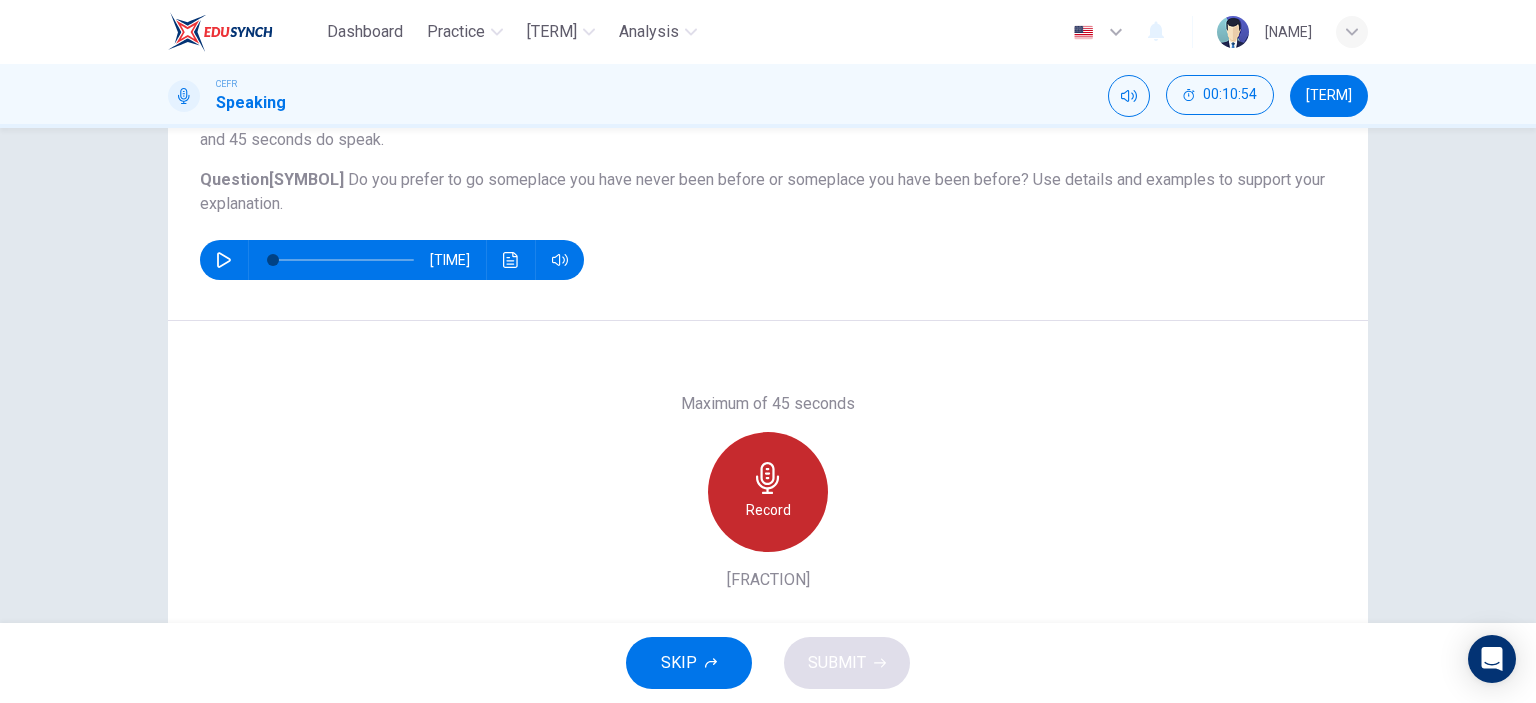 click on "Record" at bounding box center (768, 510) 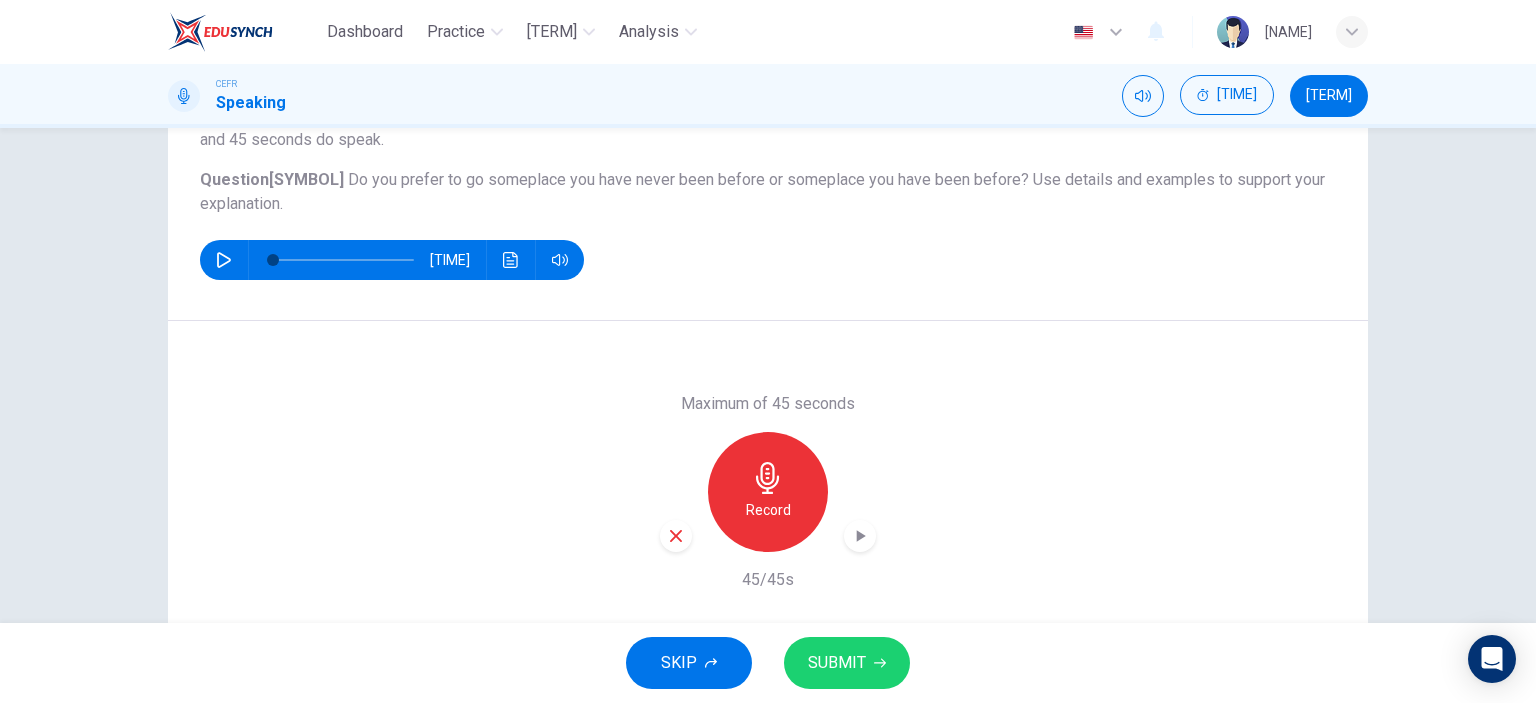 click at bounding box center (860, 536) 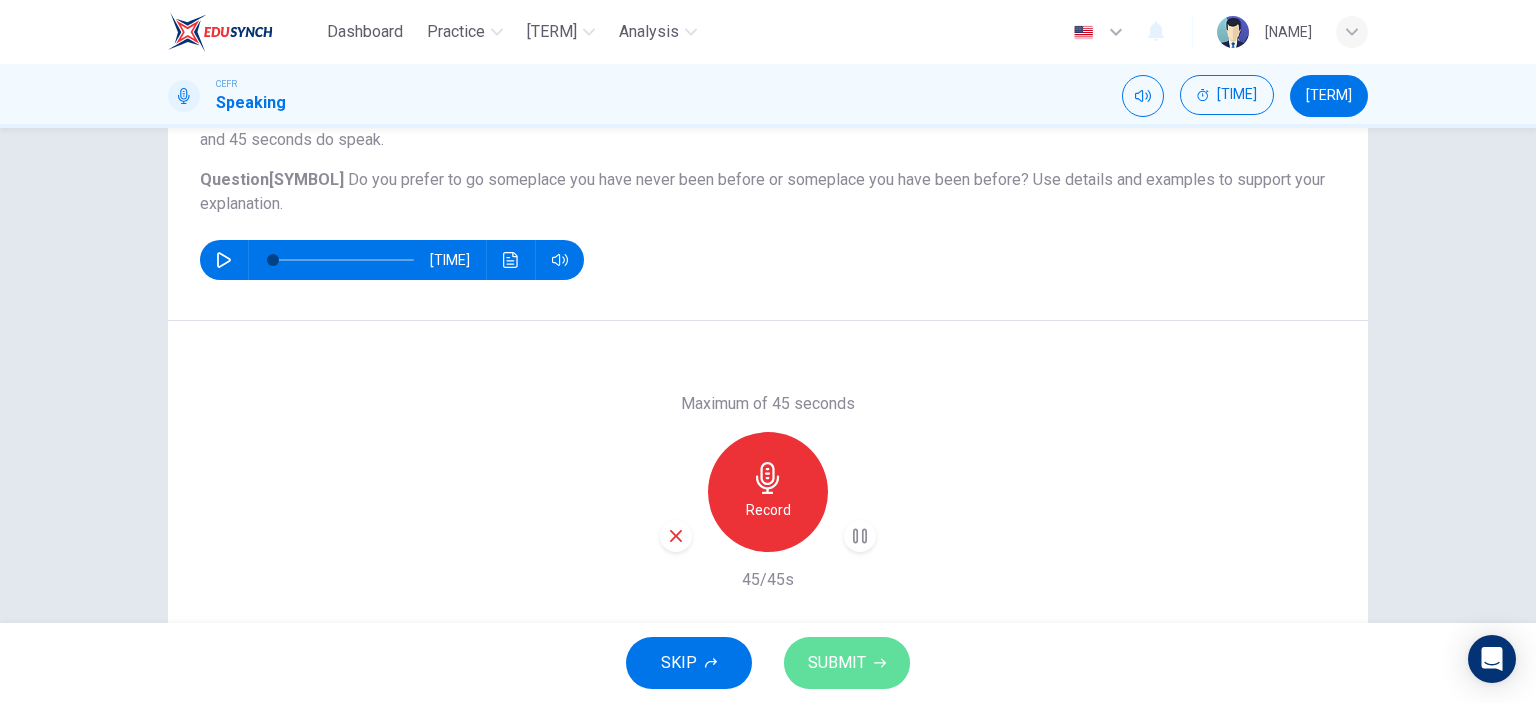 click on "SUBMIT" at bounding box center [837, 663] 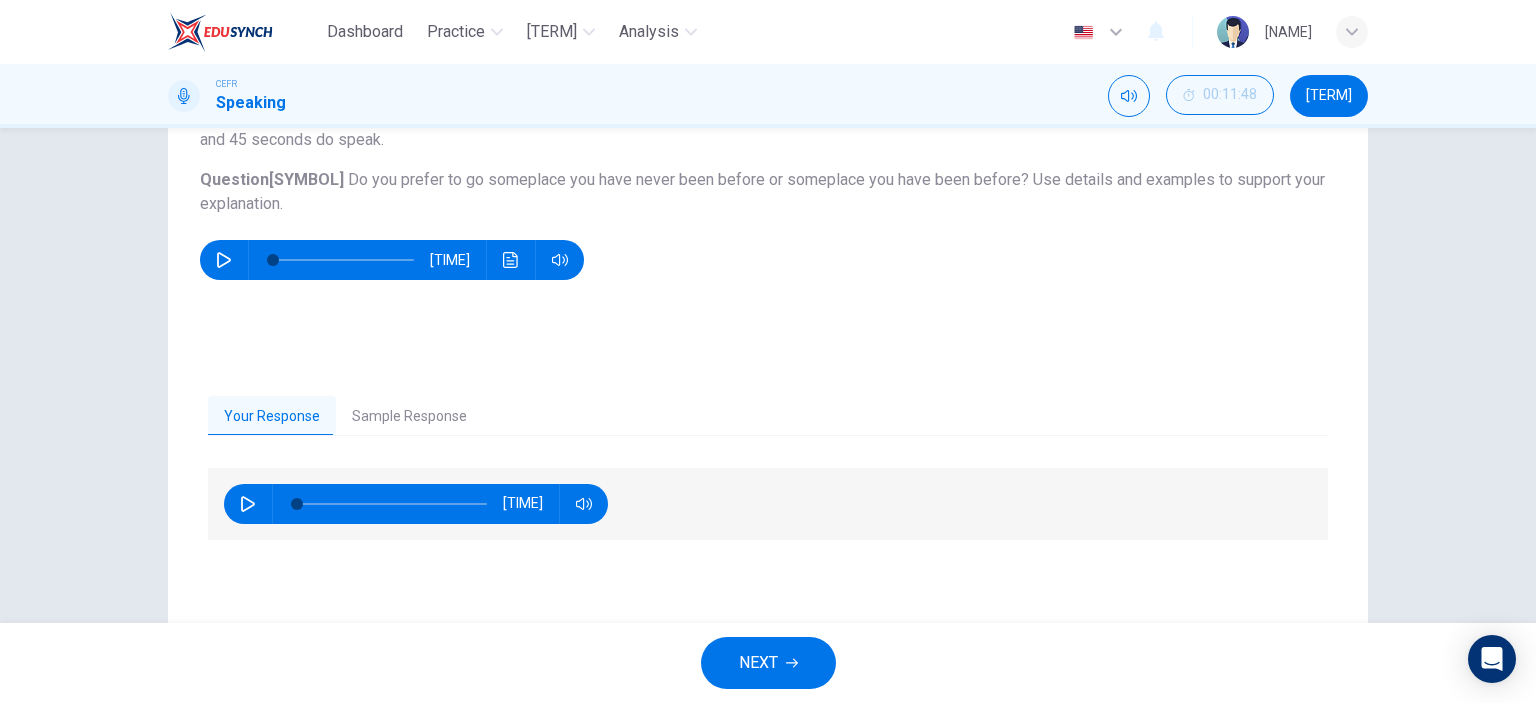 click on "NEXT" at bounding box center [768, 663] 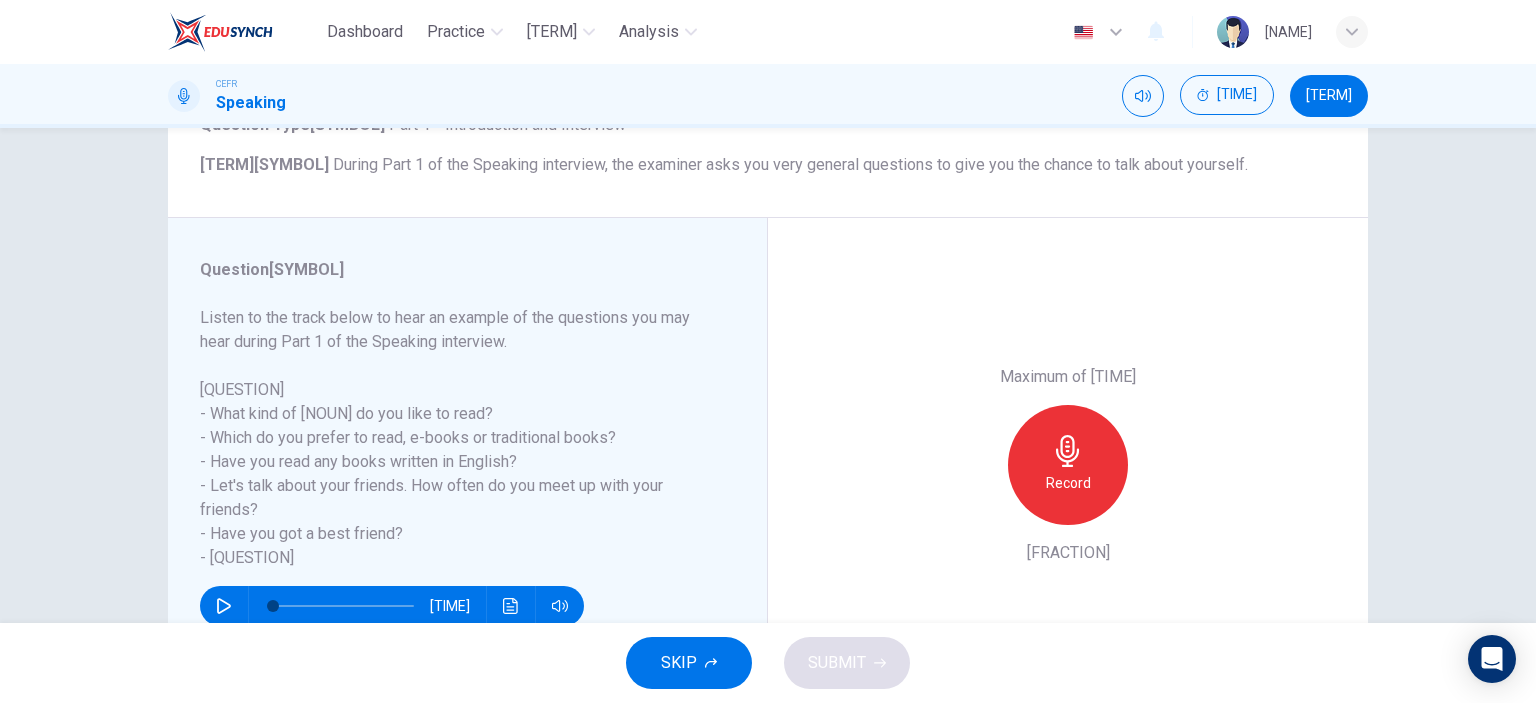 scroll, scrollTop: 200, scrollLeft: 0, axis: vertical 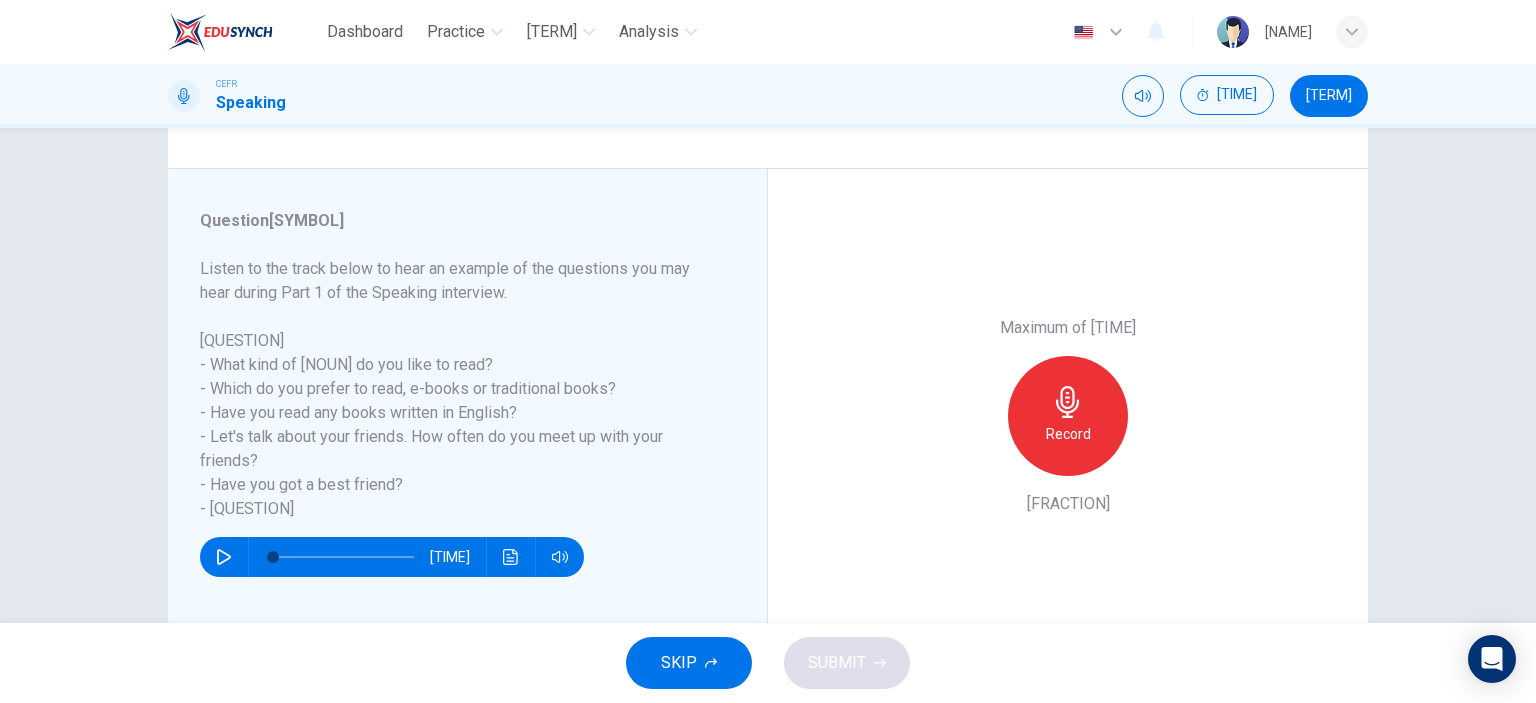 click on "Record" at bounding box center [1068, 416] 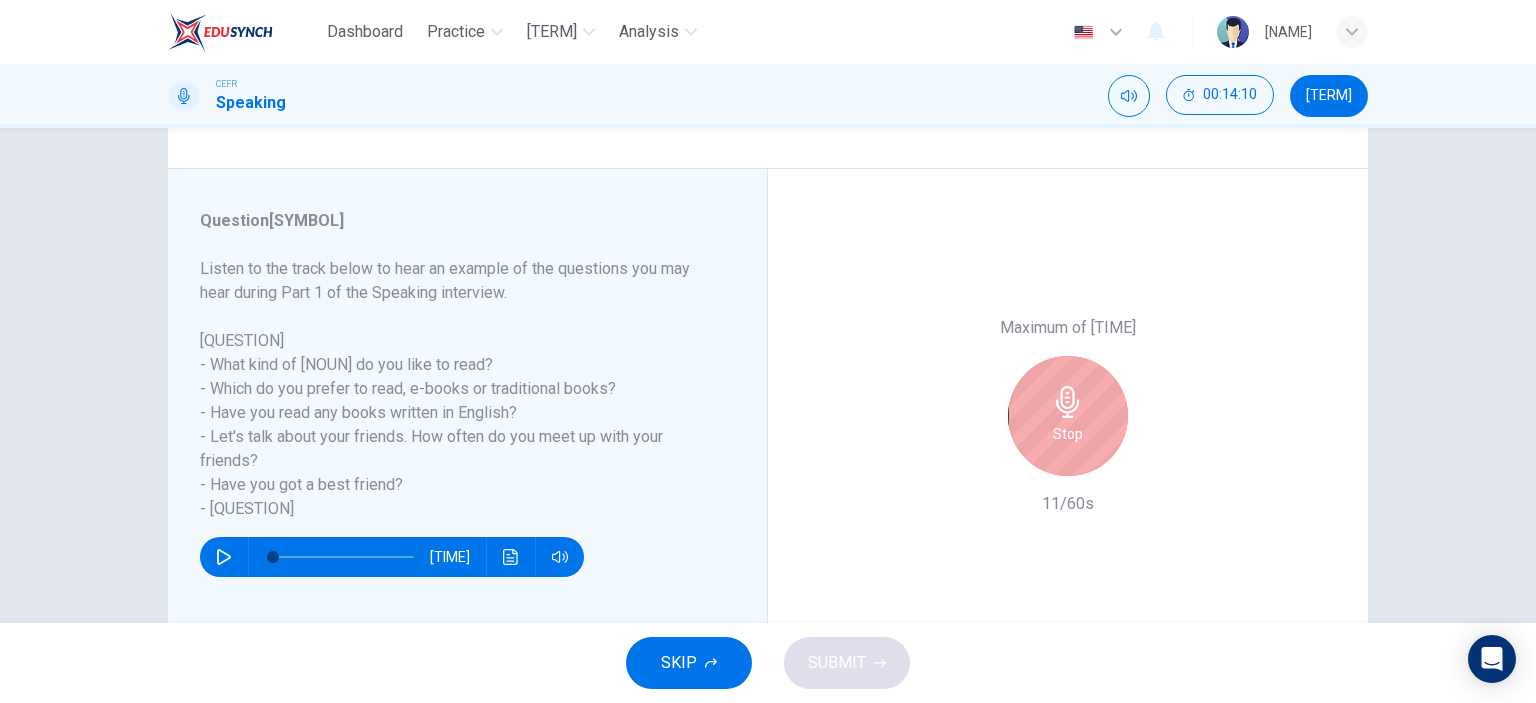 click on "Stop" at bounding box center (1068, 434) 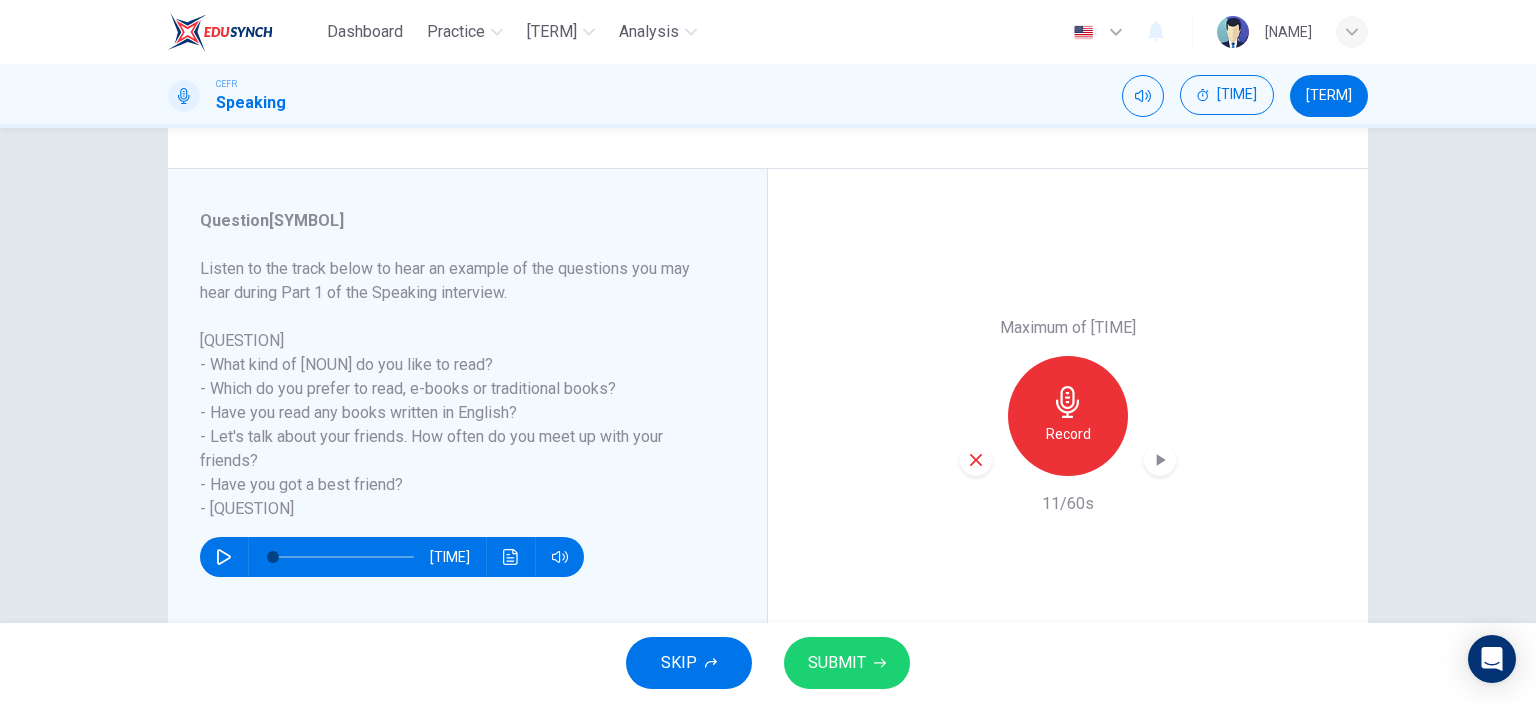 click at bounding box center (976, 460) 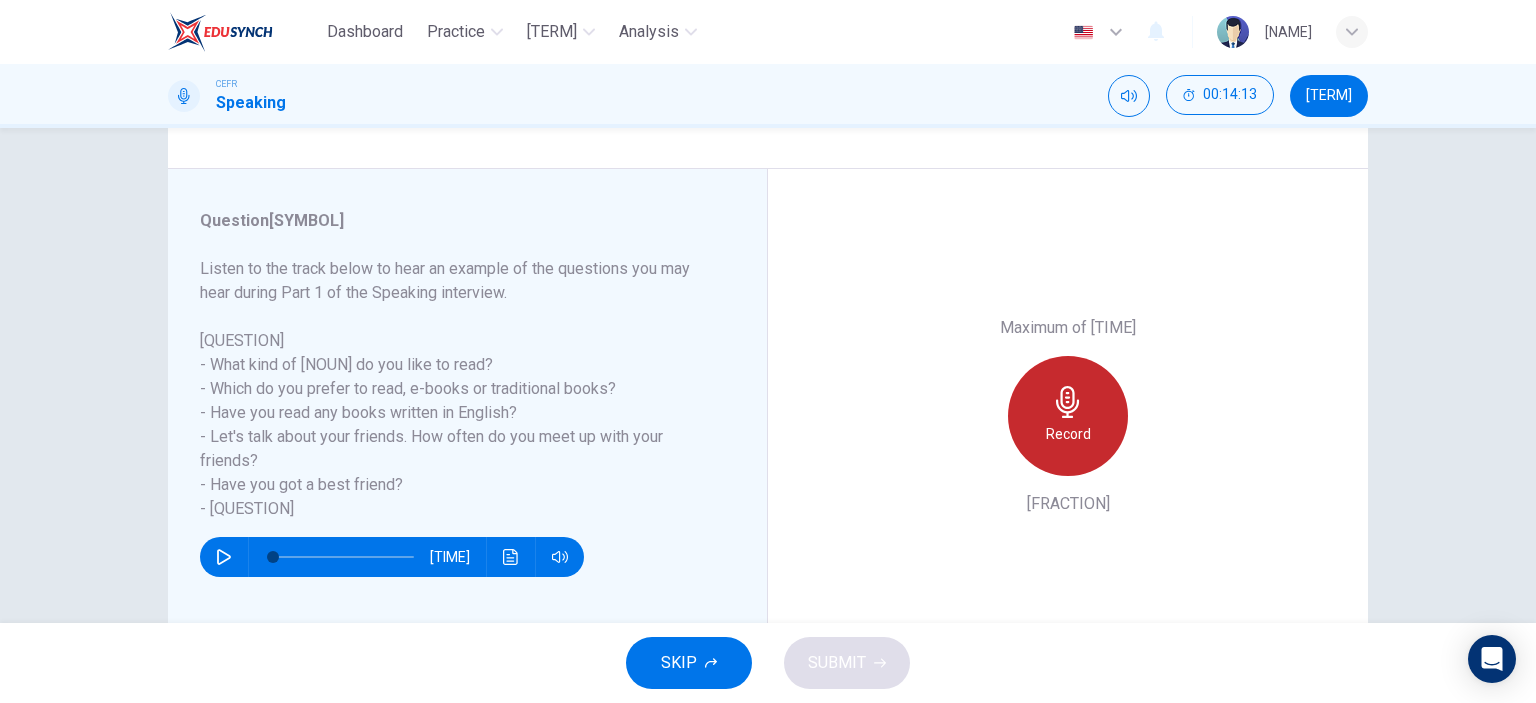 click on "Record" at bounding box center (1068, 434) 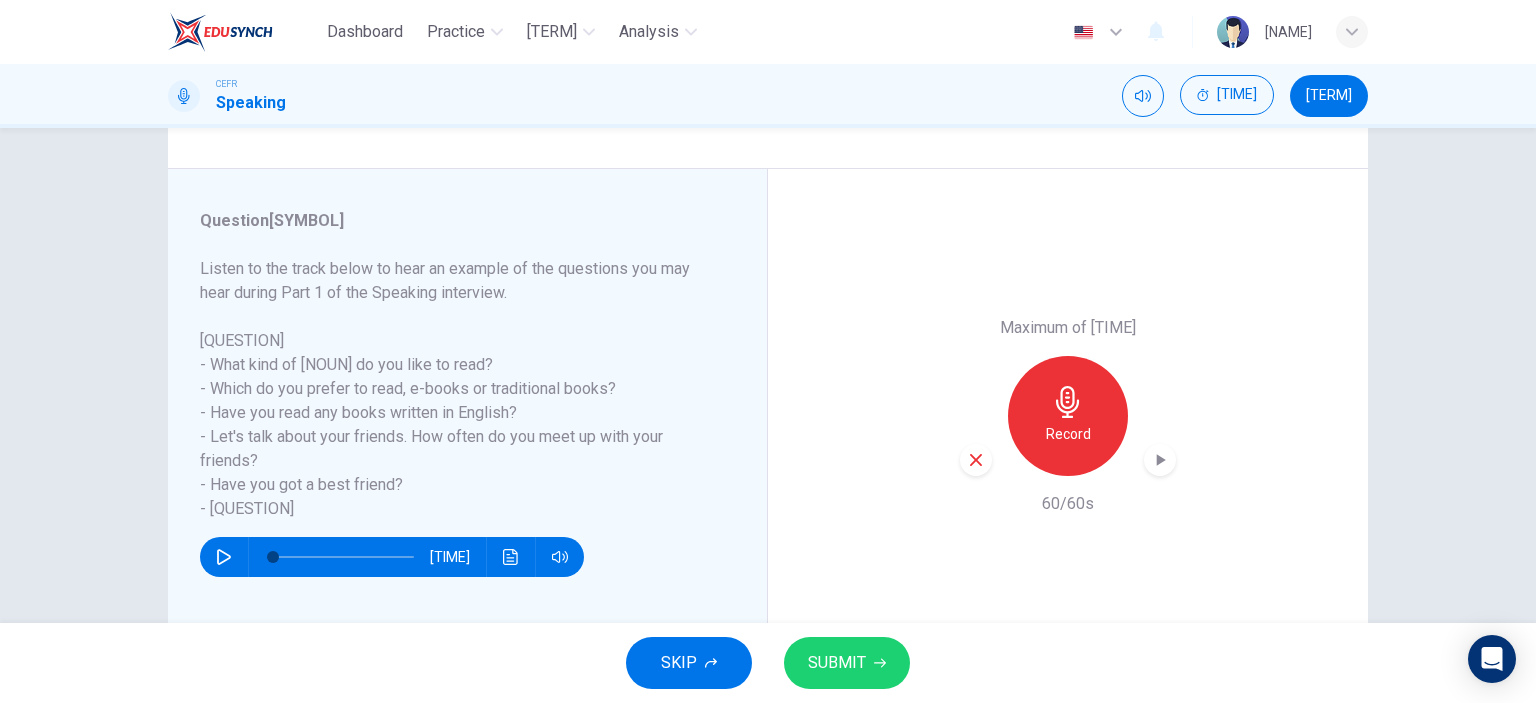 click on "SUBMIT" at bounding box center [837, 663] 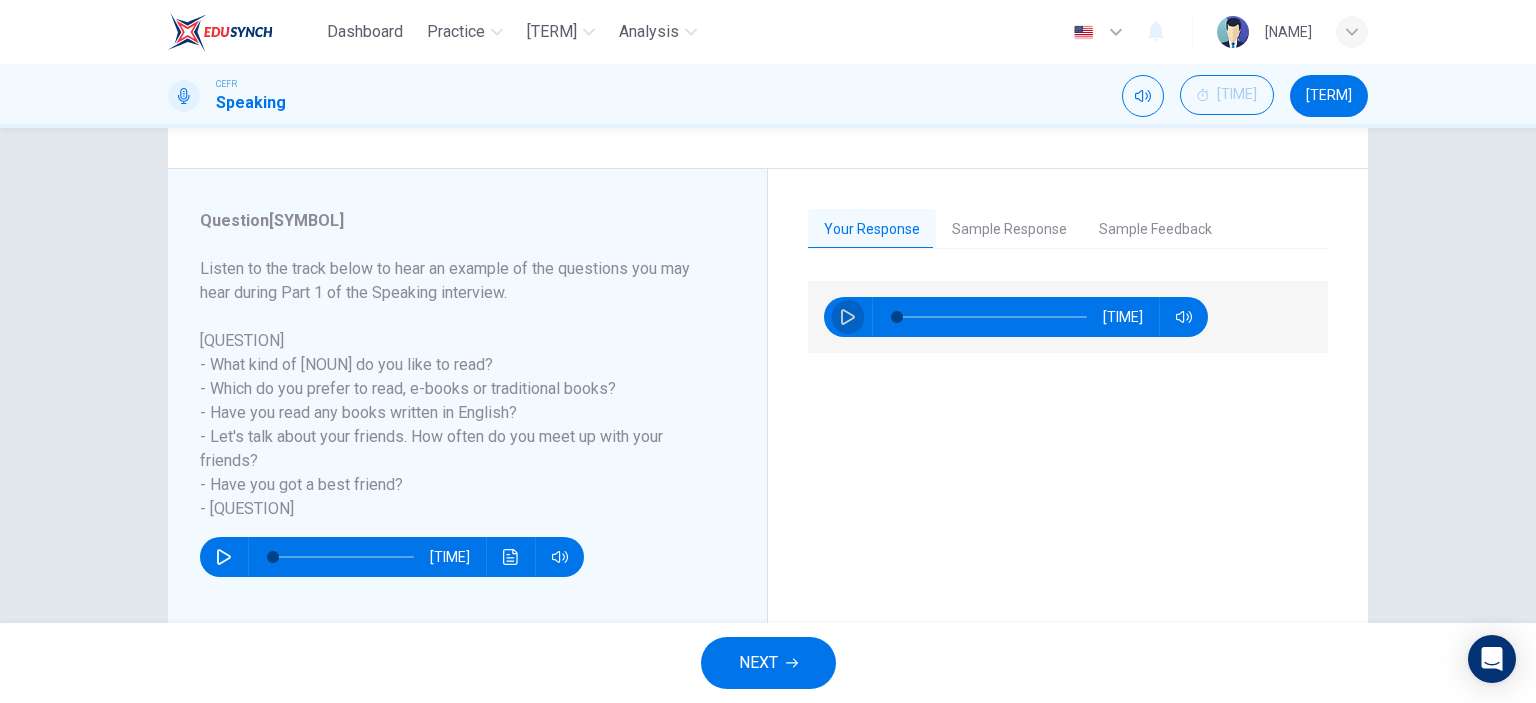 click at bounding box center [848, 317] 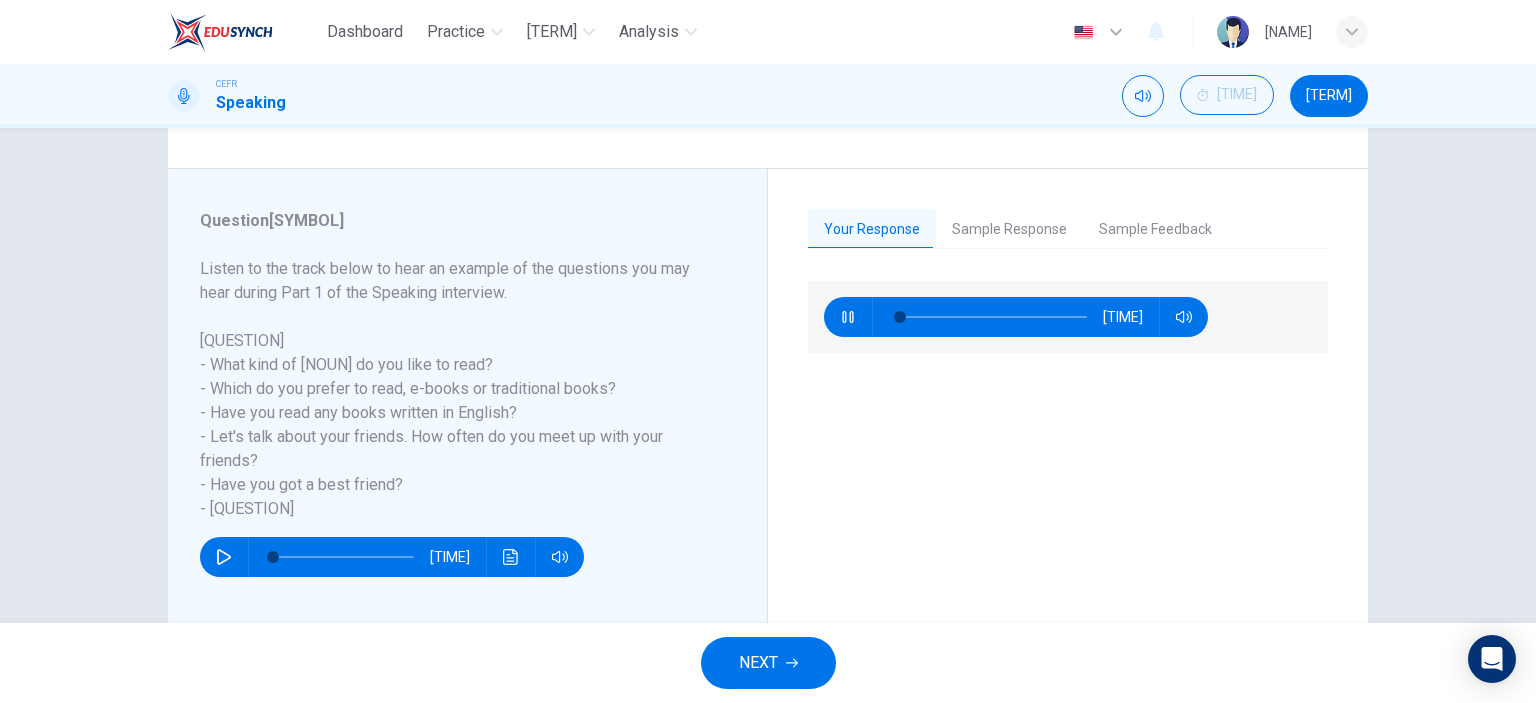 click at bounding box center (848, 317) 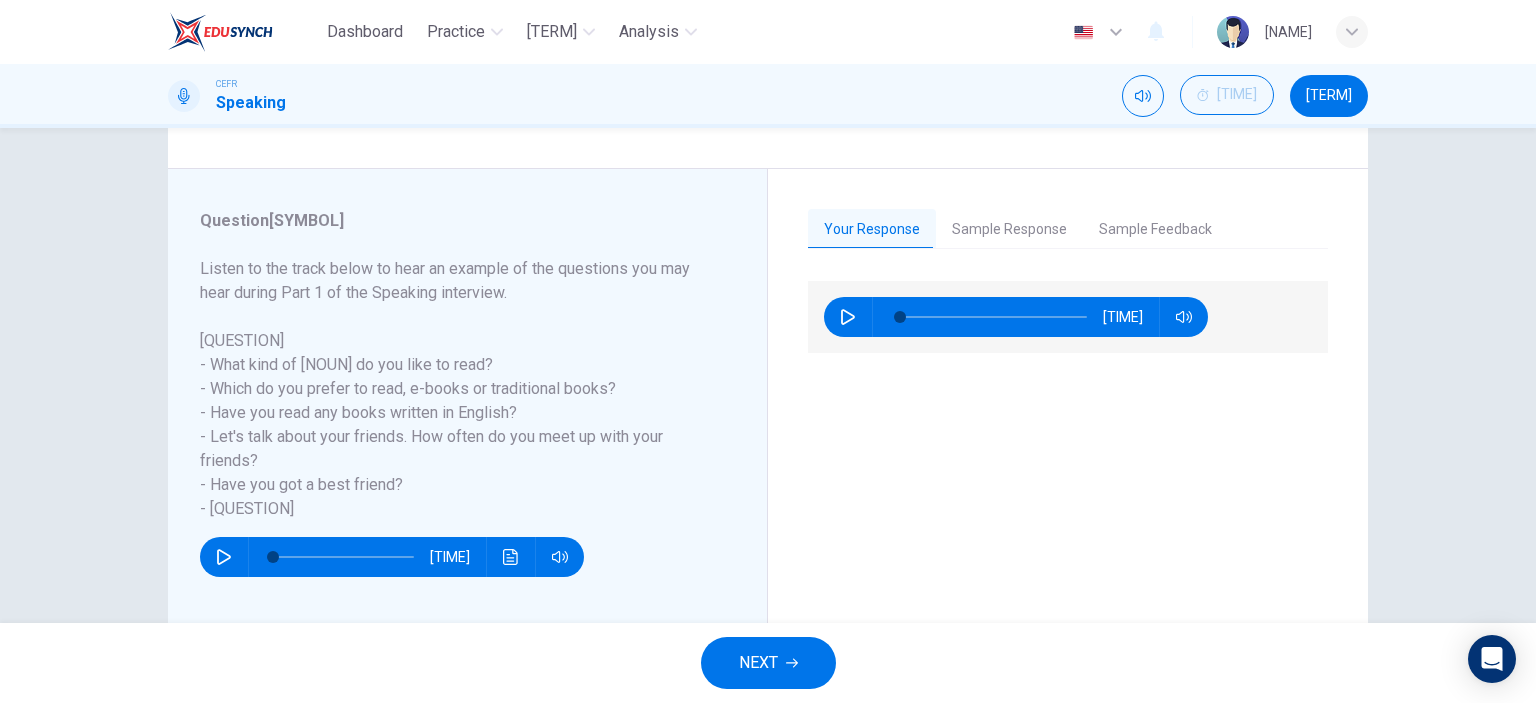 click on "NEXT" at bounding box center (768, 663) 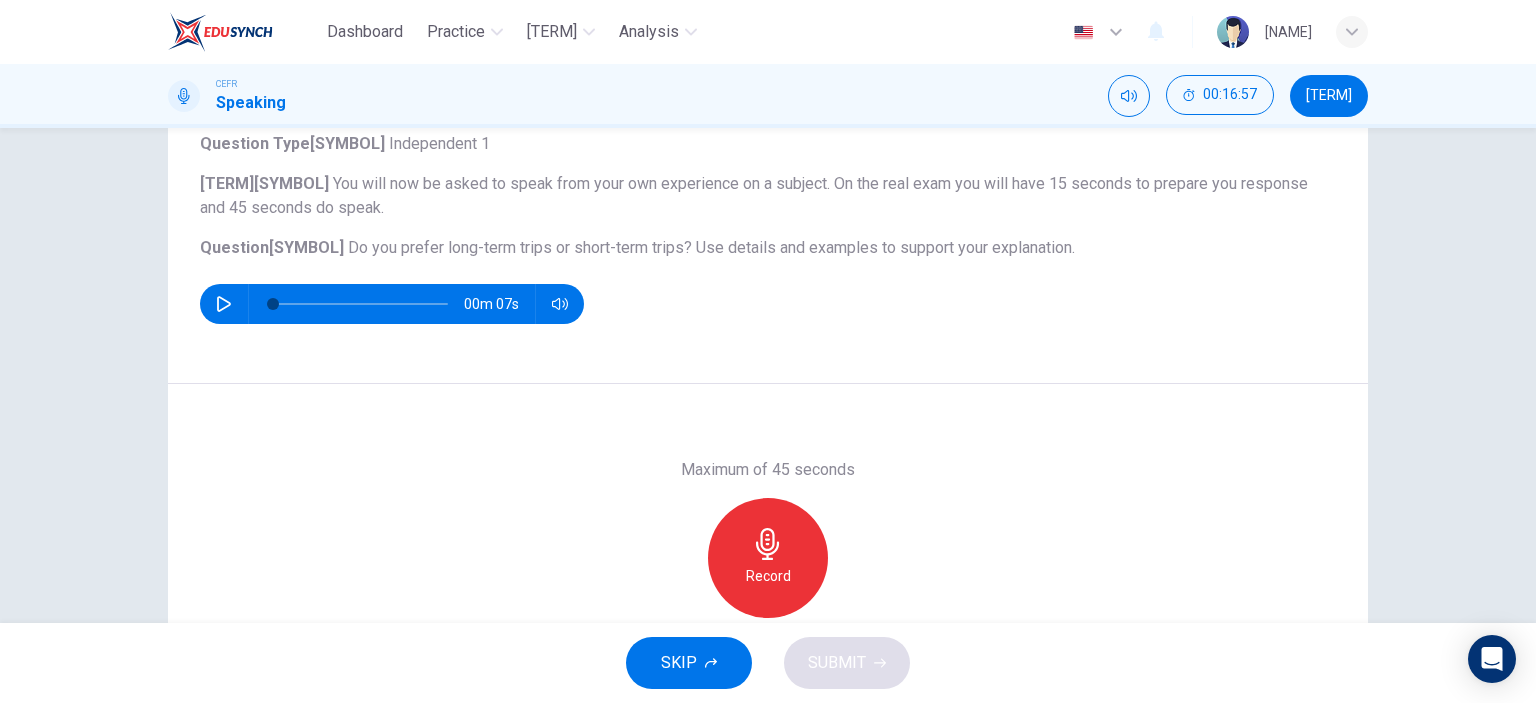 scroll, scrollTop: 280, scrollLeft: 0, axis: vertical 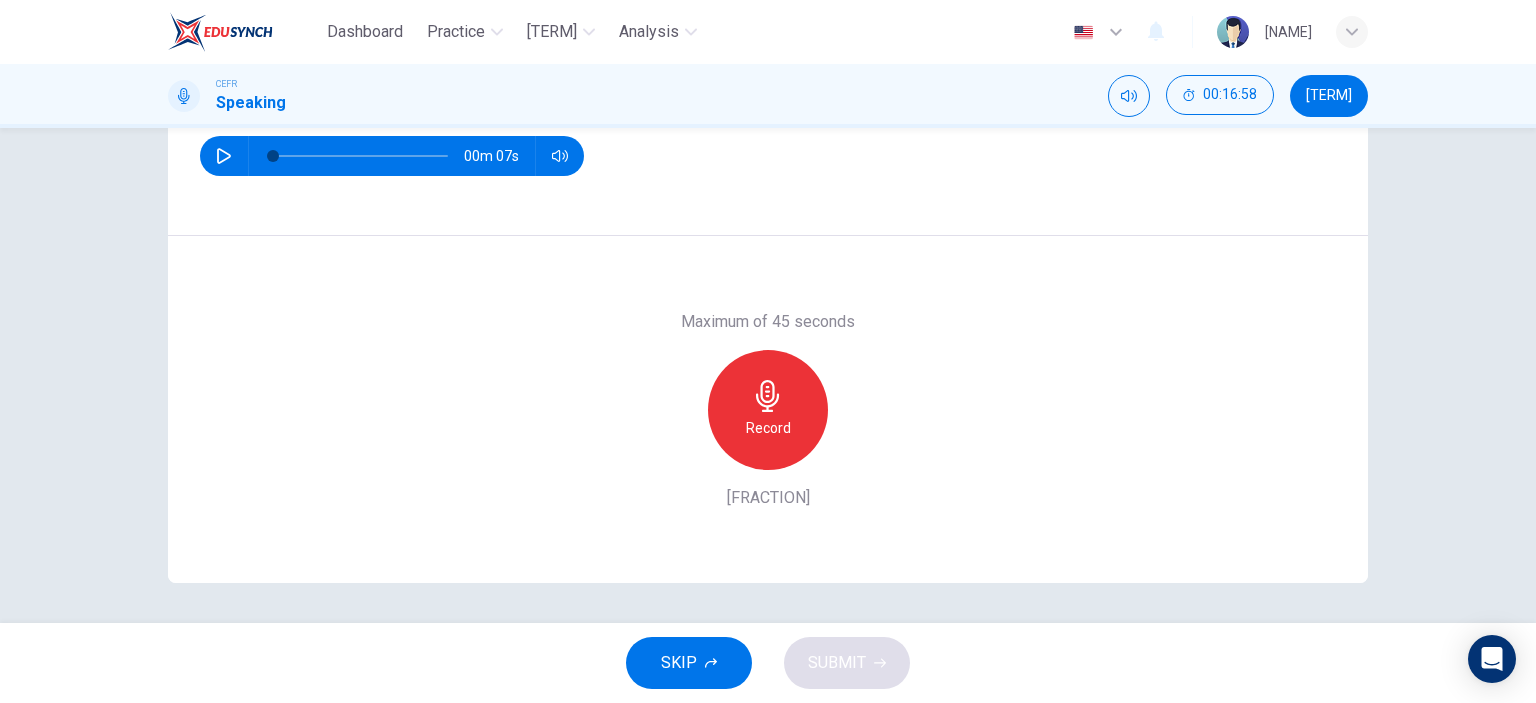 click on "Record" at bounding box center [768, 428] 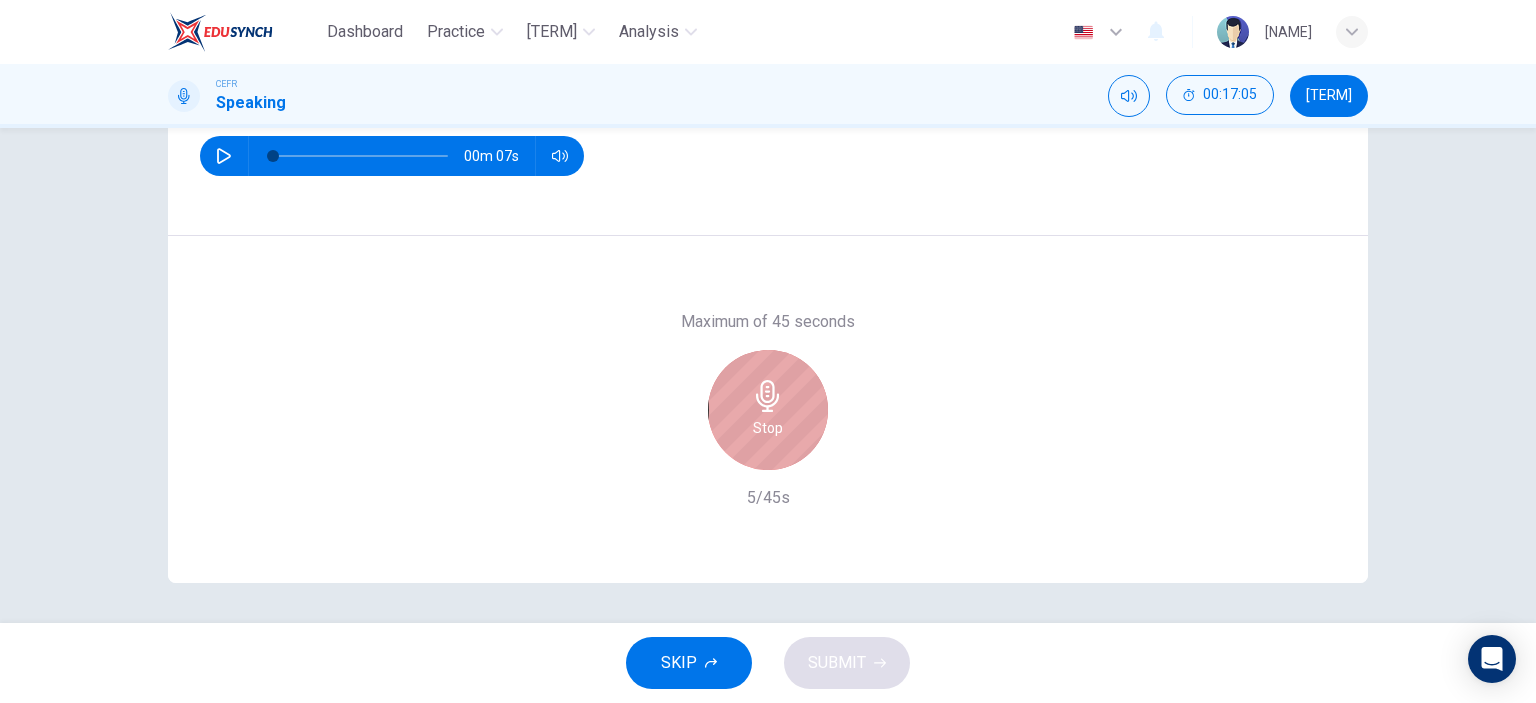 click on "Stop" at bounding box center (768, 410) 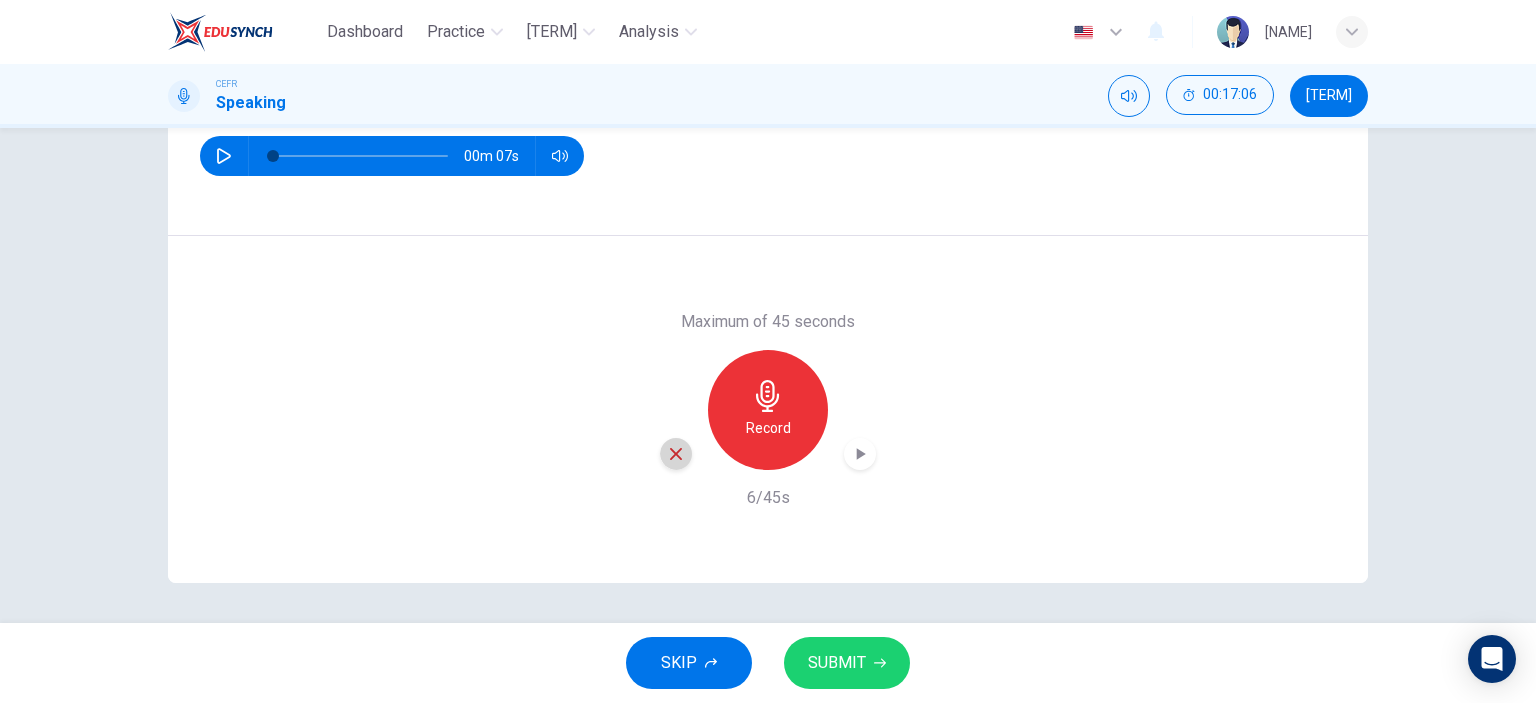 click at bounding box center [676, 454] 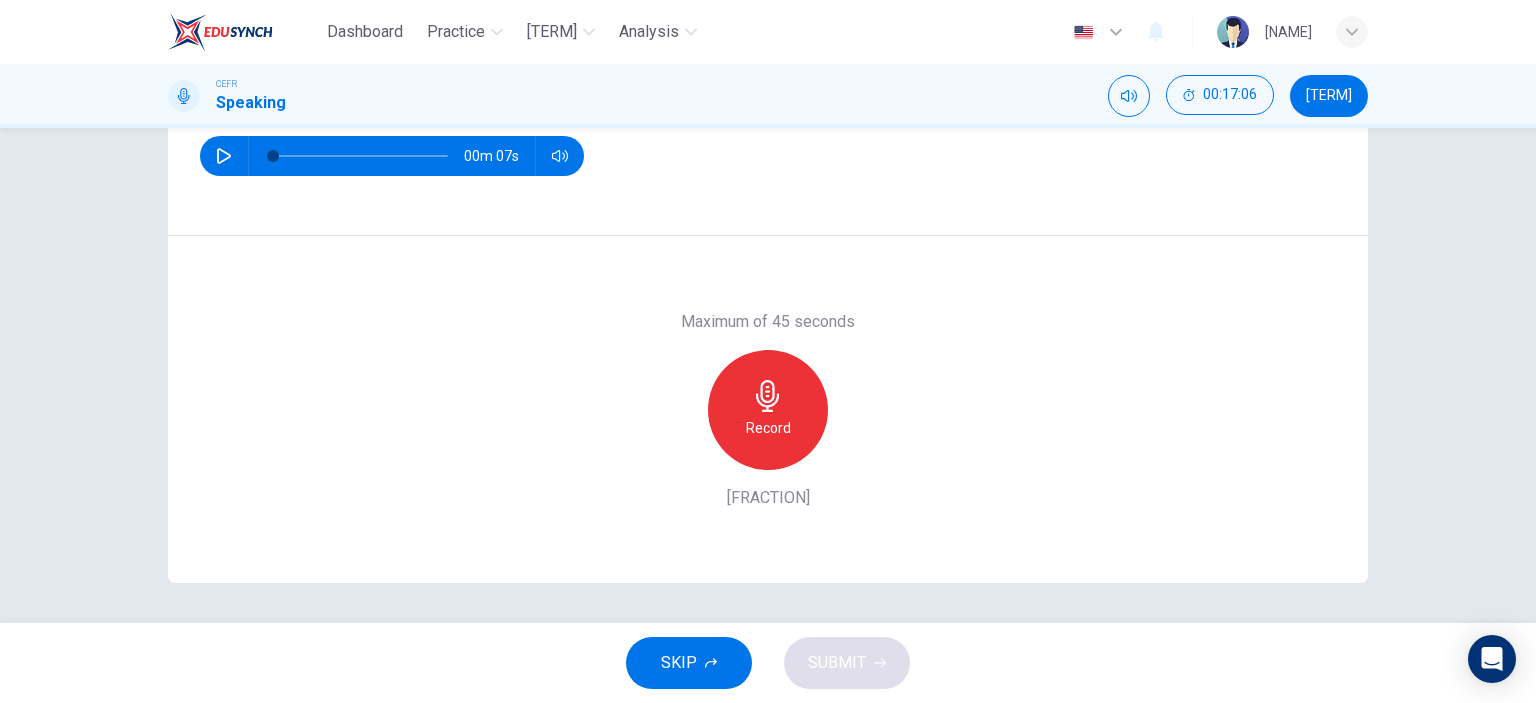 click on "Record" at bounding box center (768, 410) 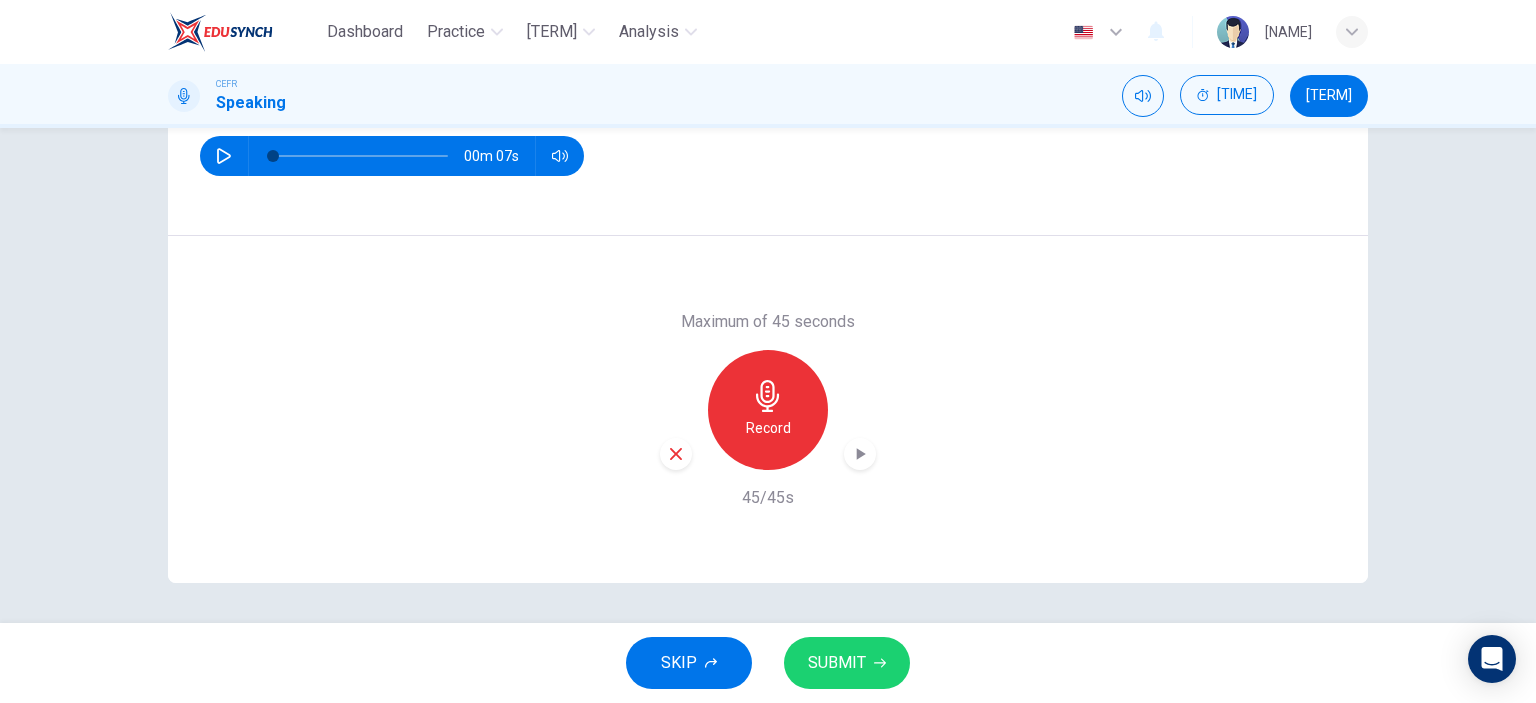 click on "SUBMIT" at bounding box center [837, 663] 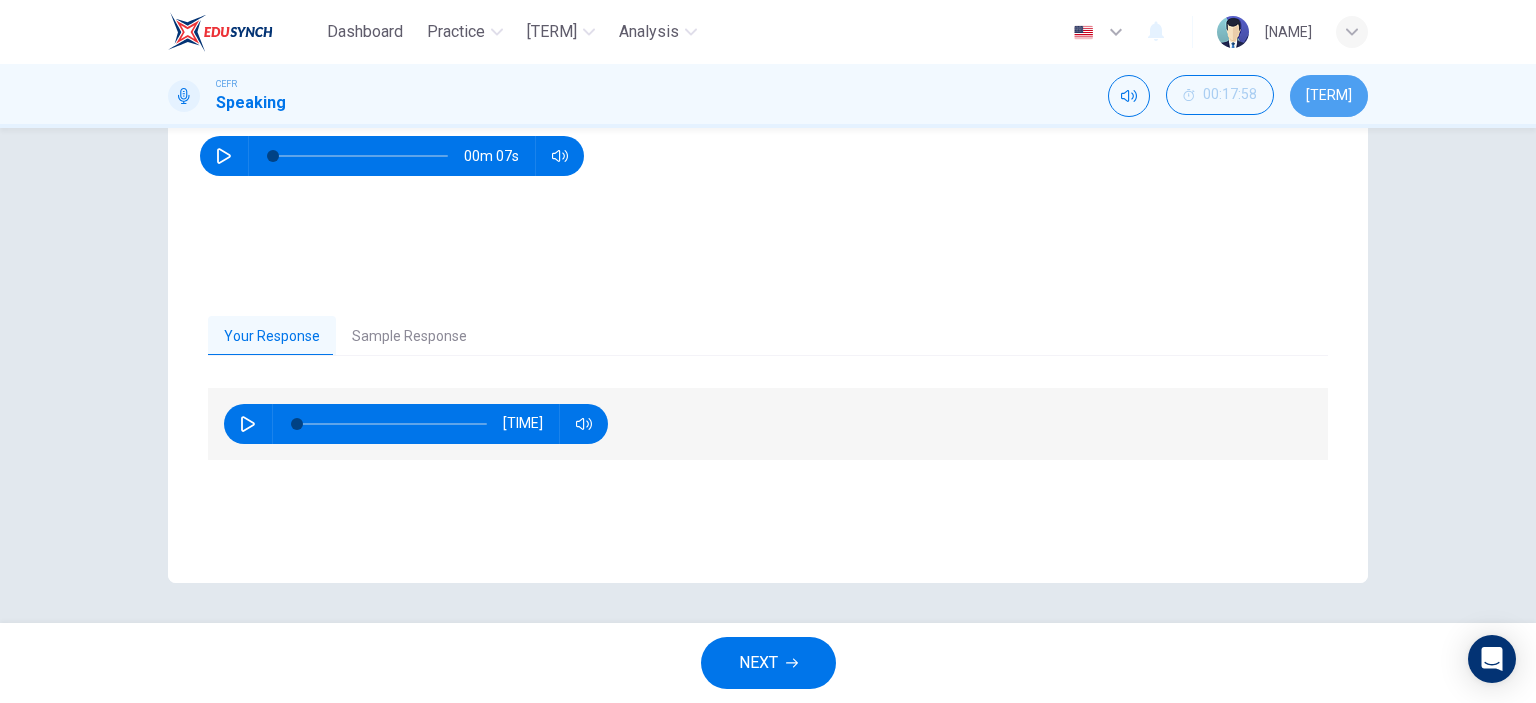 click on "[TERM]" at bounding box center [1329, 96] 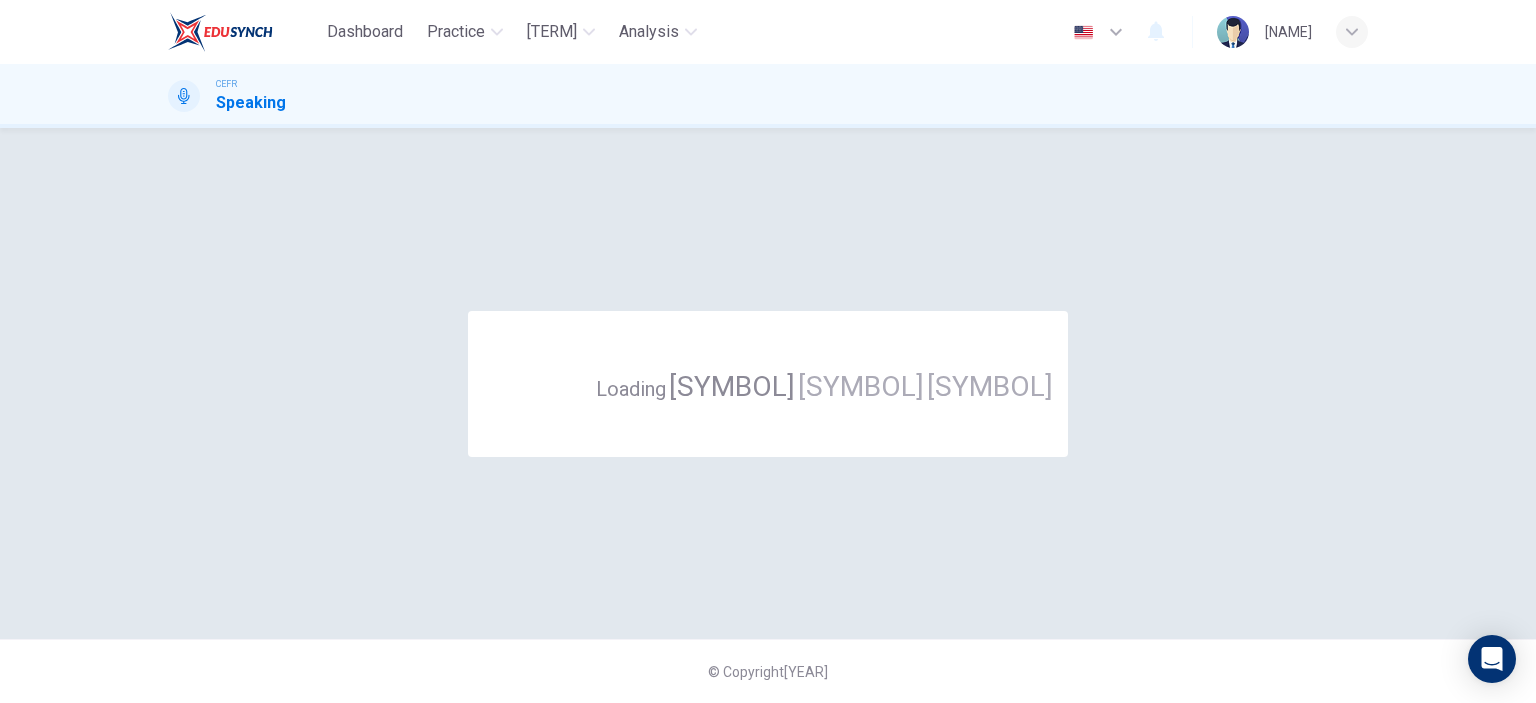 scroll, scrollTop: 0, scrollLeft: 0, axis: both 